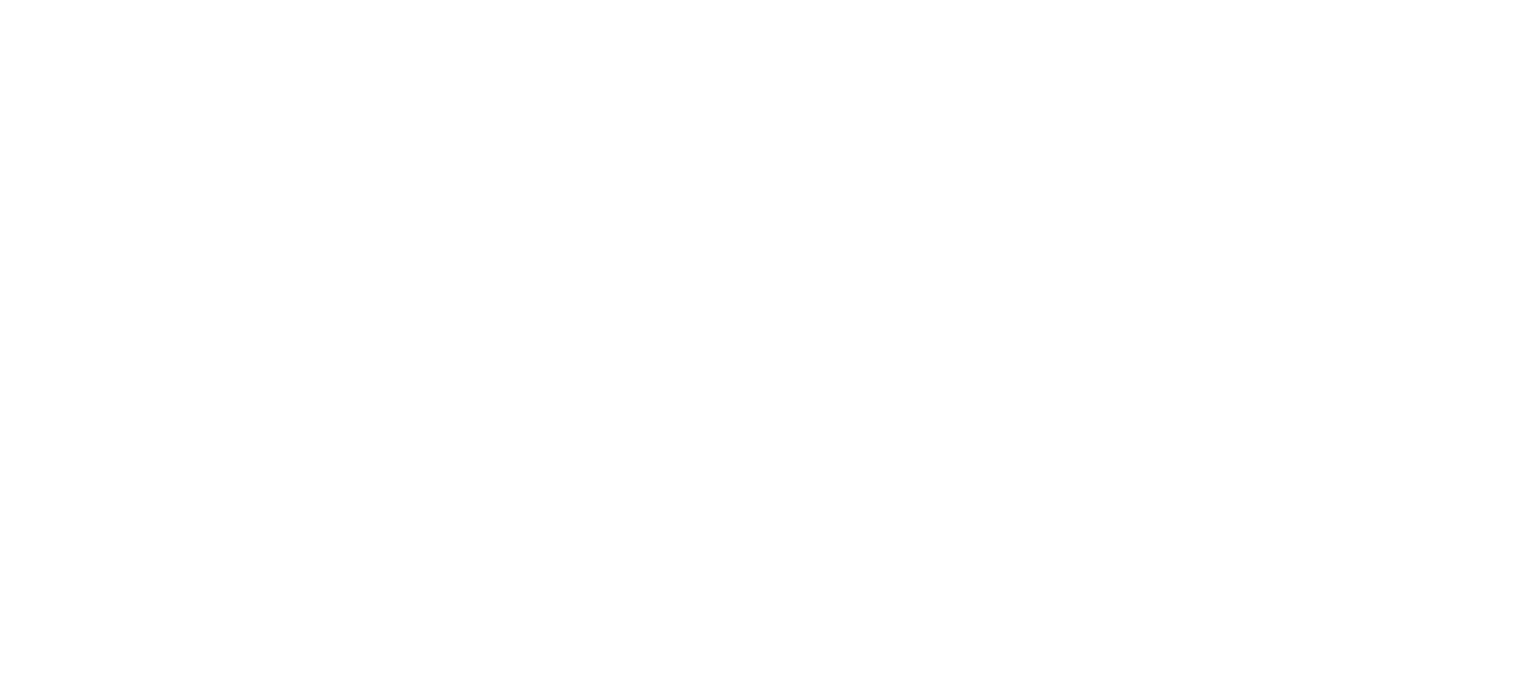 scroll, scrollTop: 0, scrollLeft: 0, axis: both 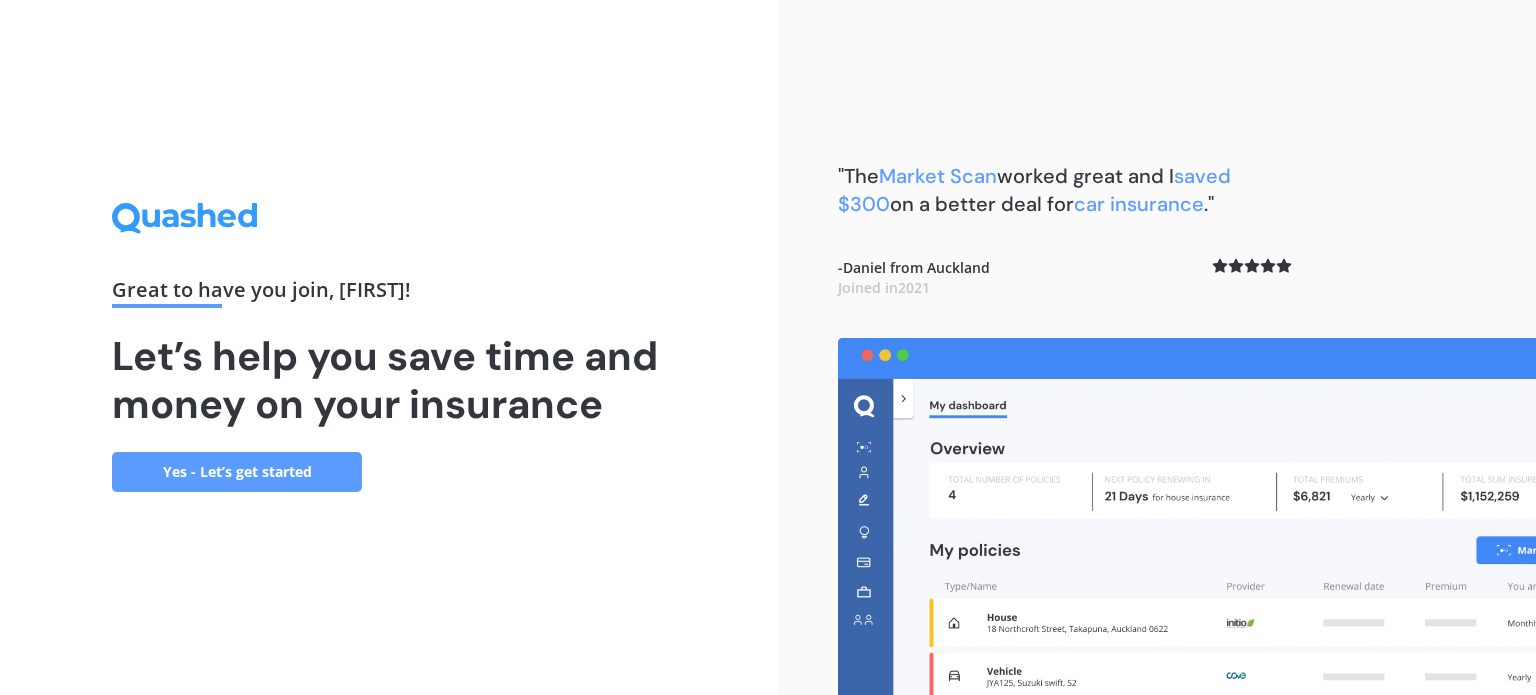 click on "Yes - Let’s get started" at bounding box center (237, 472) 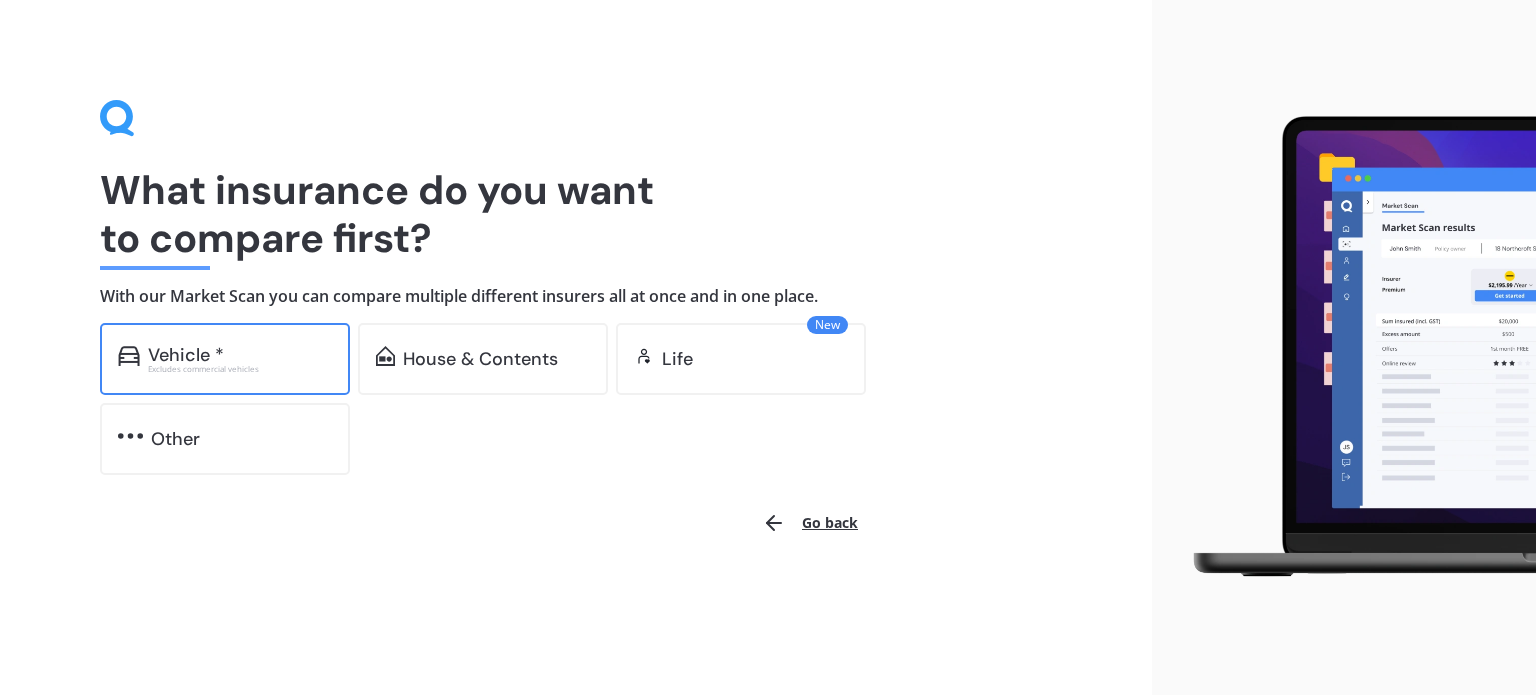 click on "Vehicle *" at bounding box center [240, 355] 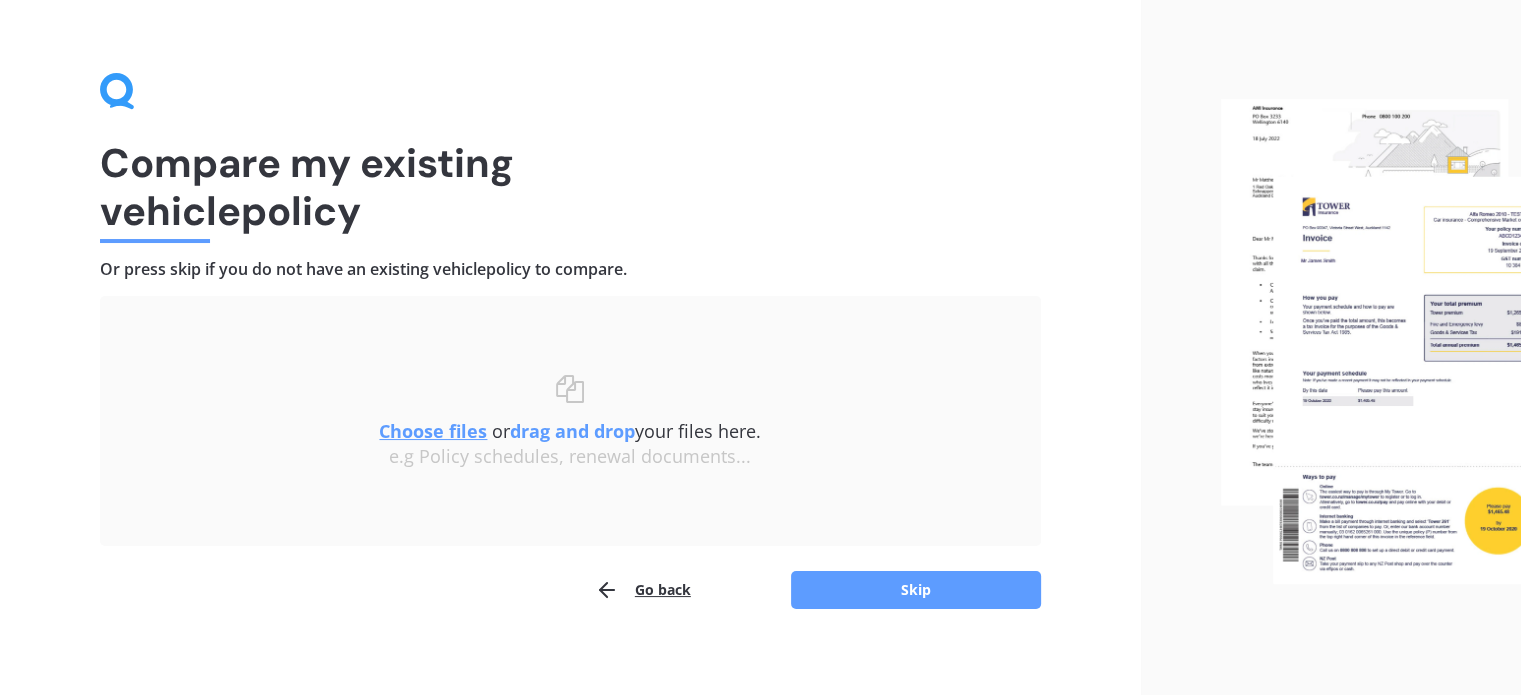 scroll, scrollTop: 41, scrollLeft: 0, axis: vertical 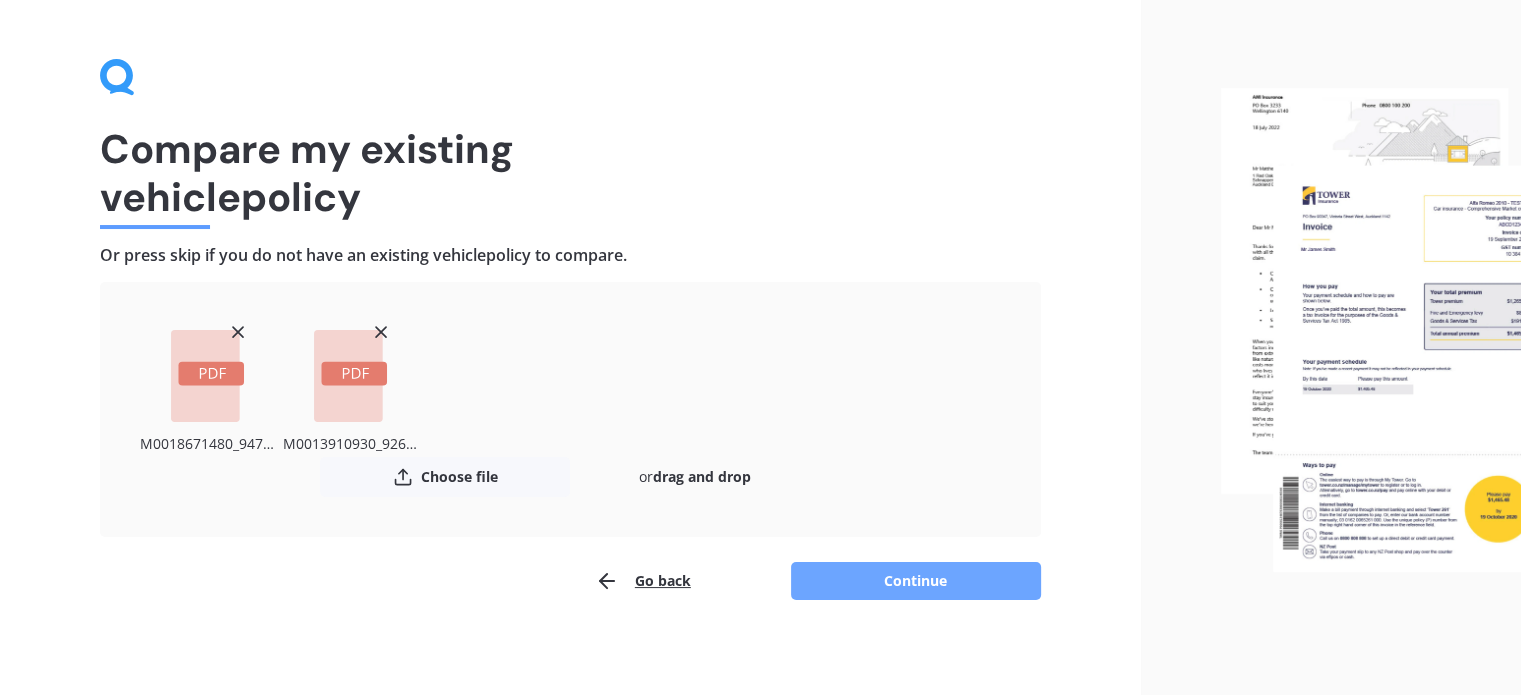 click on "Continue" at bounding box center (916, 581) 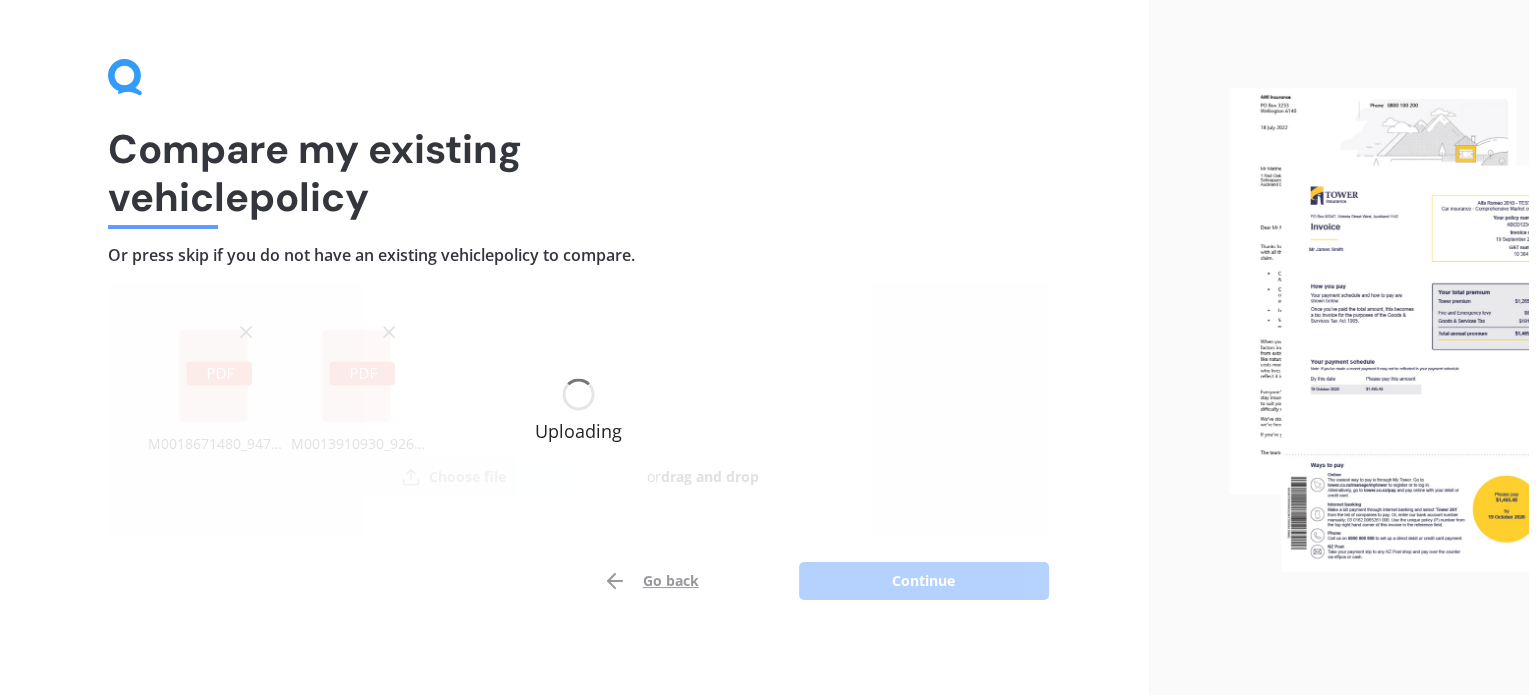 scroll, scrollTop: 0, scrollLeft: 0, axis: both 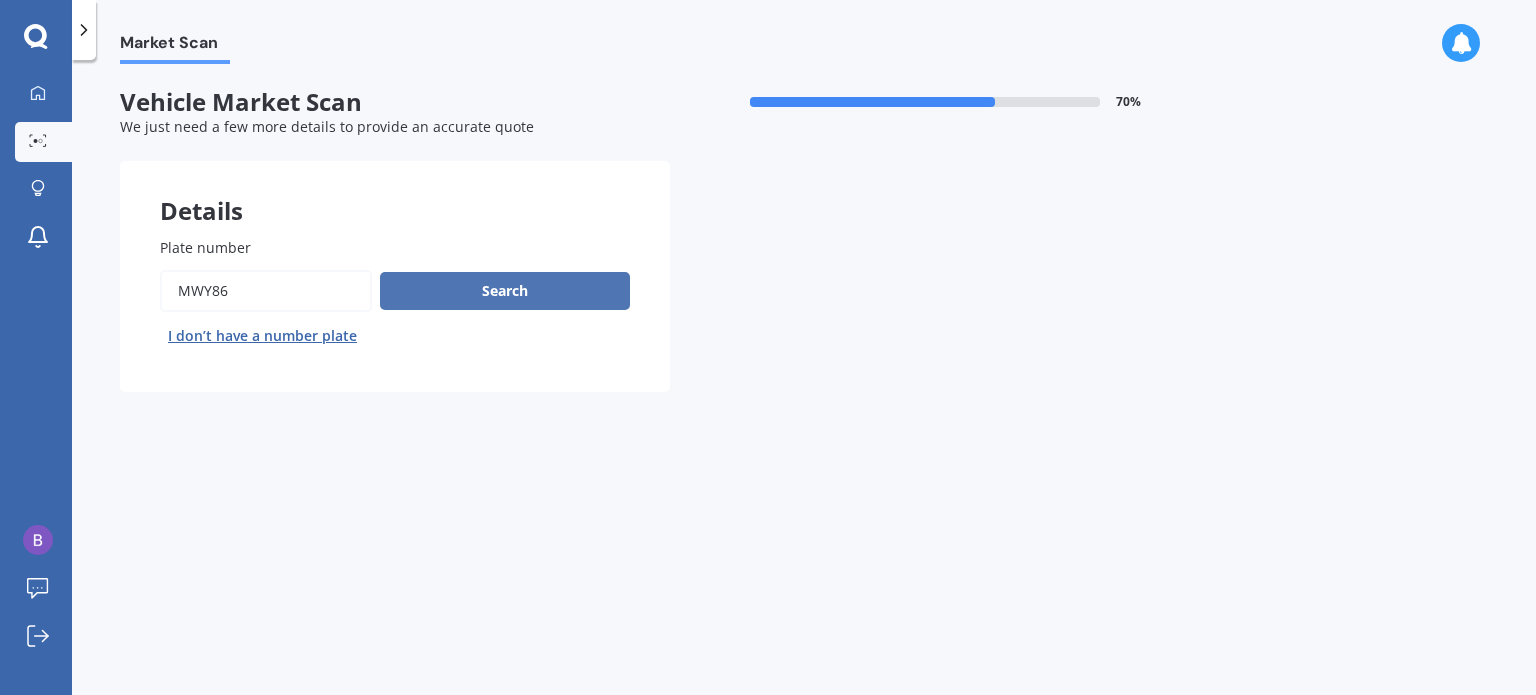 click on "Search" at bounding box center [505, 291] 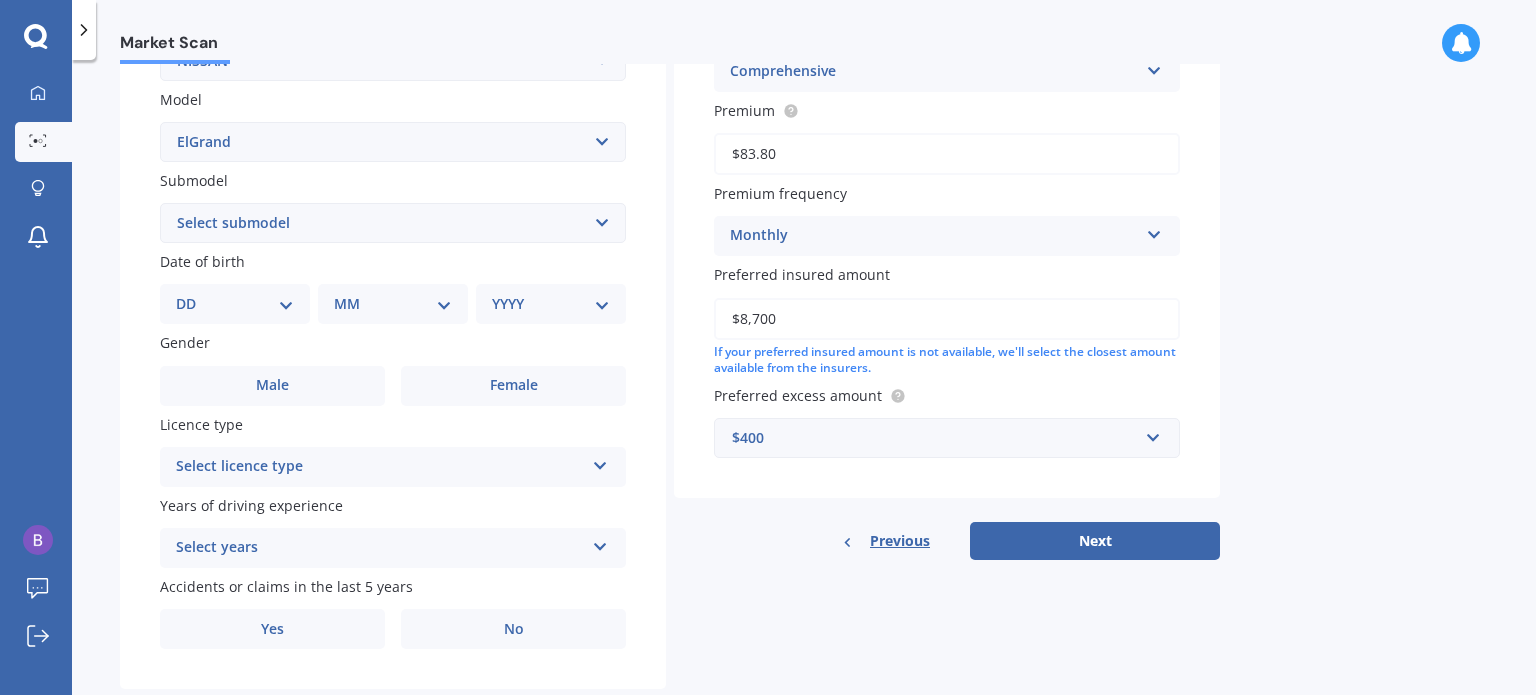 scroll, scrollTop: 482, scrollLeft: 0, axis: vertical 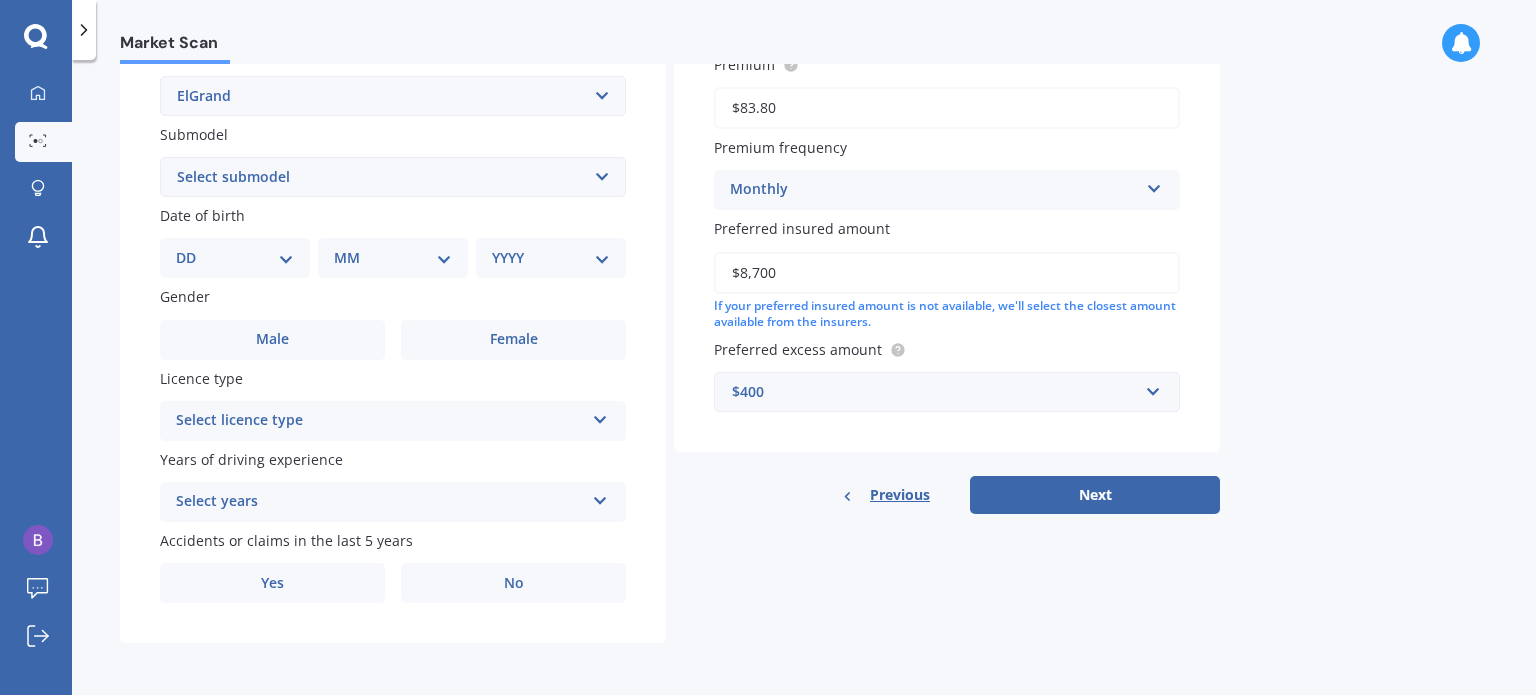 click on "DD 01 02 03 04 05 06 07 08 09 10 11 12 13 14 15 16 17 18 19 20 21 22 23 24 25 26 27 28 29 30 31" at bounding box center [235, 258] 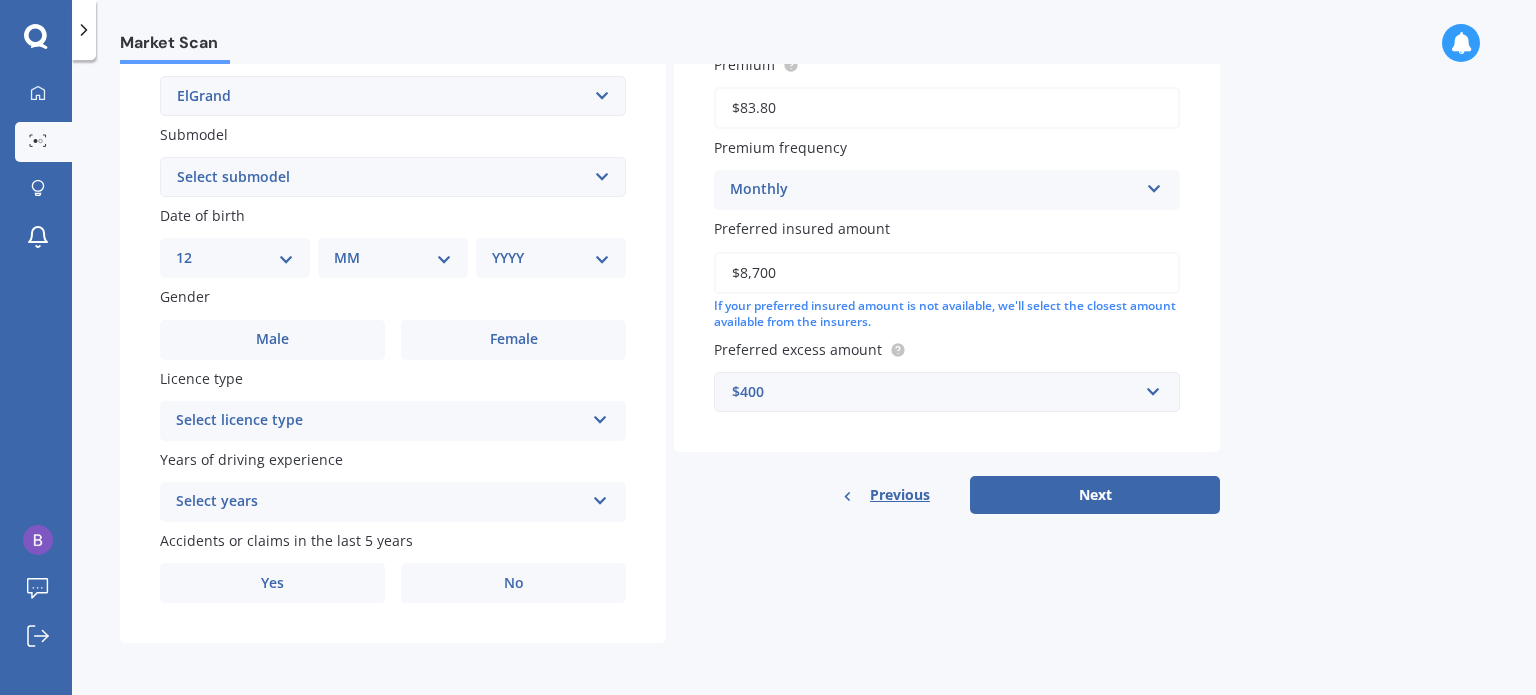click on "DD 01 02 03 04 05 06 07 08 09 10 11 12 13 14 15 16 17 18 19 20 21 22 23 24 25 26 27 28 29 30 31" at bounding box center [235, 258] 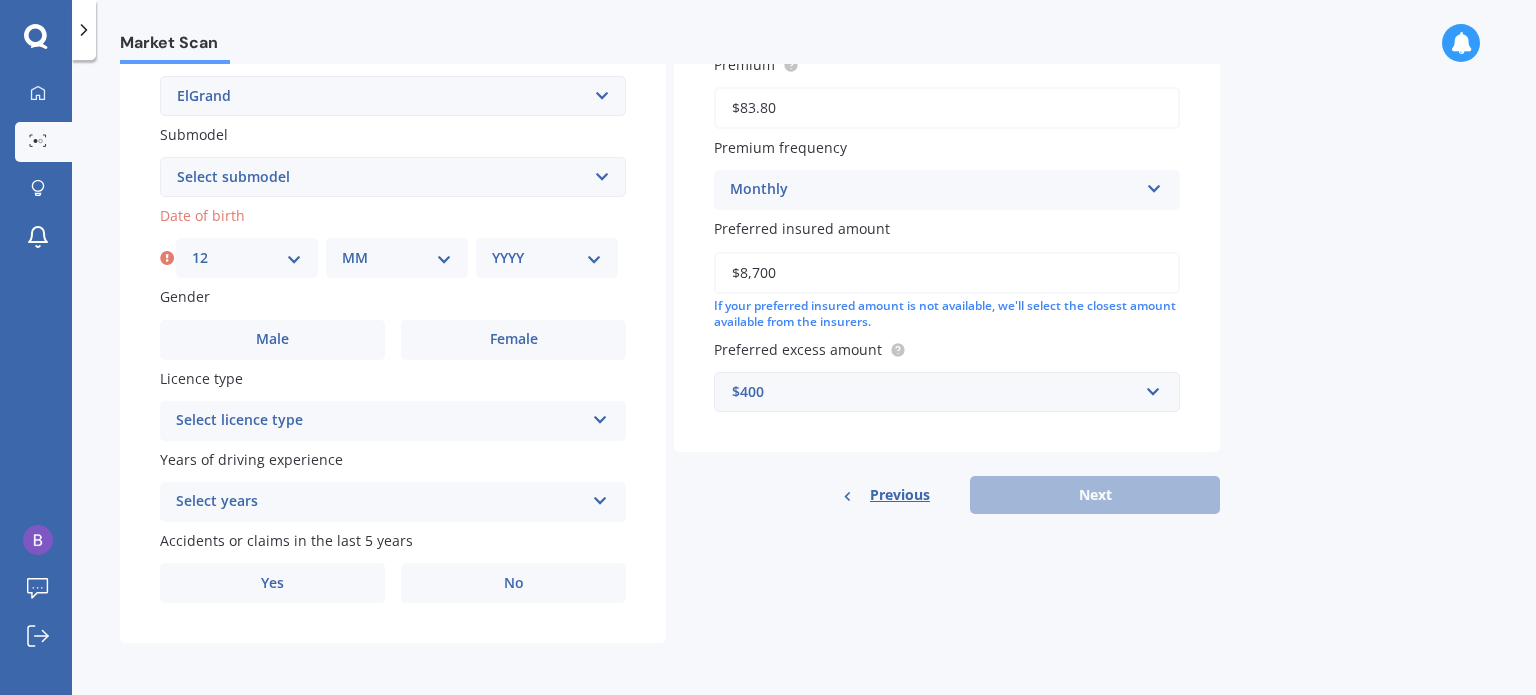 click on "MM 01 02 03 04 05 06 07 08 09 10 11 12" at bounding box center (397, 258) 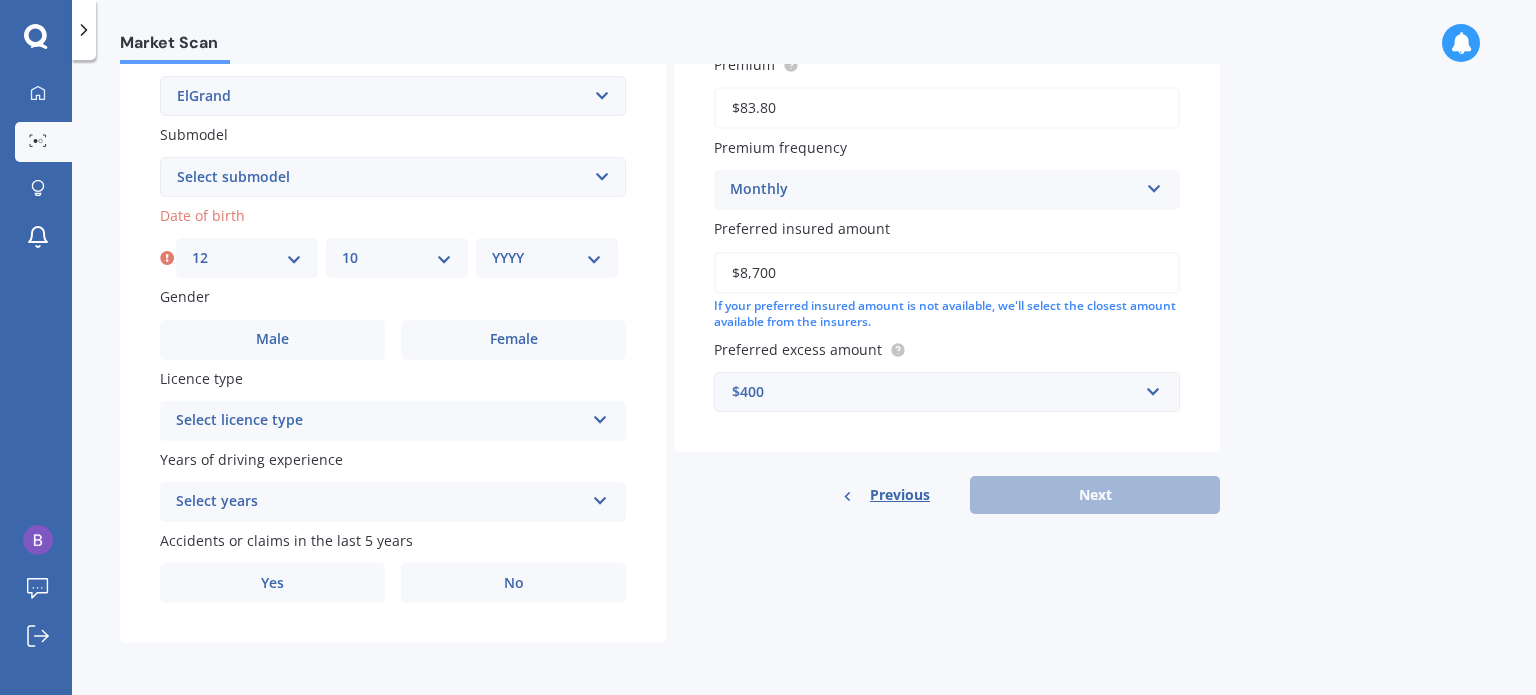 click on "MM 01 02 03 04 05 06 07 08 09 10 11 12" at bounding box center [397, 258] 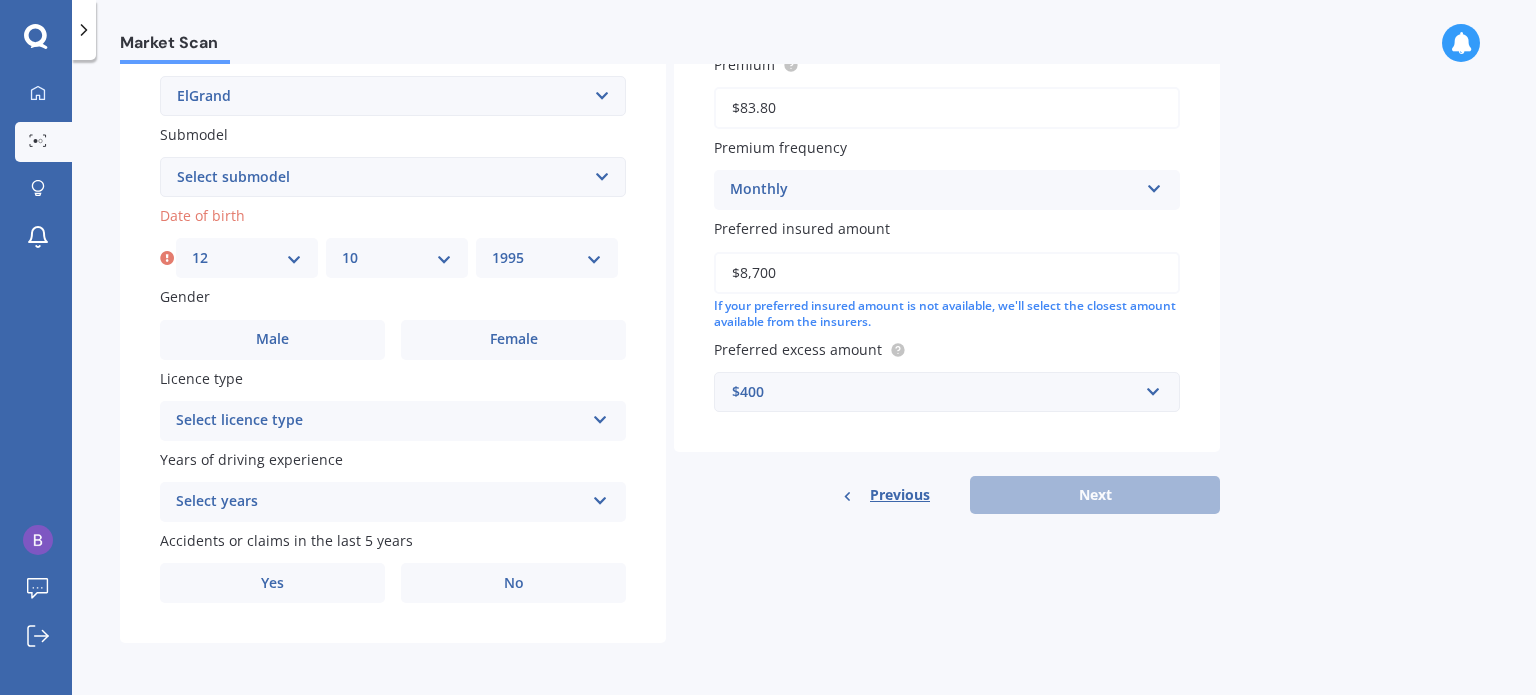 click on "YYYY 2025 2024 2023 2022 2021 2020 2019 2018 2017 2016 2015 2014 2013 2012 2011 2010 2009 2008 2007 2006 2005 2004 2003 2002 2001 2000 1999 1998 1997 1996 1995 1994 1993 1992 1991 1990 1989 1988 1987 1986 1985 1984 1983 1982 1981 1980 1979 1978 1977 1976 1975 1974 1973 1972 1971 1970 1969 1968 1967 1966 1965 1964 1963 1962 1961 1960 1959 1958 1957 1956 1955 1954 1953 1952 1951 1950 1949 1948 1947 1946 1945 1944 1943 1942 1941 1940 1939 1938 1937 1936 1935 1934 1933 1932 1931 1930 1929 1928 1927 1926" at bounding box center (547, 258) 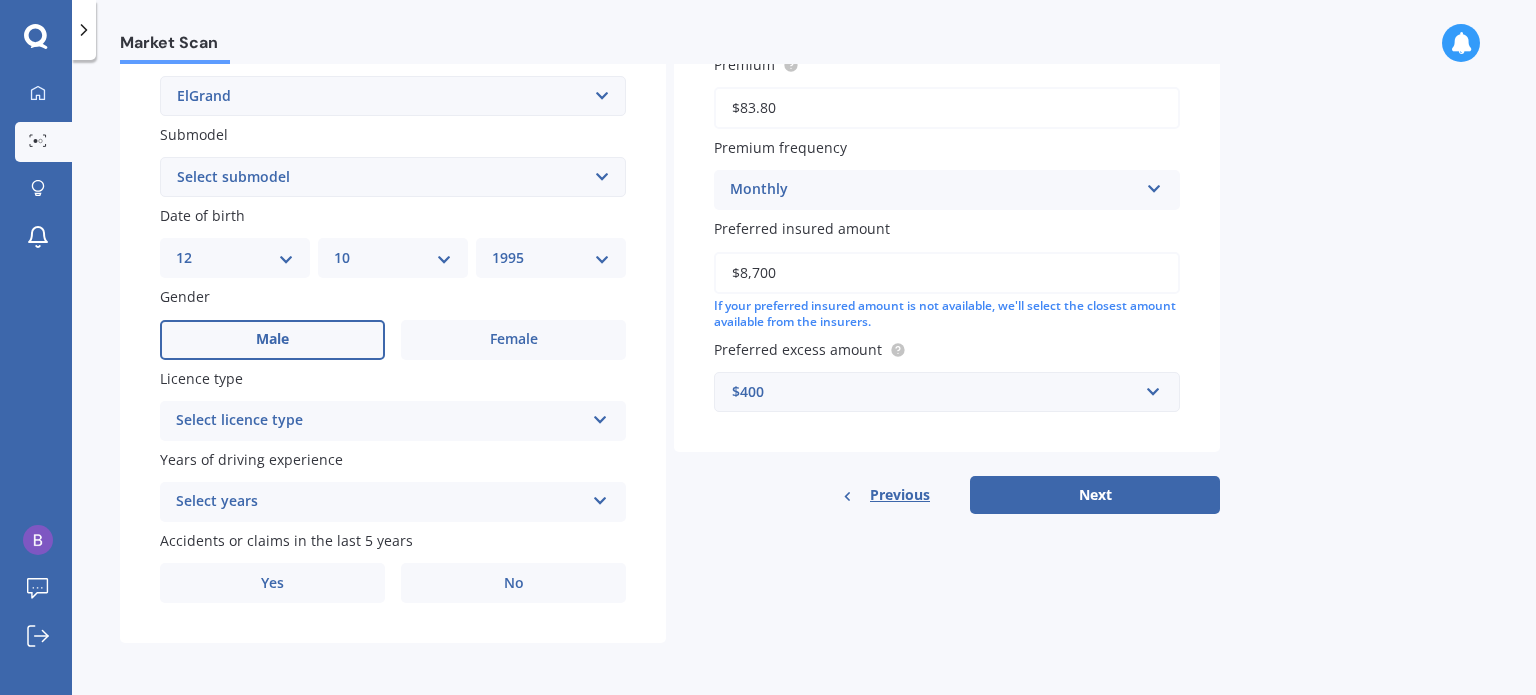 click on "Male" at bounding box center [272, 340] 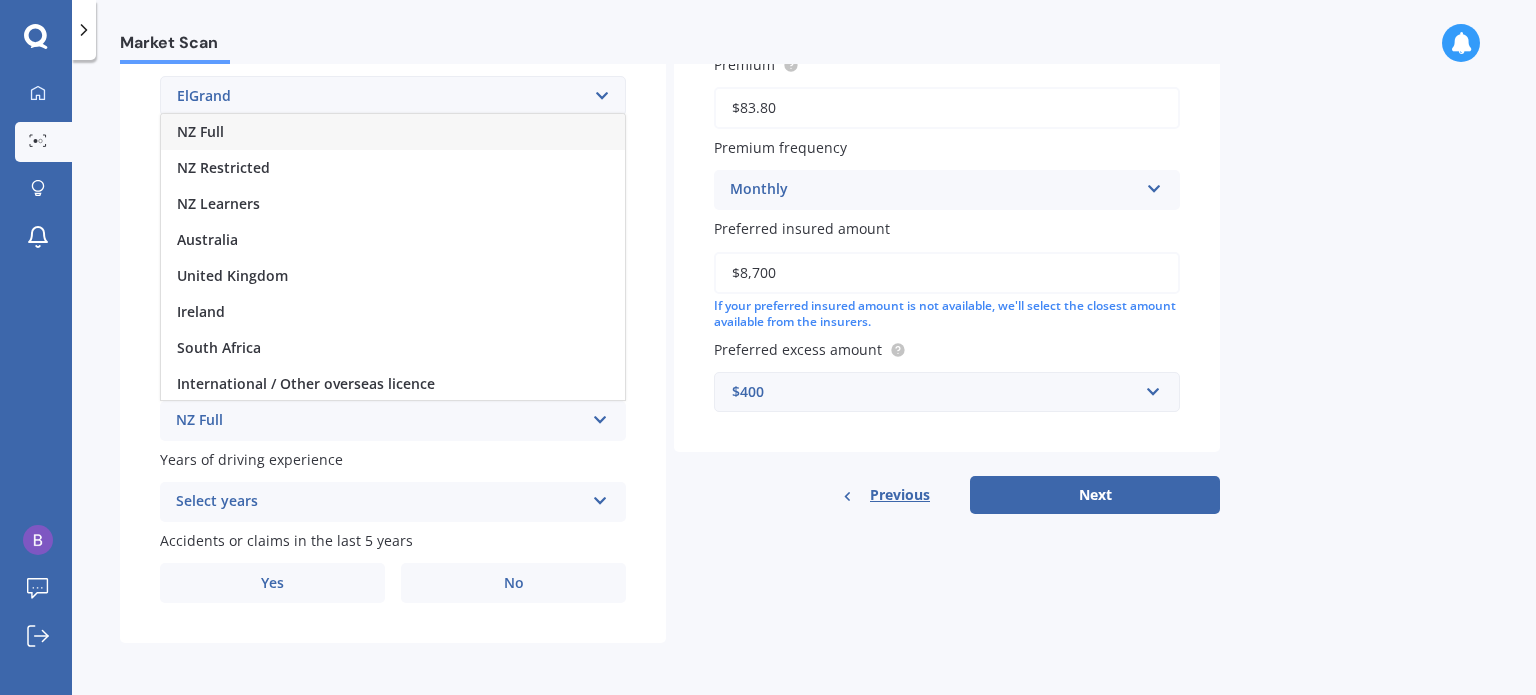click on "NZ Full" at bounding box center [393, 132] 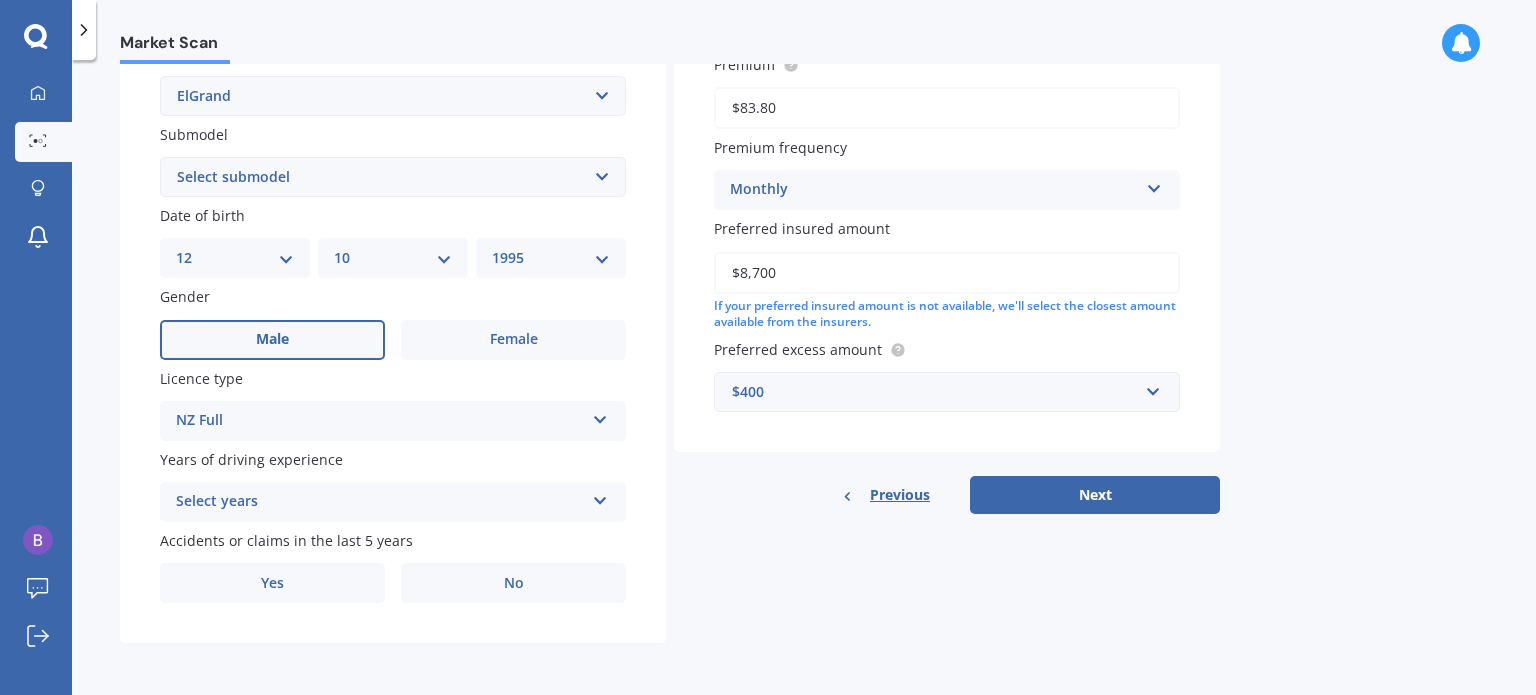 click on "Select years" at bounding box center [380, 502] 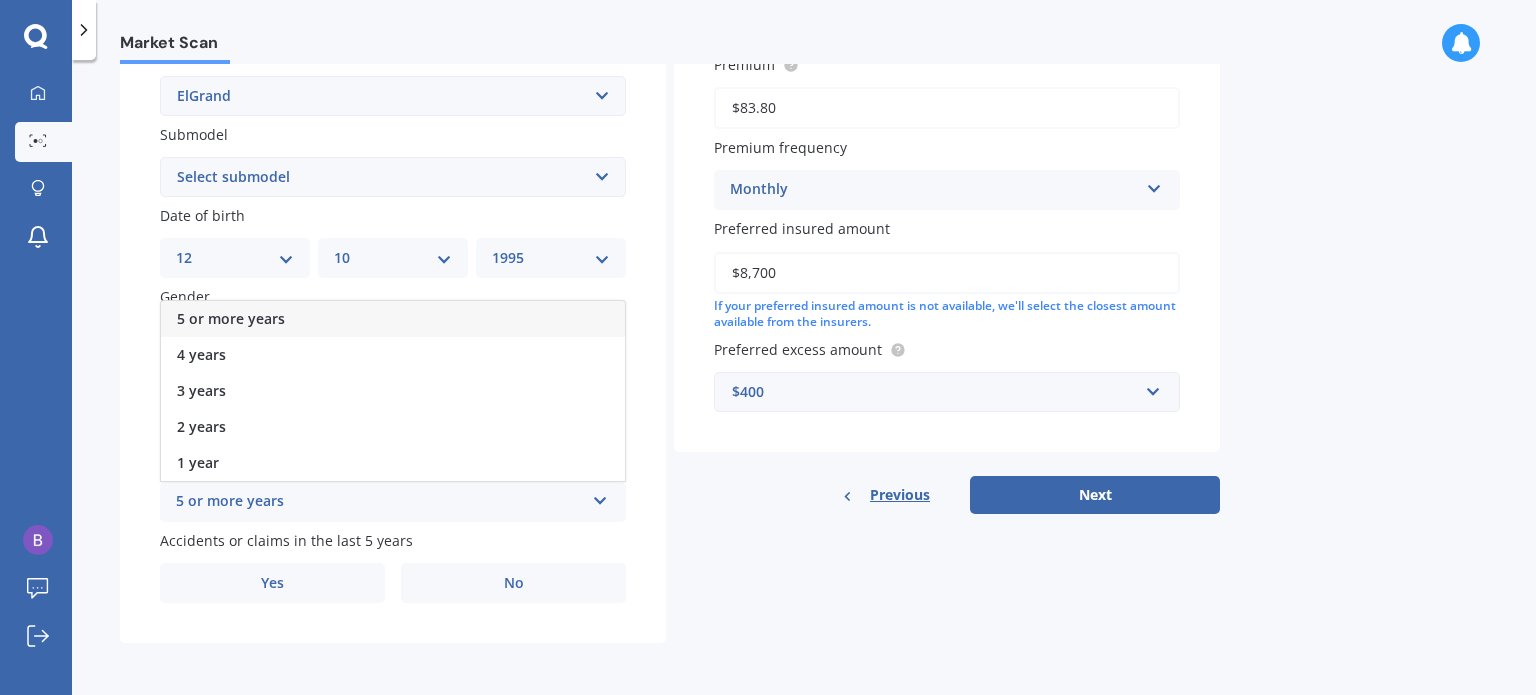 click on "5 or more years" at bounding box center [231, 318] 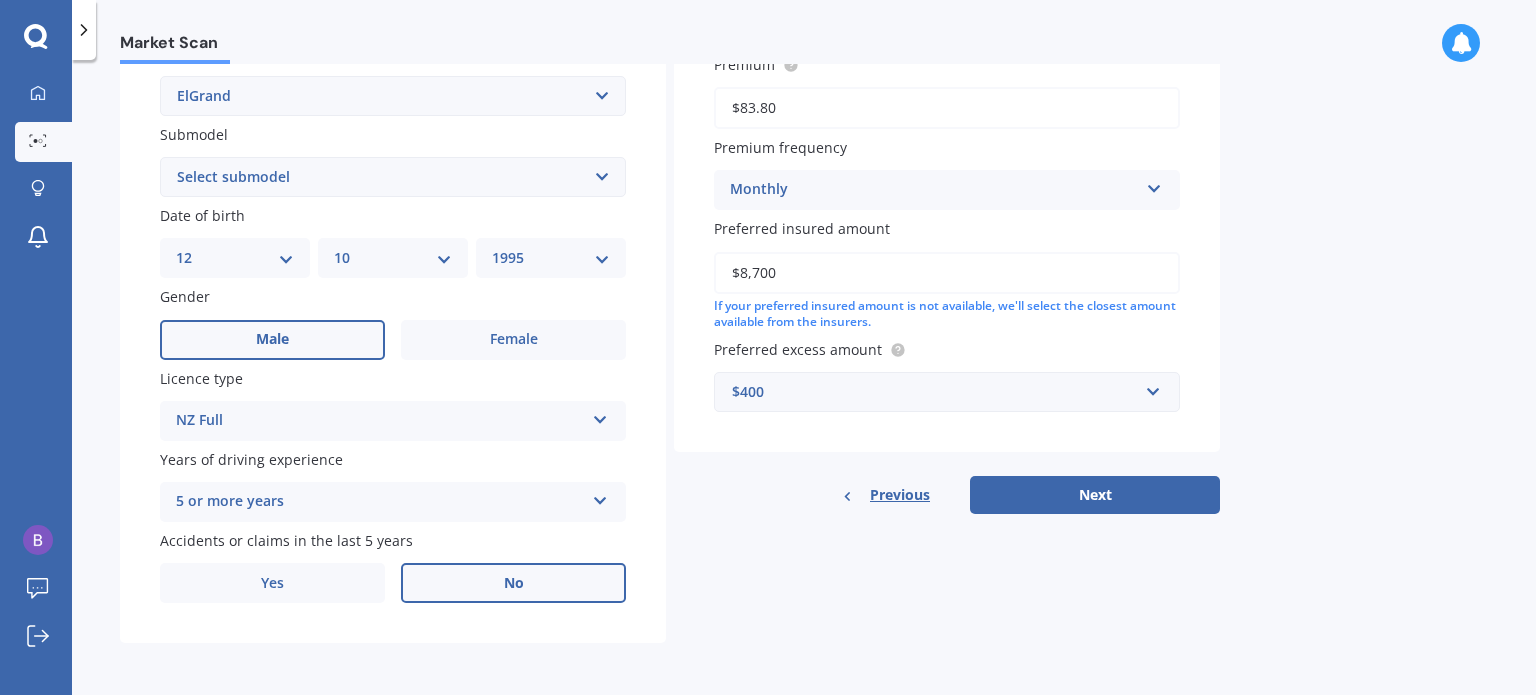click on "No" at bounding box center (513, 340) 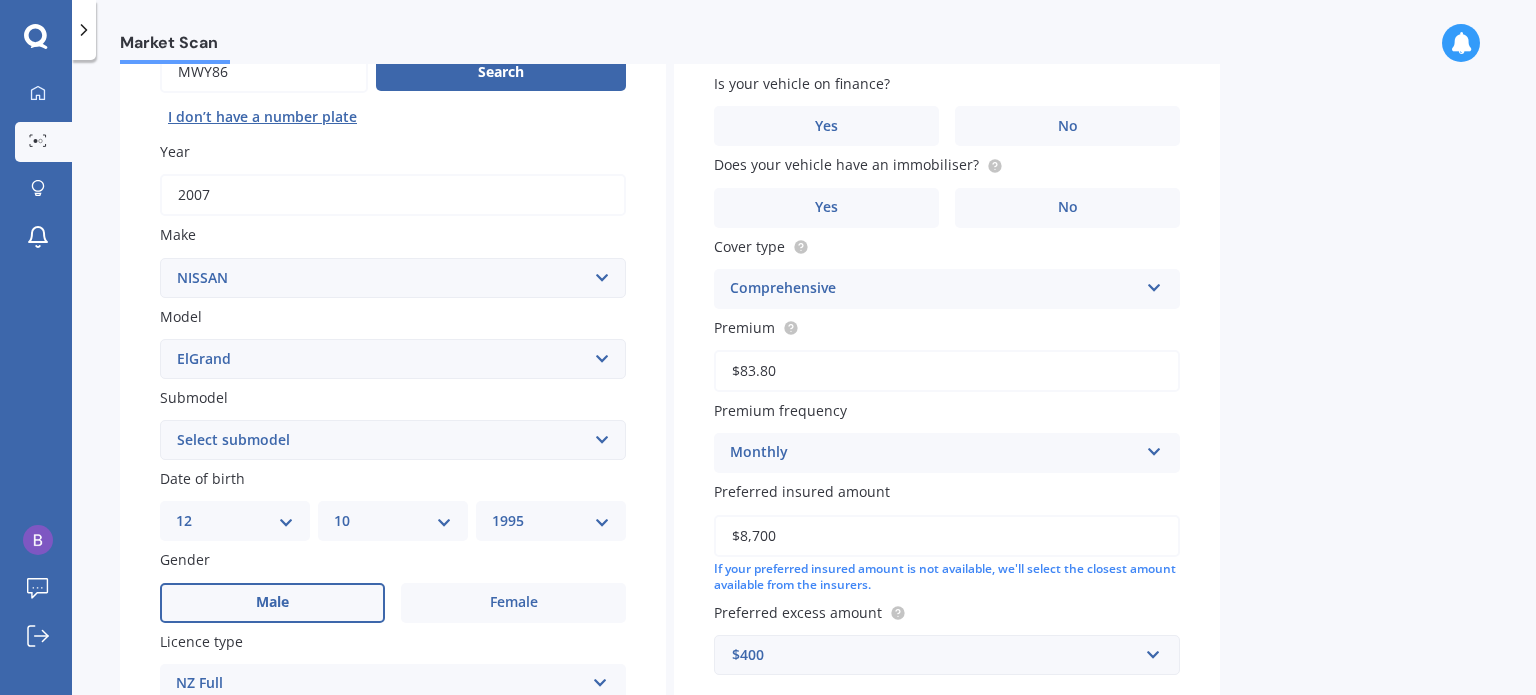 scroll, scrollTop: 0, scrollLeft: 0, axis: both 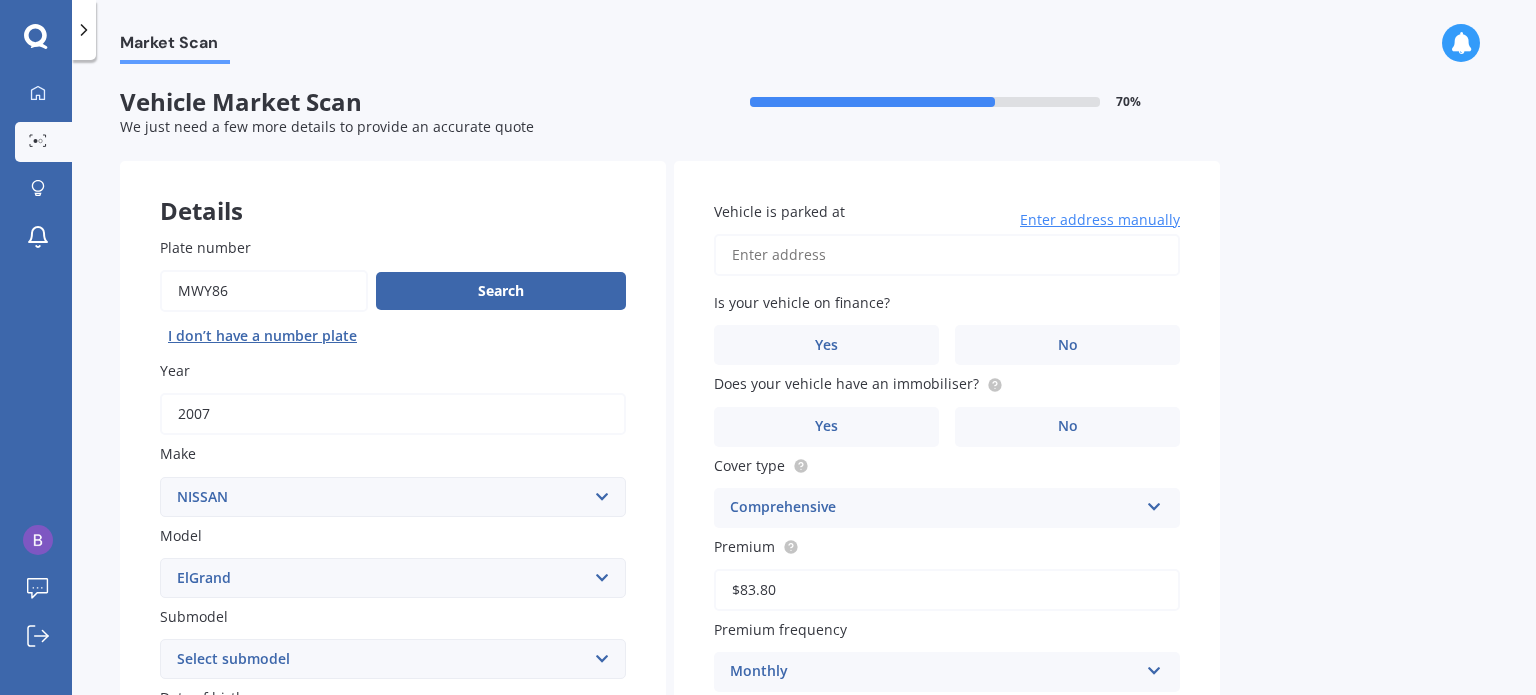 click on "Vehicle is parked at" at bounding box center (947, 255) 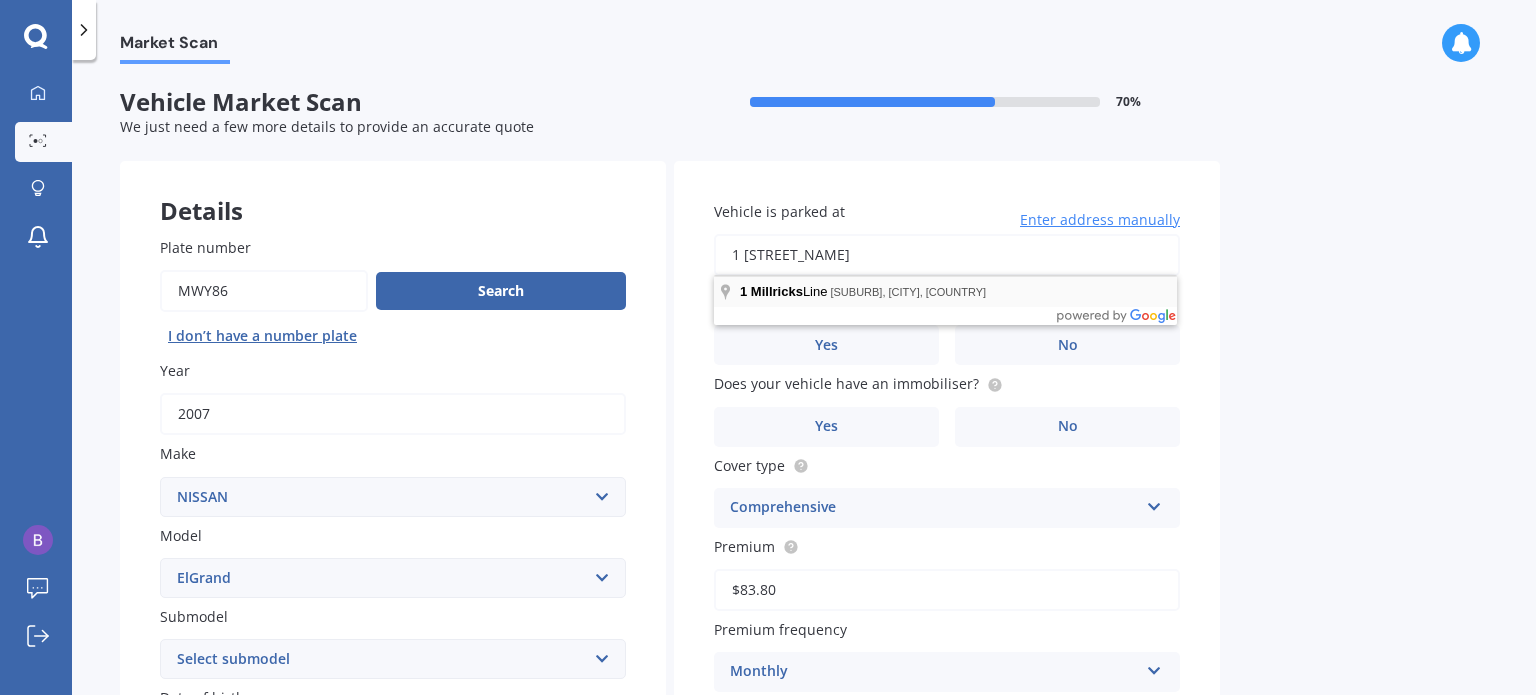 type on "1 [STREET_NAME]" 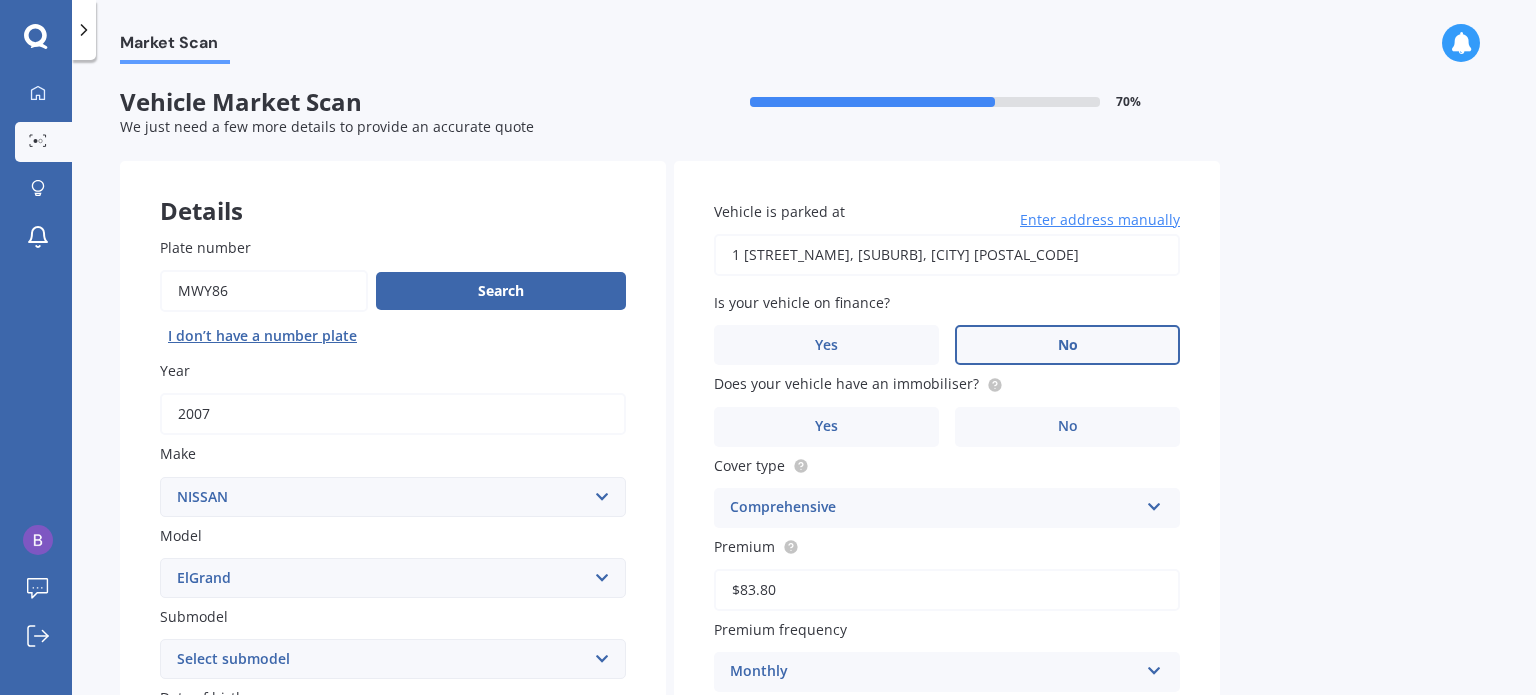 click on "No" at bounding box center (513, 822) 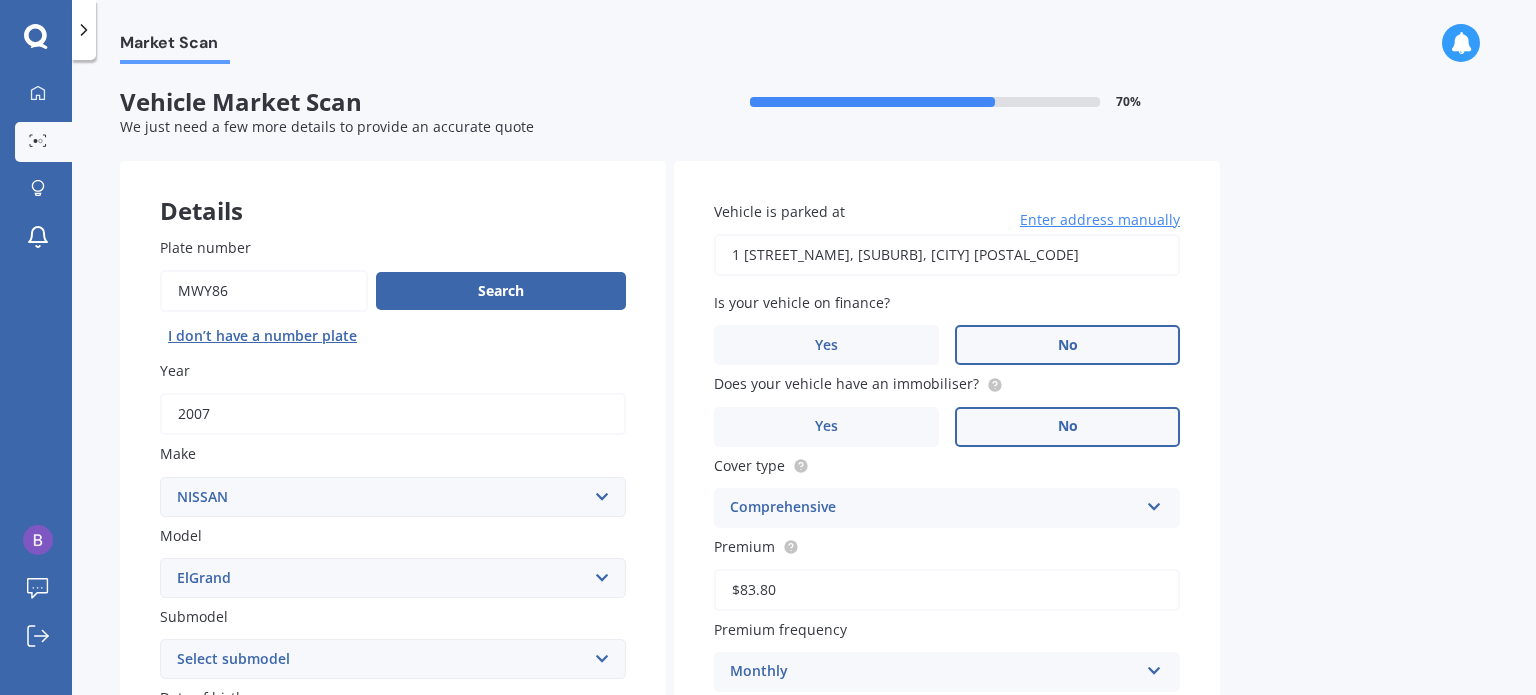 click on "No" at bounding box center (513, 822) 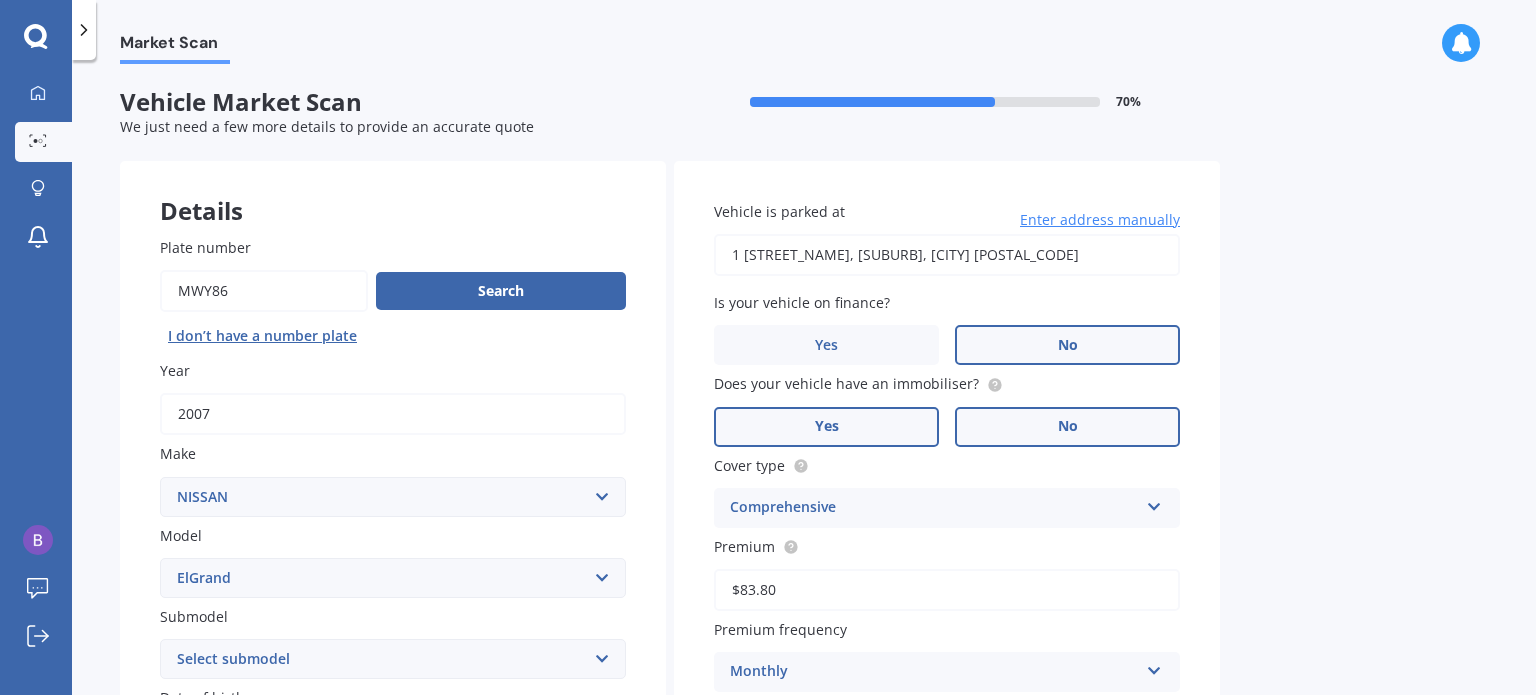 click on "Yes" at bounding box center [272, 822] 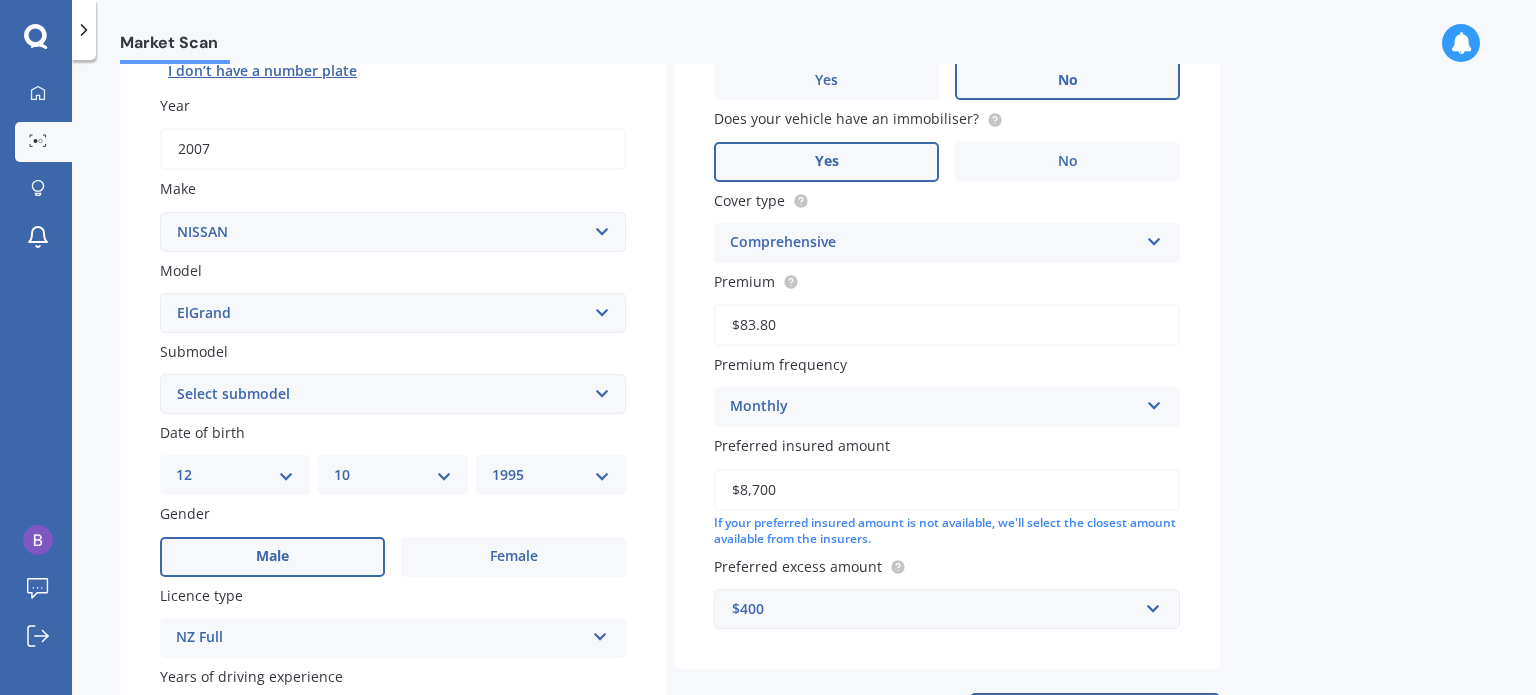 scroll, scrollTop: 300, scrollLeft: 0, axis: vertical 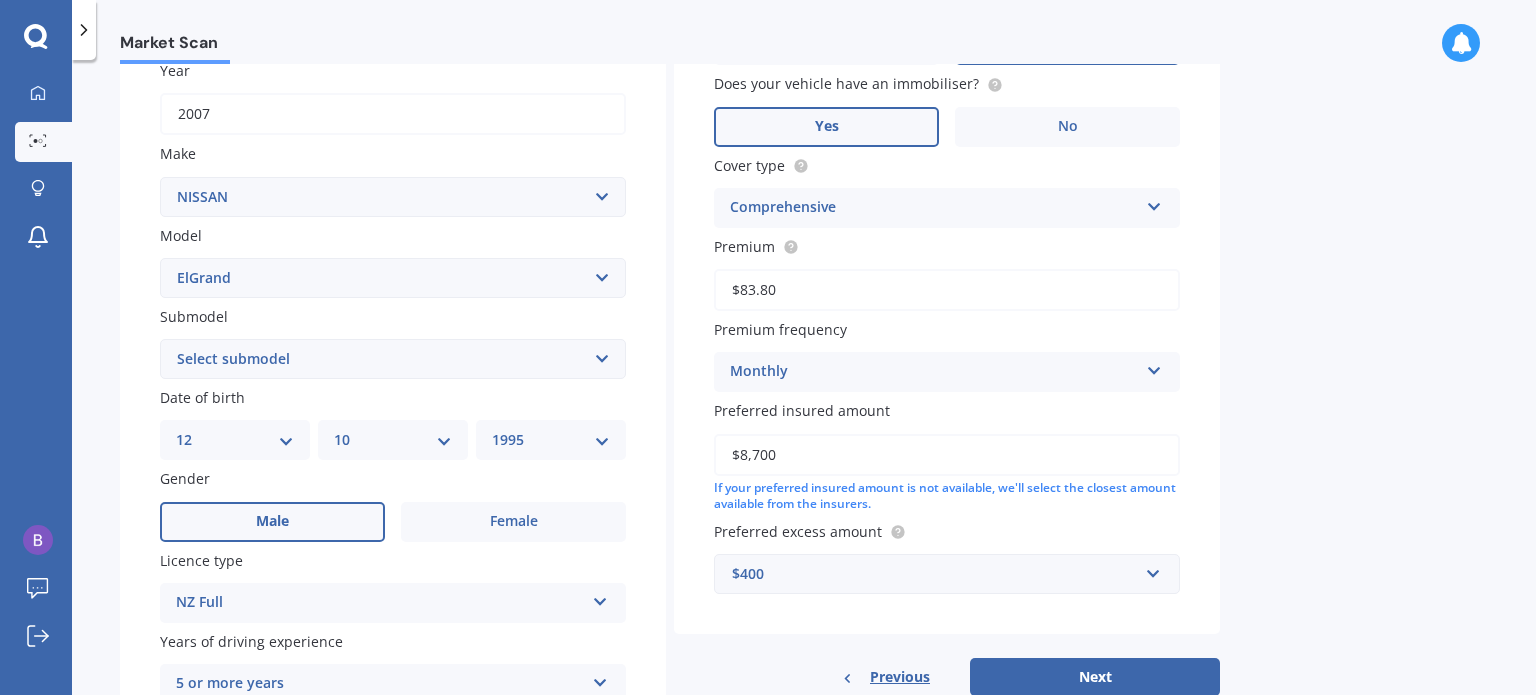 click on "Comprehensive" at bounding box center (380, 603) 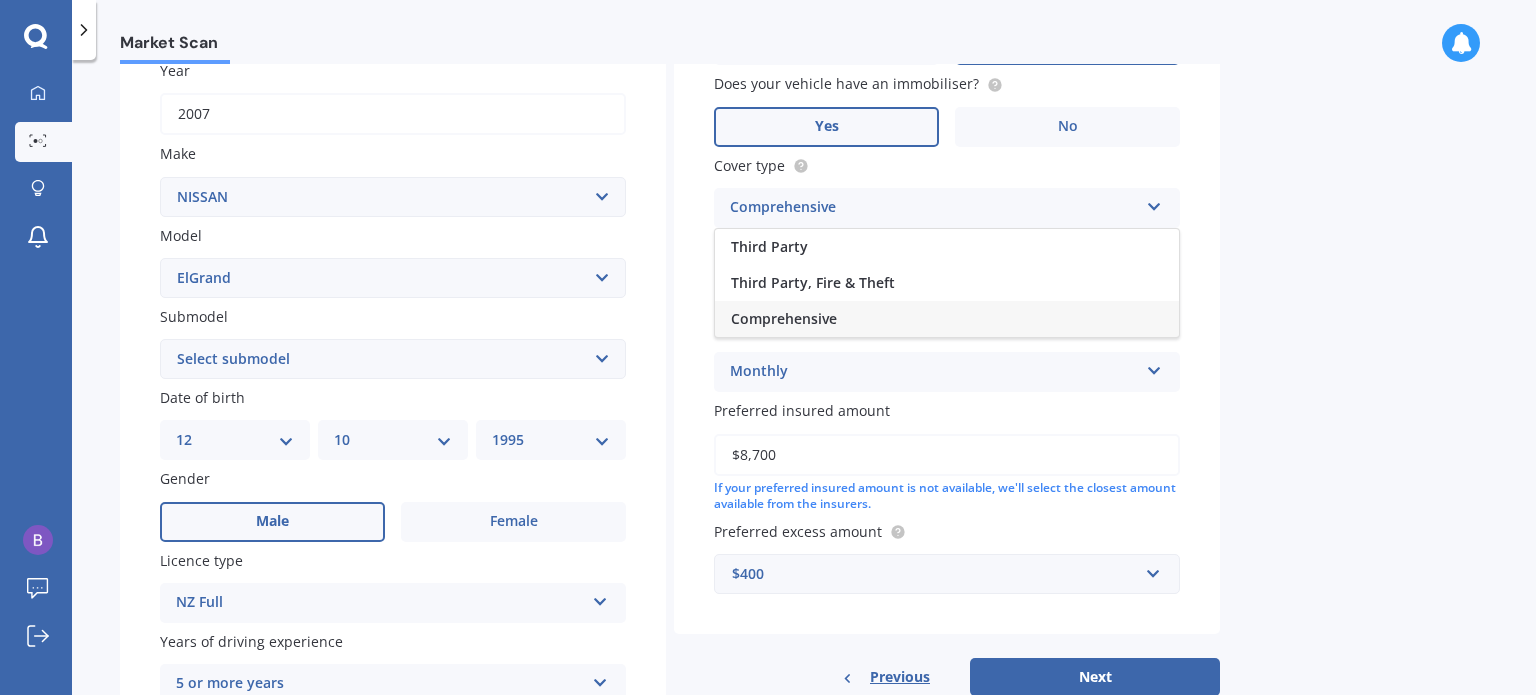 click on "Comprehensive" at bounding box center [934, 208] 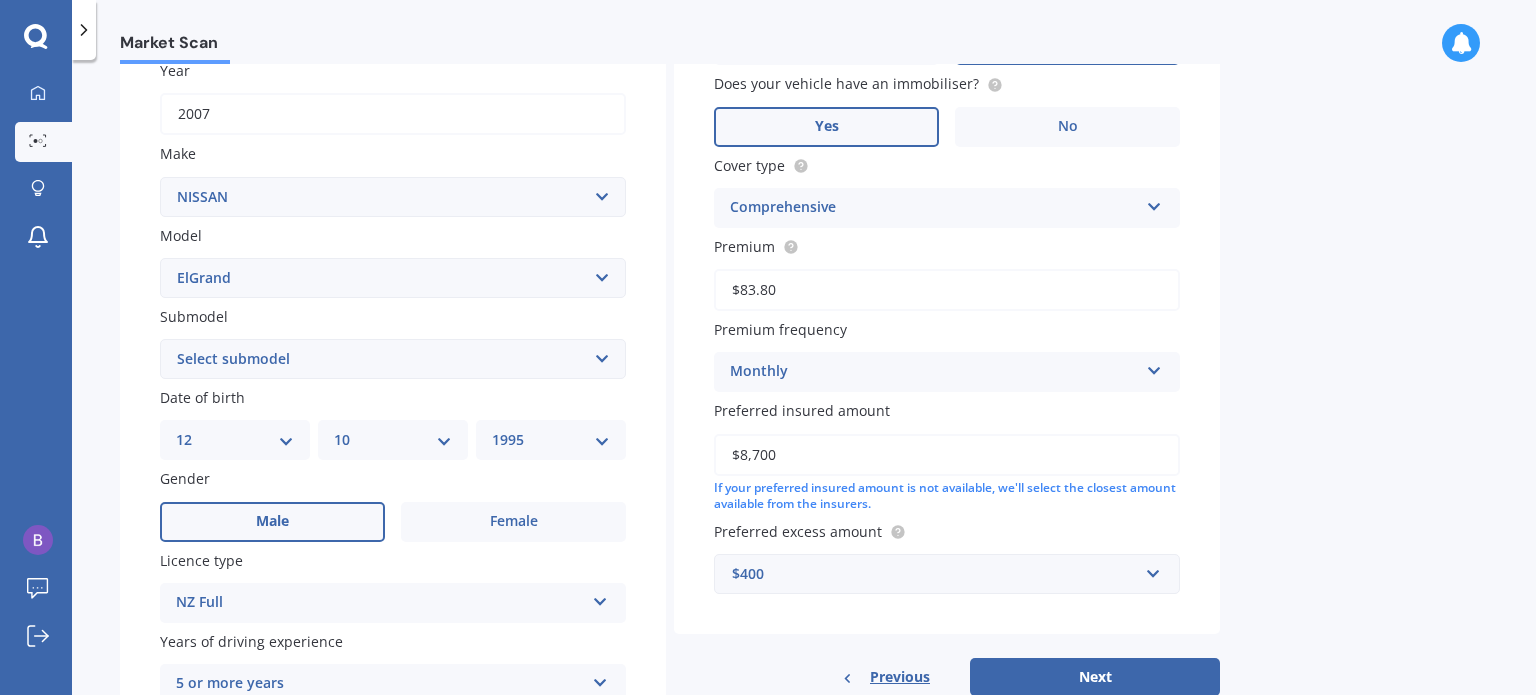 click on "Market Scan Vehicle Market Scan 70 % We just need a few more details to provide an accurate quote Details Plate number Search I don’t have a number plate Year 2007 Make Select make AC ALFA ROMEO ASTON MARTIN AUDI AUSTIN BEDFORD Bentley BMW BYD CADILLAC CAN-AM CHERY CHEVROLET CHRYSLER Citroen CRUISEAIR CUPRA DAEWOO DAIHATSU DAIMLER DAMON DIAHATSU DODGE EXOCET FACTORY FIVE FERRARI FIAT Fiord FLEETWOOD FORD FOTON FRASER GEELY GENESIS GEORGIE BOY GMC GREAT WALL GWM HAVAL HILLMAN HINO HOLDEN HOLIDAY RAMBLER HONDA HUMMER HYUNDAI INFINITI ISUZU IVECO JAC JAECOO JAGUAR JEEP KGM KIA LADA LAMBORGHINI LANCIA LANDROVER LDV LEXUS LINCOLN LOTUS LUNAR M.G M.G. MAHINDRA MASERATI MAZDA MCLAREN MERCEDES AMG Mercedes Benz MERCEDES-AMG MERCURY MINI MITSUBISHI MORGAN MORRIS NEWMAR NISSAN OMODA OPEL OXFORD PEUGEOT Plymouth Polestar PONTIAC PORSCHE PROTON RAM Range Rover Rayne RENAULT ROLLS ROYCE ROVER SAAB SATURN SEAT SHELBY SKODA SMART SSANGYONG SUBARU SUZUKI TATA TESLA TIFFIN Toyota TRIUMPH TVR Vauxhall VOLKSWAGEN VOLVO ZX Ad" at bounding box center [804, 381] 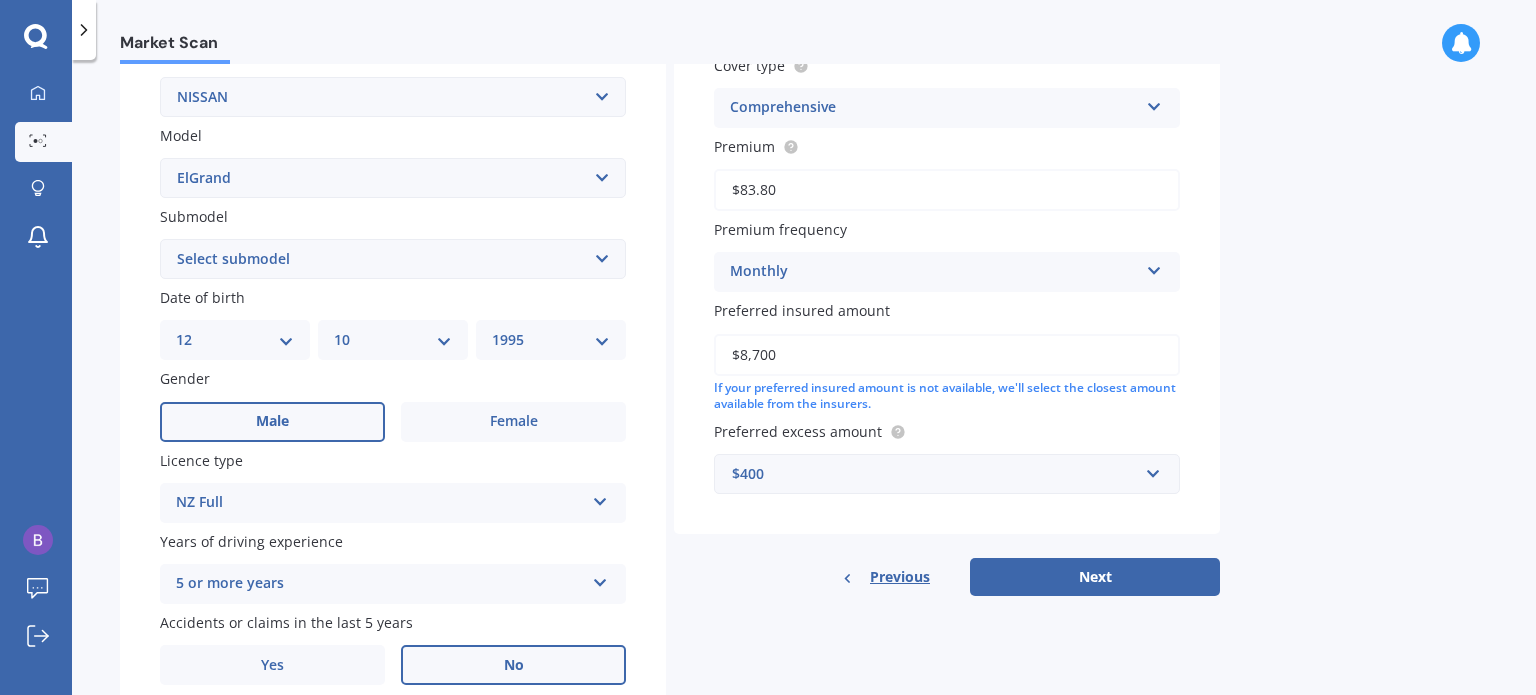 scroll, scrollTop: 300, scrollLeft: 0, axis: vertical 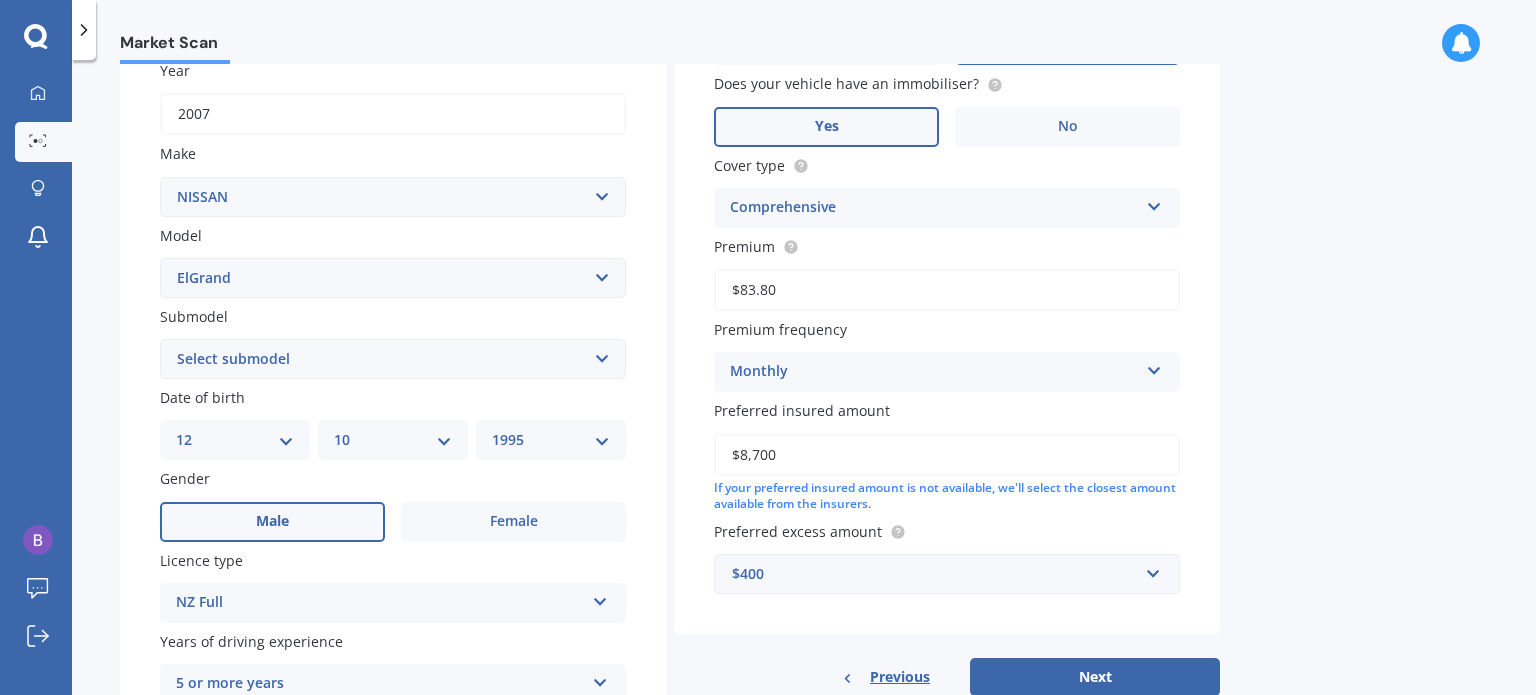 click on "$83.80" at bounding box center [947, 290] 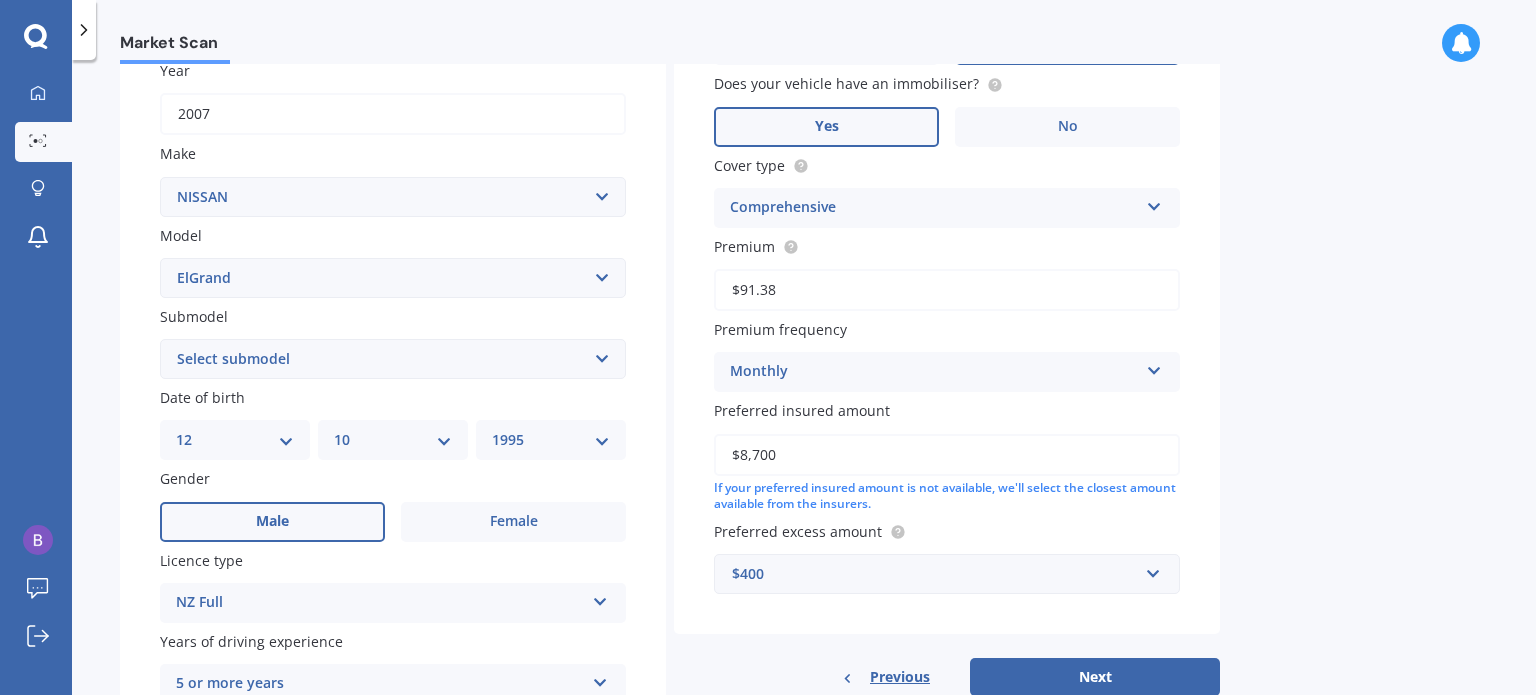 type on "$91.38" 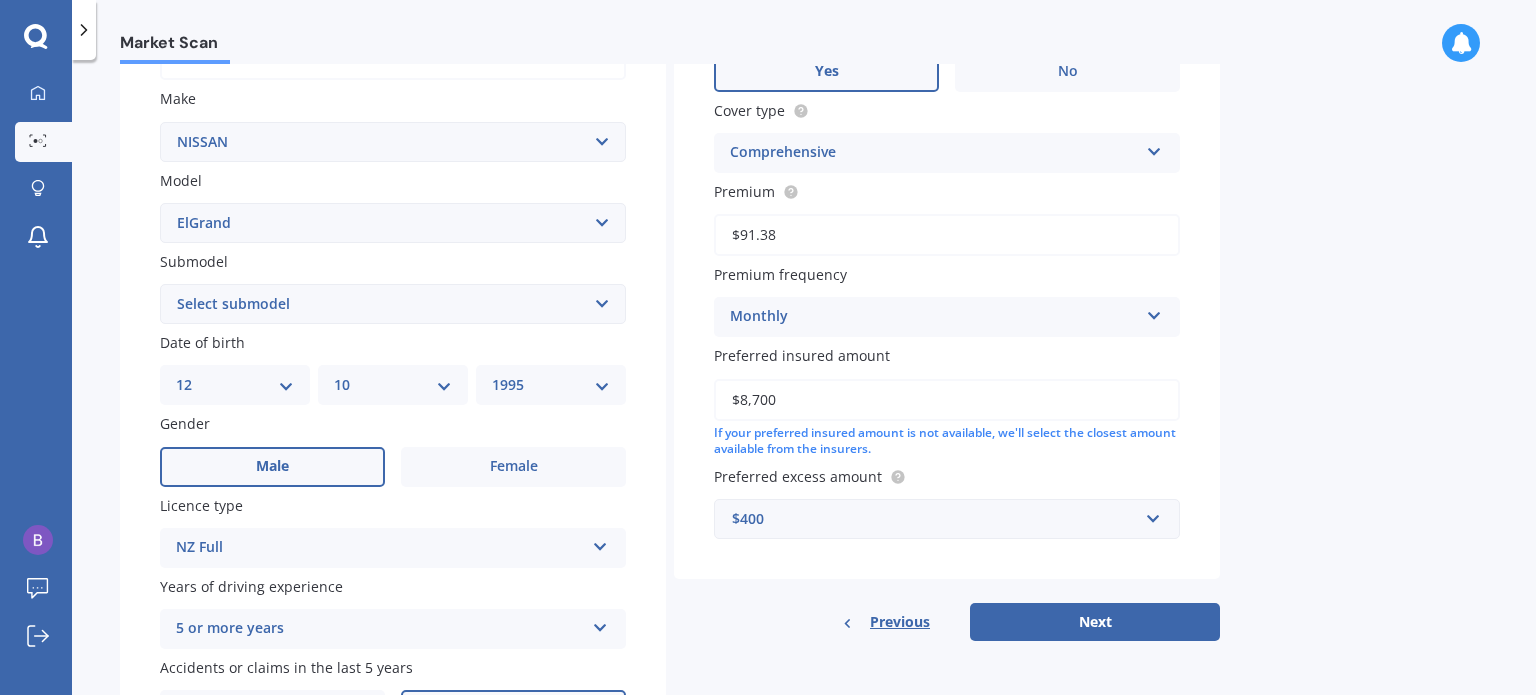 scroll, scrollTop: 400, scrollLeft: 0, axis: vertical 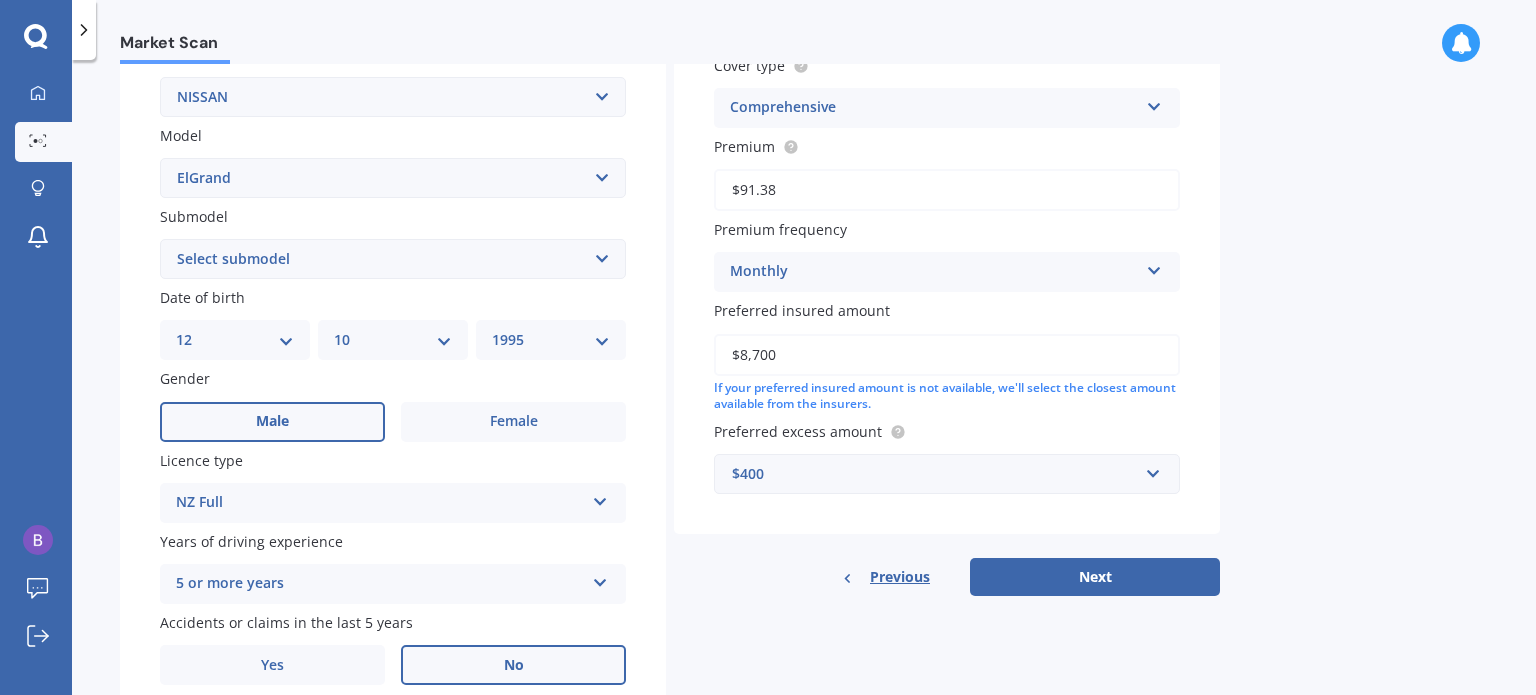 click on "$8,700" at bounding box center (947, 355) 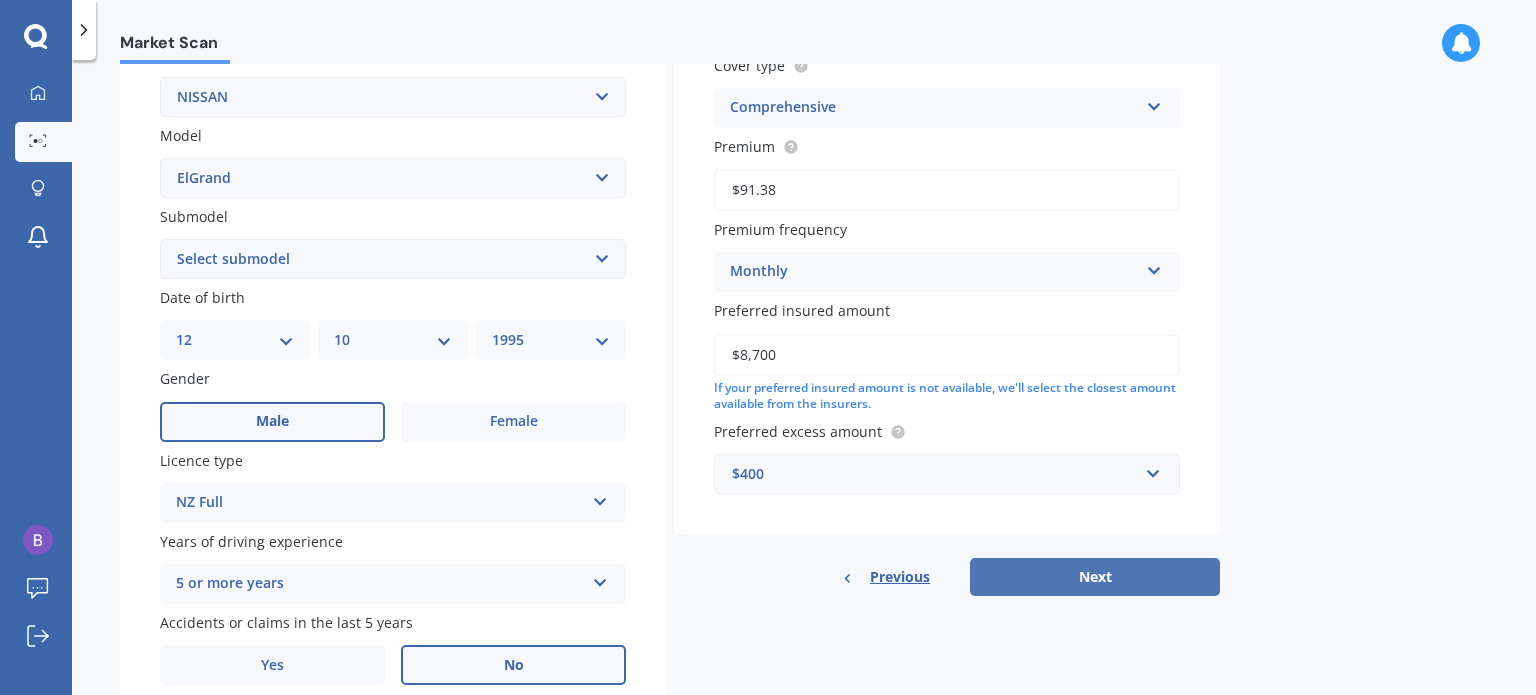 click on "Vehicle is parked at [NUMBER] [STREET], [STREET_NAME], [CITY] [POSTAL_CODE] Enter address manually Is your vehicle on finance? Yes No Does your vehicle have an immobiliser? Yes No Cover type Comprehensive Third Party Third Party, Fire & Theft Comprehensive Premium $[PRICE] Premium frequency Monthly Yearly Six-Monthly Quarterly Monthly Fortnightly Weekly Preferred insured amount $[PRICE] If your preferred insured amount is not available, we'll select the closest amount available from the insurers. Preferred excess amount $[PRICE] $[PRICE] $[PRICE] $[PRICE] $[PRICE] $[PRICE] $[PRICE] $[PRICE]" at bounding box center [947, 179] 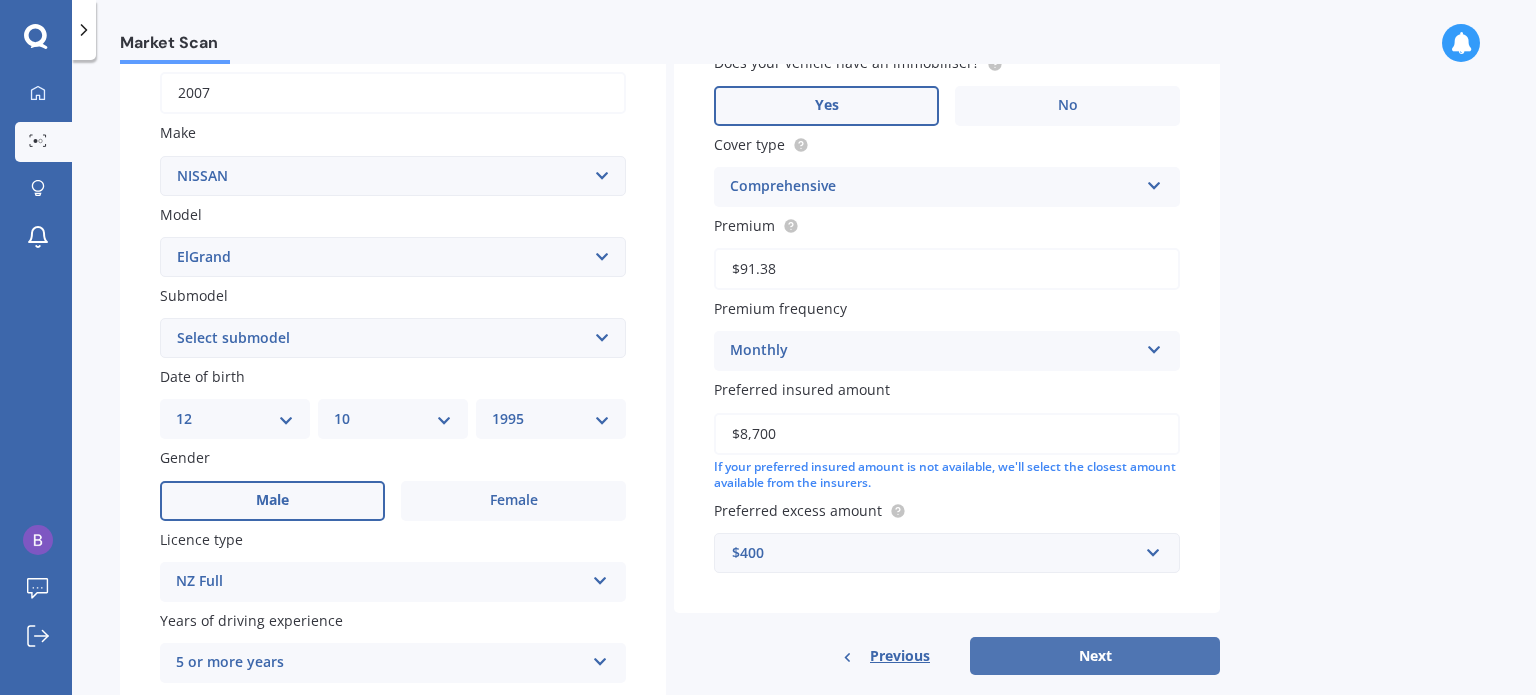 scroll, scrollTop: 300, scrollLeft: 0, axis: vertical 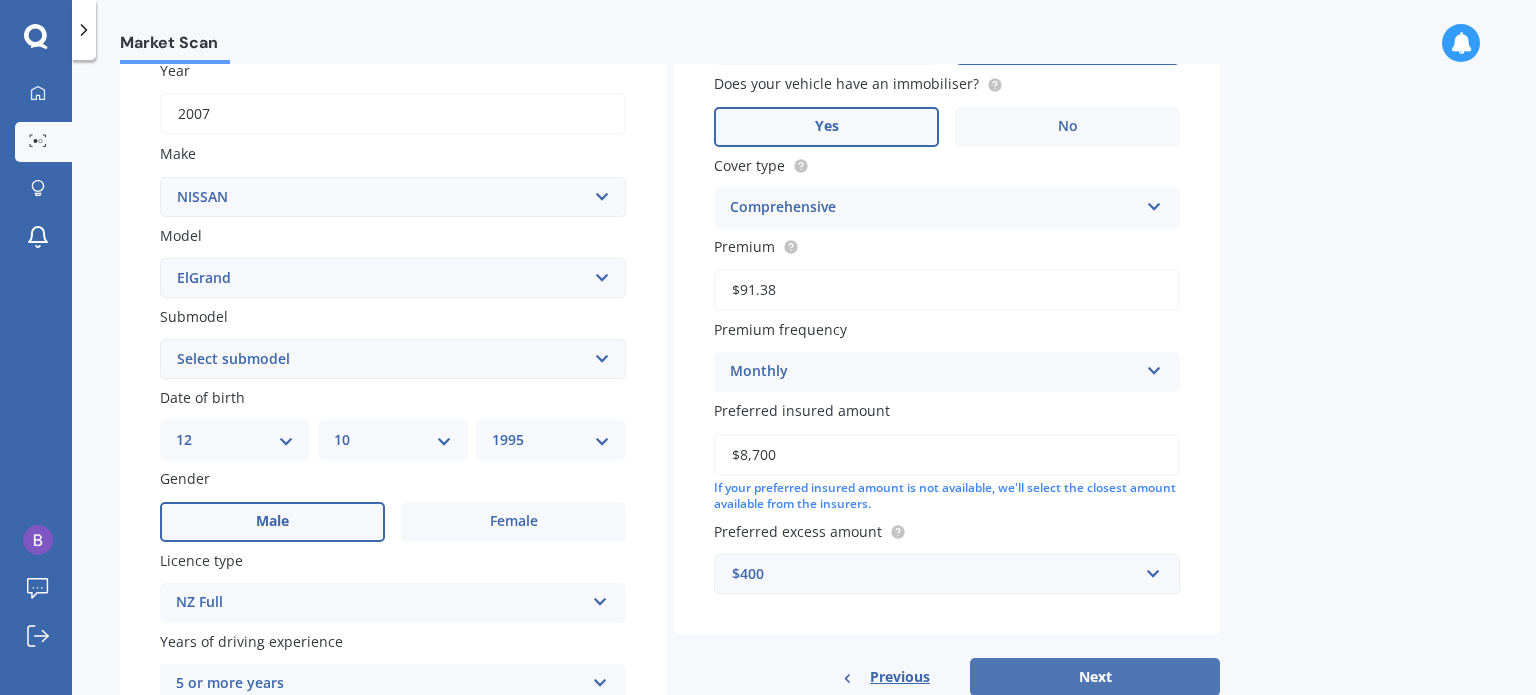 click on "Next" at bounding box center [1095, 677] 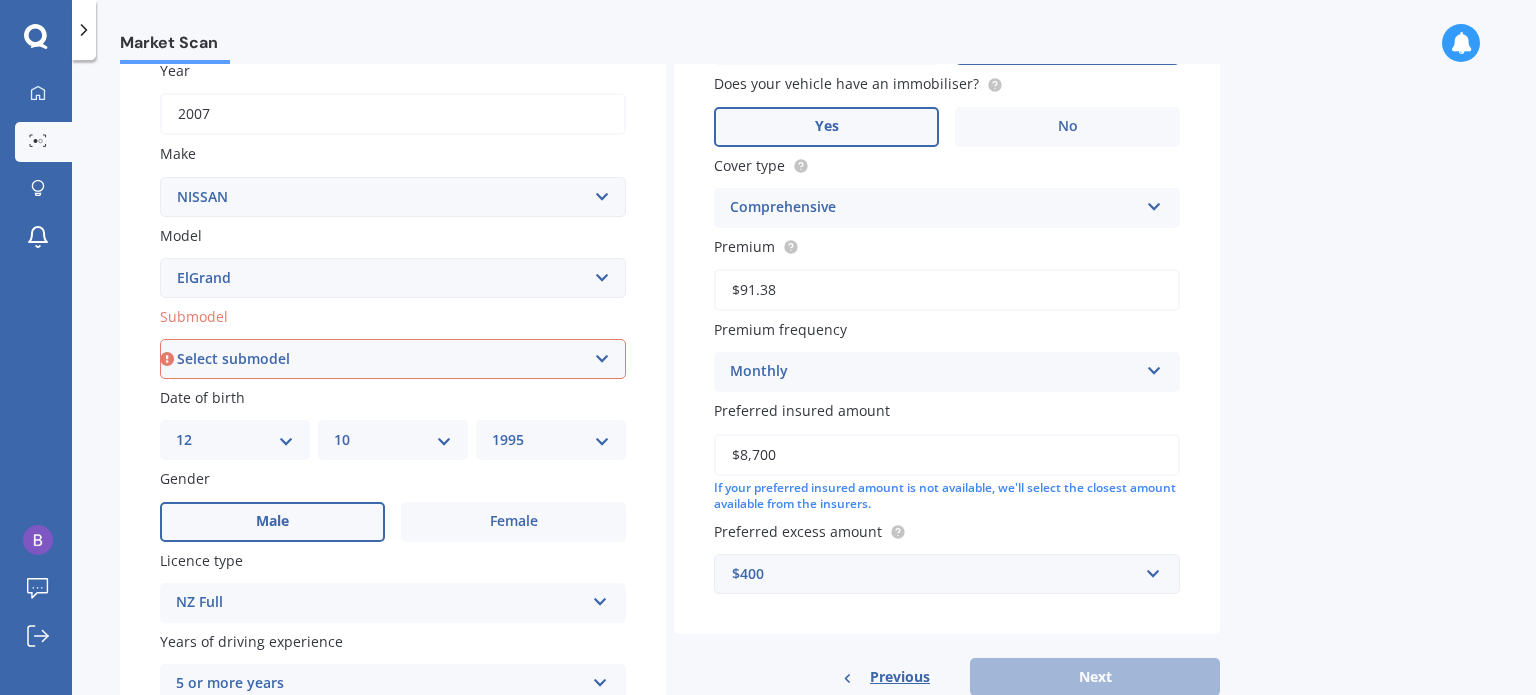 click on "Select submodel (All other) Diesel Station Wagon 4WD" at bounding box center [393, 359] 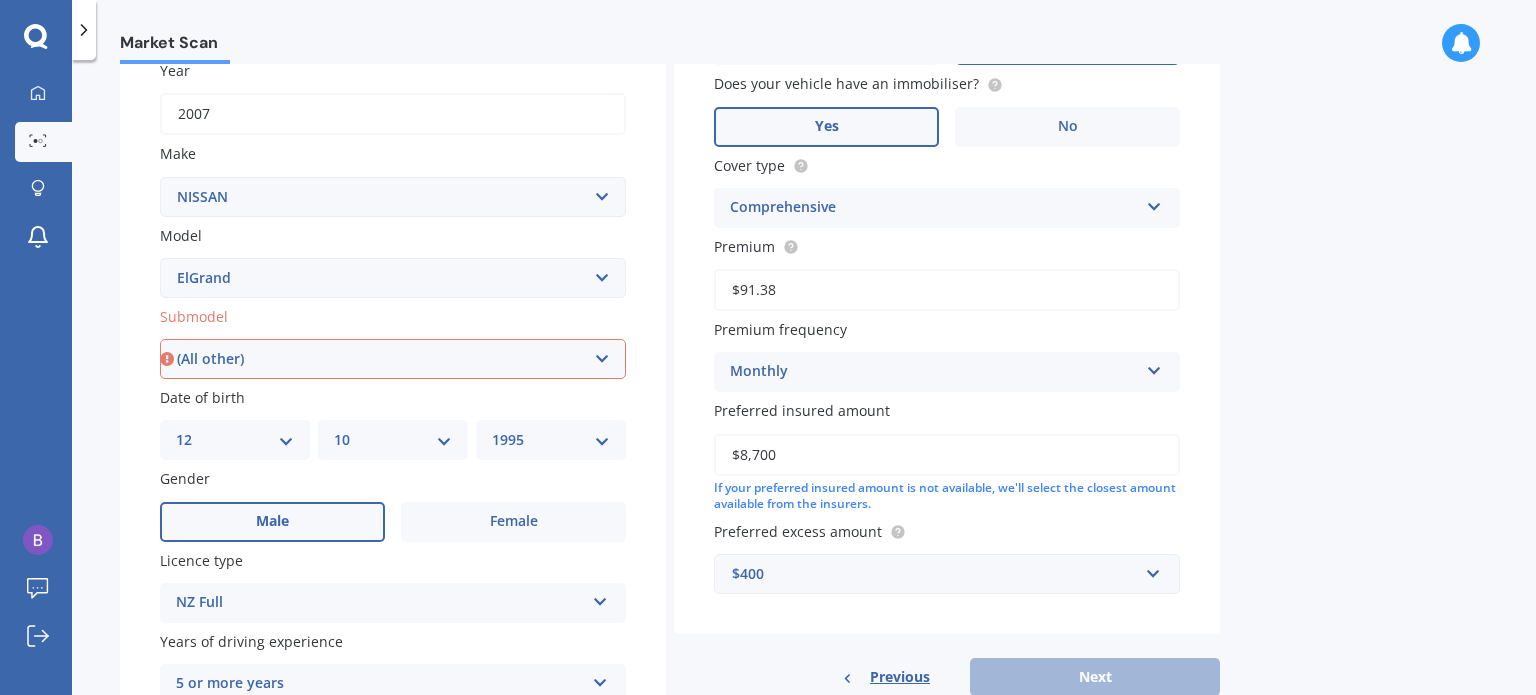 click on "Select submodel (All other) Diesel Station Wagon 4WD" at bounding box center [393, 359] 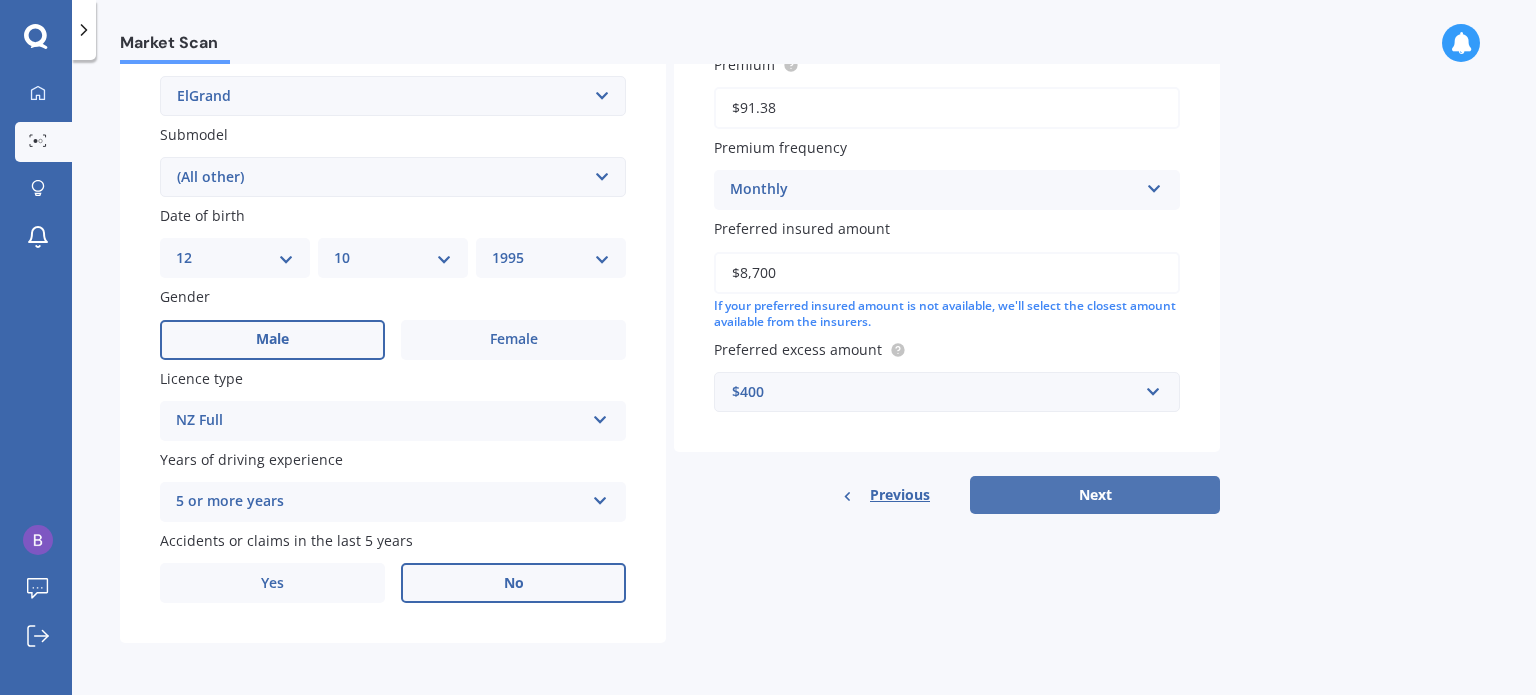 click on "Next" at bounding box center (1095, 495) 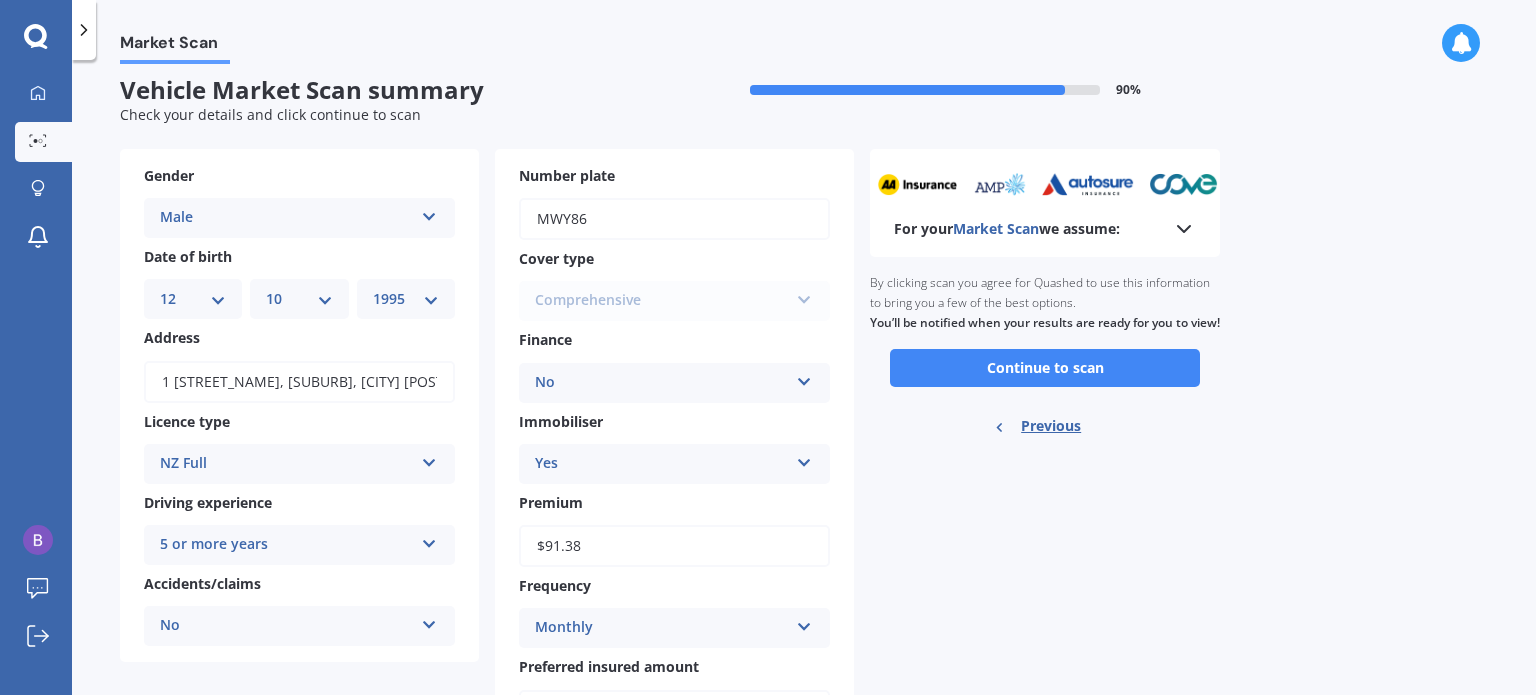 scroll, scrollTop: 0, scrollLeft: 0, axis: both 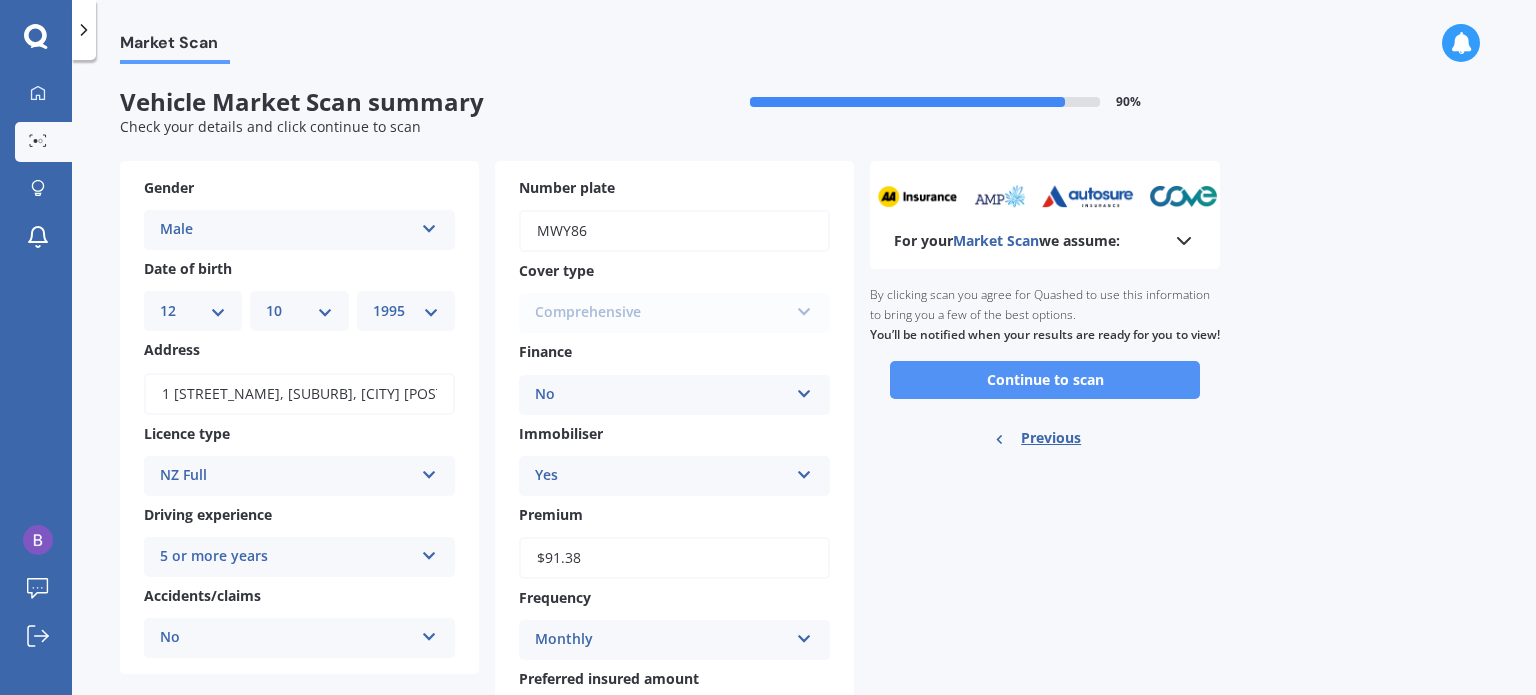 click on "Continue to scan" at bounding box center (1045, 380) 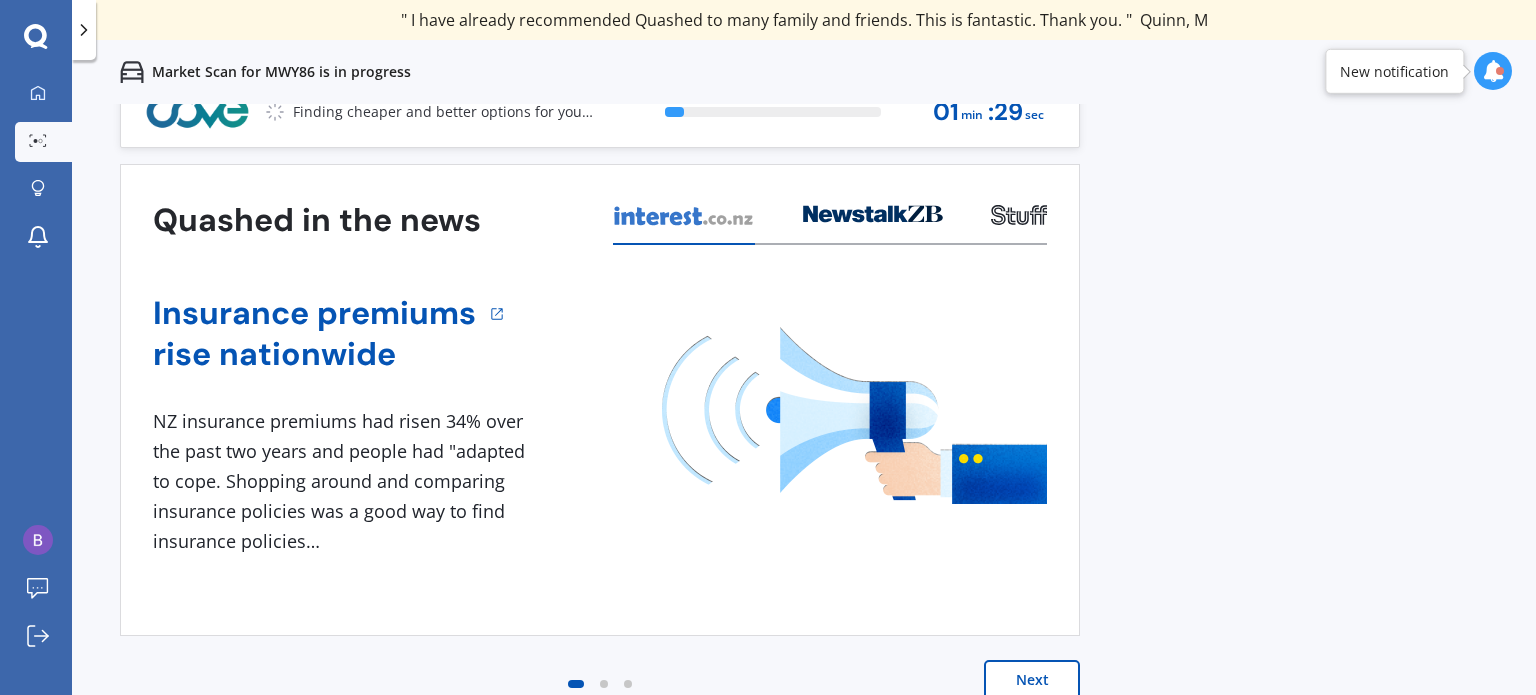 scroll, scrollTop: 0, scrollLeft: 0, axis: both 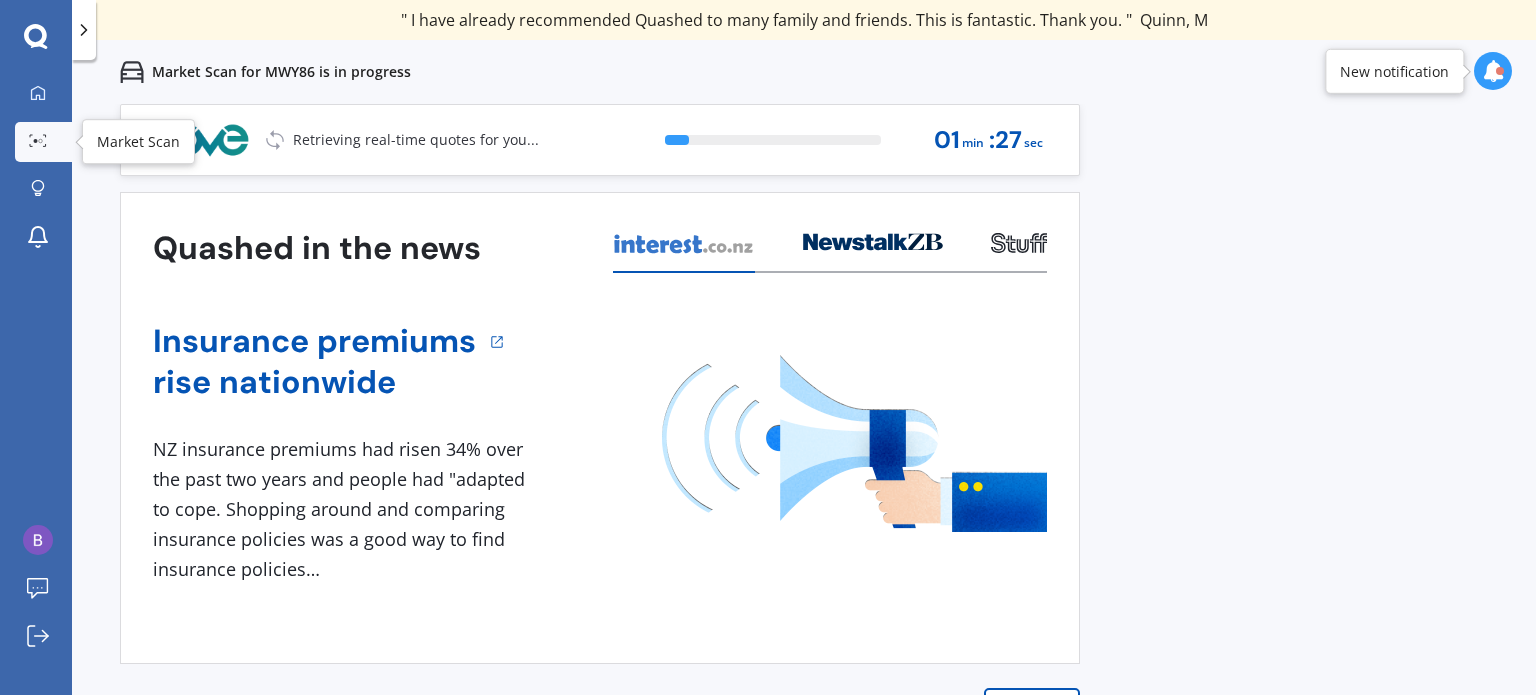 click at bounding box center [38, 140] 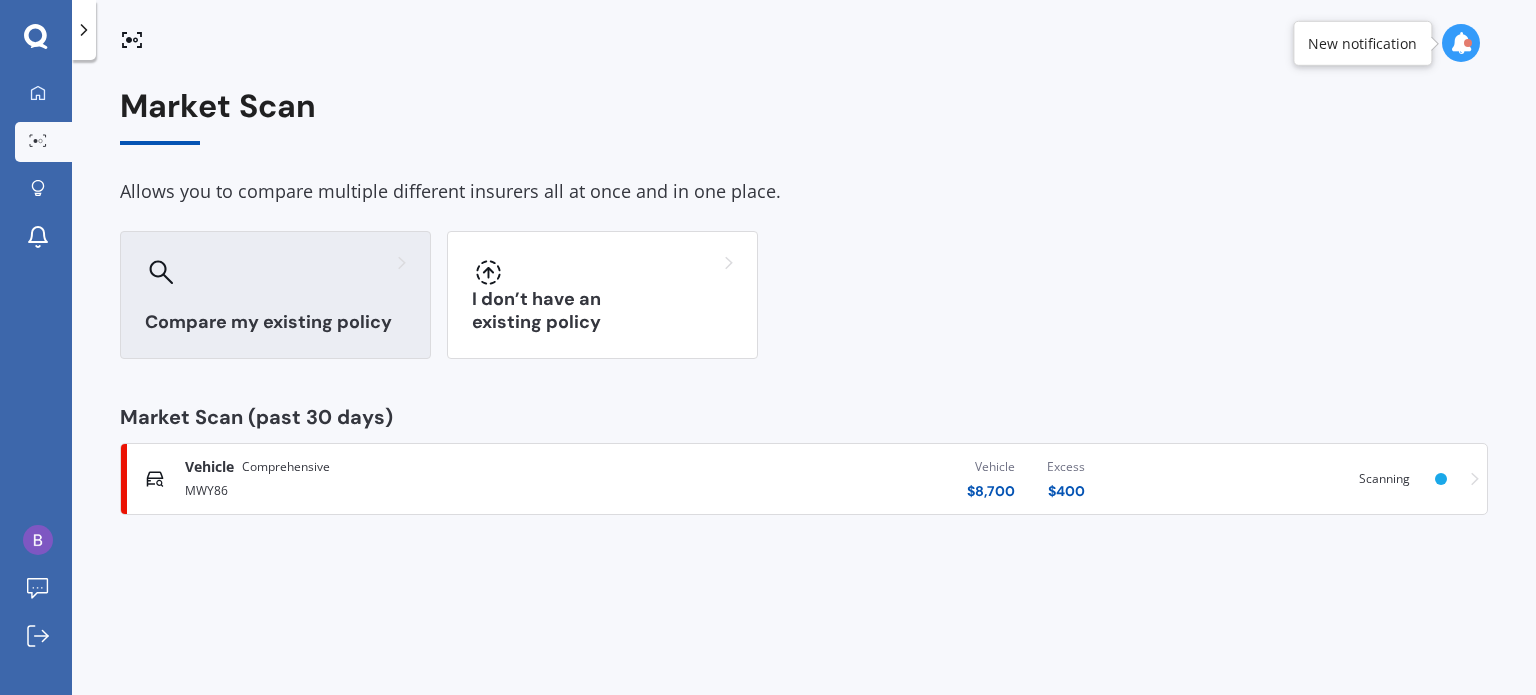 click on "Compare my existing policy" at bounding box center (275, 322) 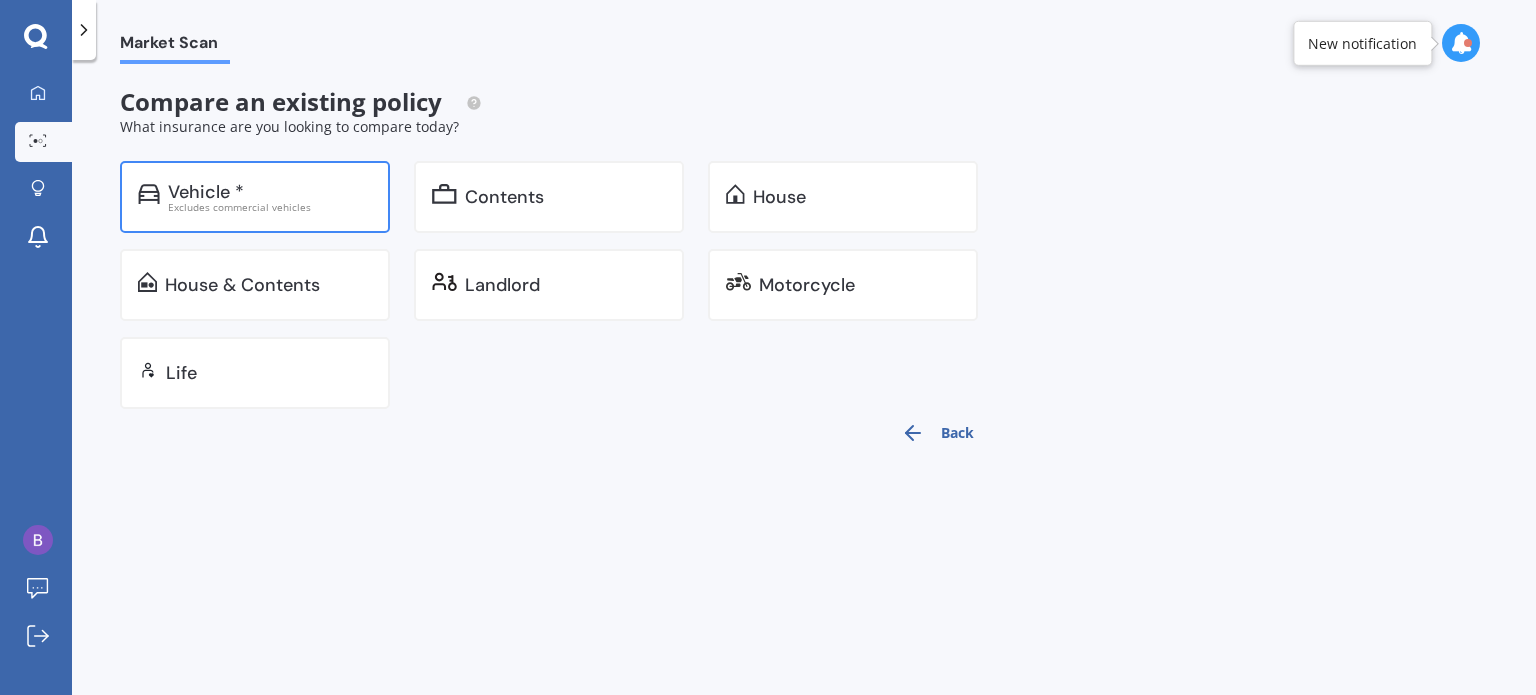 click on "Vehicle * Excludes commercial vehicles" at bounding box center (255, 197) 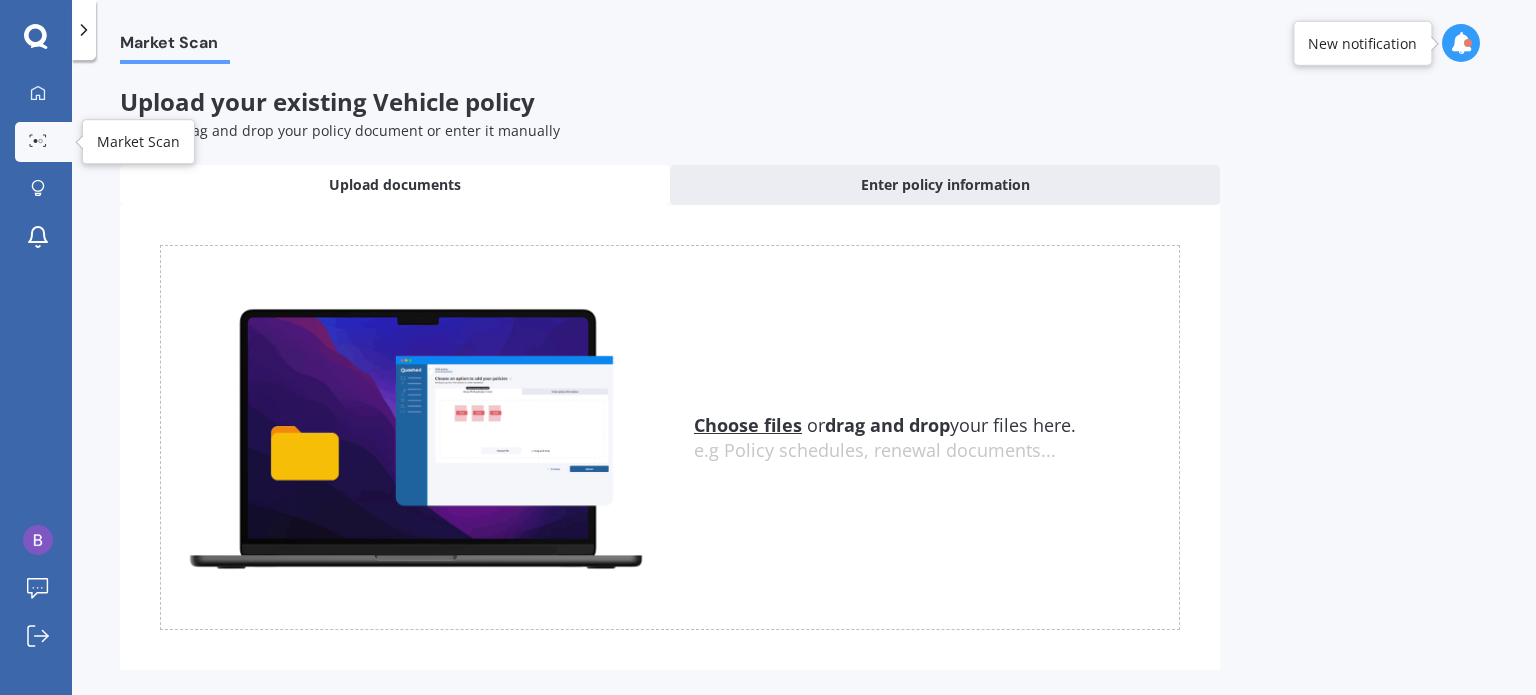 click on "Market Scan" at bounding box center (43, 142) 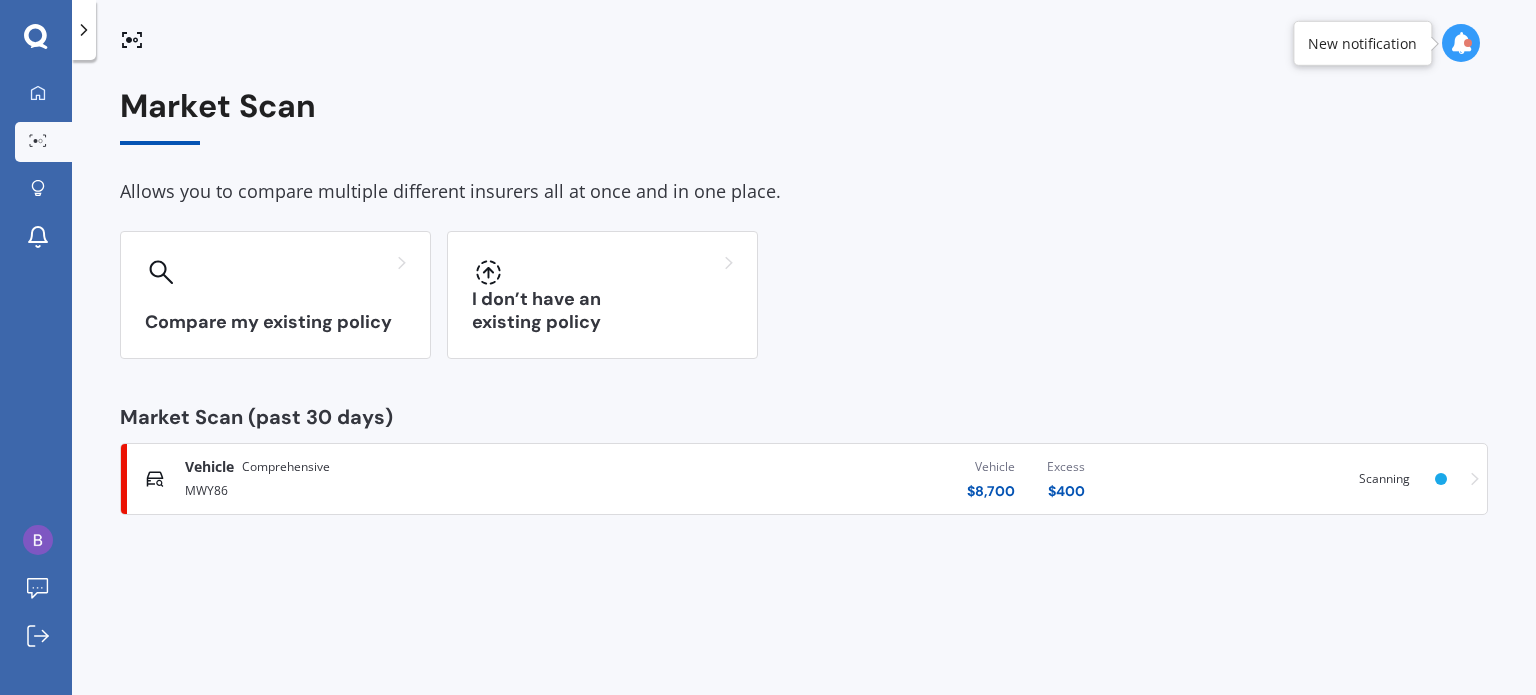 click on "Scanning" at bounding box center [1397, 479] 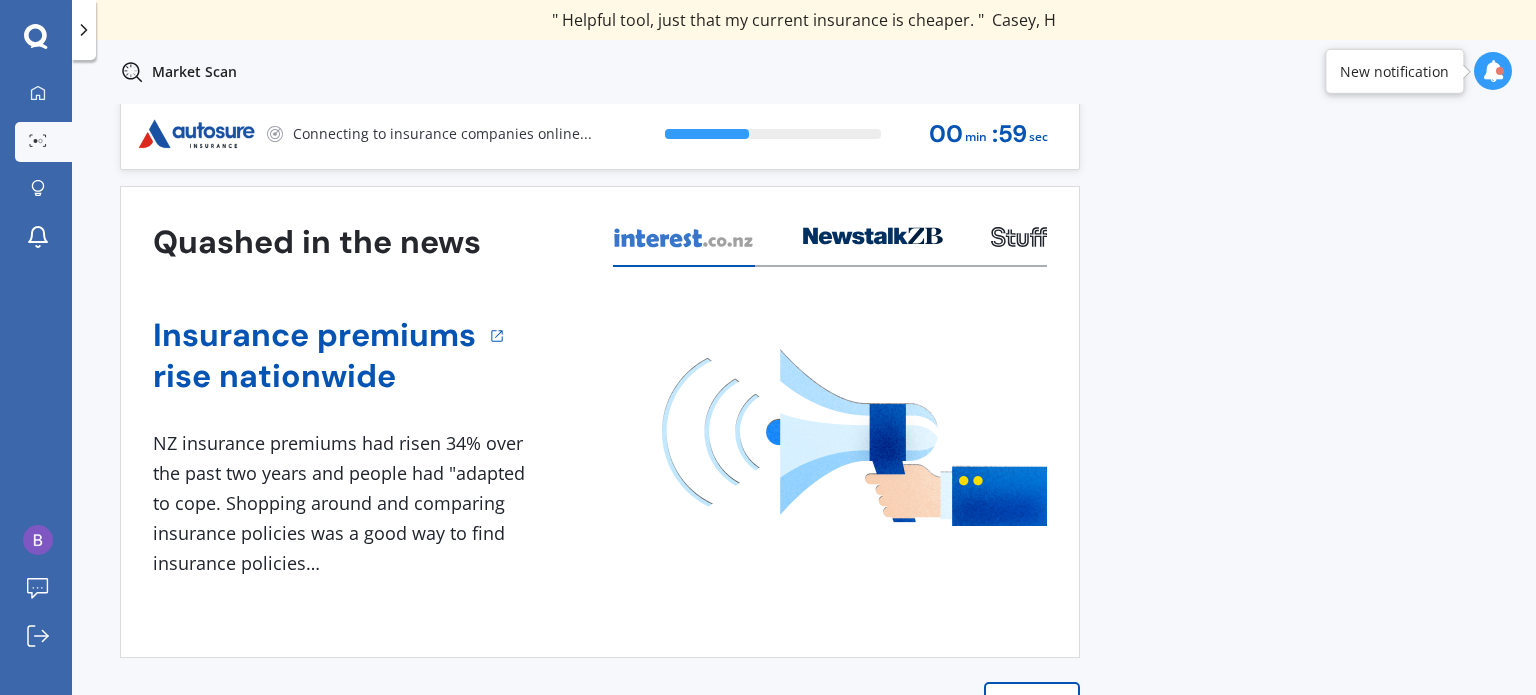 scroll, scrollTop: 0, scrollLeft: 0, axis: both 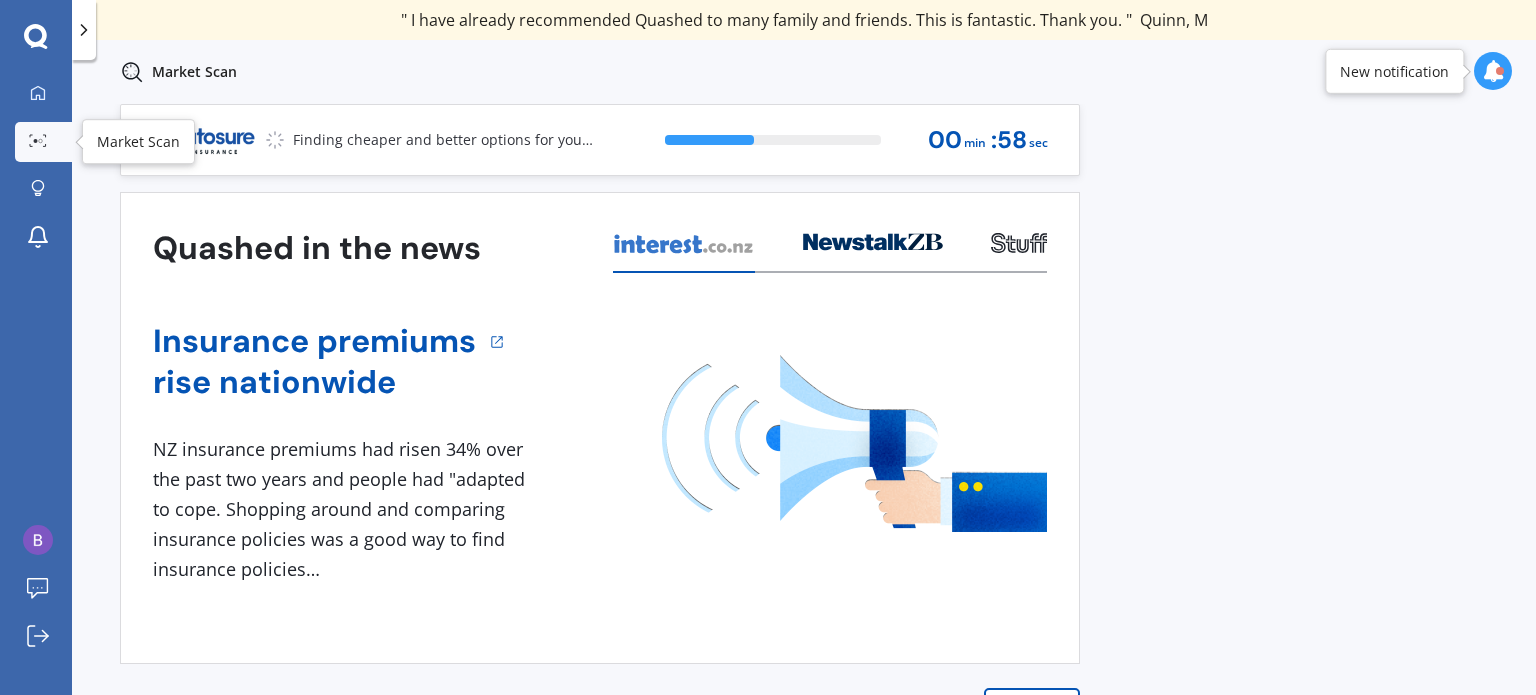 click on "Market Scan" at bounding box center (43, 142) 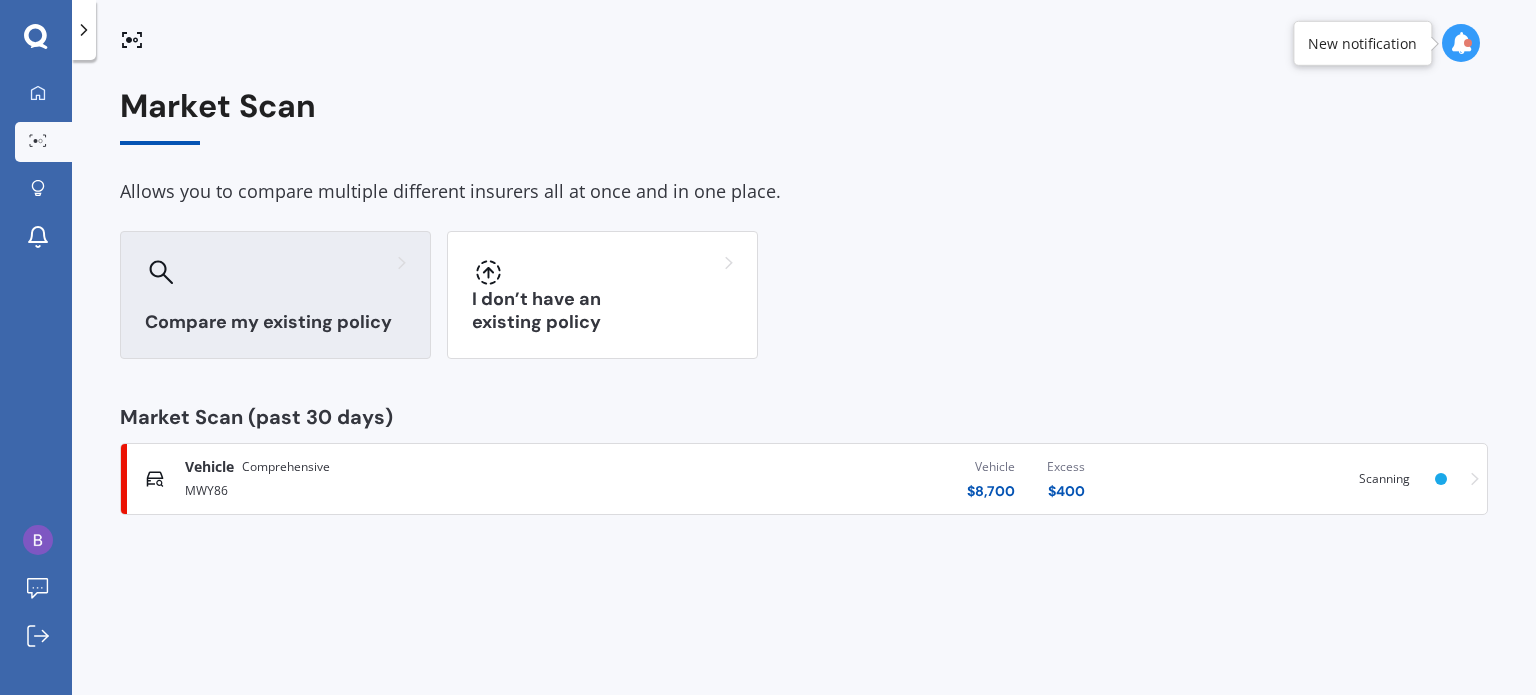 click on "Compare my existing policy" at bounding box center [275, 295] 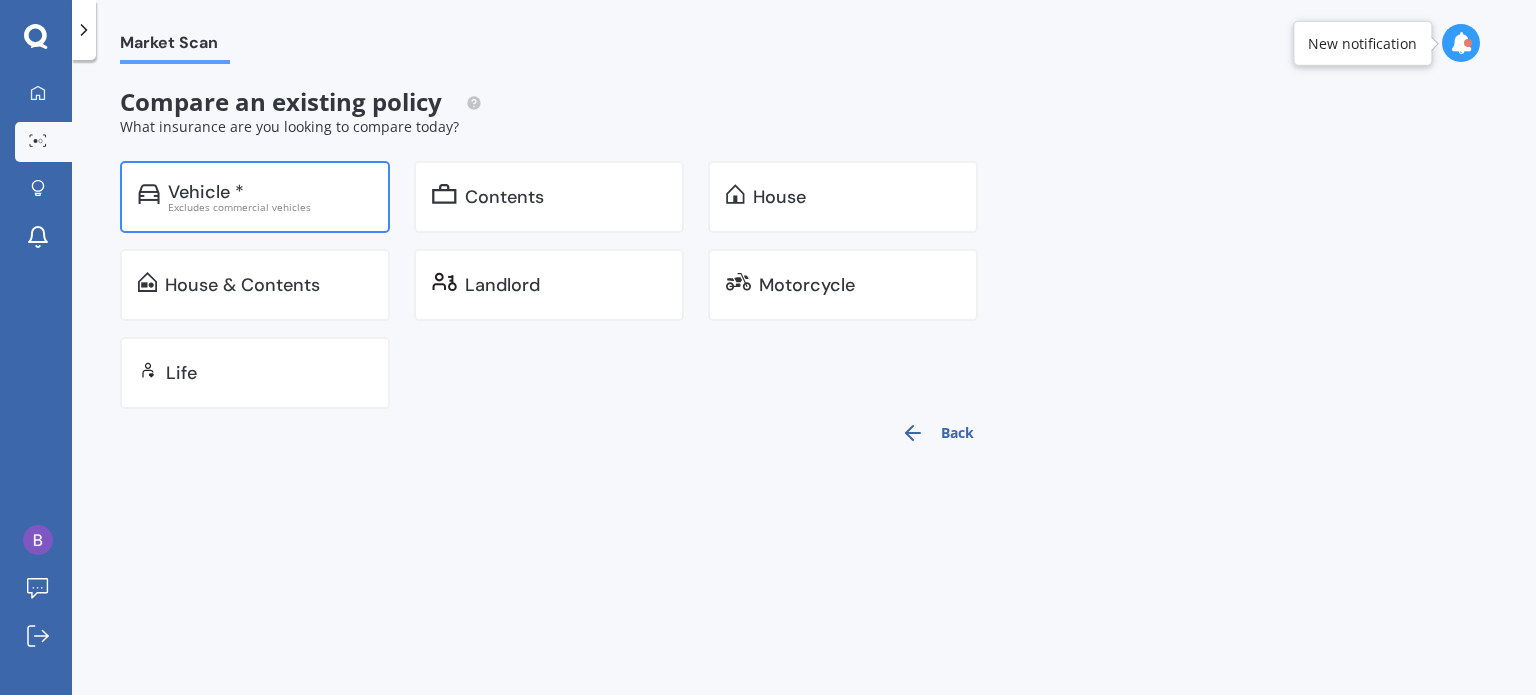 click on "Excludes commercial vehicles" at bounding box center [270, 207] 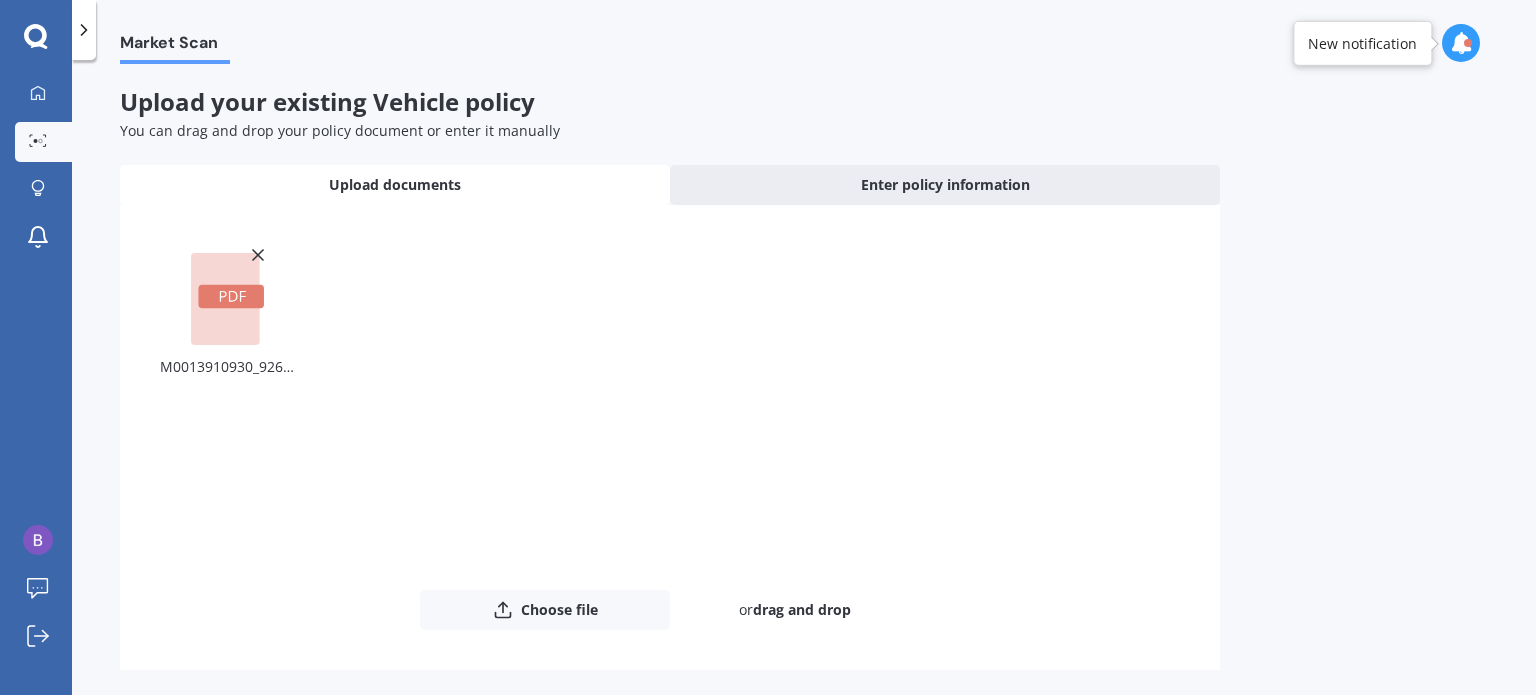 scroll, scrollTop: 74, scrollLeft: 0, axis: vertical 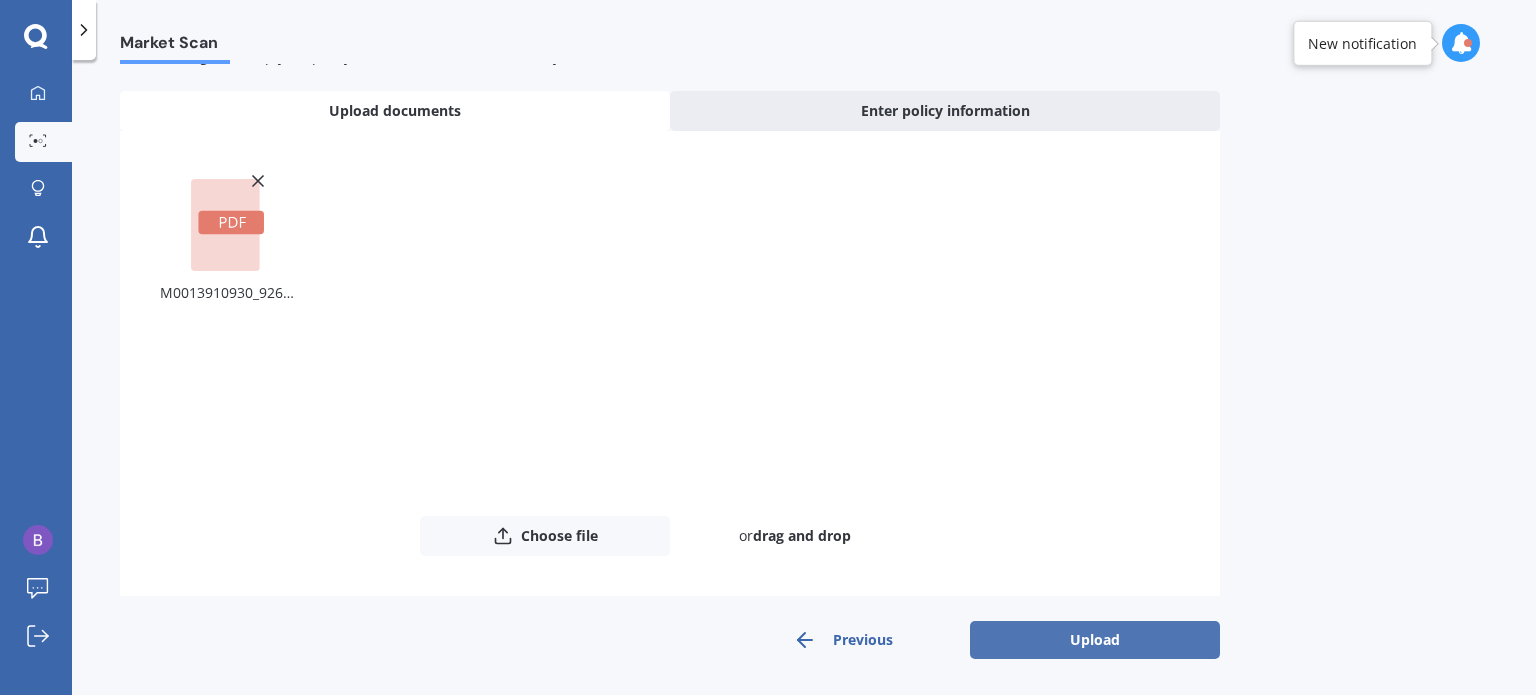 click on "Upload" at bounding box center (1095, 640) 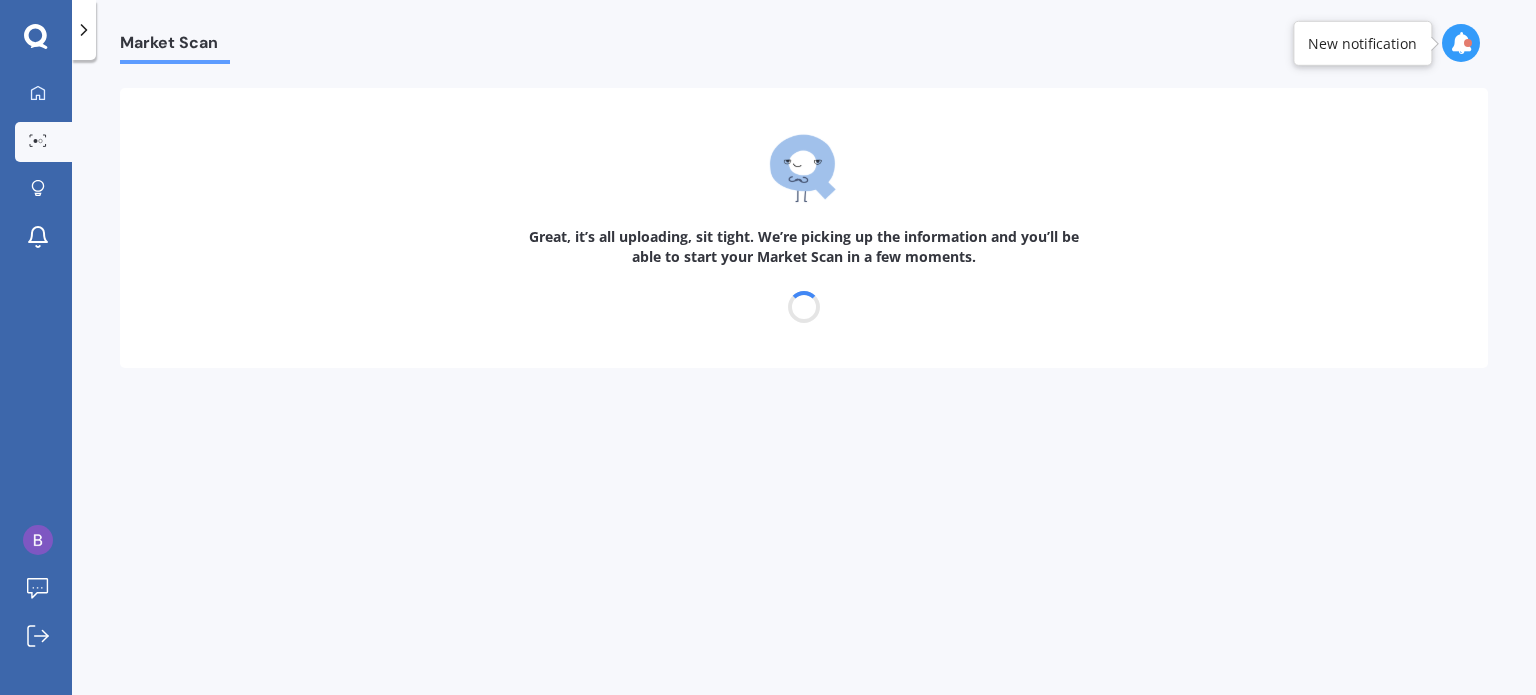 scroll, scrollTop: 0, scrollLeft: 0, axis: both 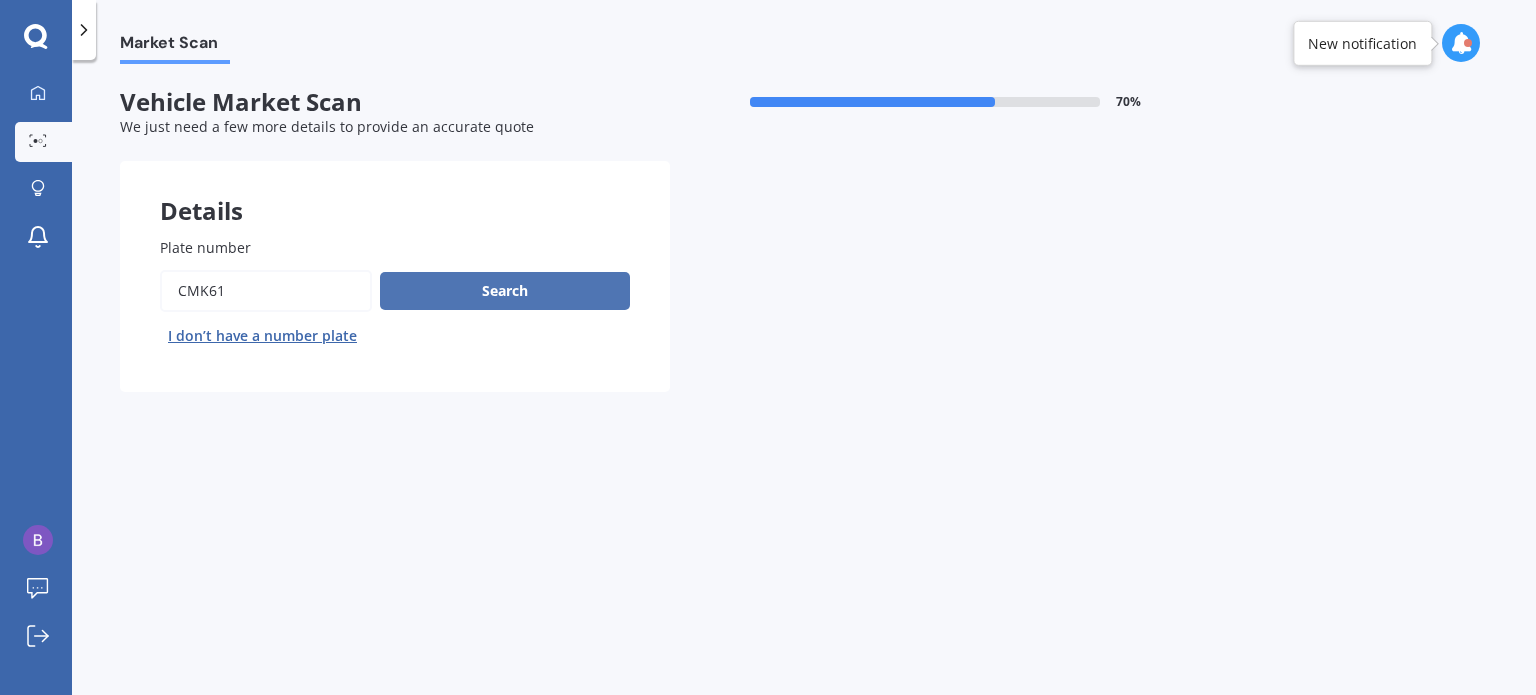 click on "Search" at bounding box center (505, 291) 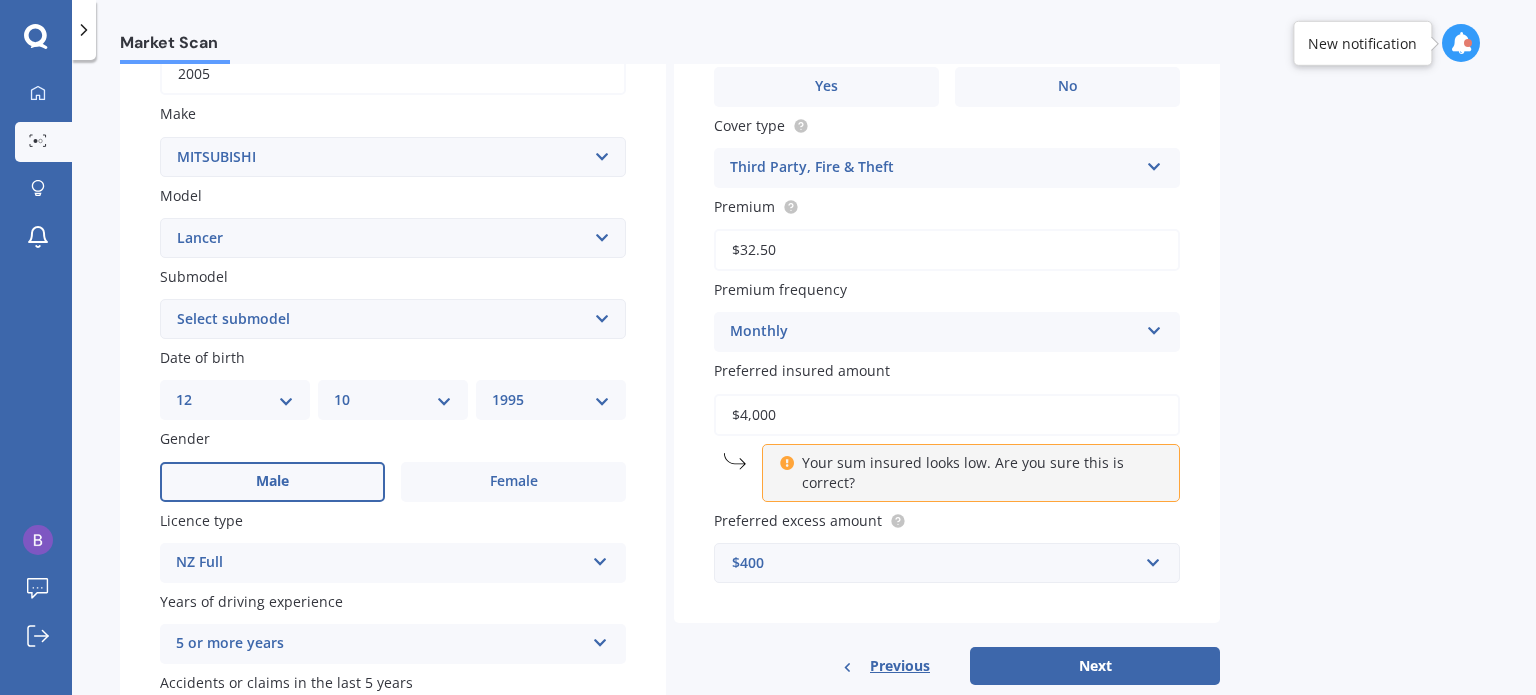 scroll, scrollTop: 400, scrollLeft: 0, axis: vertical 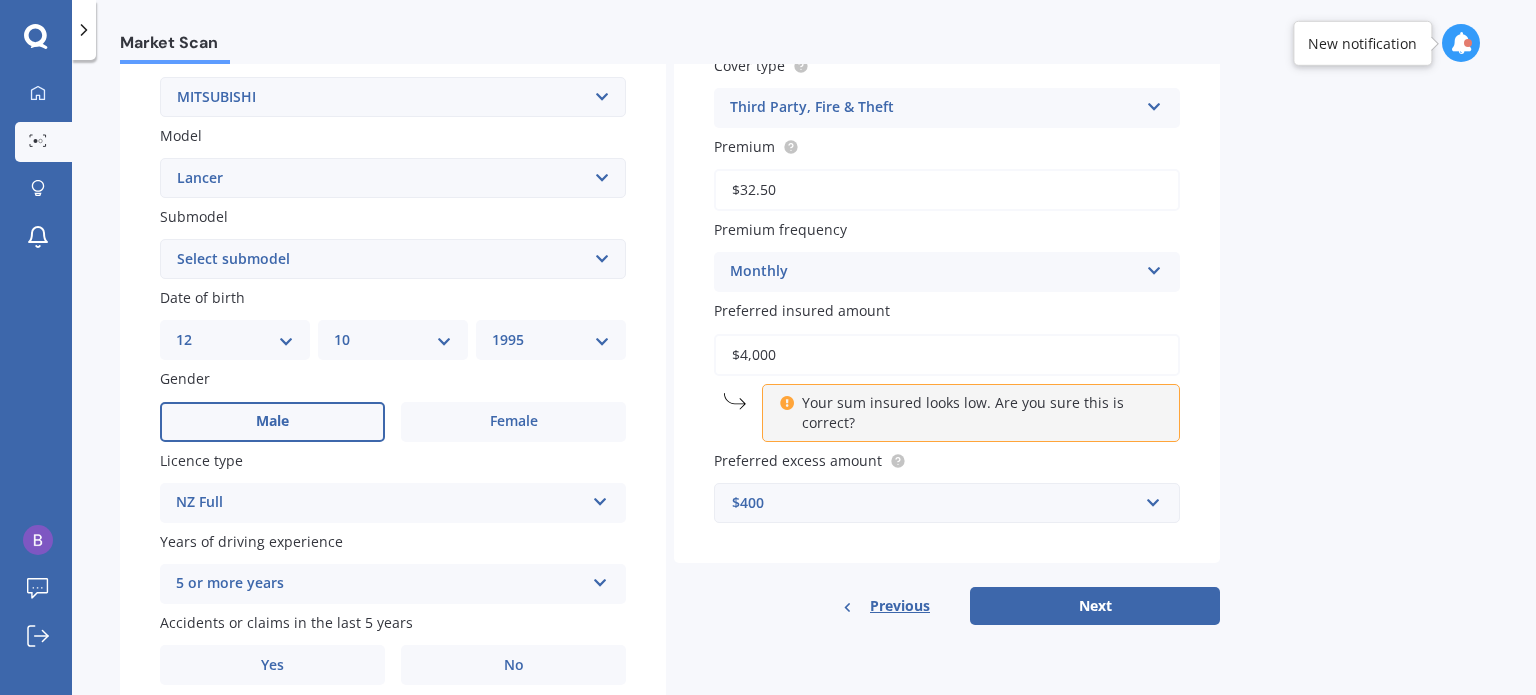 click on "Select submodel (All other) 2.0P 4X4 non-turbo Cedia non-turbo Cedia Turbo Diesel EVOLUTION Exceed GL Hatch GL Sedan GLI GLI Coupe GLI Sedan GLI Wagon GLiX Coupe GLiX Hatch GLiX Sedan GLiX Wagon GLS GLX GSR non-turbo GSR Turbo GTI non-turbo LS Ralliart EVOLUTION Ralliart Turbo SE SE i VR 2.0 Litre VR-X Coupe VR-X Sedan" at bounding box center (393, 259) 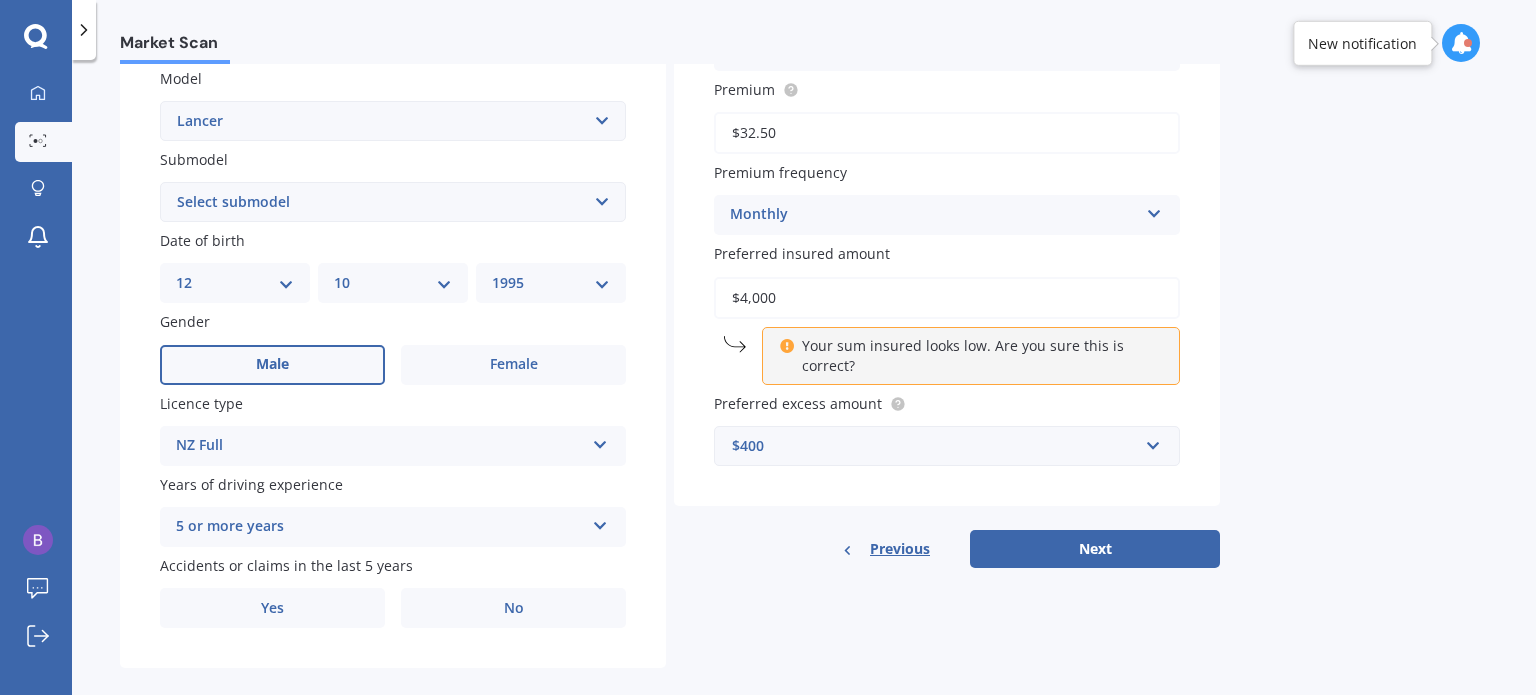 scroll, scrollTop: 482, scrollLeft: 0, axis: vertical 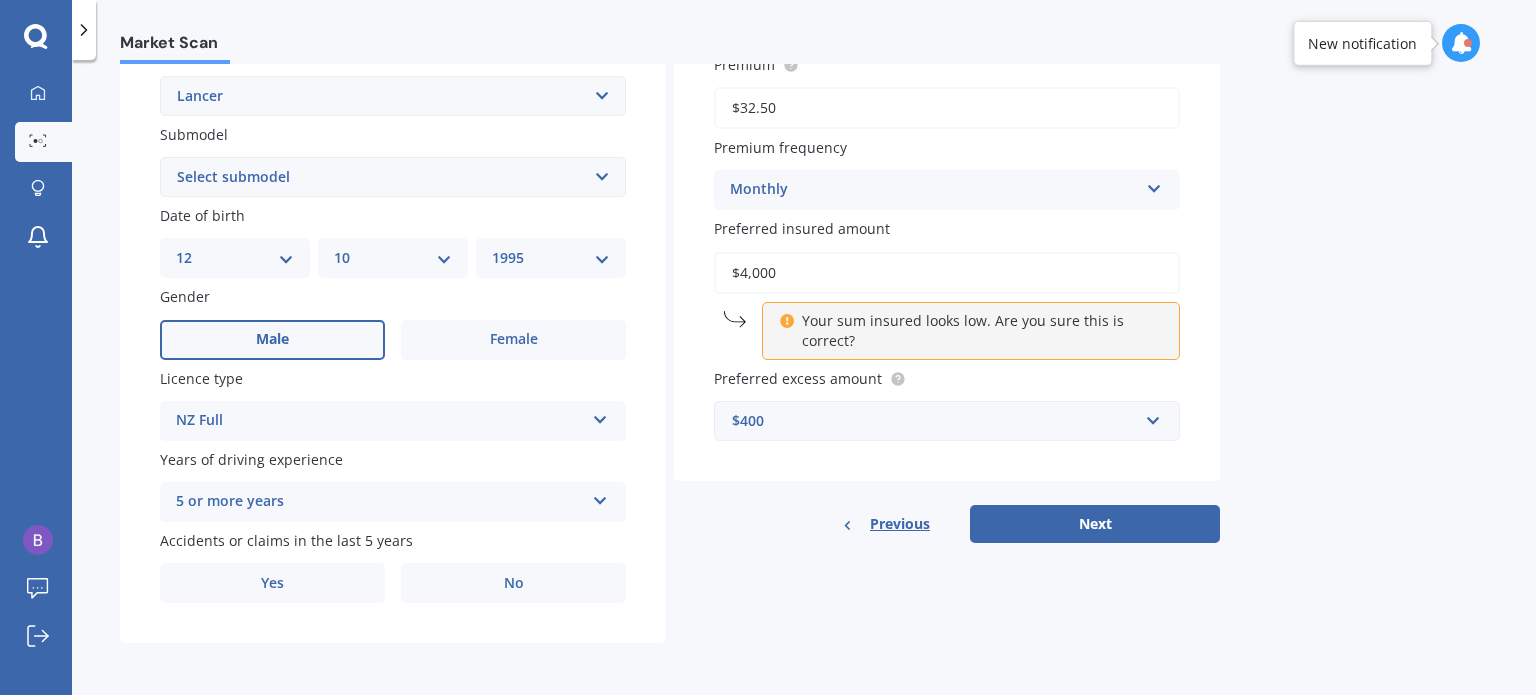 click on "Select submodel (All other) 2.0P 4X4 non-turbo Cedia non-turbo Cedia Turbo Diesel EVOLUTION Exceed GL Hatch GL Sedan GLI GLI Coupe GLI Sedan GLI Wagon GLiX Coupe GLiX Hatch GLiX Sedan GLiX Wagon GLS GLX GSR non-turbo GSR Turbo GTI non-turbo LS Ralliart EVOLUTION Ralliart Turbo SE SE i VR 2.0 Litre VR-X Coupe VR-X Sedan" at bounding box center (393, 177) 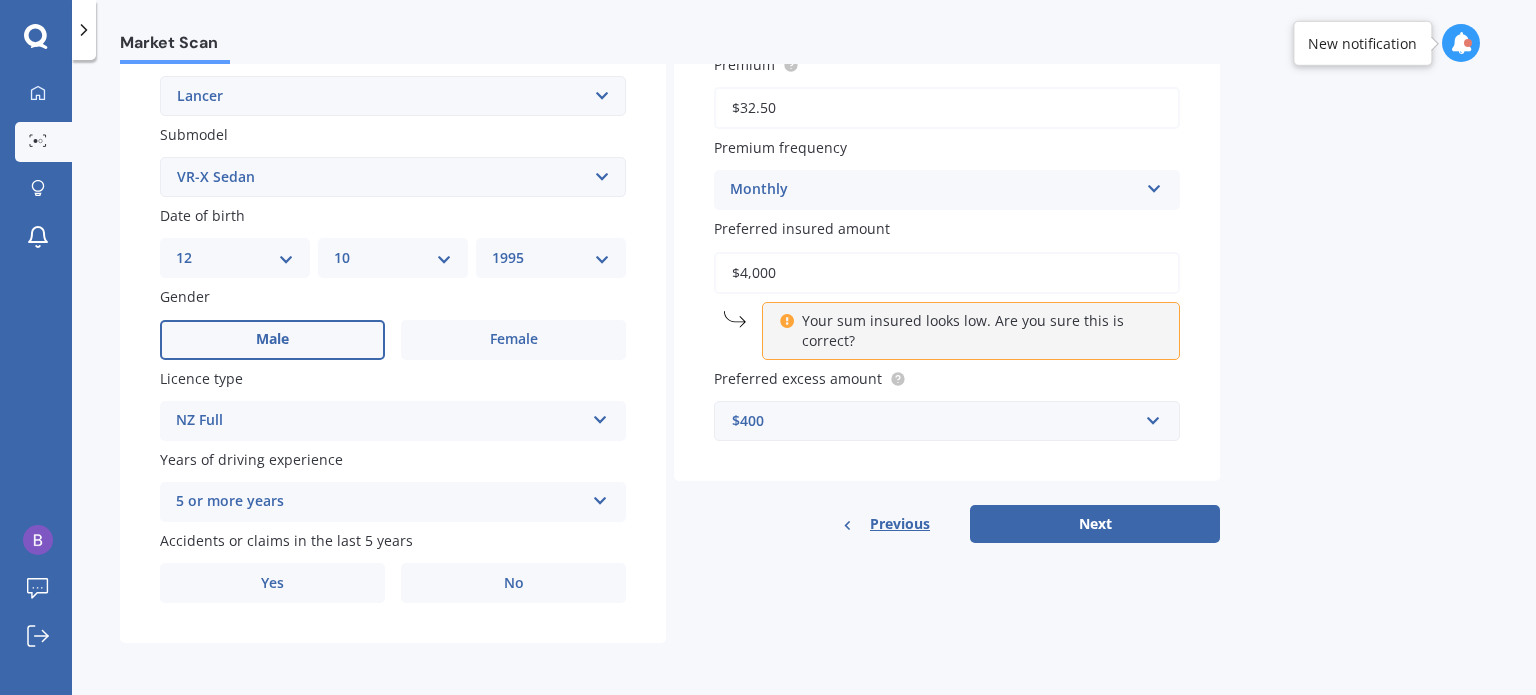 click on "Select submodel (All other) 2.0P 4X4 non-turbo Cedia non-turbo Cedia Turbo Diesel EVOLUTION Exceed GL Hatch GL Sedan GLI GLI Coupe GLI Sedan GLI Wagon GLiX Coupe GLiX Hatch GLiX Sedan GLiX Wagon GLS GLX GSR non-turbo GSR Turbo GTI non-turbo LS Ralliart EVOLUTION Ralliart Turbo SE SE i VR 2.0 Litre VR-X Coupe VR-X Sedan" at bounding box center [393, 177] 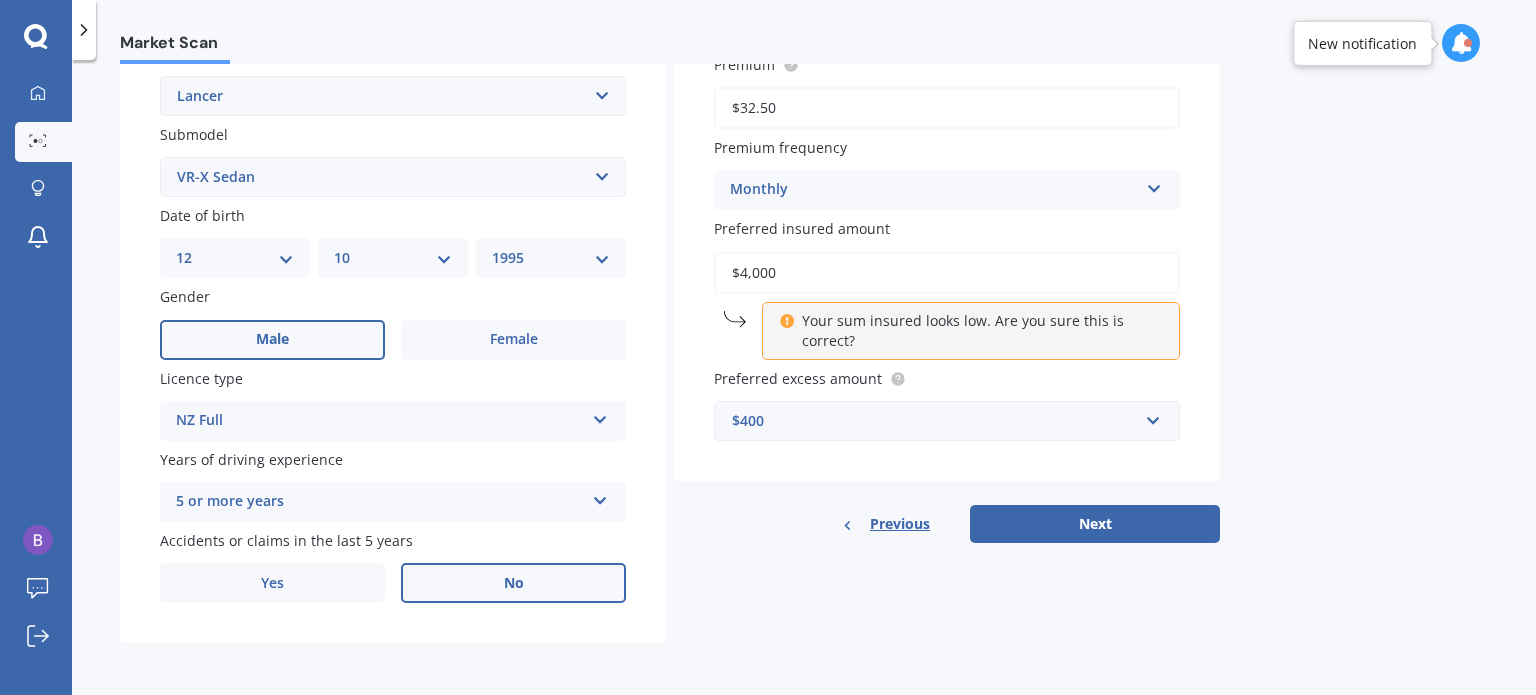 click on "No" at bounding box center (513, 340) 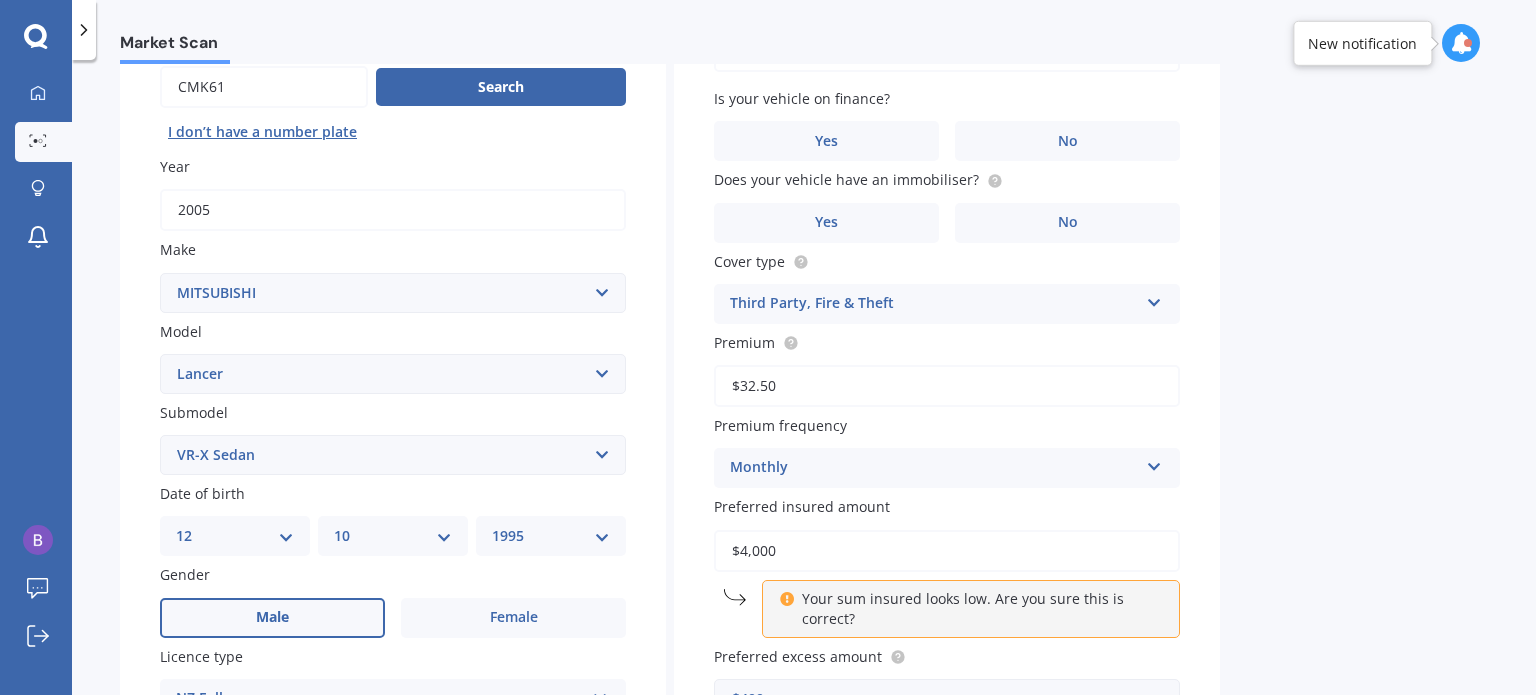 scroll, scrollTop: 482, scrollLeft: 0, axis: vertical 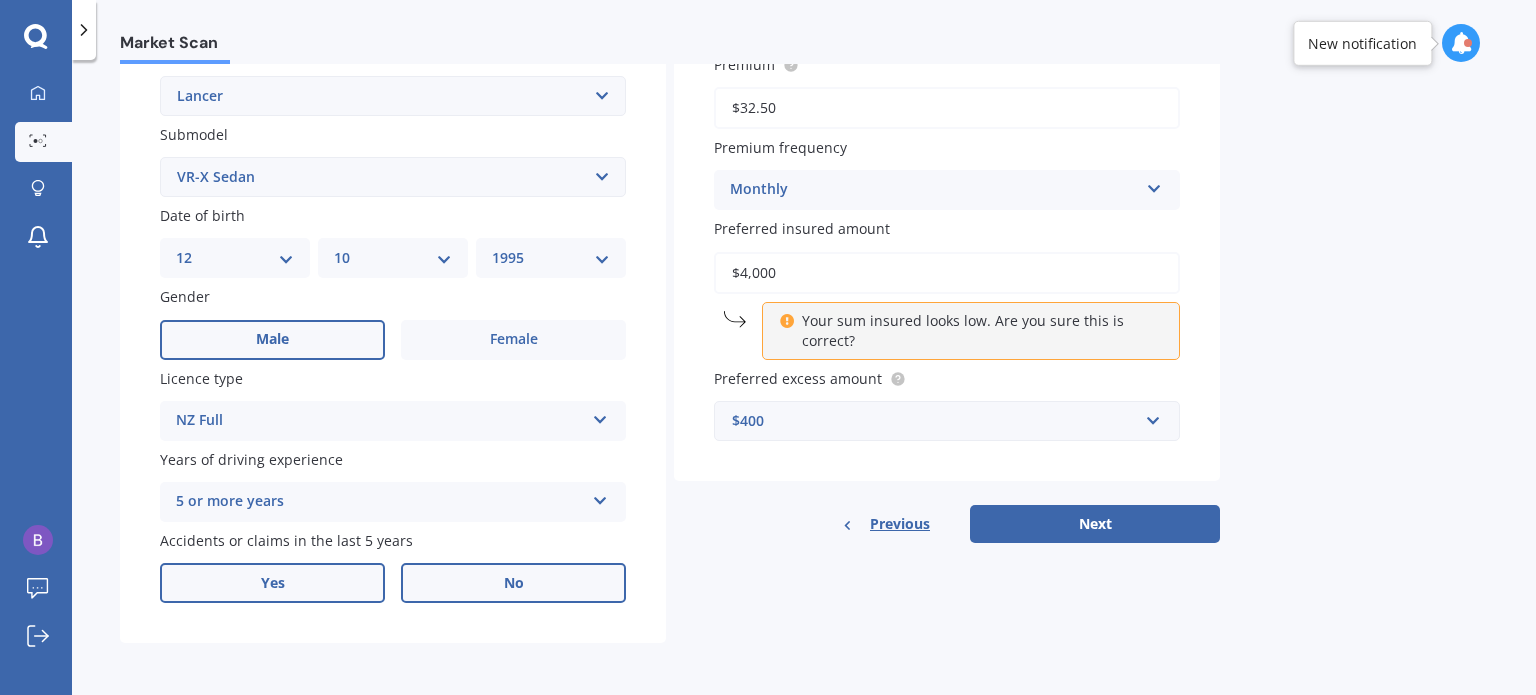 click on "Yes" at bounding box center [272, 340] 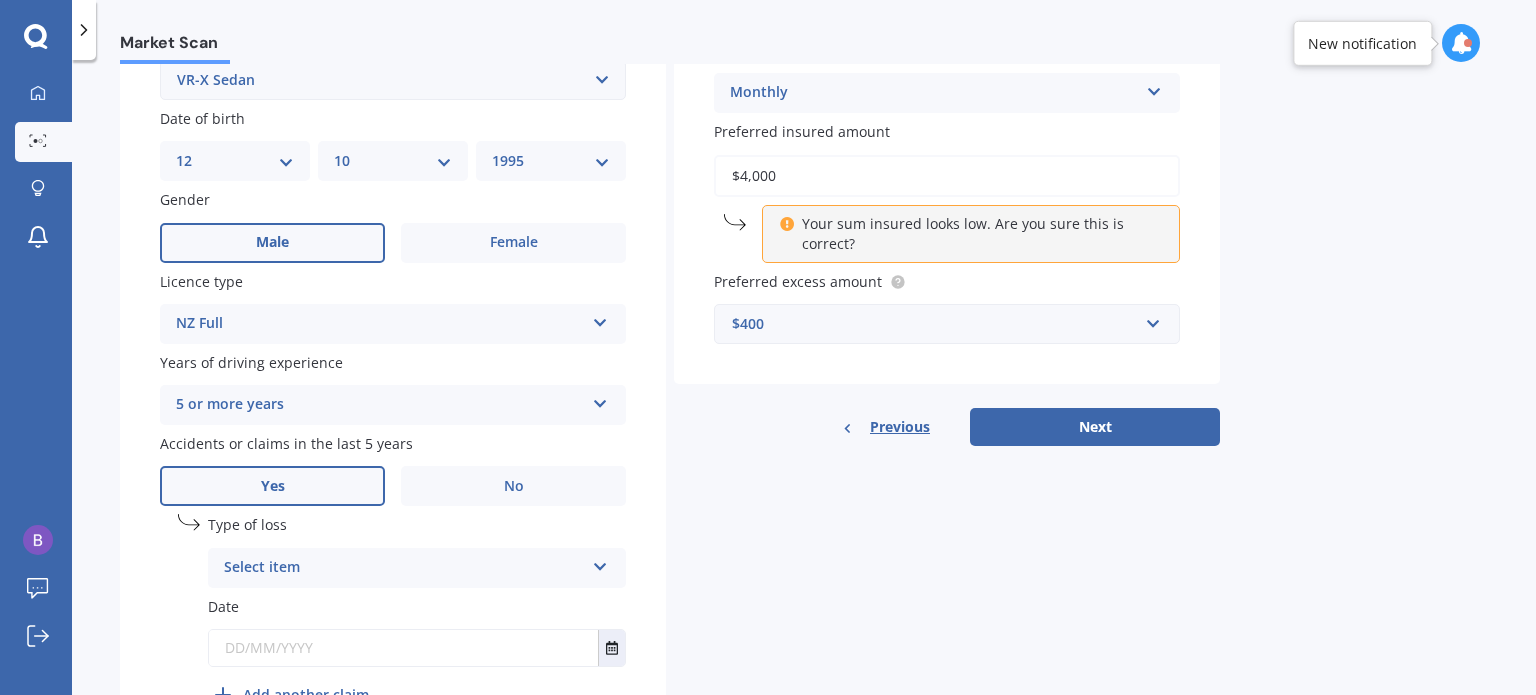 scroll, scrollTop: 699, scrollLeft: 0, axis: vertical 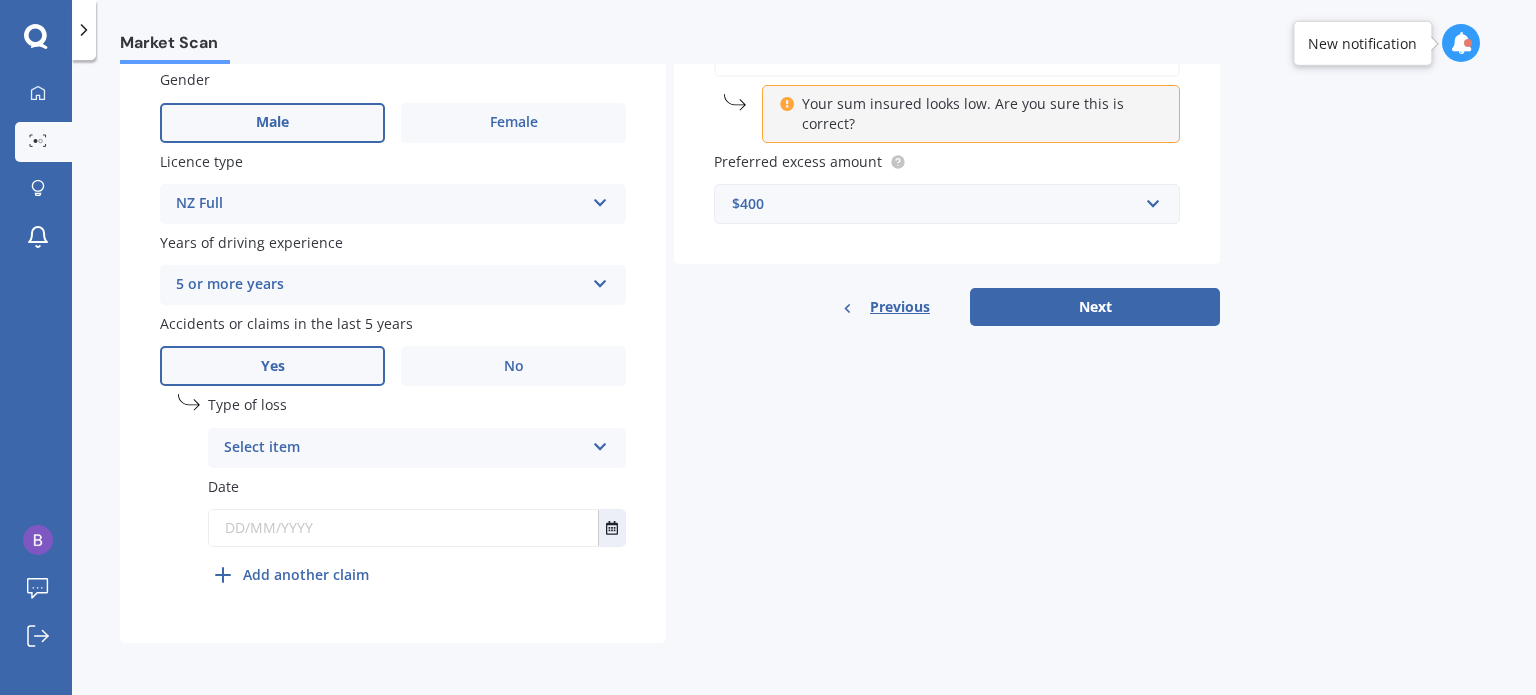 click on "Select item" at bounding box center (404, 448) 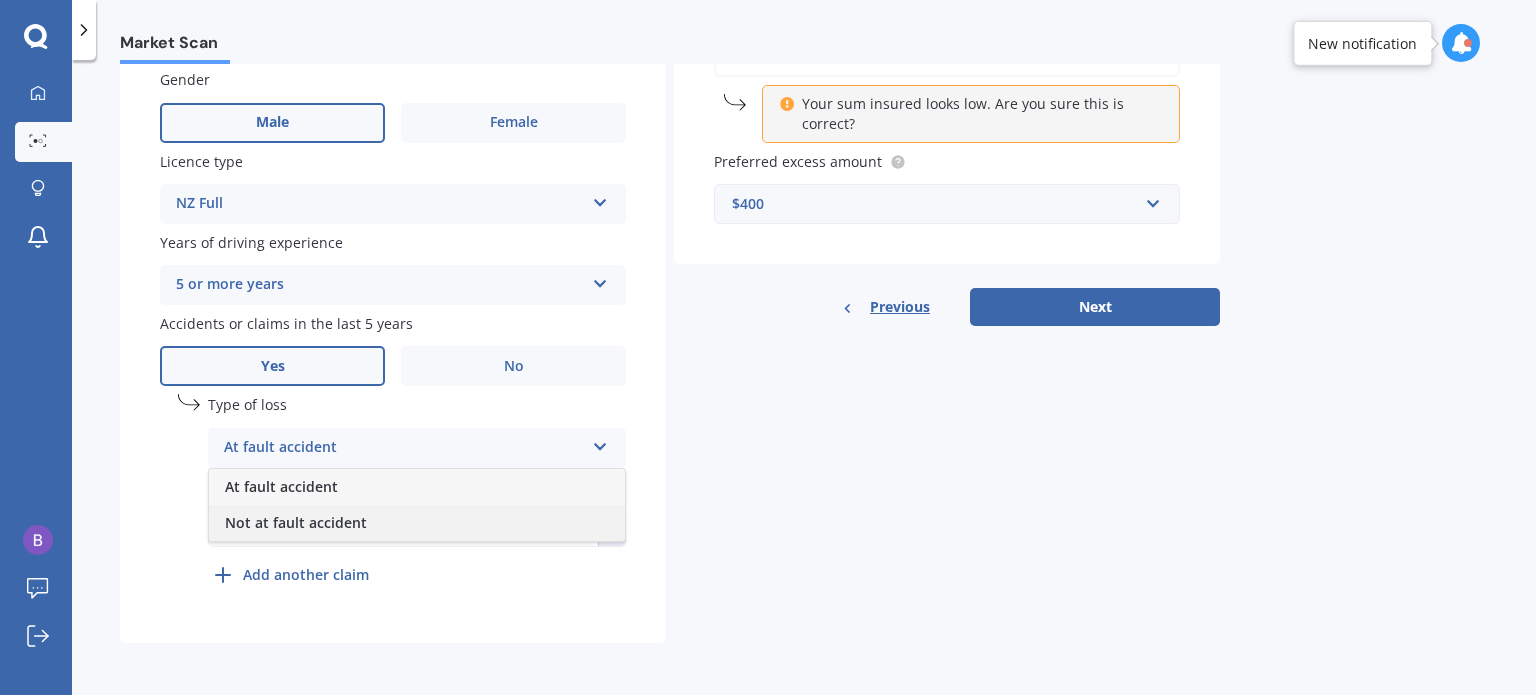 click on "Not at fault accident" at bounding box center [417, 523] 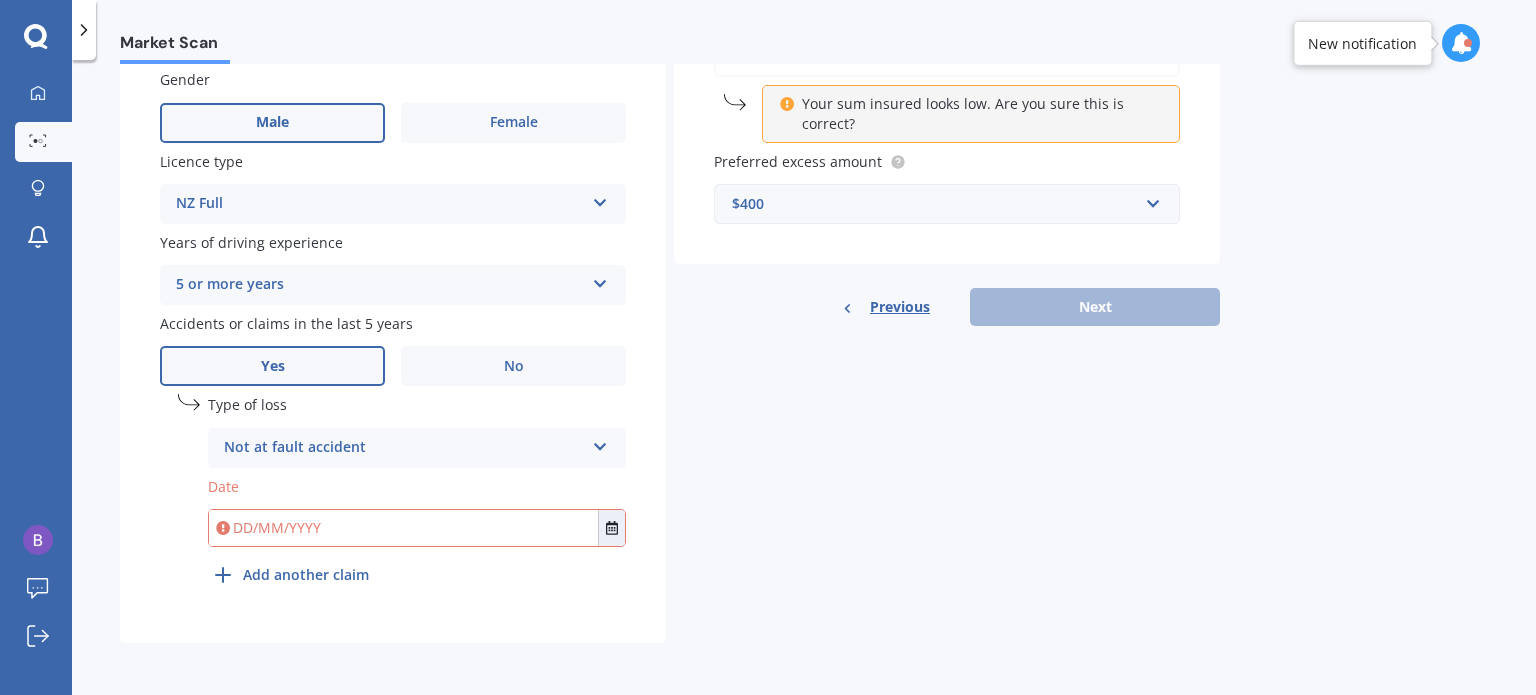 click at bounding box center (403, 528) 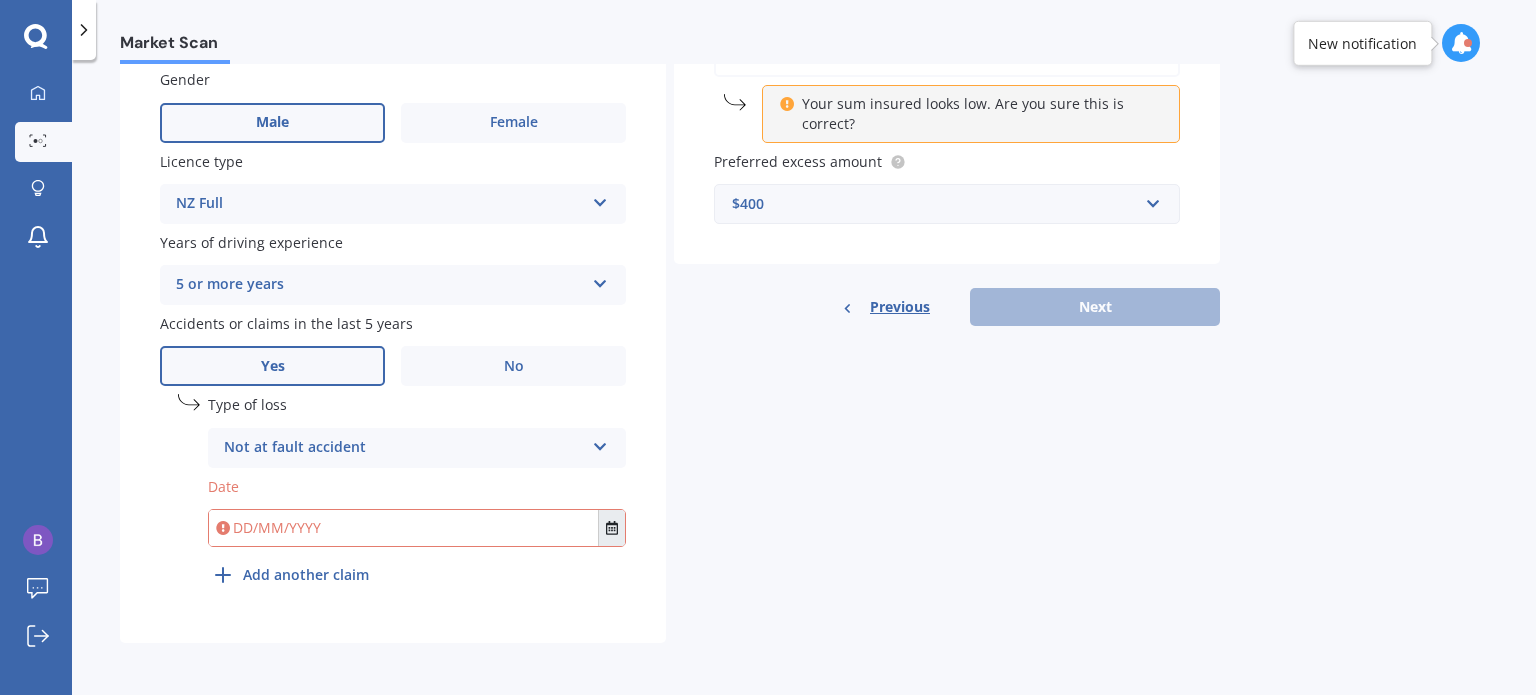click at bounding box center (612, 528) 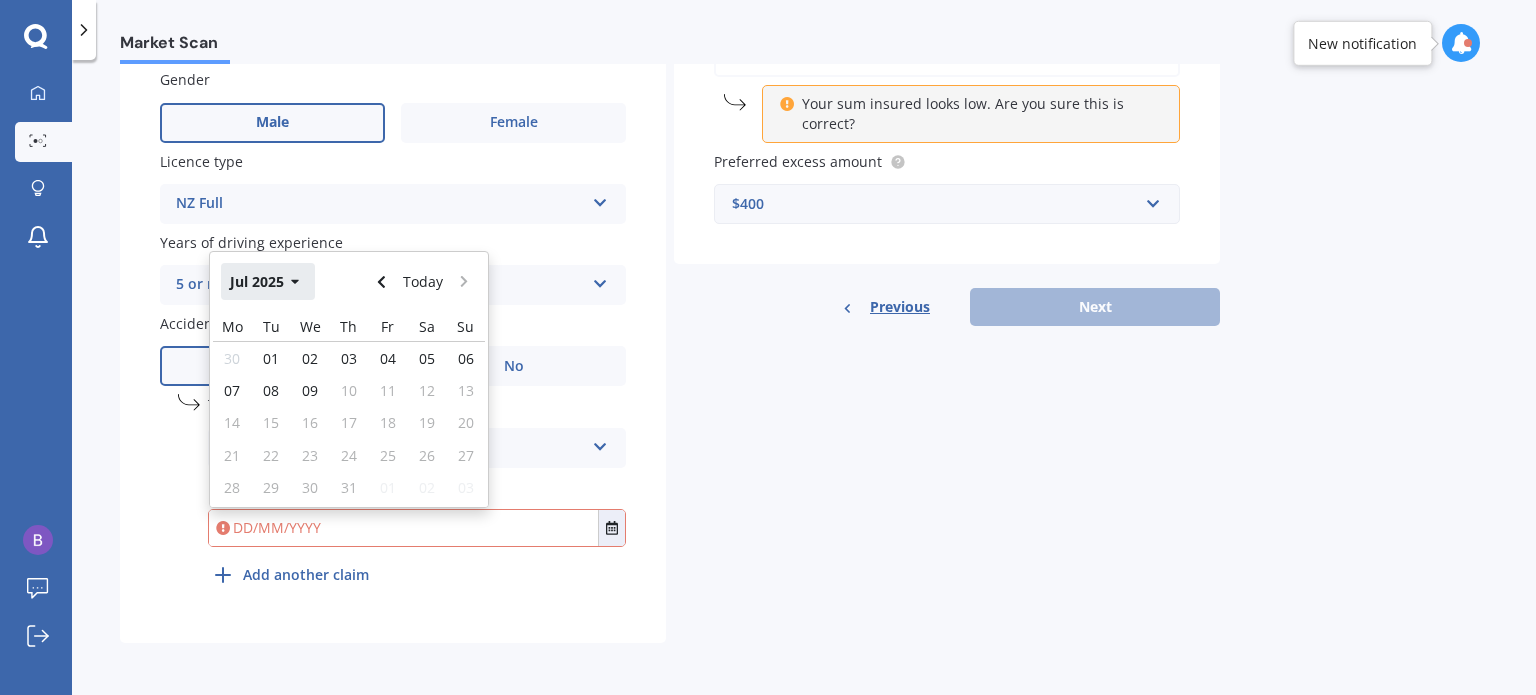 click on "Jul 2025" at bounding box center (268, 281) 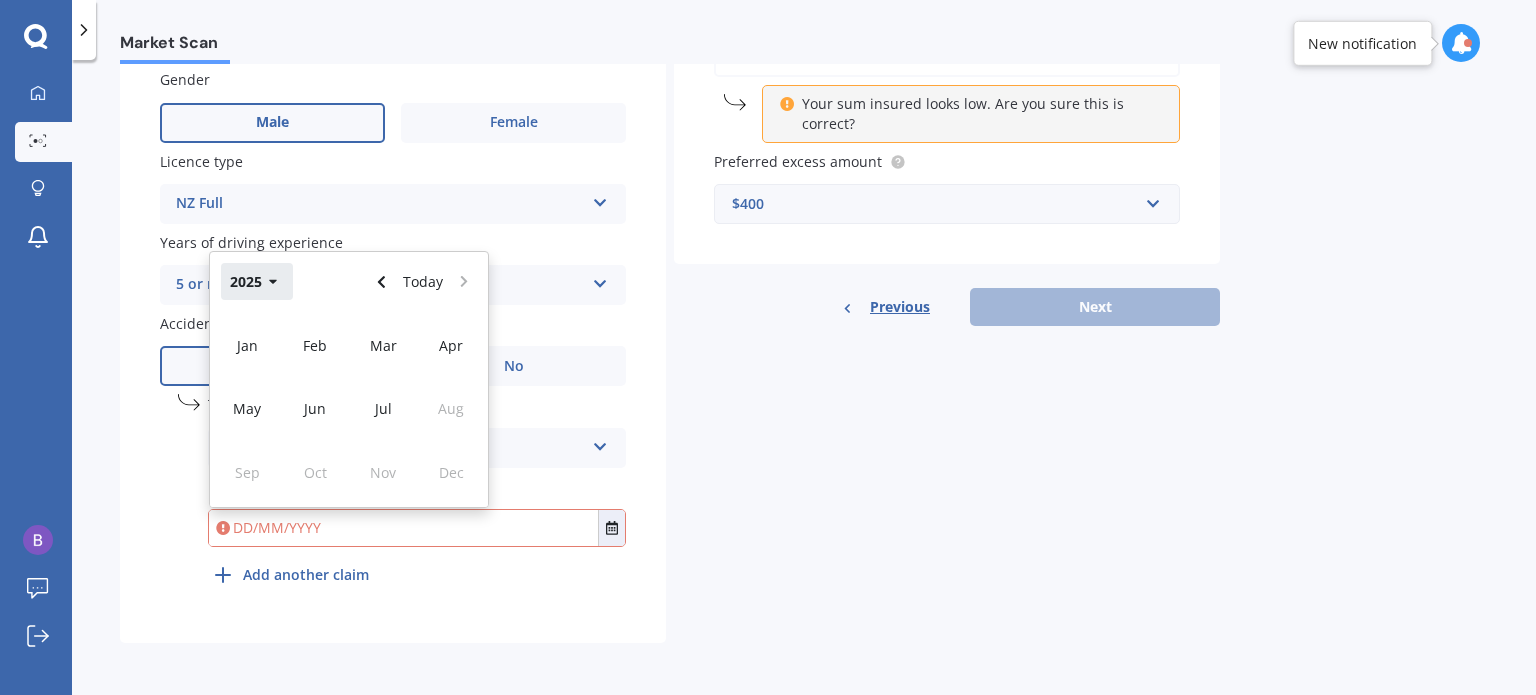 click at bounding box center (273, 282) 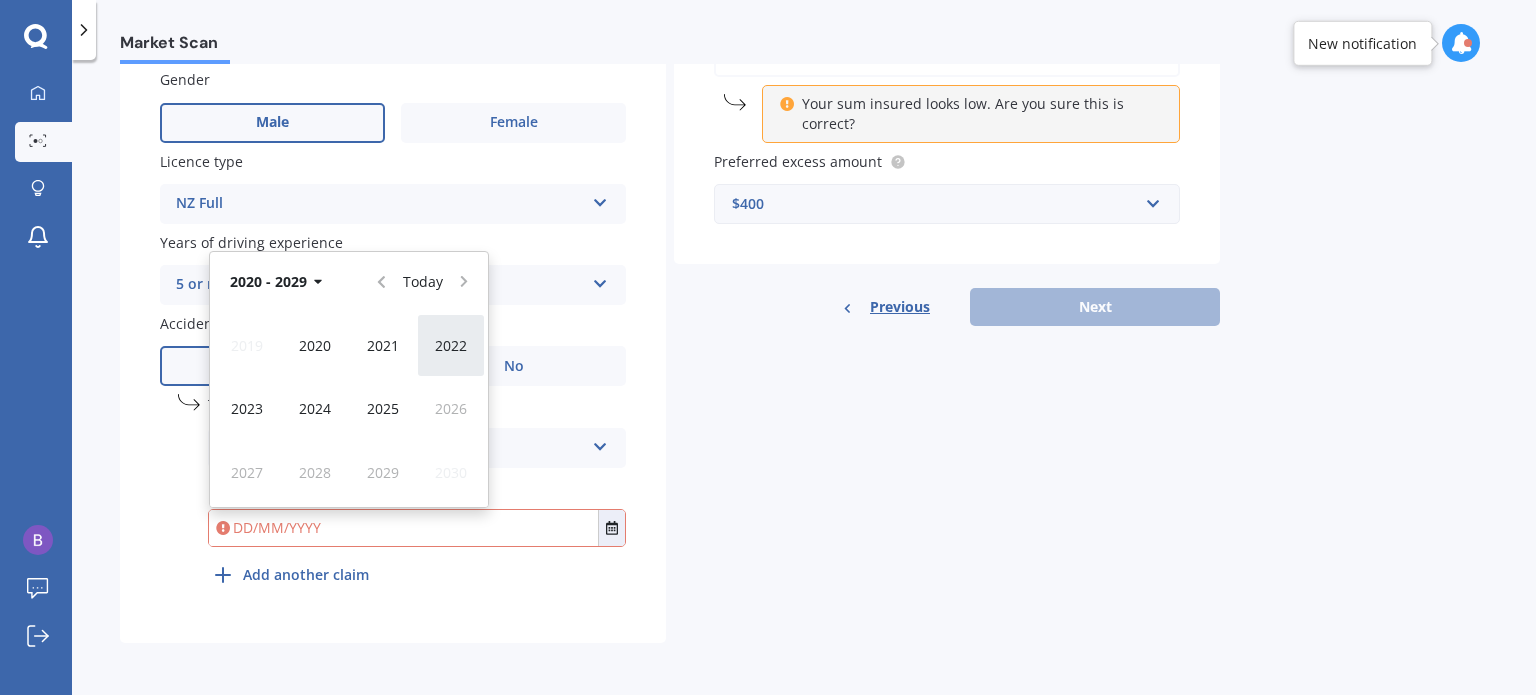 click on "2022" at bounding box center [451, 345] 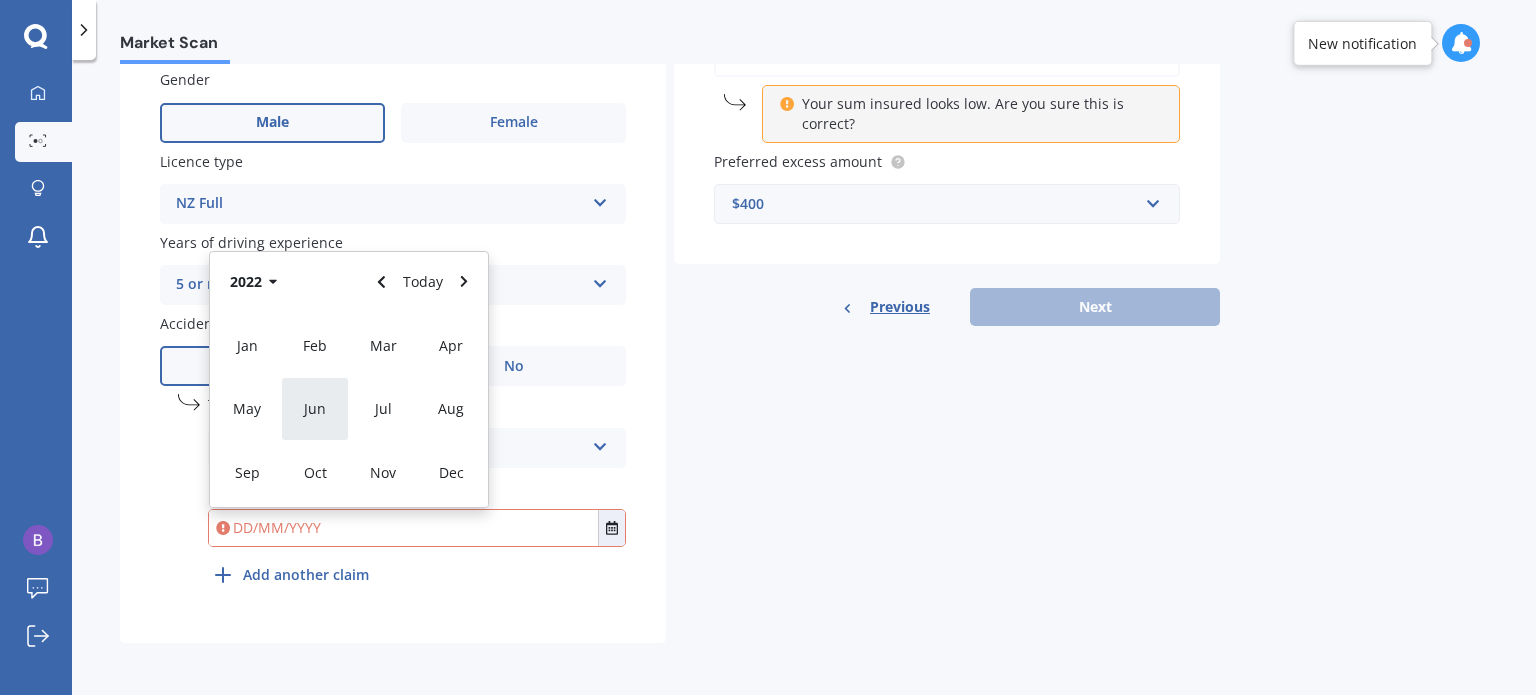 click on "Jun" at bounding box center (315, 408) 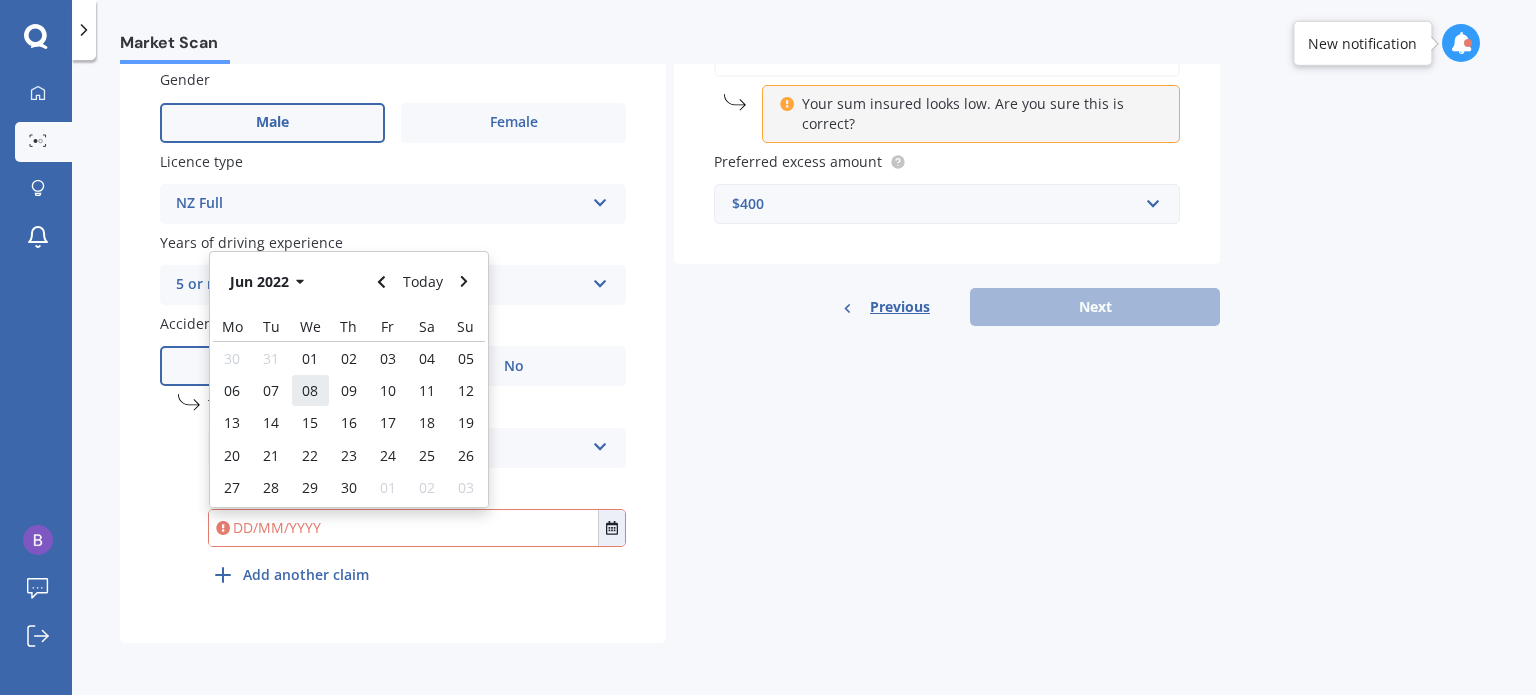 click on "08" at bounding box center [310, 390] 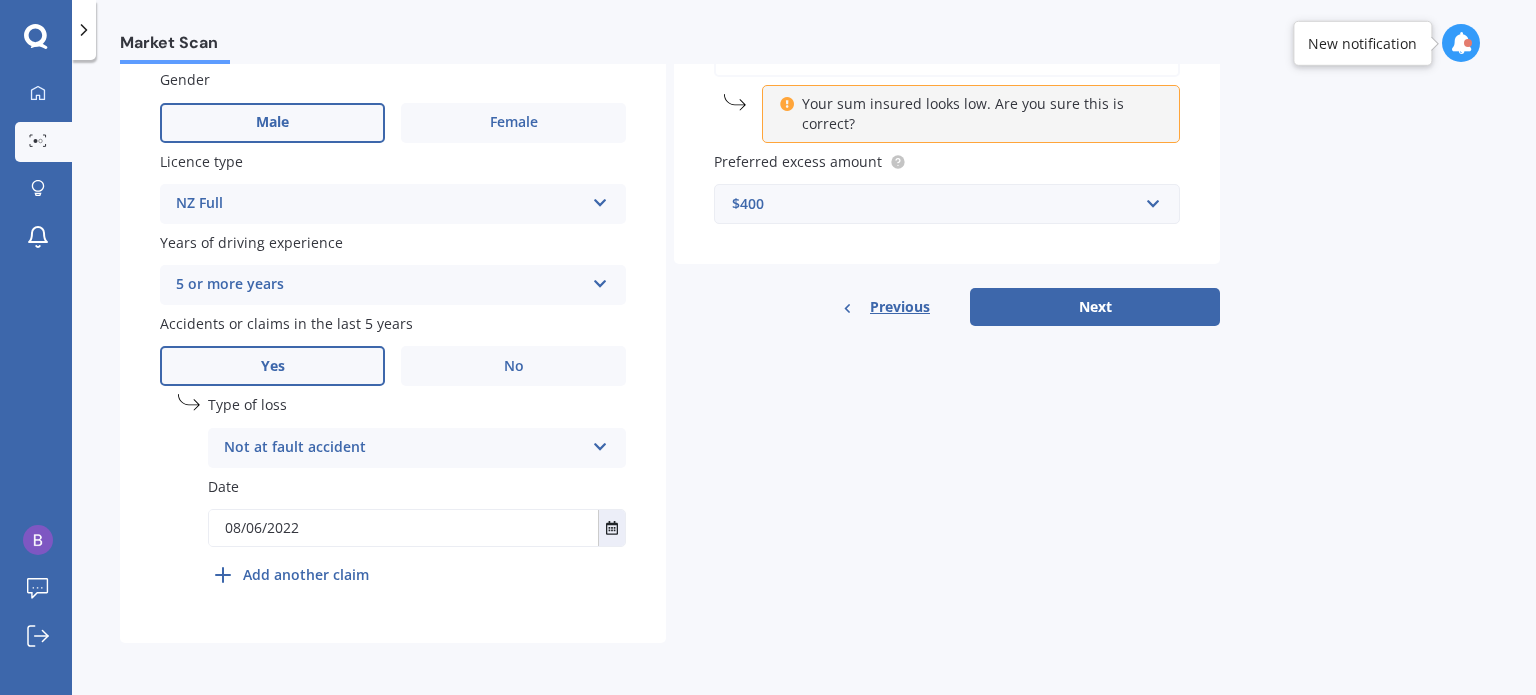 click on "Details Plate number Search I don’t have a number plate Year [YEAR] Make Select make AC ALFA ROMEO ASTON MARTIN AUDI AUSTIN BEDFORD Bentley BMW BYD CADILLAC CAN-AM CHERY CHEVROLET CHRYSLER Citroen CRUISEAIR CUPRA DAEWOO DAIHATSU DAIMLER DAMON DIAHATSU DODGE EXOCET FACTORY FIVE FERRARI FIAT Fiord FLEETWOOD FORD FOTON FRASER GEELY GENESIS GEORGIE BOY GMC GREAT WALL GWM HAVAL HILLMAN HINO HOLDEN HOLIDAY RAMBLER HONDA HUMMER HYUNDAI INFINITI ISUZU IVECO JAC JAECOO JAGUAR JEEP KGM KIA LADA LAMBORGHINI LANCIA LANDROVER LDV LEXUS LINCOLN LOTUS LUNAR M.G M.G. MAHINDRA MASERATI MAZDA MCLAREN MERCEDES AMG Mercedes Benz MERCEDES-AMG MERCURY MINI MITSUBISHI MORGAN MORRIS NEWMAR NISSAN OMODA OPEL OXFORD PEUGEOT Plymouth Polestar PONTIAC PORSCHE PROTON RAM Range Rover Rayne RENAULT ROLLS ROYCE ROVER SAAB SATURN SEAT SHELBY SKODA SMART SSANGYONG SUBARU SUZUKI TATA TESLA TIFFIN Toyota TRIUMPH TVR Vauxhall VOLKSWAGEN VOLVO WESTFIELD WINNEBAGO ZX Model Select model 380 Airtrek Aspire ASX Canter Carisma Challenger Chariot Colt" at bounding box center (670, 52) 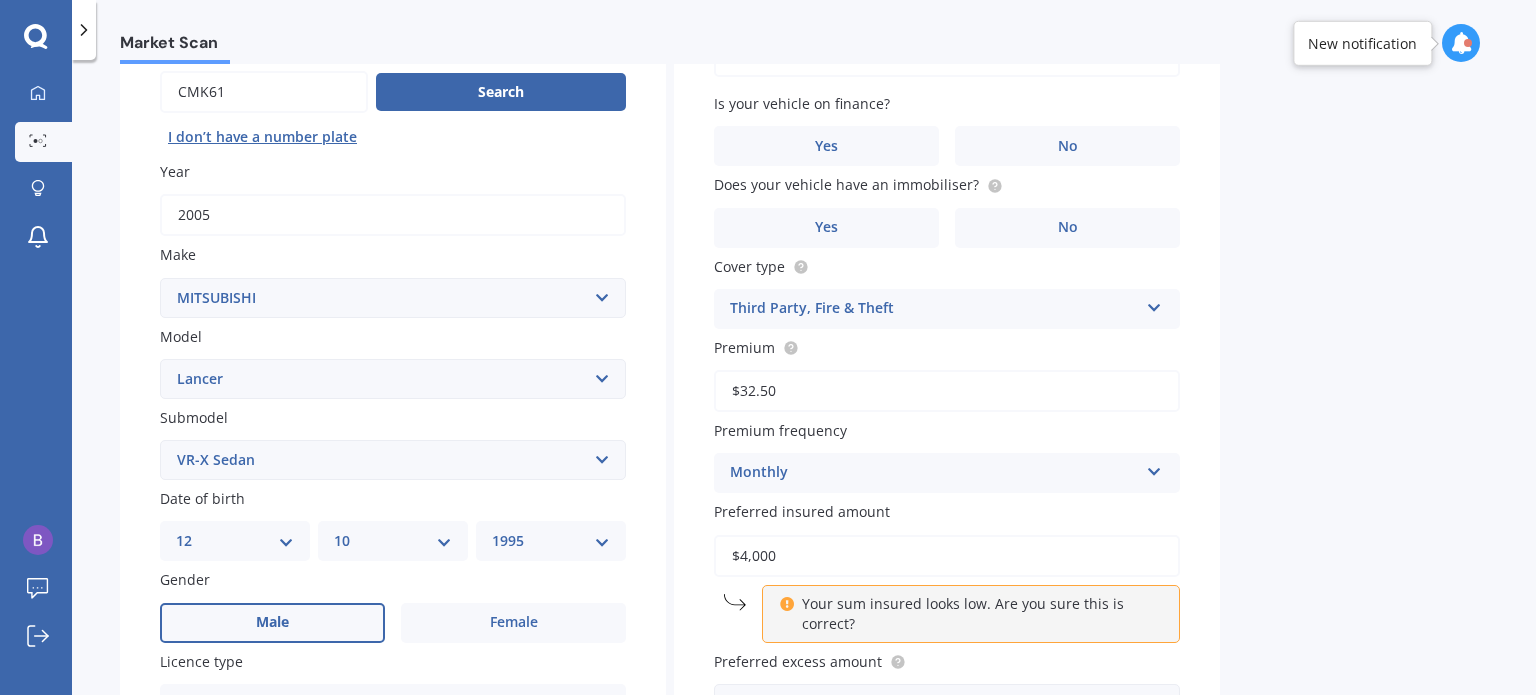 scroll, scrollTop: 0, scrollLeft: 0, axis: both 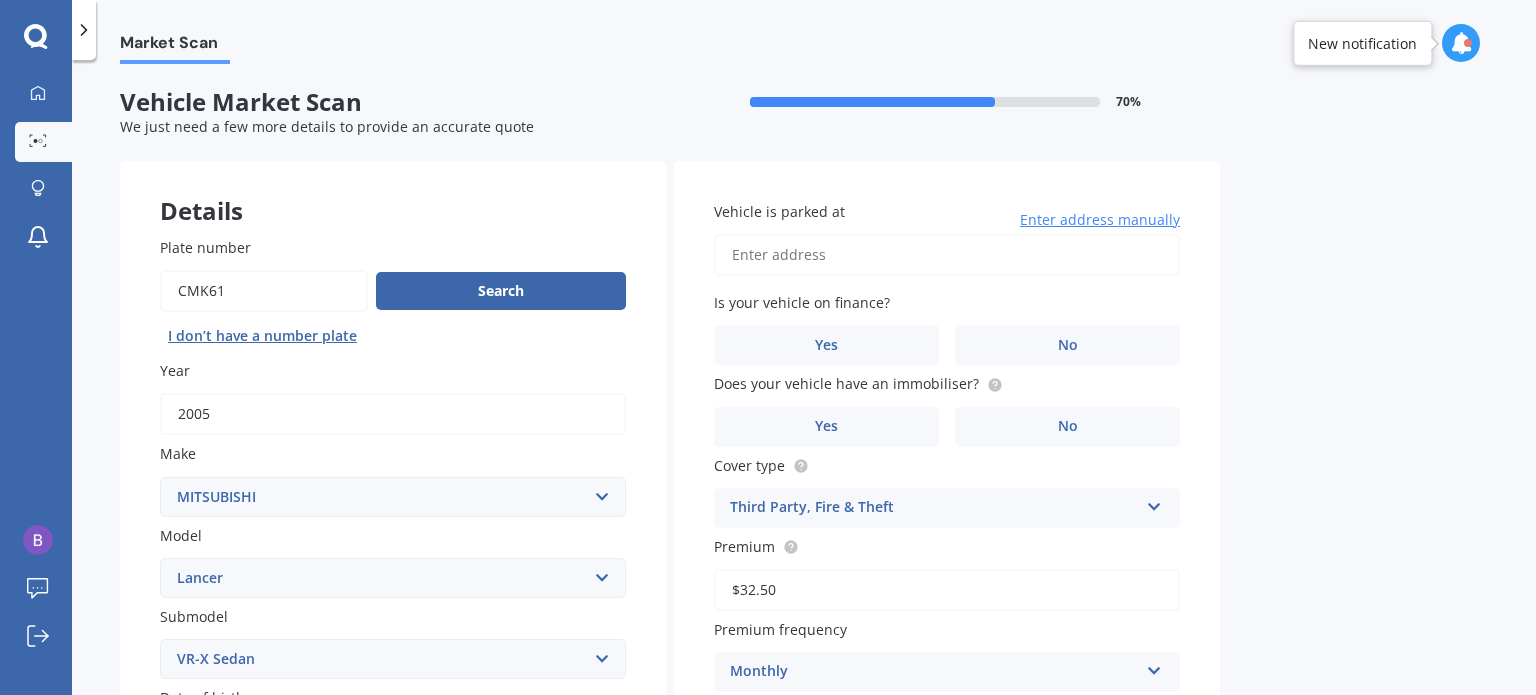 click on "Vehicle is parked at" at bounding box center [947, 255] 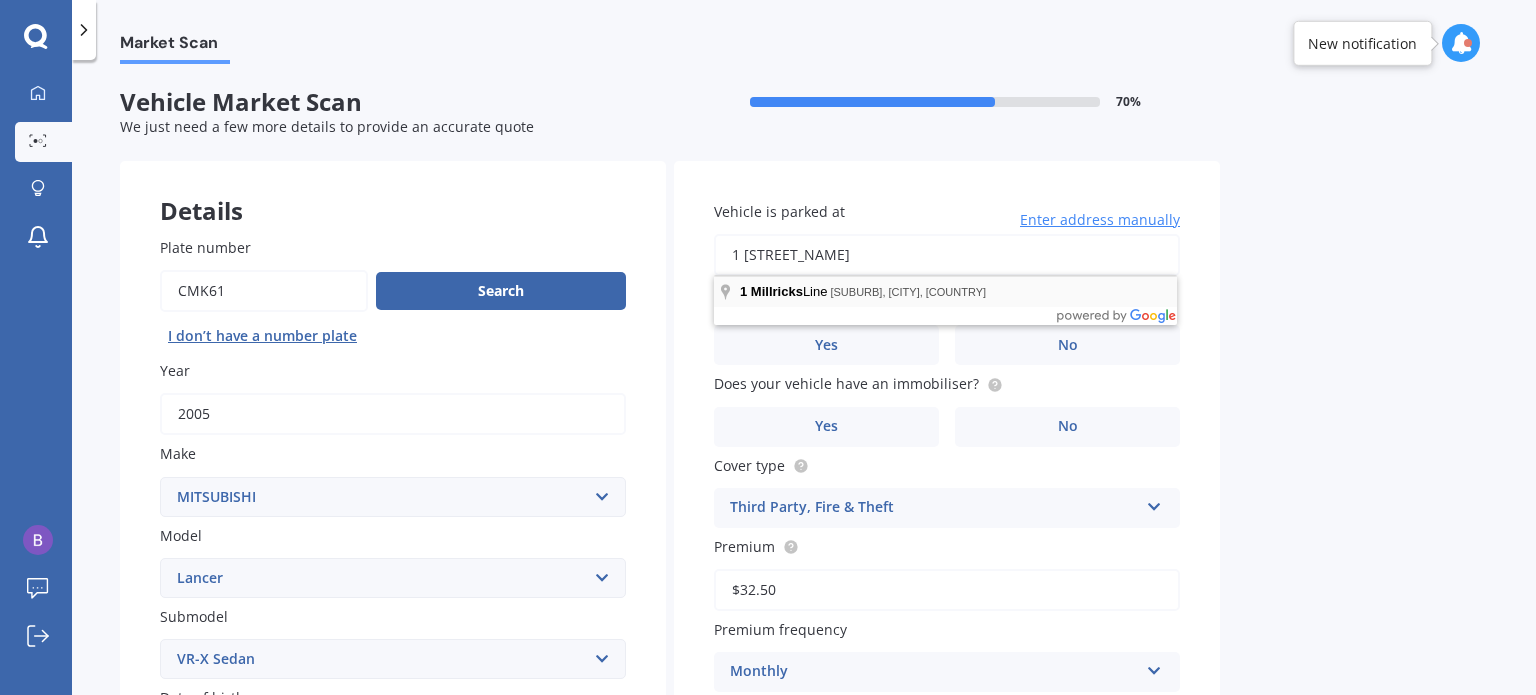 type on "1 [STREET_NAME]" 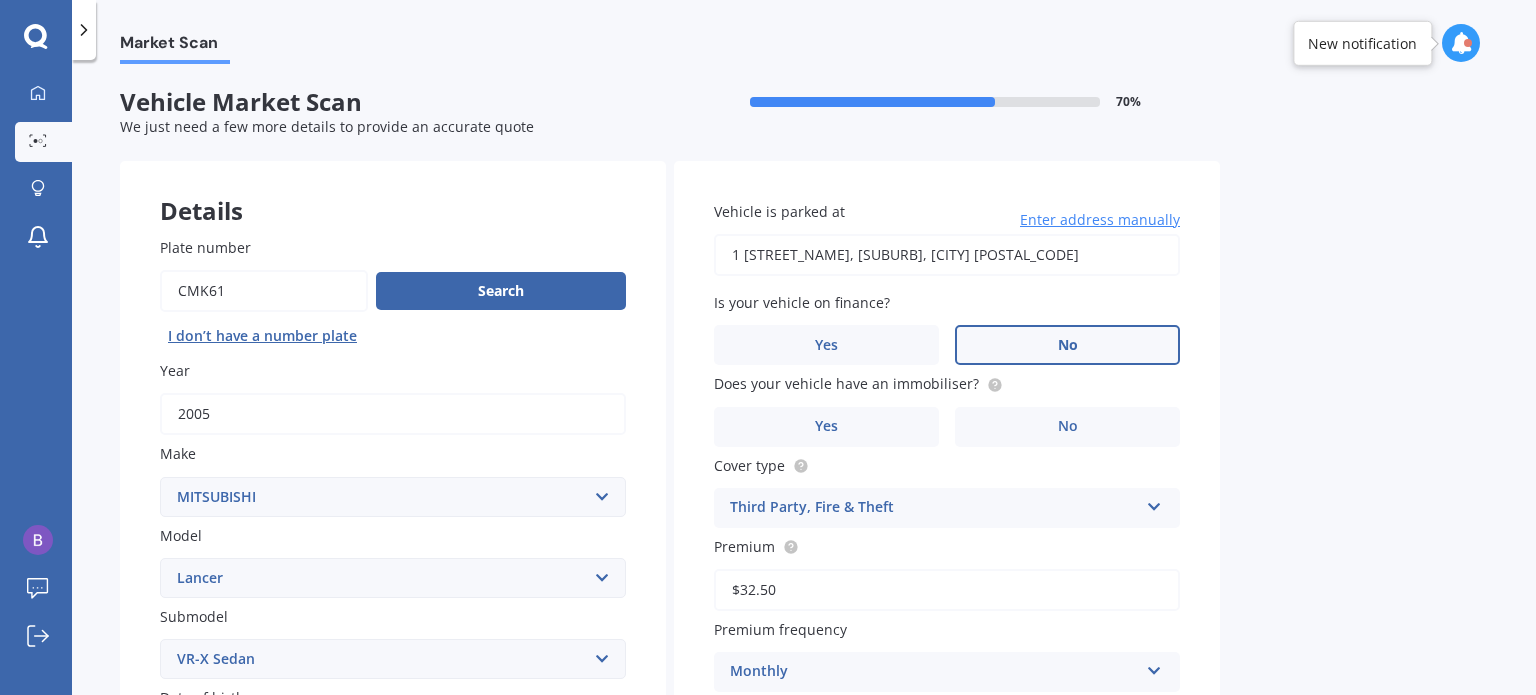click on "No" at bounding box center [272, 821] 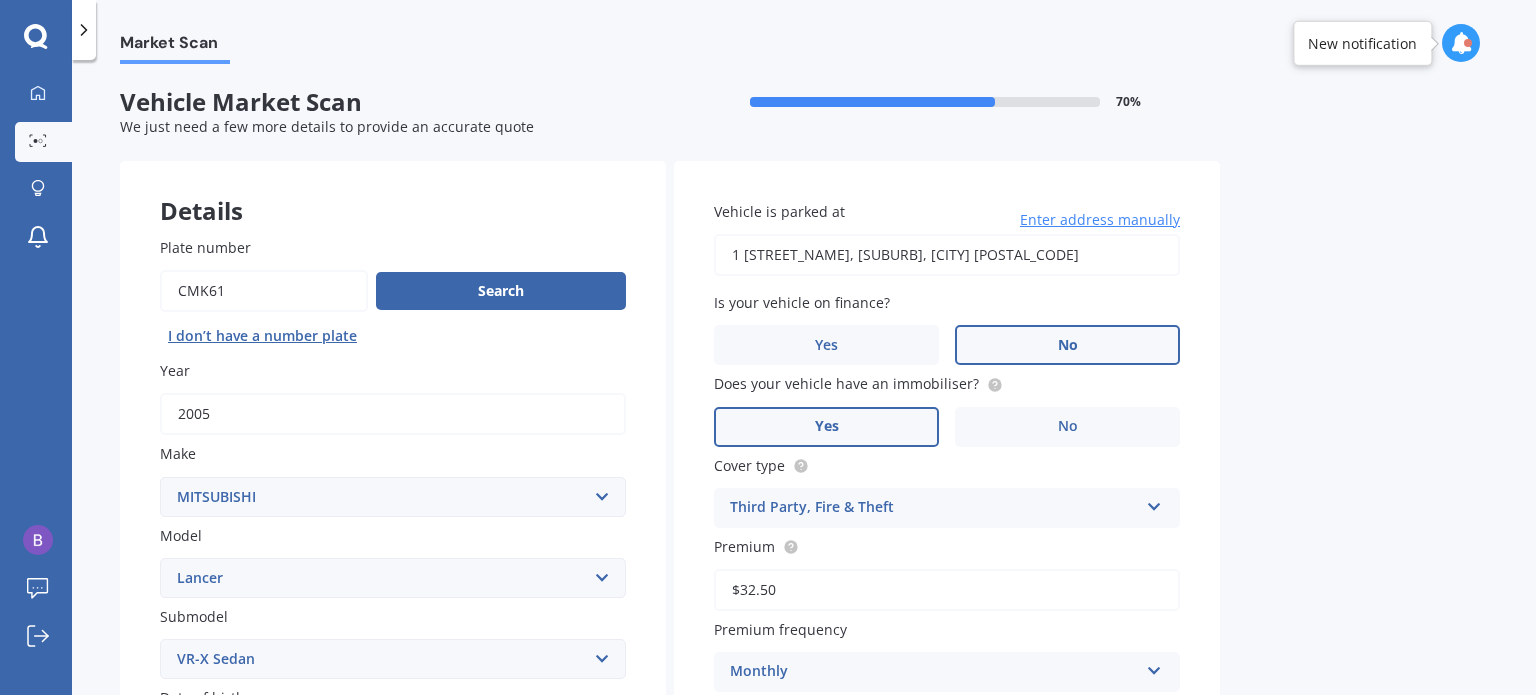 click on "Yes" at bounding box center [272, 822] 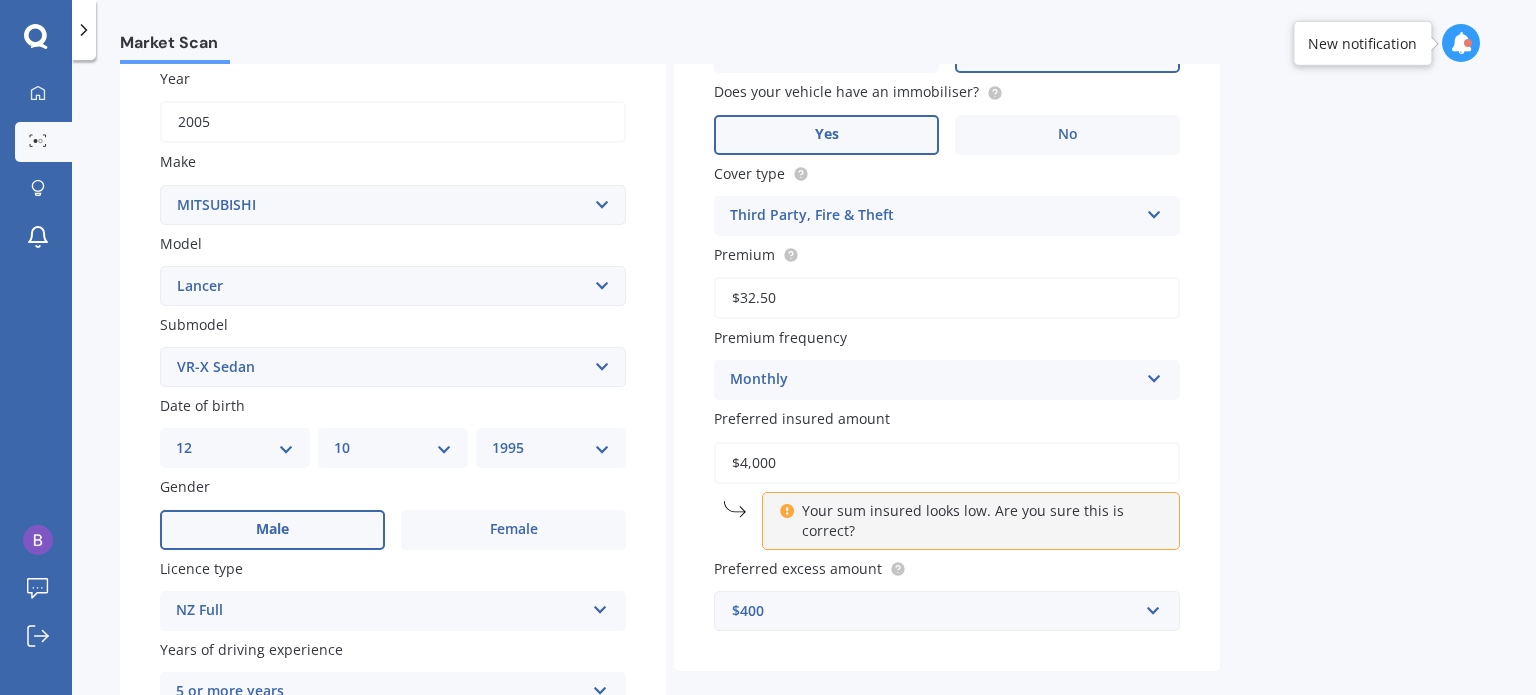 scroll, scrollTop: 300, scrollLeft: 0, axis: vertical 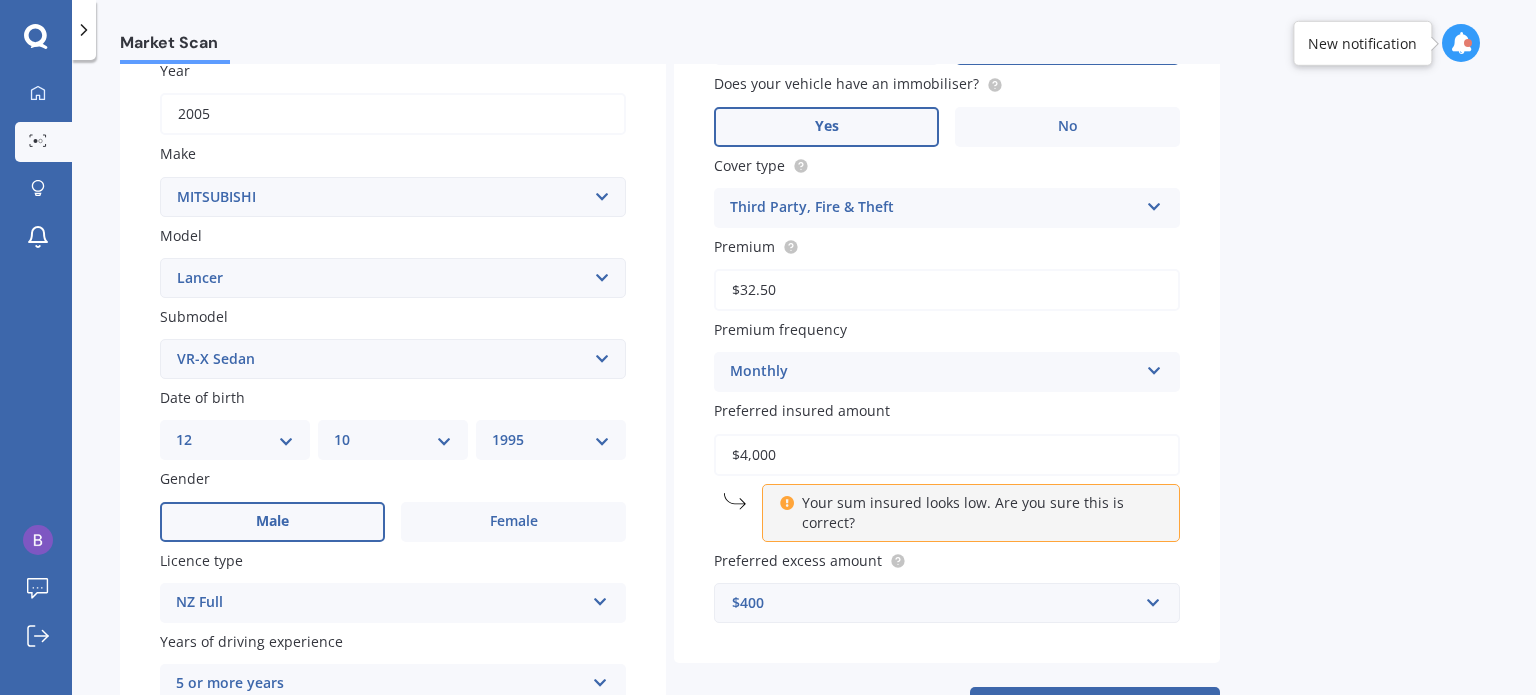 click on "$32.50" at bounding box center [947, 290] 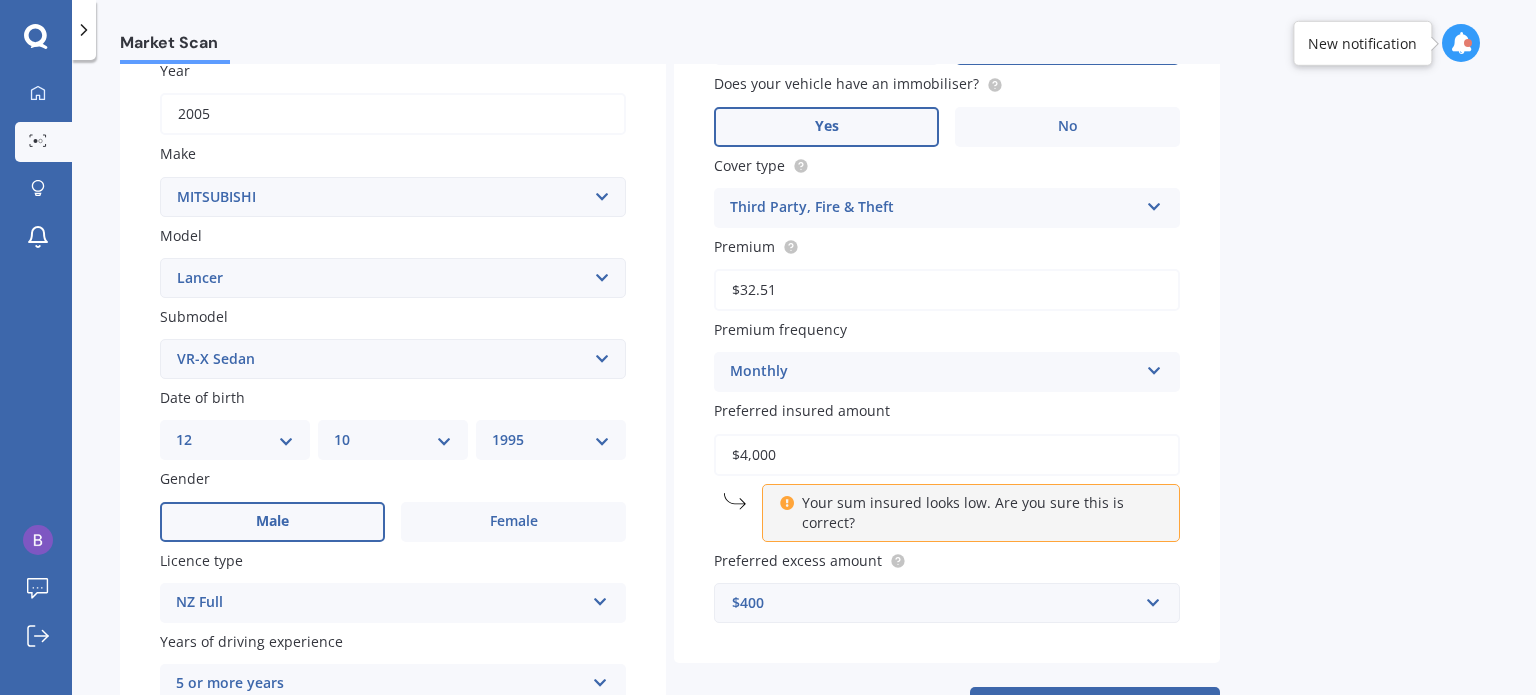 type on "$32.51" 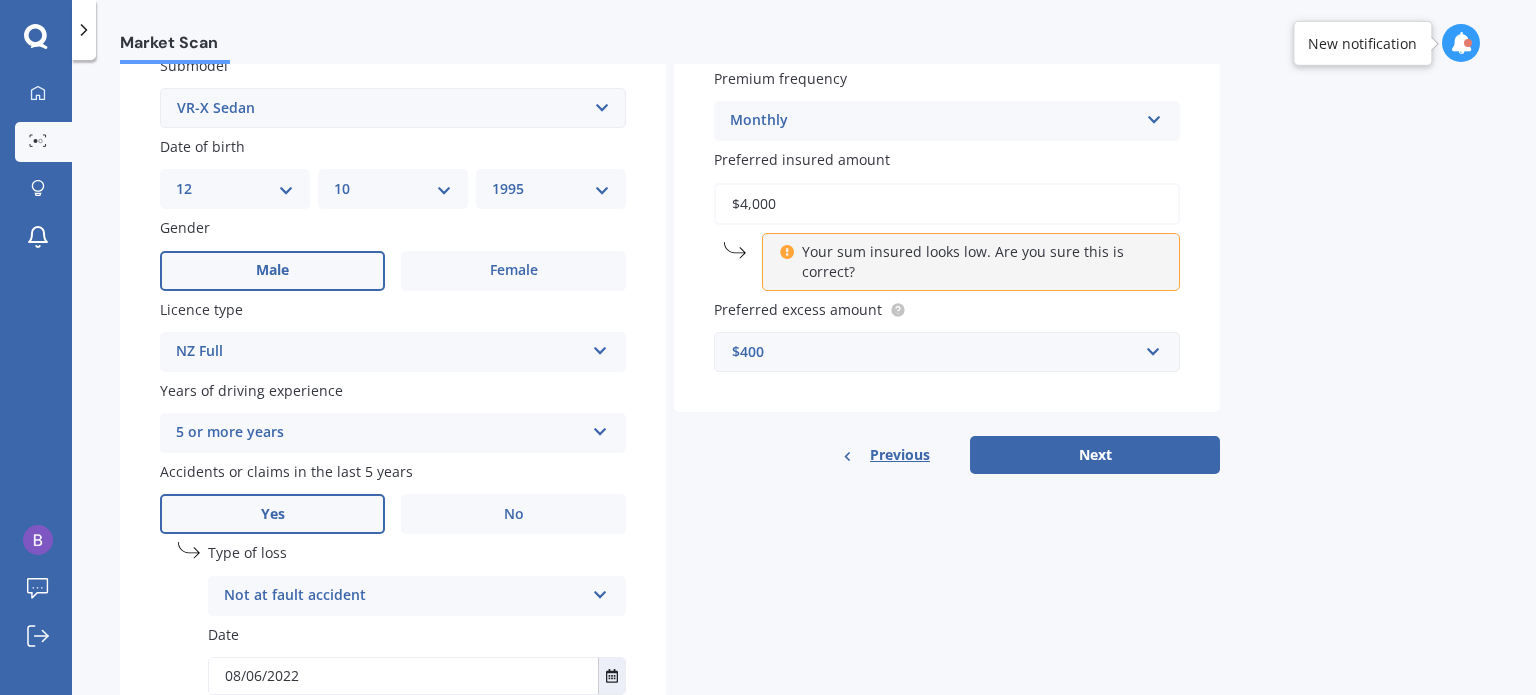 scroll, scrollTop: 600, scrollLeft: 0, axis: vertical 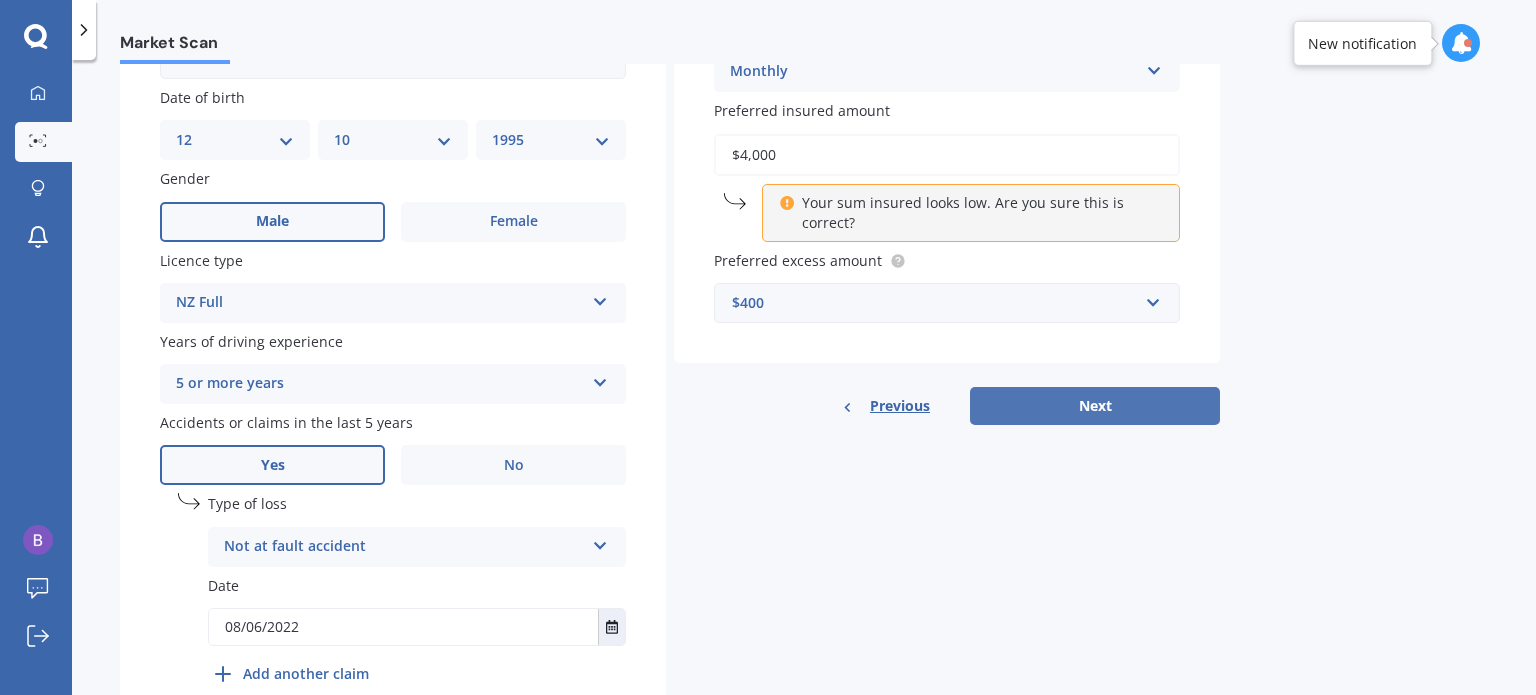 click on "Next" at bounding box center [1095, 406] 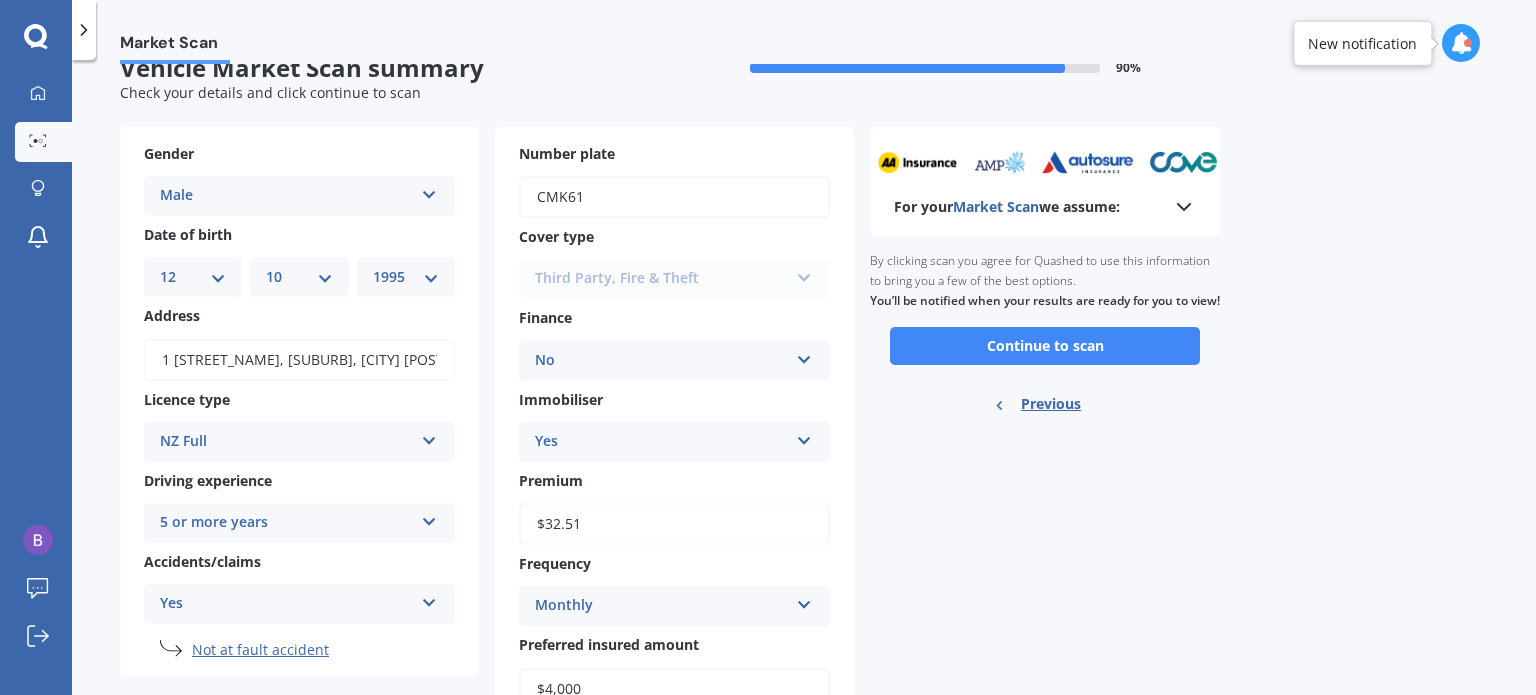scroll, scrollTop: 0, scrollLeft: 0, axis: both 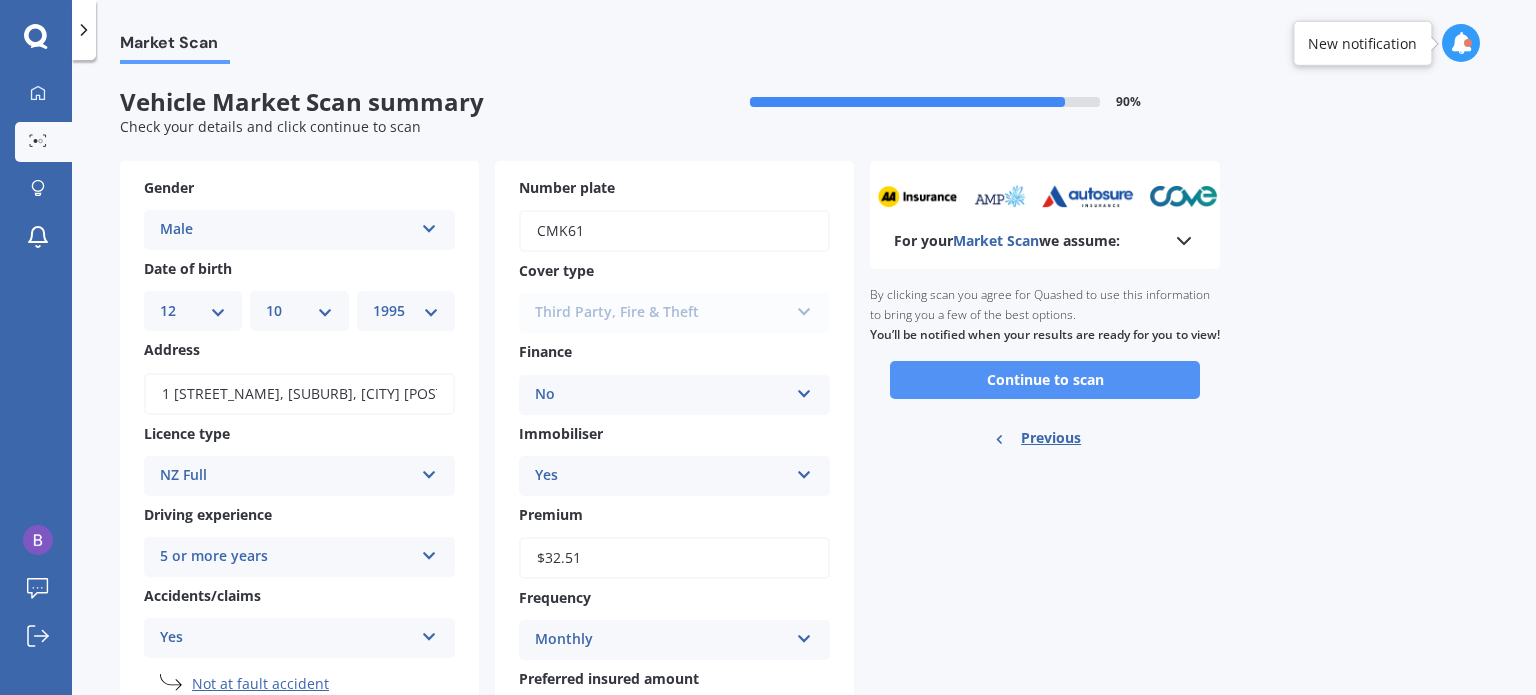 click on "Continue to scan" at bounding box center [1045, 380] 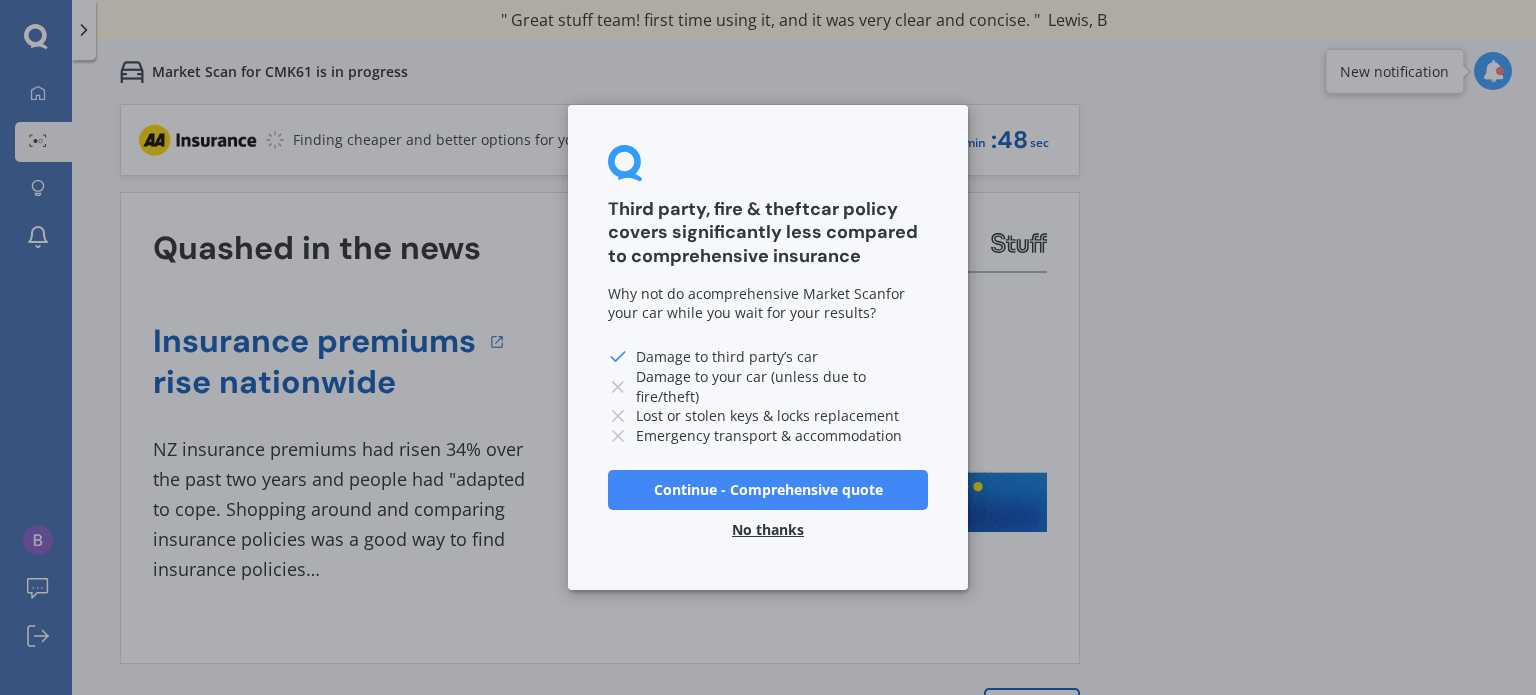 click on "No thanks" at bounding box center [768, 530] 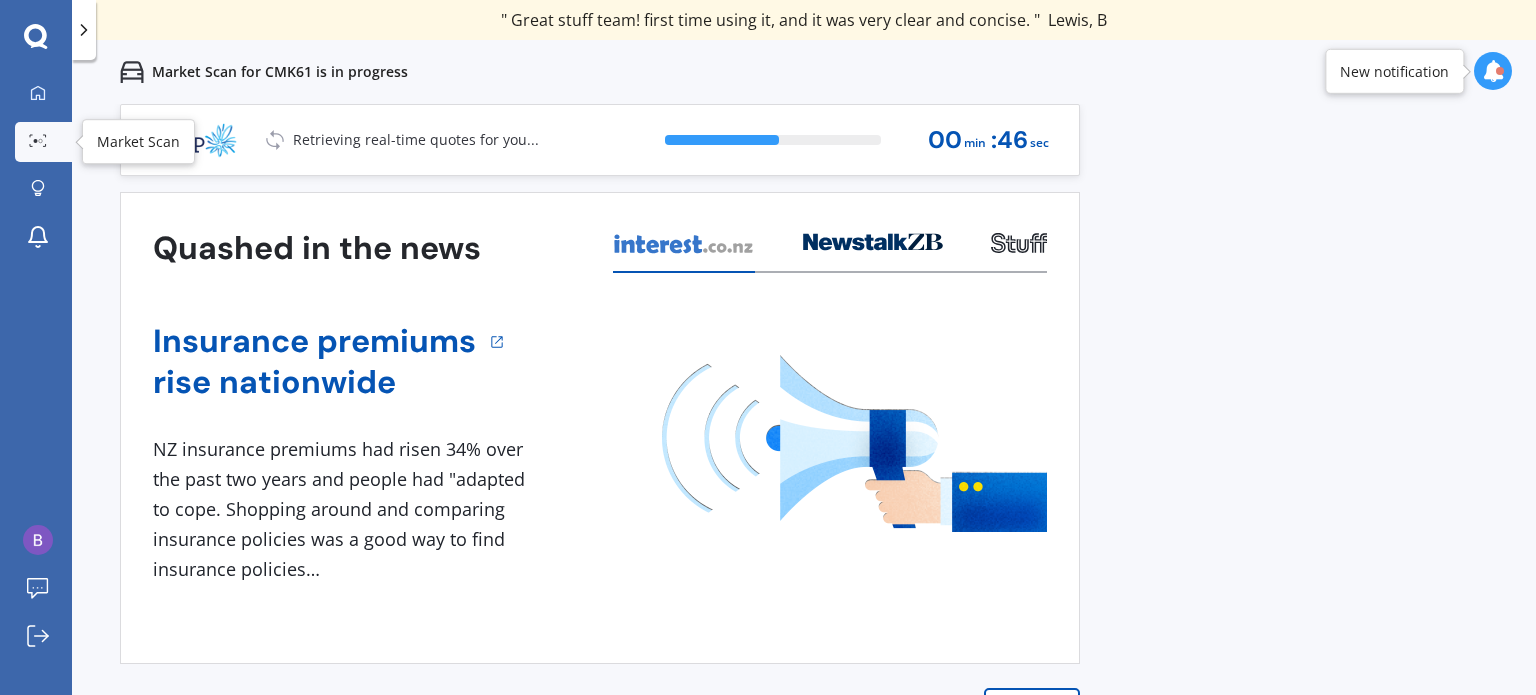 click on "Market Scan" at bounding box center (43, 142) 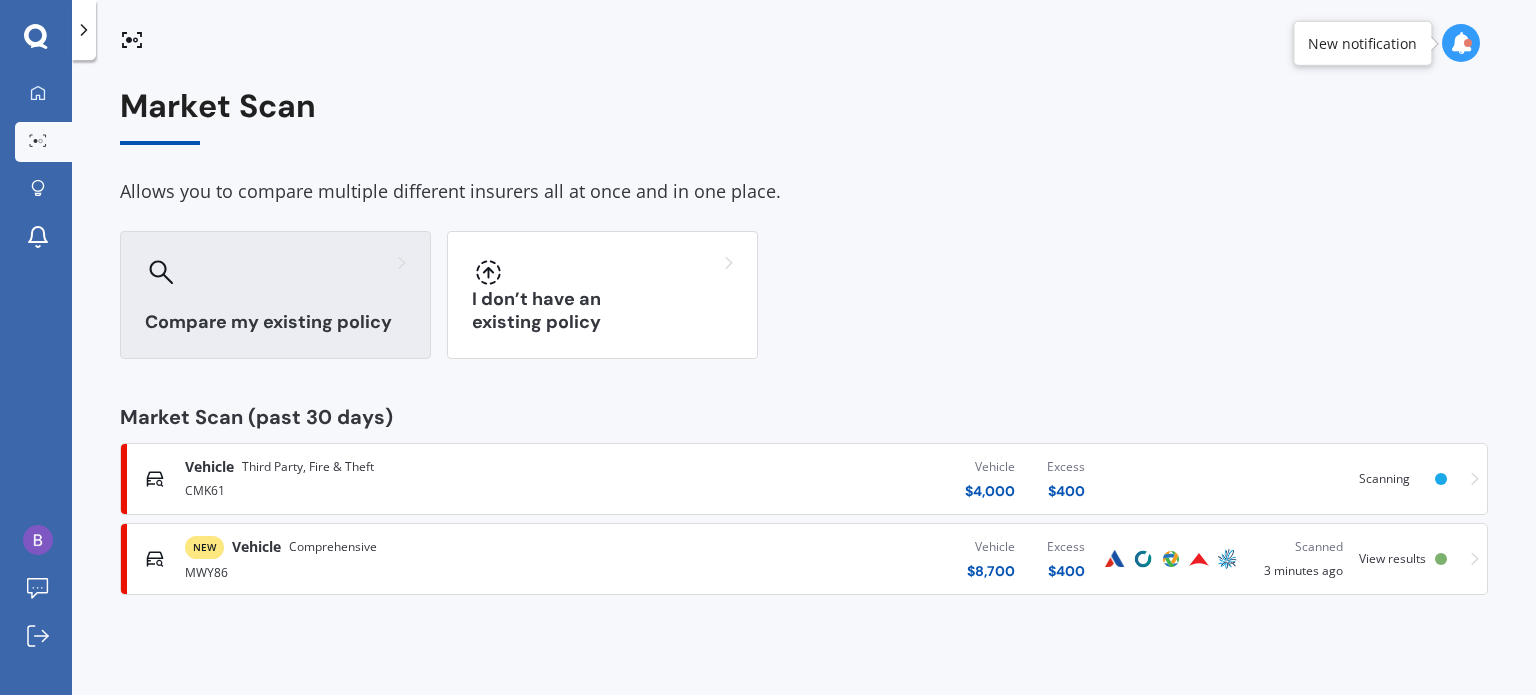 click on "Compare my existing policy" at bounding box center [275, 295] 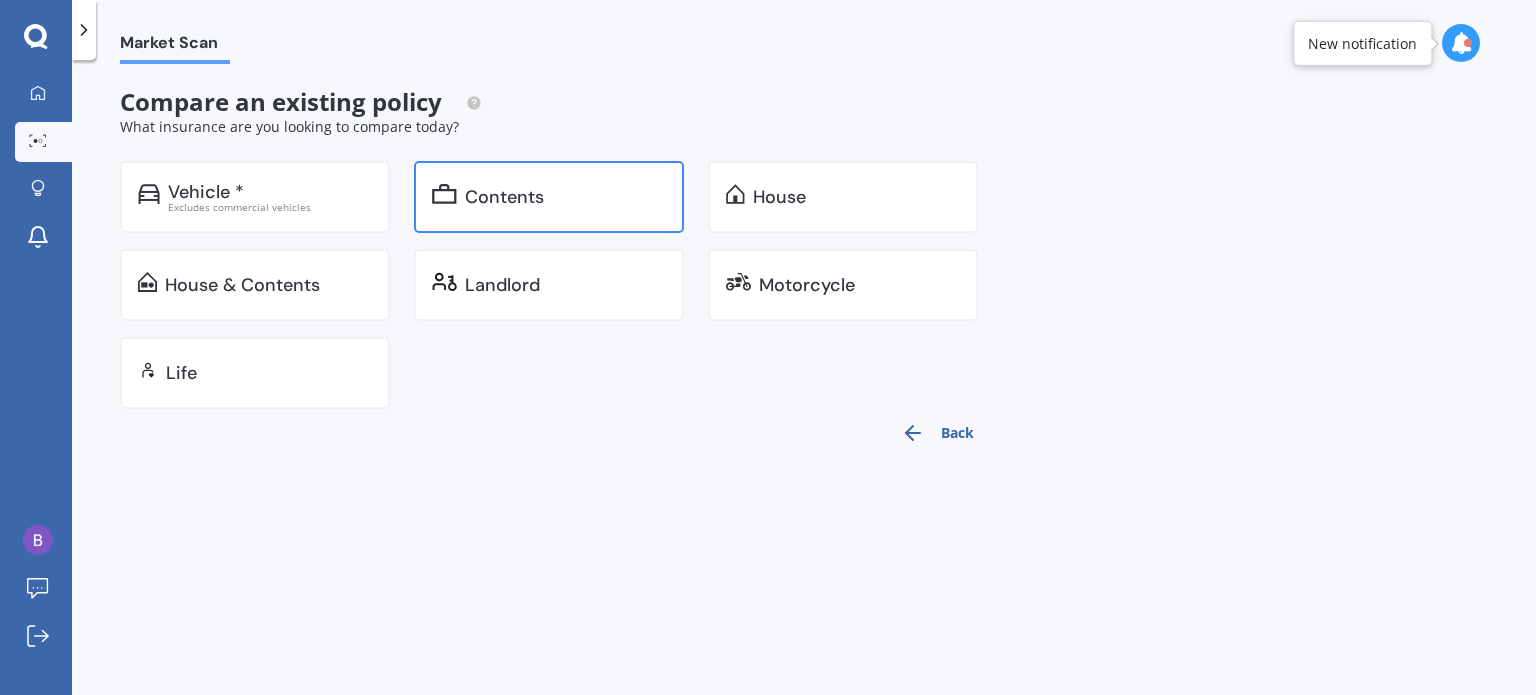 click on "Contents" at bounding box center [549, 197] 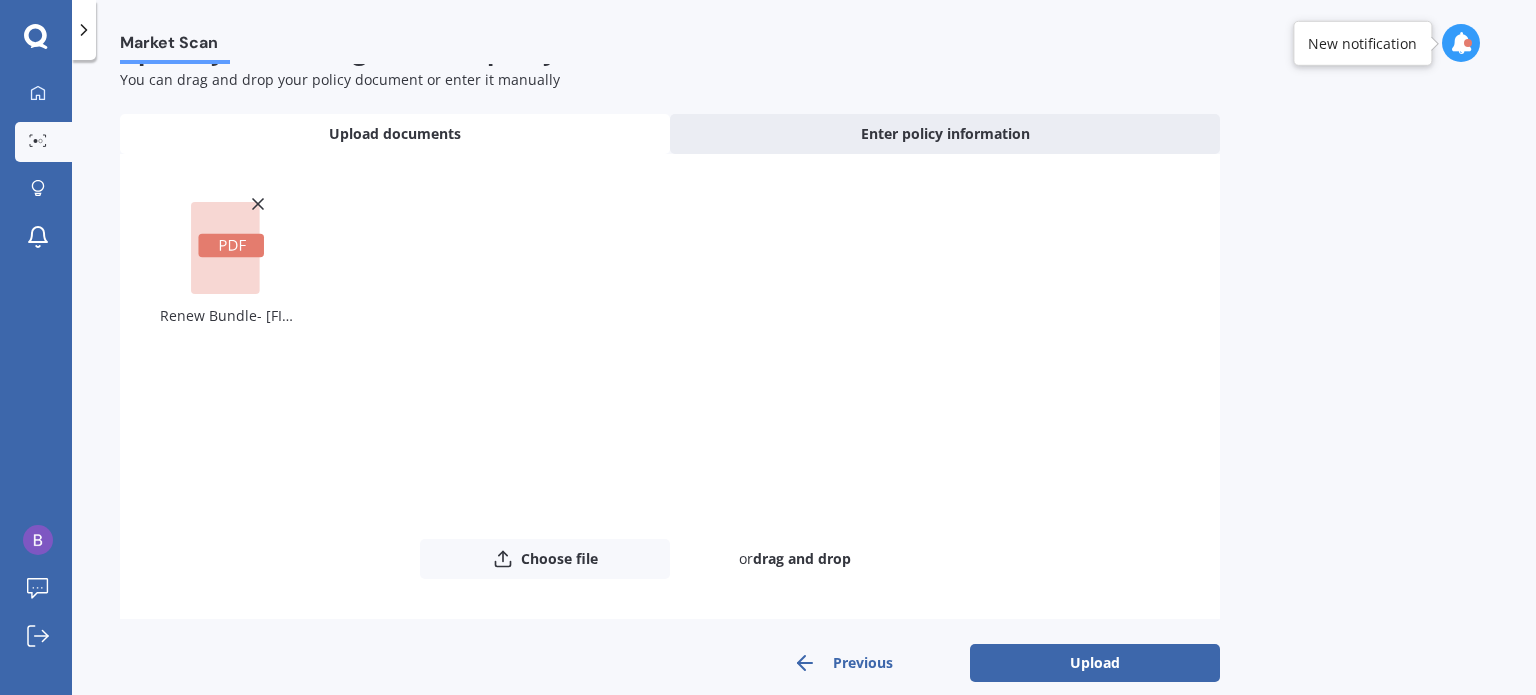scroll, scrollTop: 74, scrollLeft: 0, axis: vertical 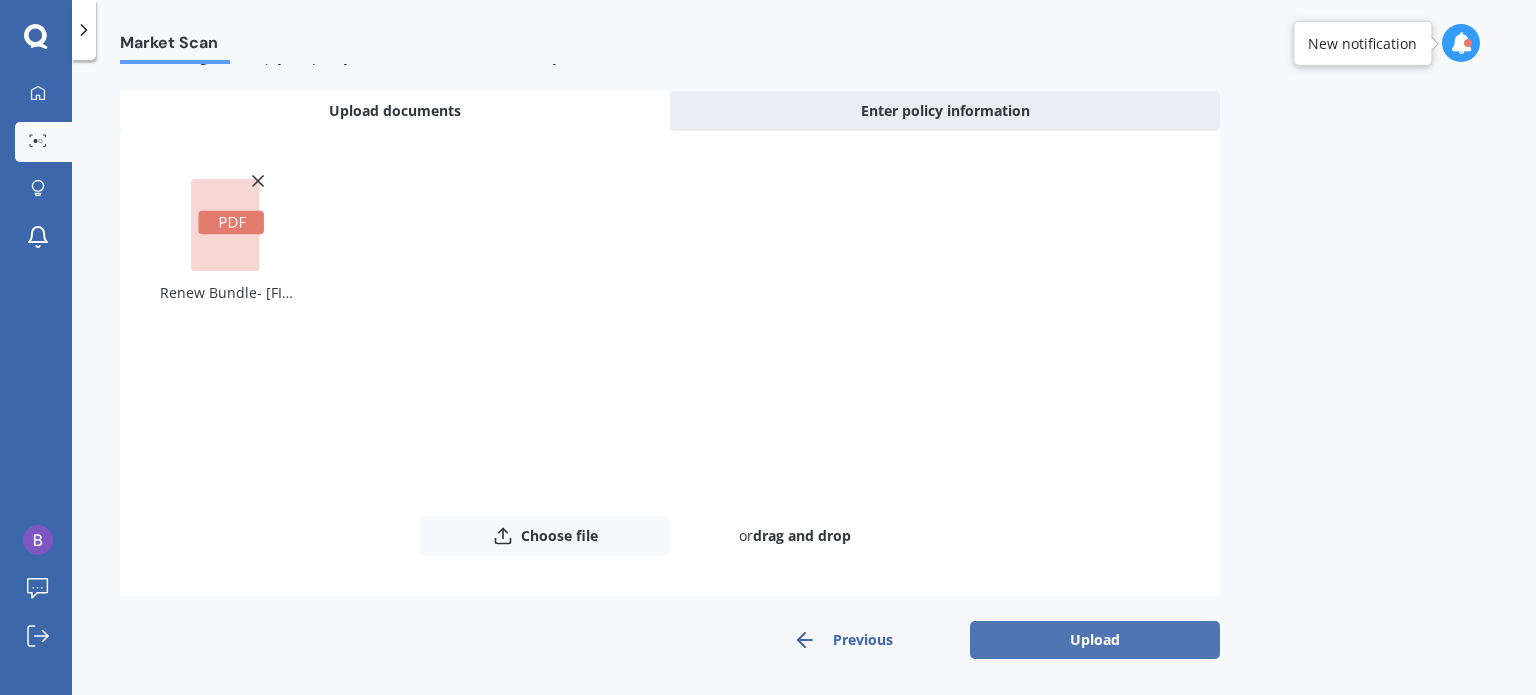 click on "Upload" at bounding box center (1095, 640) 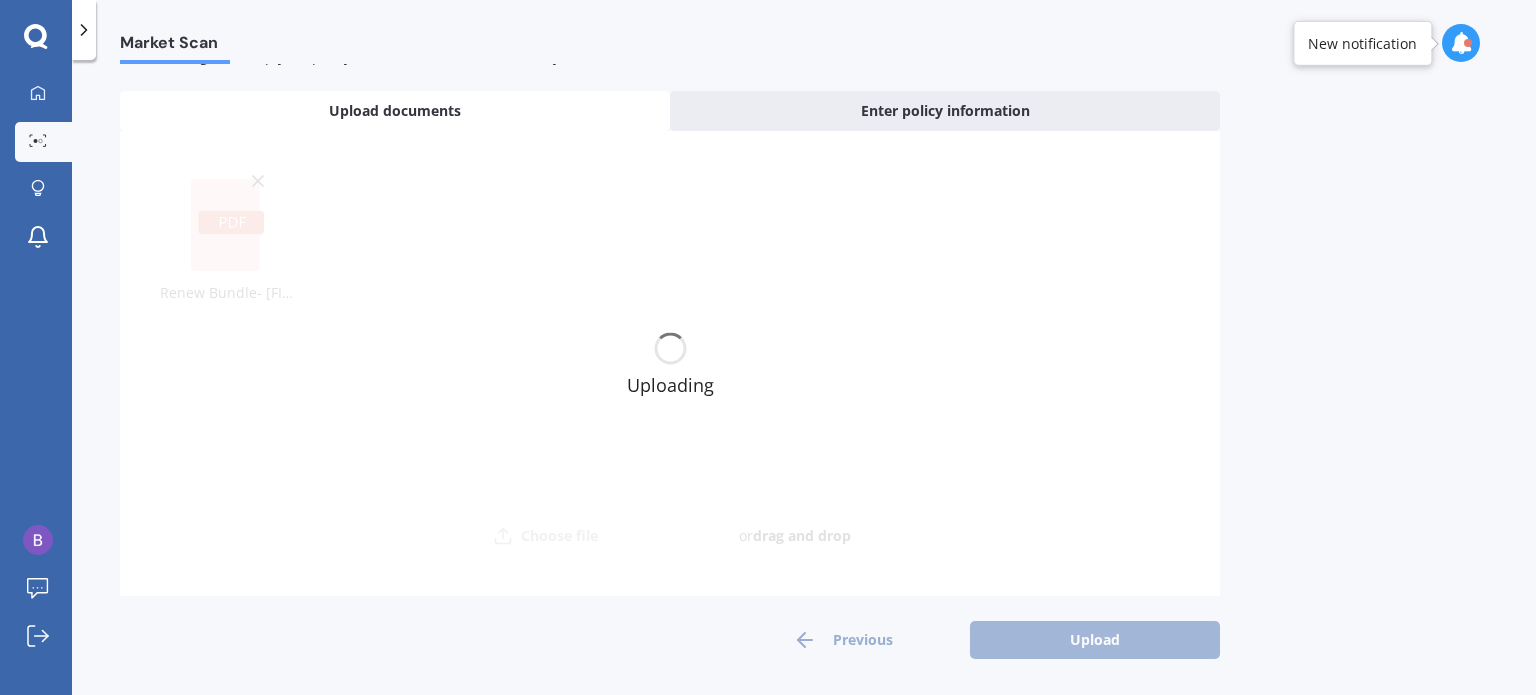 scroll, scrollTop: 0, scrollLeft: 0, axis: both 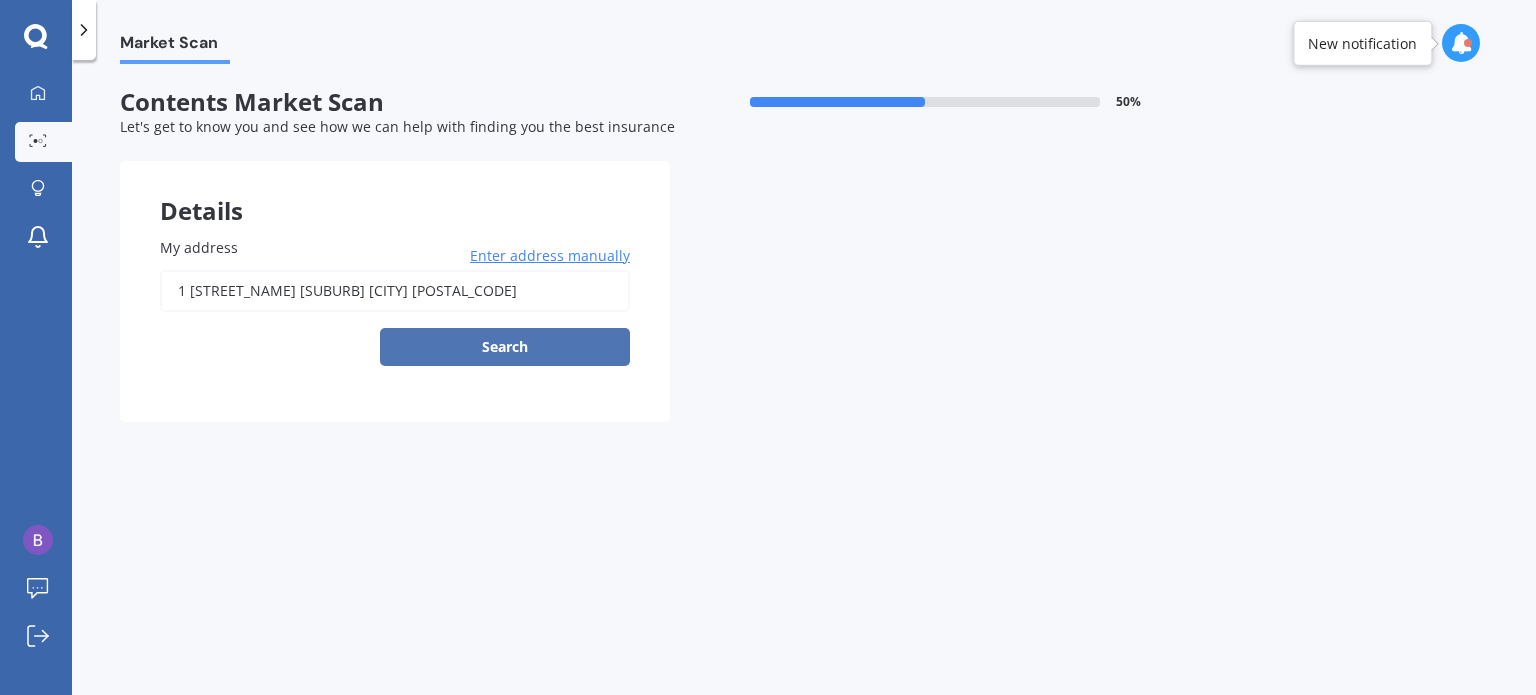 click on "Search" at bounding box center [505, 347] 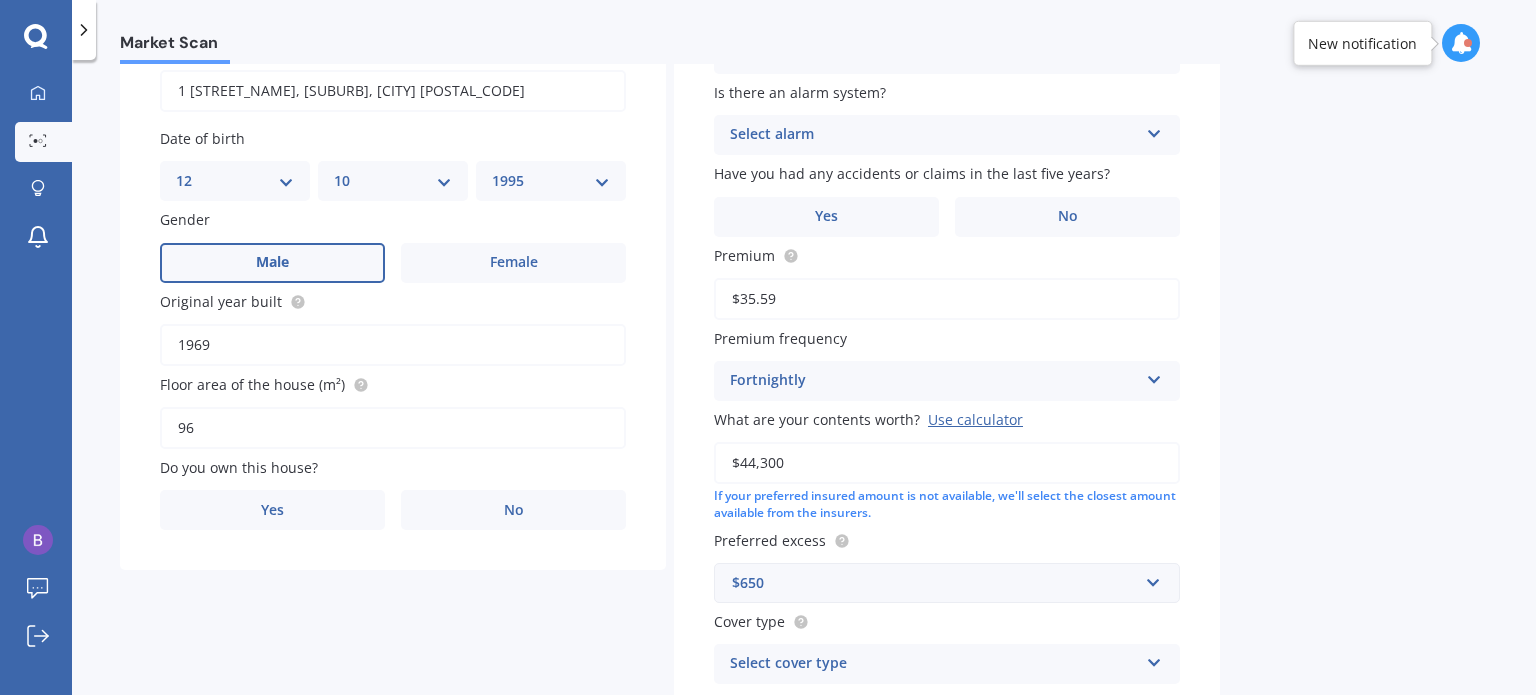 scroll, scrollTop: 300, scrollLeft: 0, axis: vertical 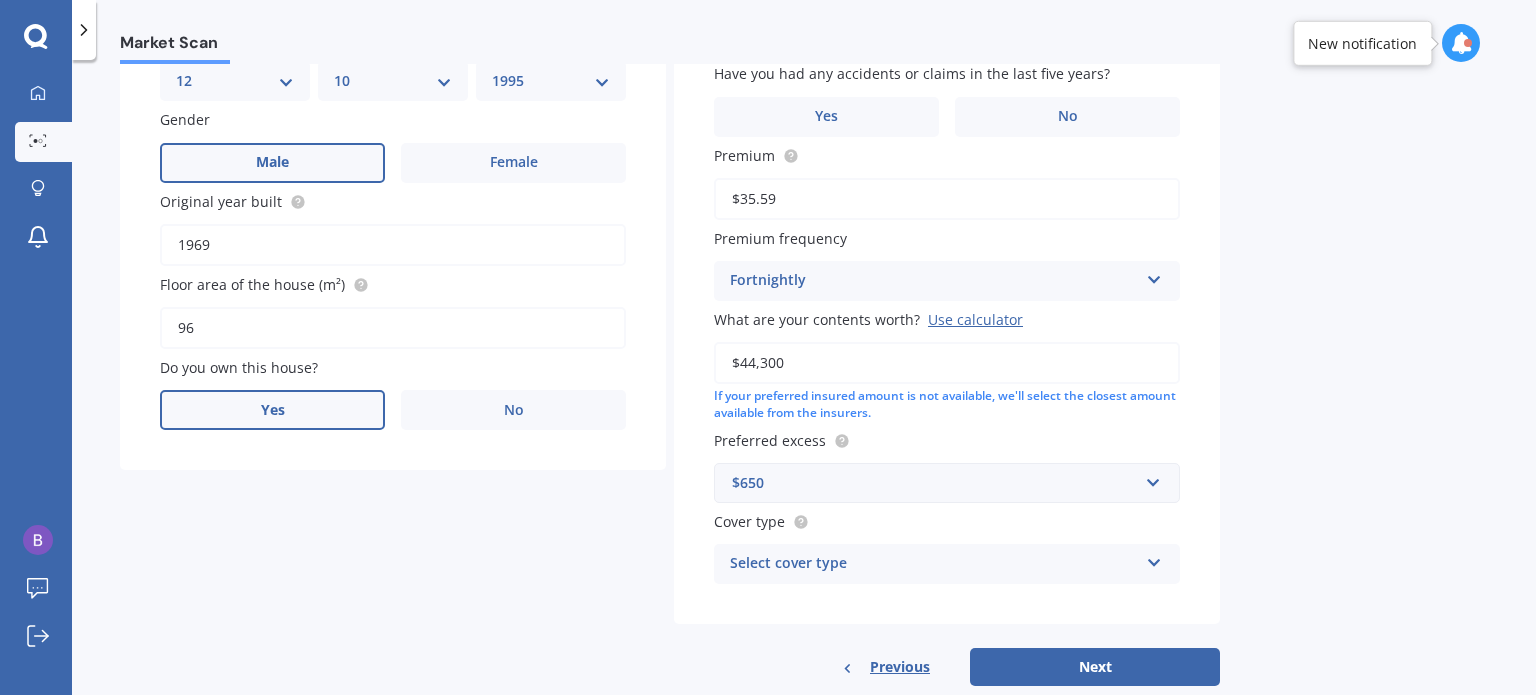 click on "Yes" at bounding box center (272, 163) 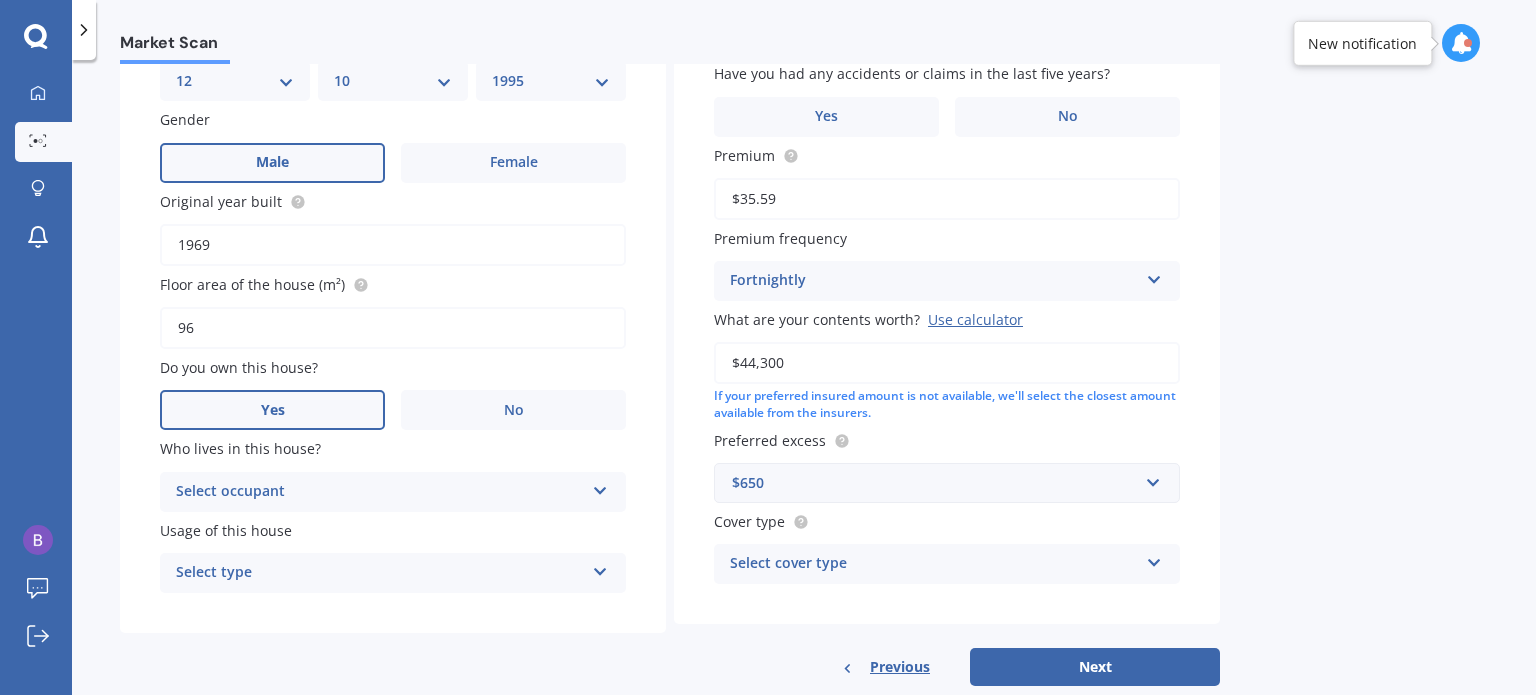 click on "Select occupant" at bounding box center [380, 492] 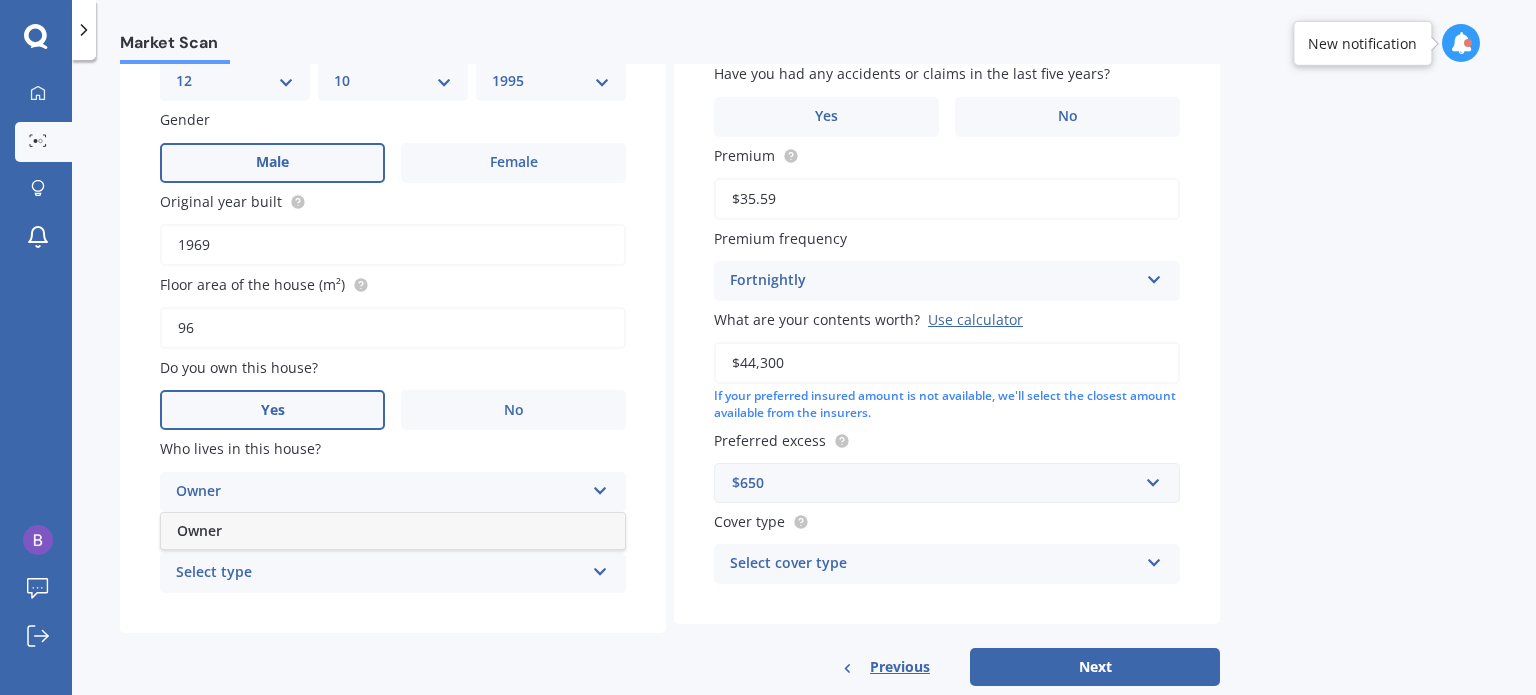 click on "Owner" at bounding box center [393, 531] 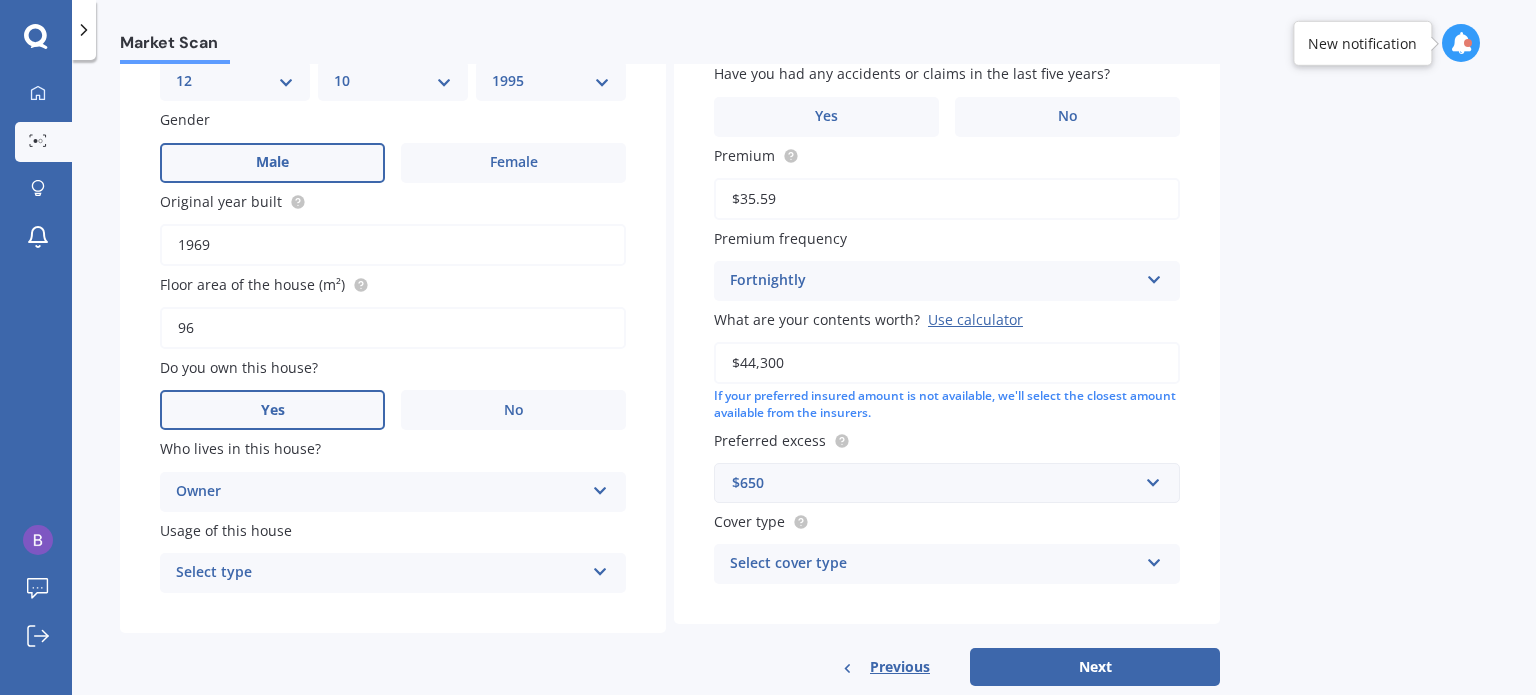 click on "Select type" at bounding box center (380, 573) 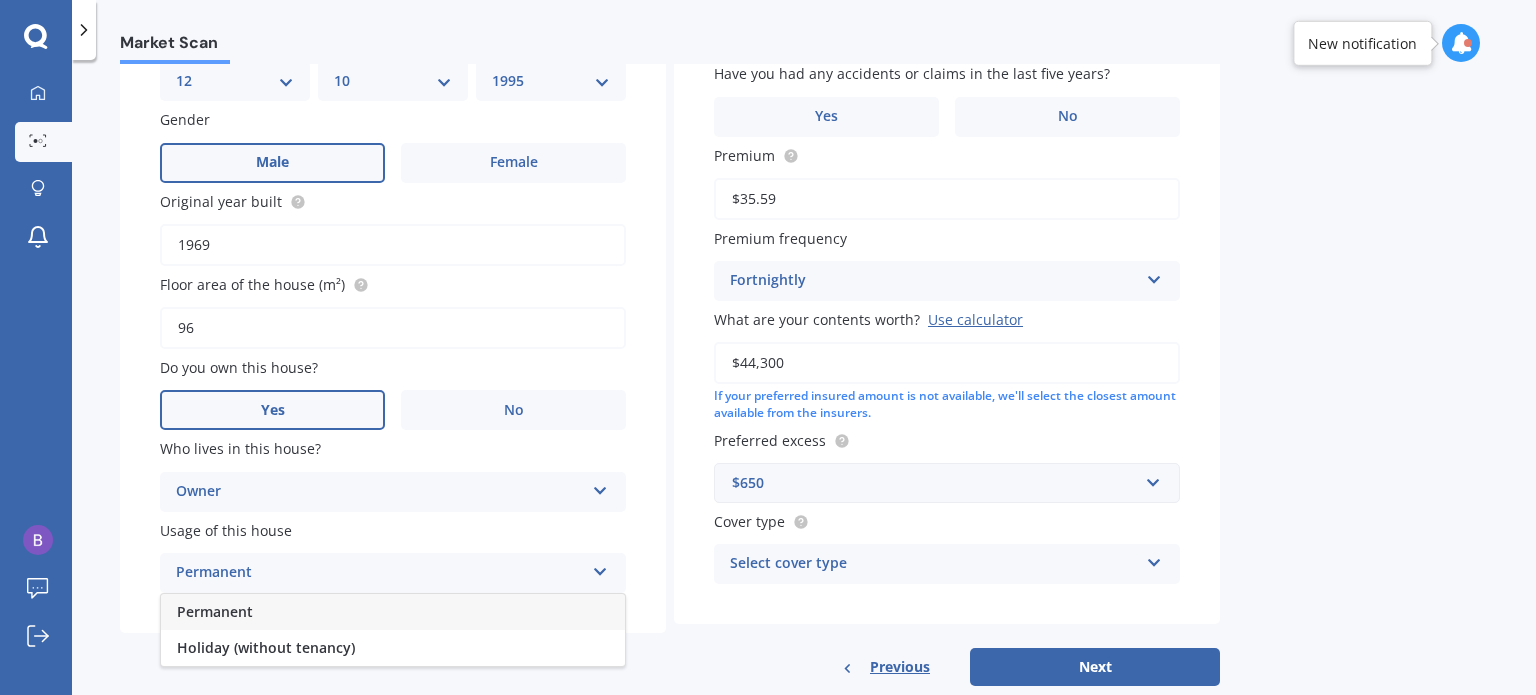 click on "Permanent" at bounding box center (393, 612) 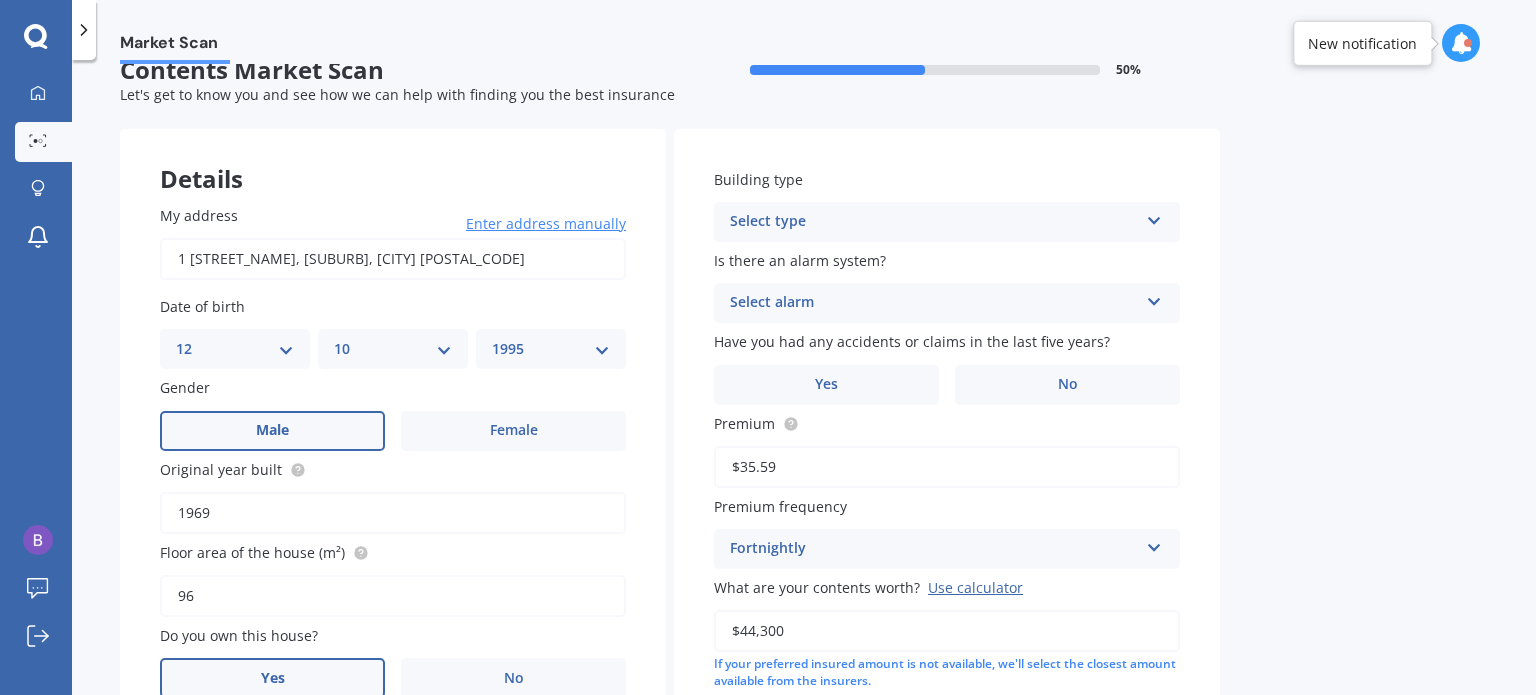 scroll, scrollTop: 0, scrollLeft: 0, axis: both 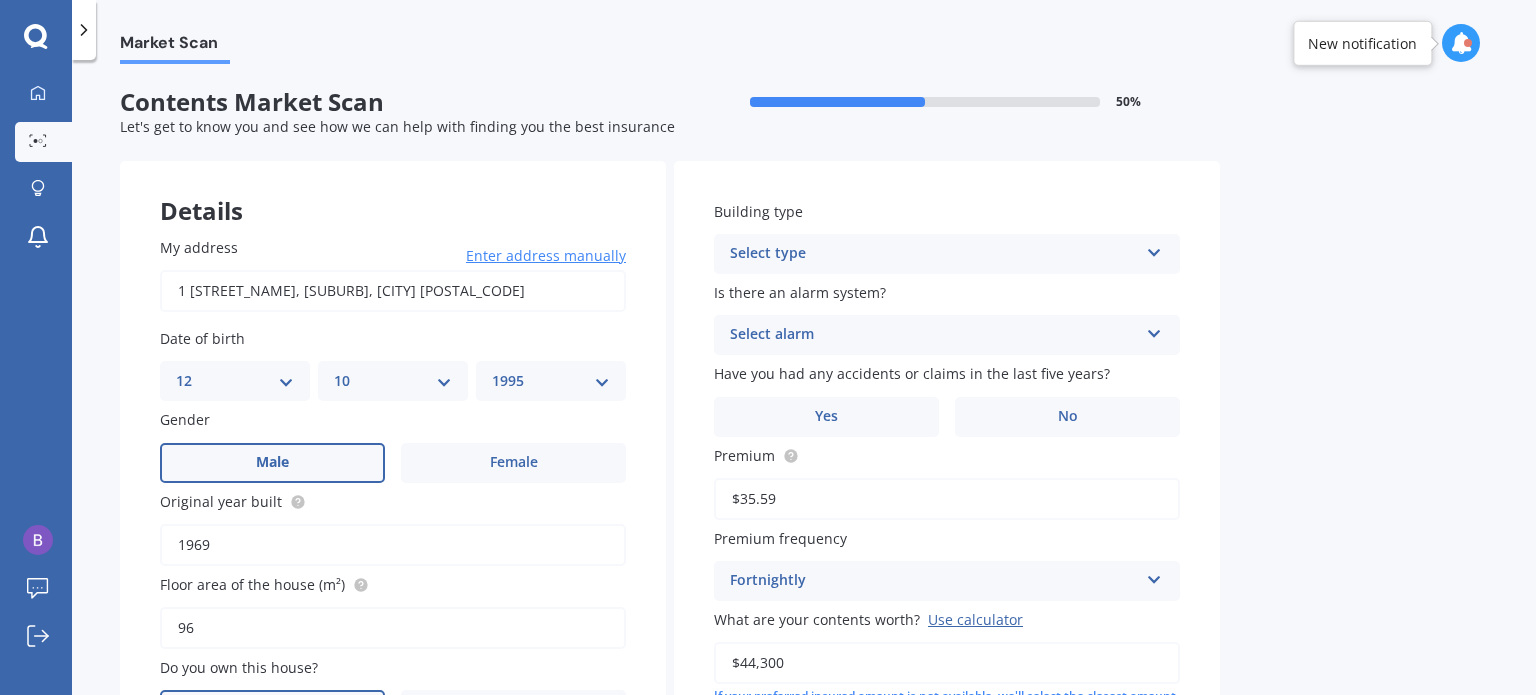click on "Select type Freestanding Multi-unit (in a block of 6 or less) Multi-unit (in a block of 7-10)" at bounding box center (393, 792) 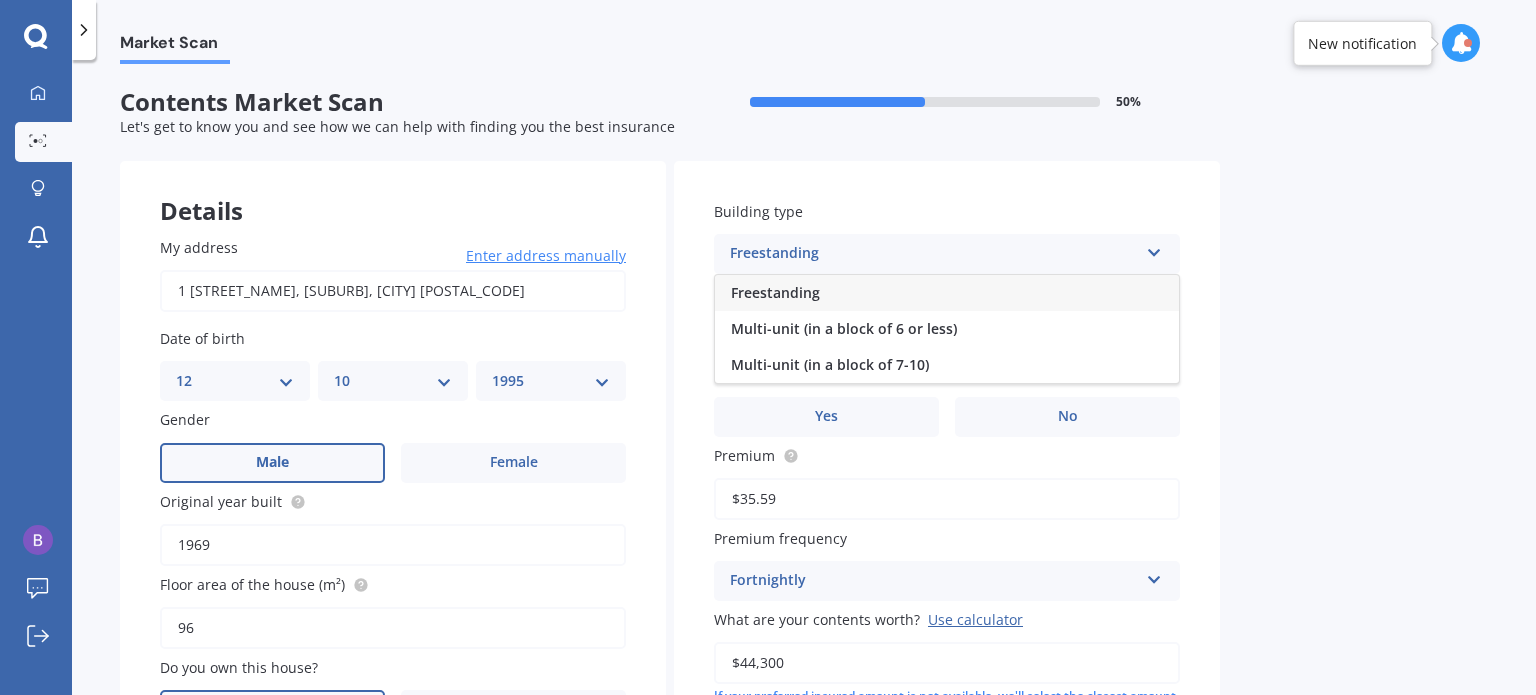 click on "Freestanding" at bounding box center [947, 293] 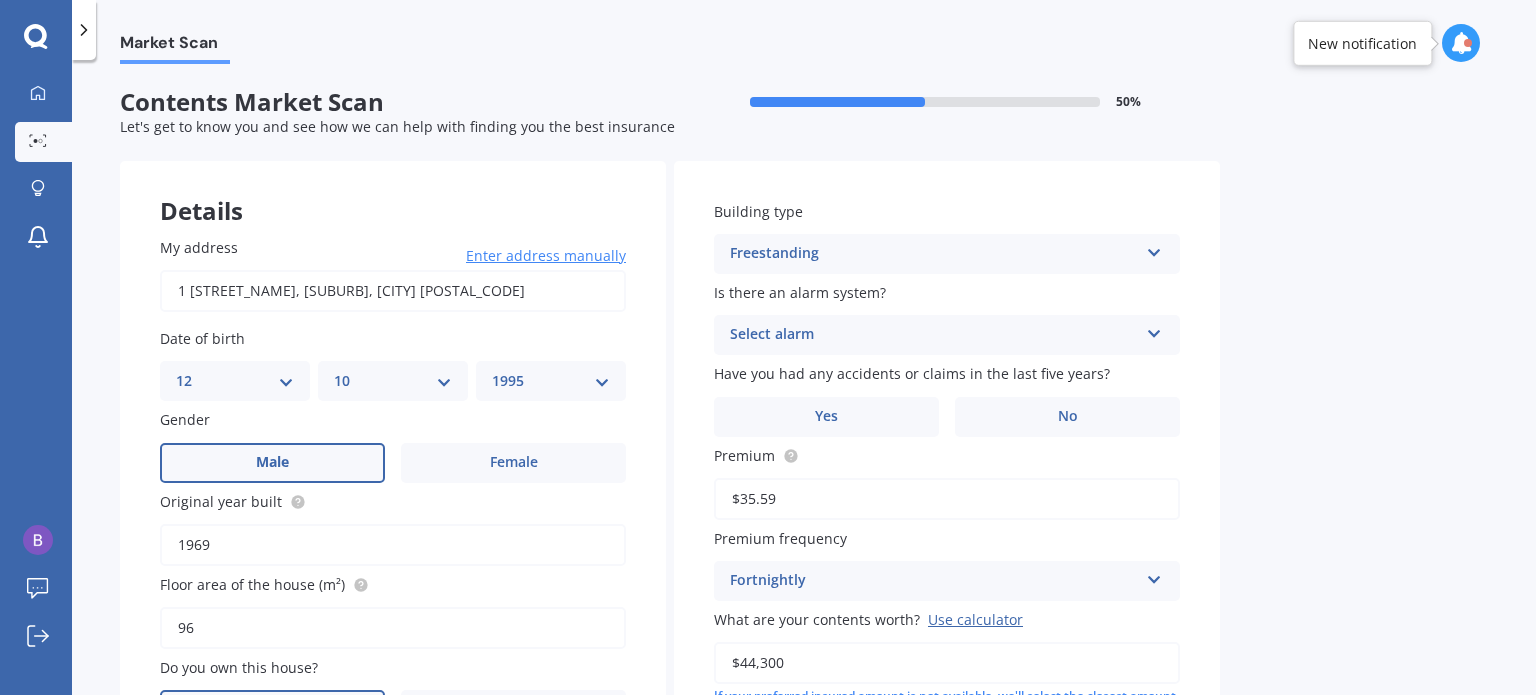 click on "Select alarm" at bounding box center (934, 335) 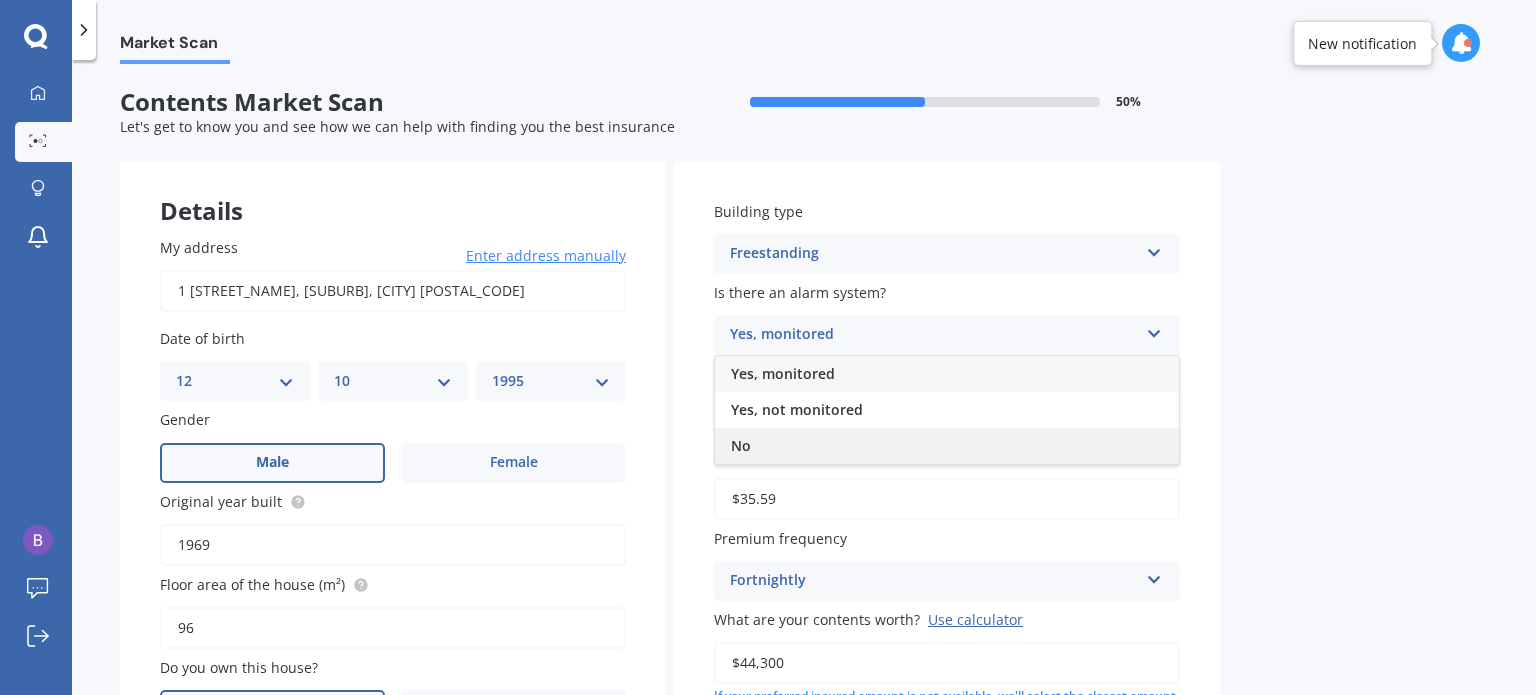 click on "No" at bounding box center (947, 446) 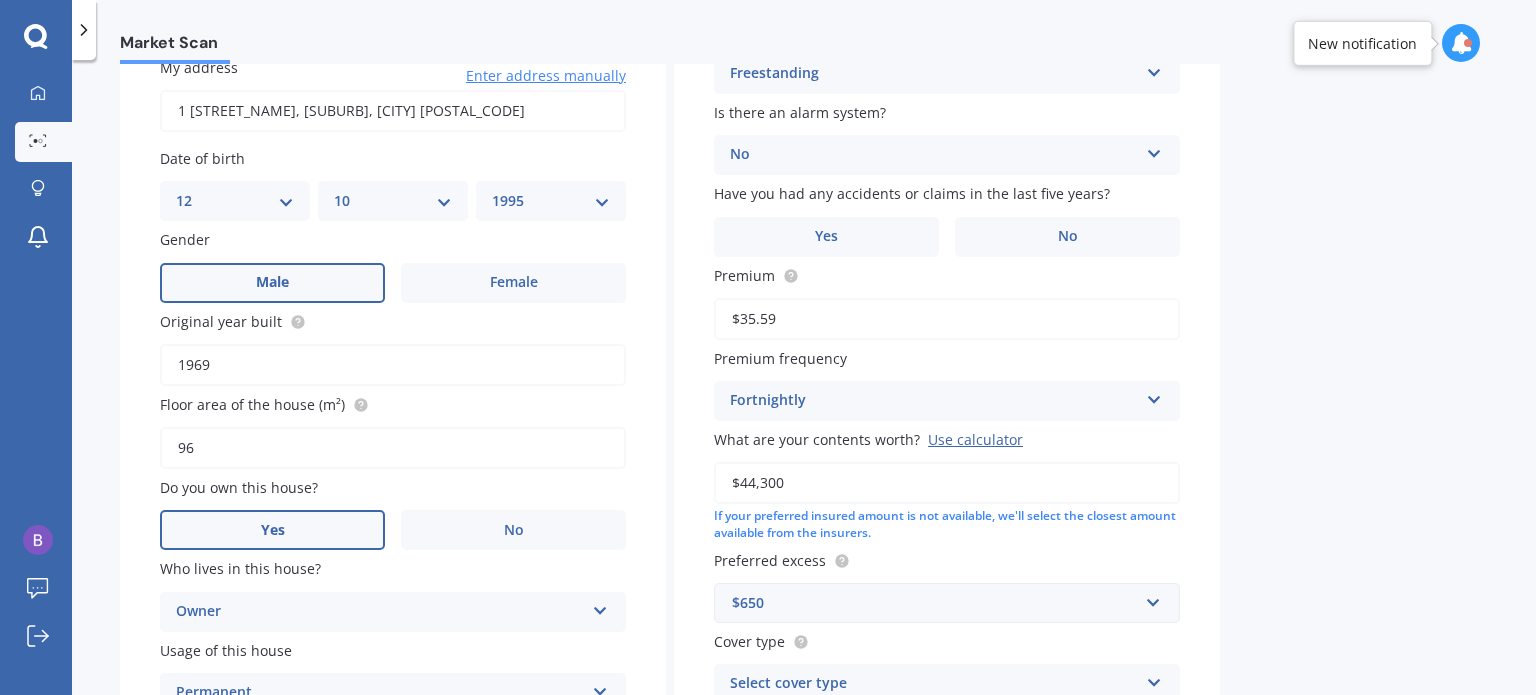 scroll, scrollTop: 200, scrollLeft: 0, axis: vertical 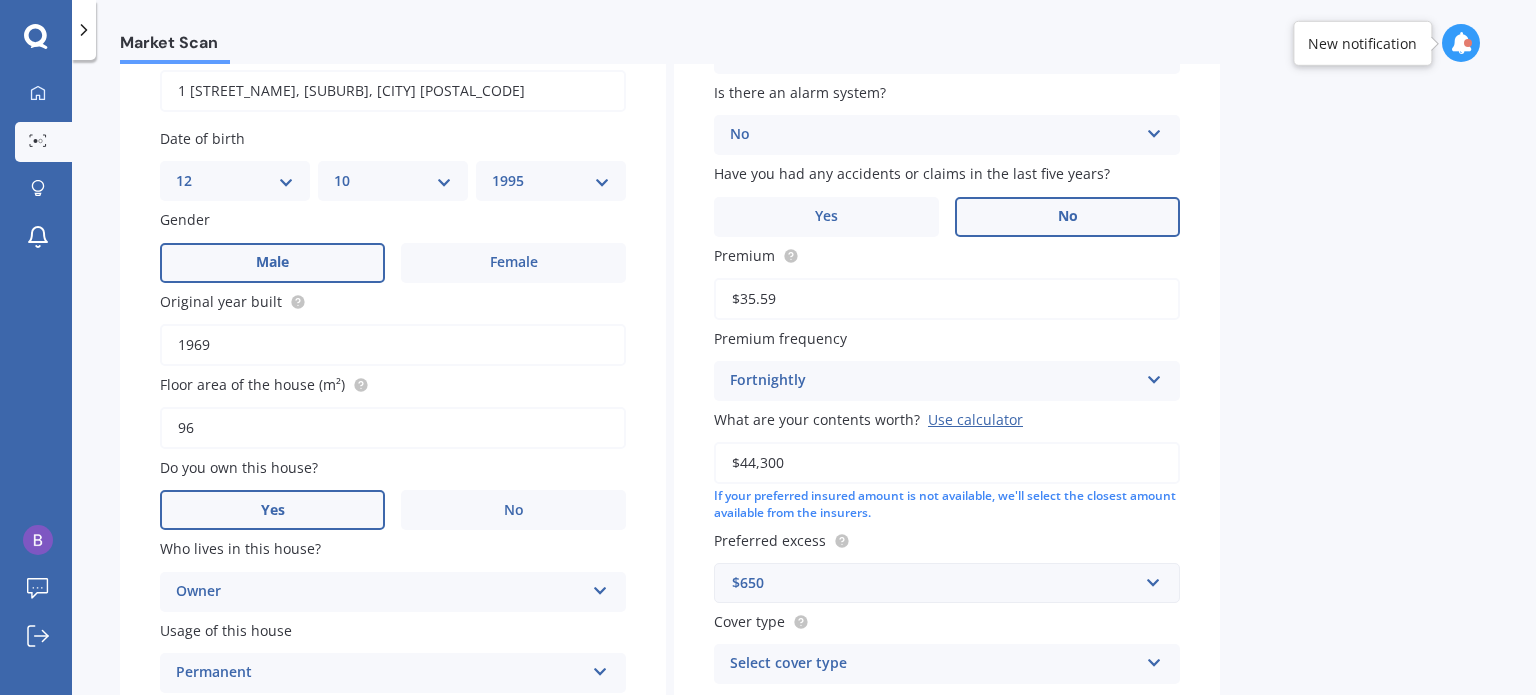 click on "No" at bounding box center [272, 262] 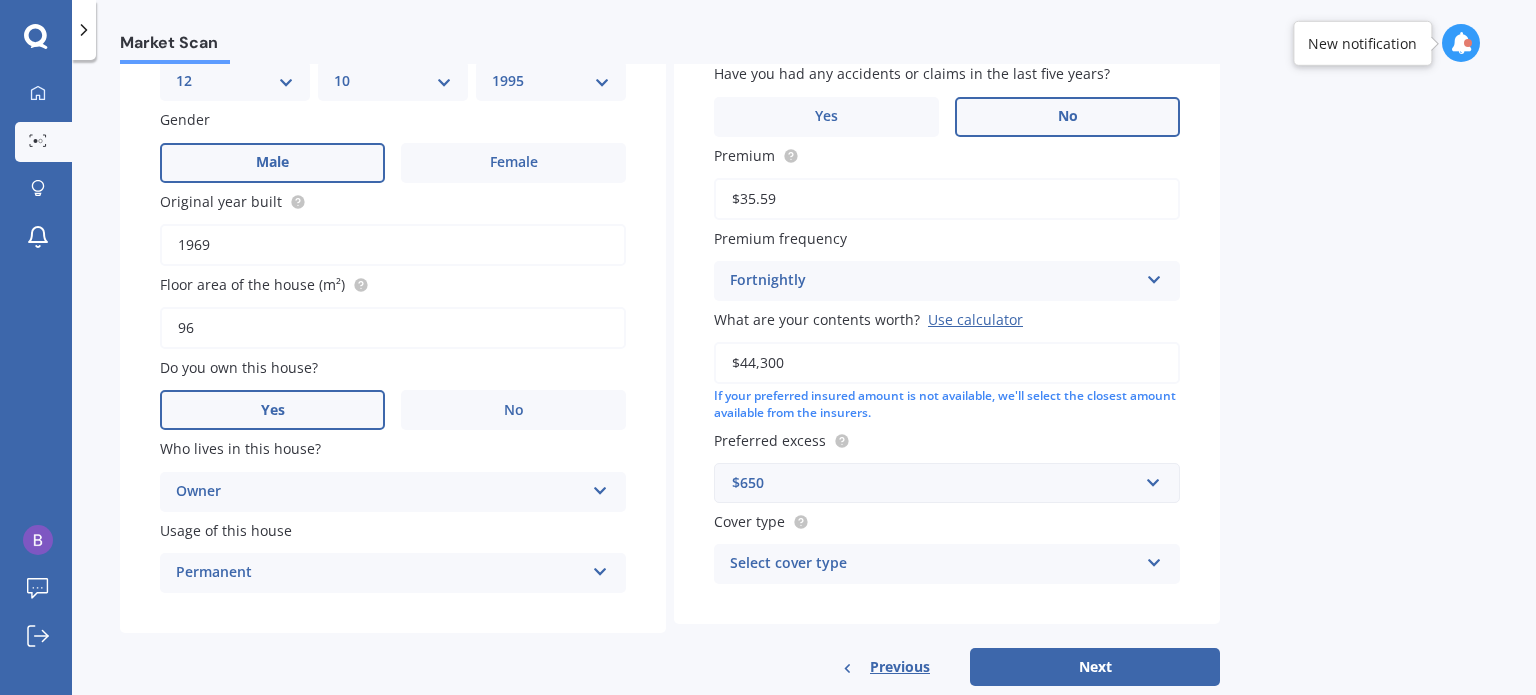 scroll, scrollTop: 343, scrollLeft: 0, axis: vertical 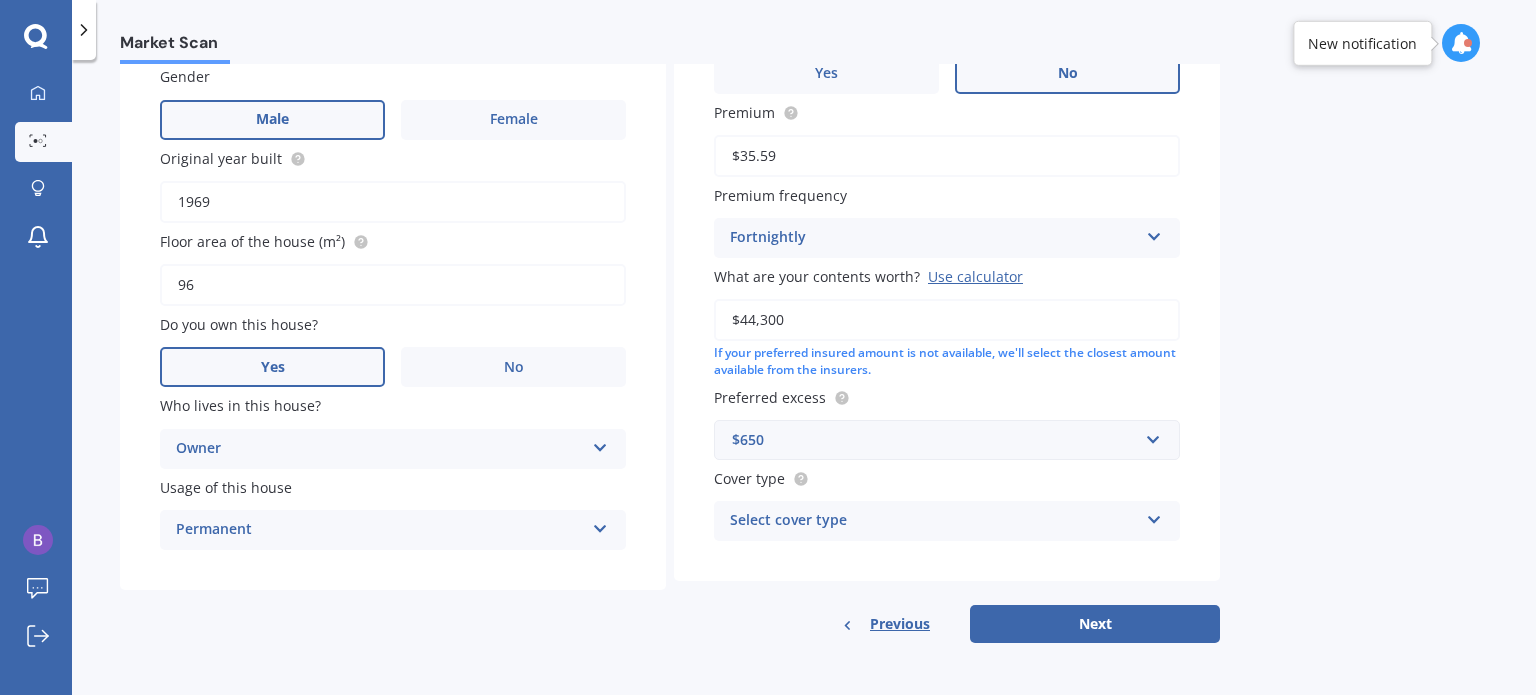 click on "Select cover type Comprehensive Contents Cover Renter’s Cover" at bounding box center (393, 449) 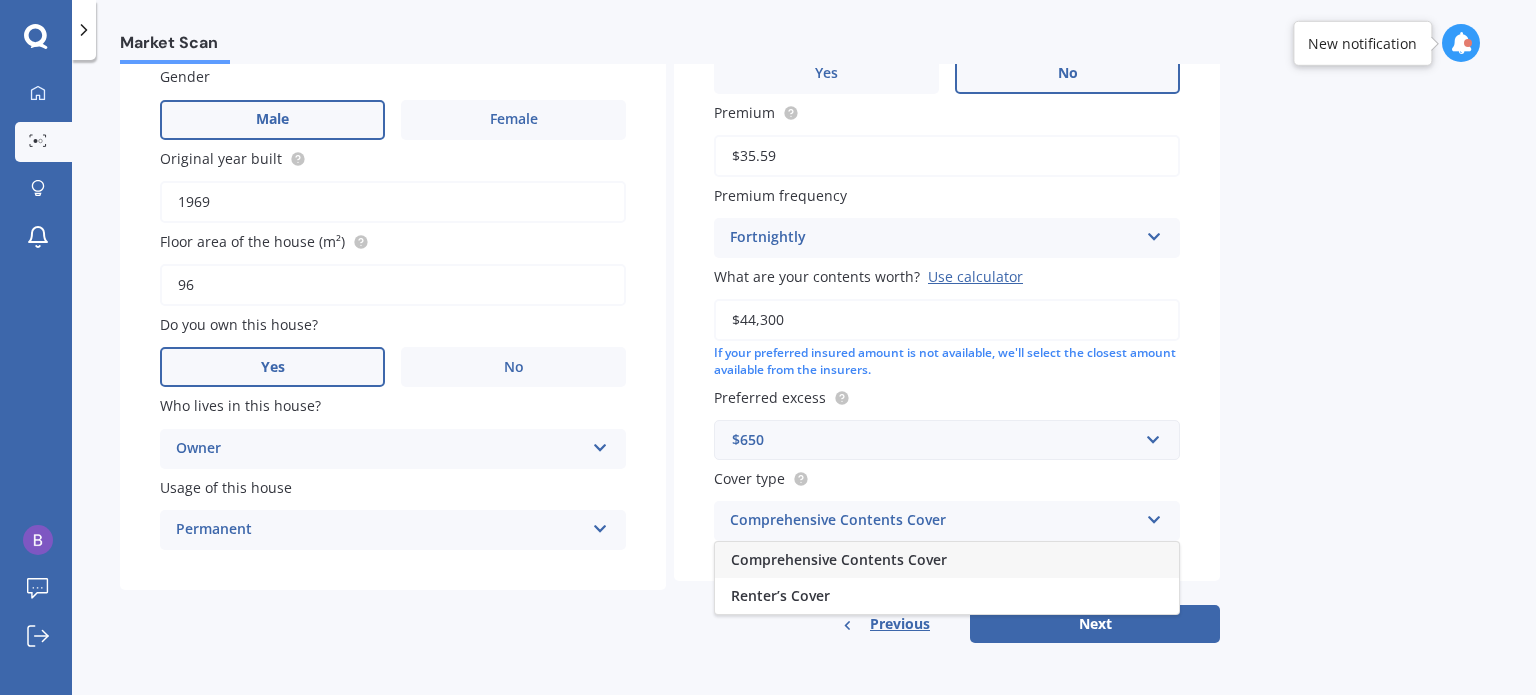 click on "Comprehensive Contents Cover" at bounding box center [947, 560] 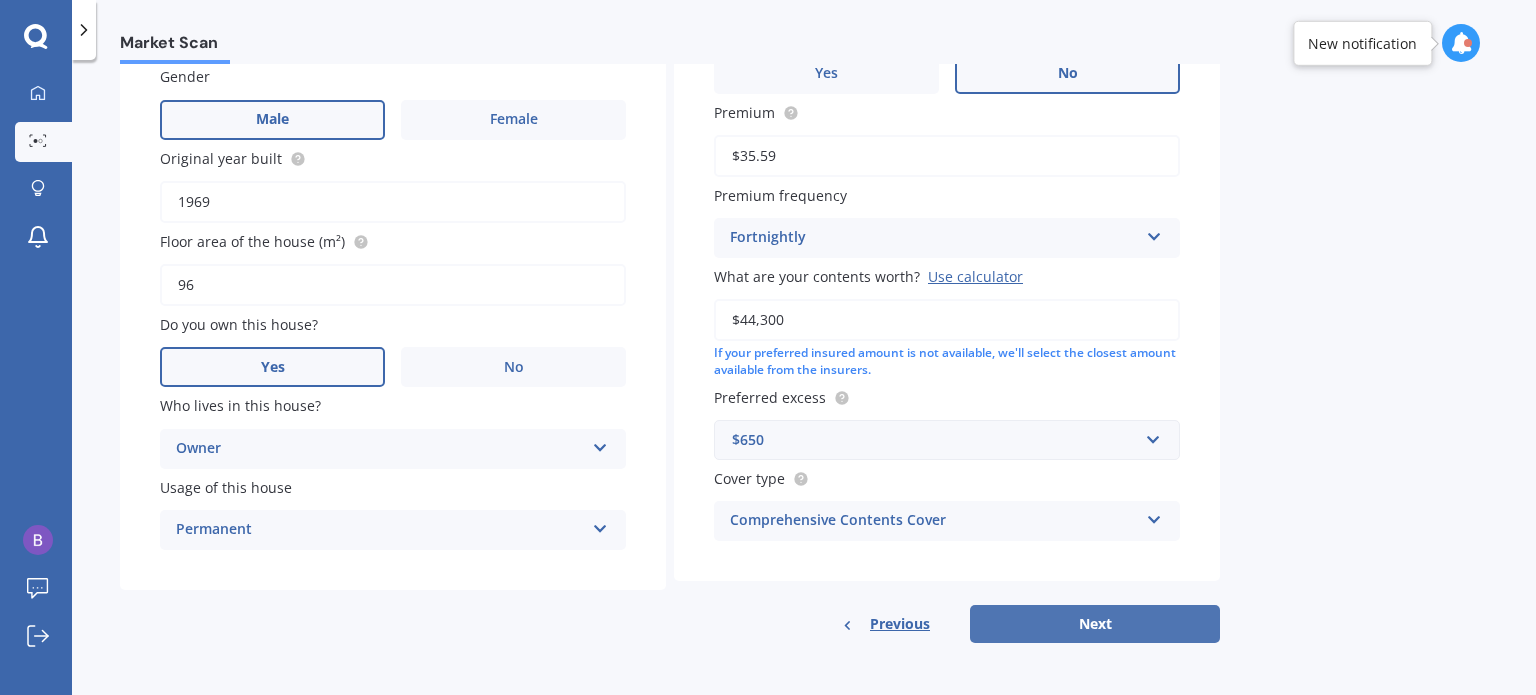 click on "Next" at bounding box center (1095, 624) 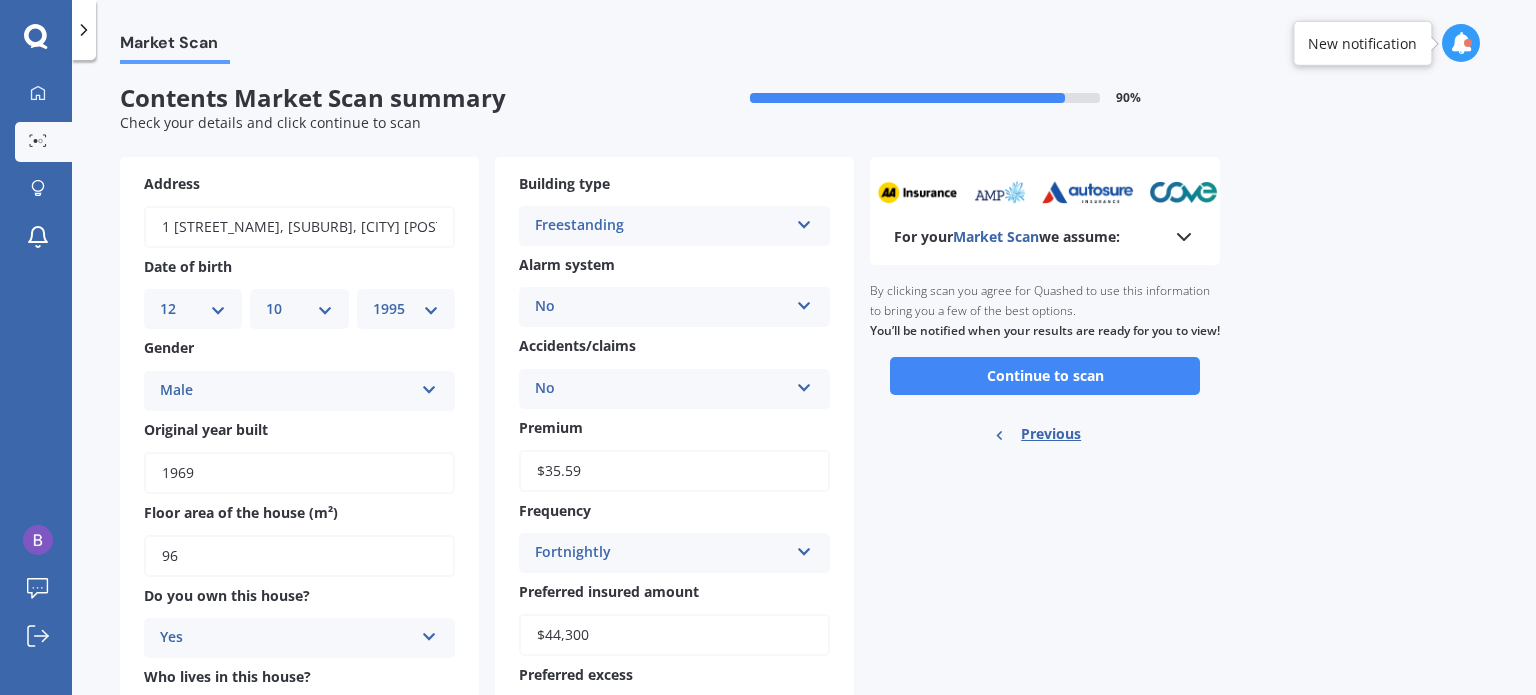 scroll, scrollTop: 0, scrollLeft: 0, axis: both 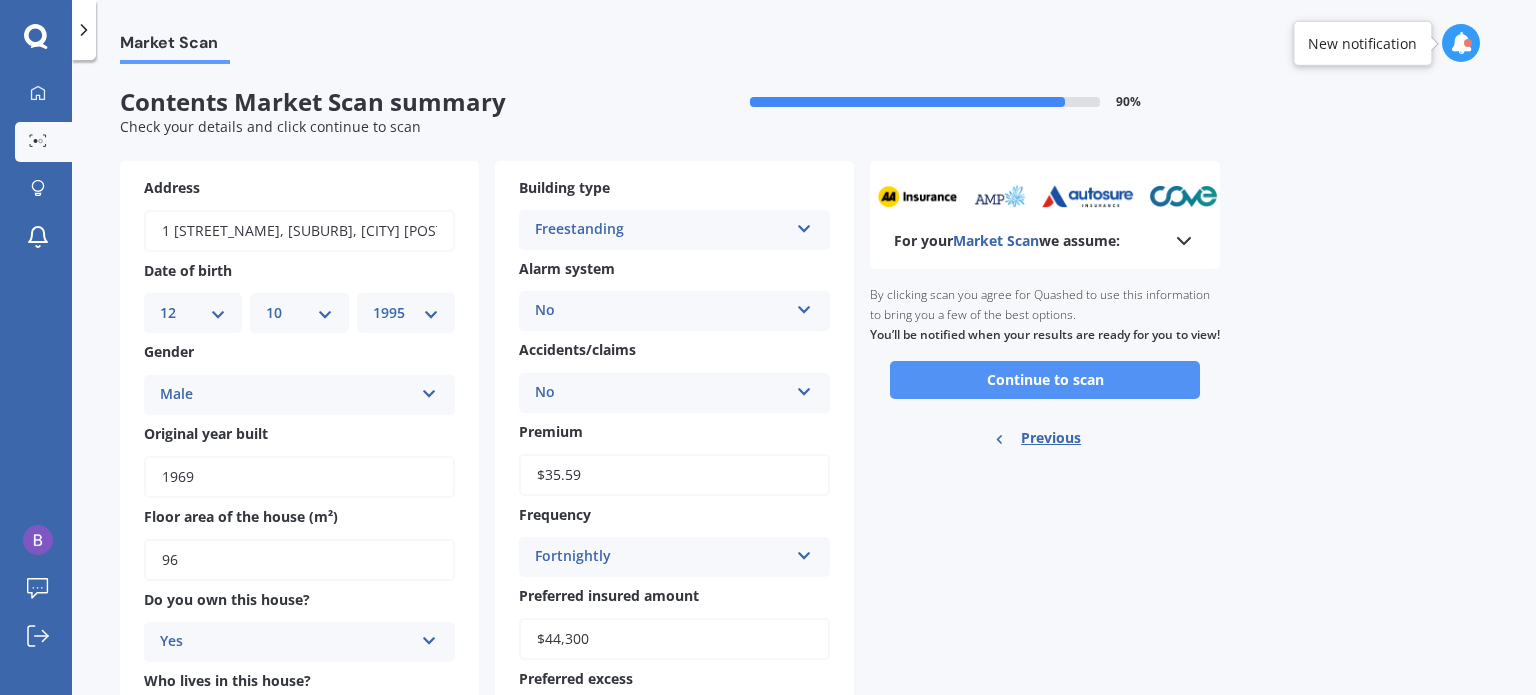 click on "Continue to scan" at bounding box center (1045, 380) 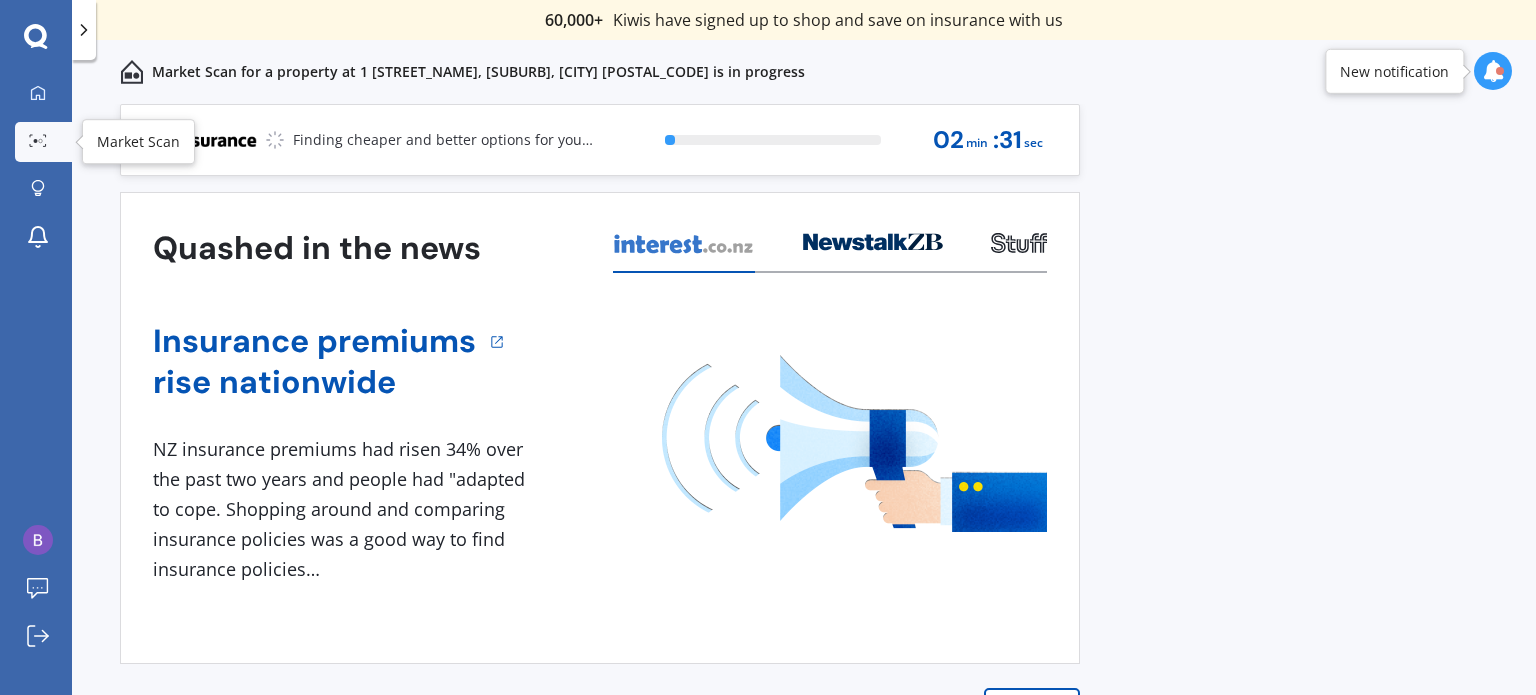 click at bounding box center [38, 141] 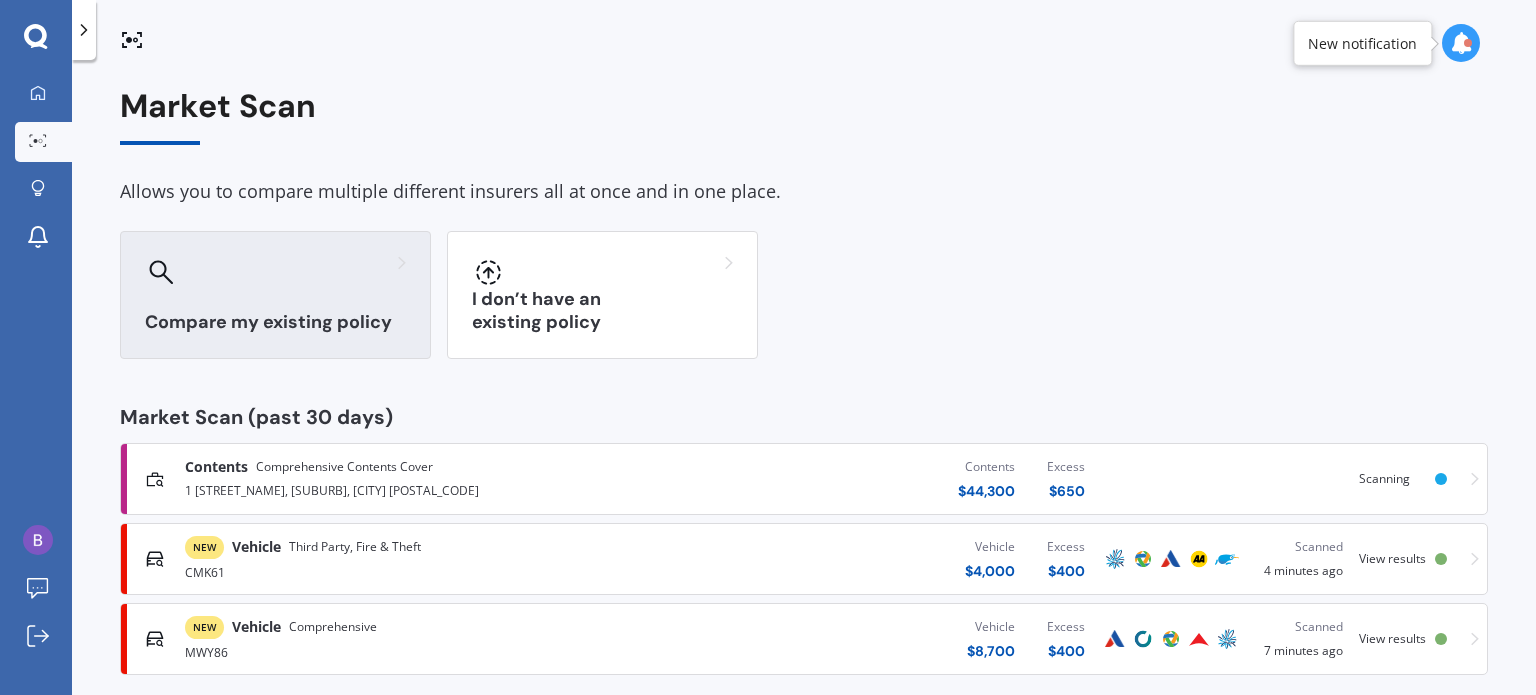 click on "Compare my existing policy" at bounding box center (275, 322) 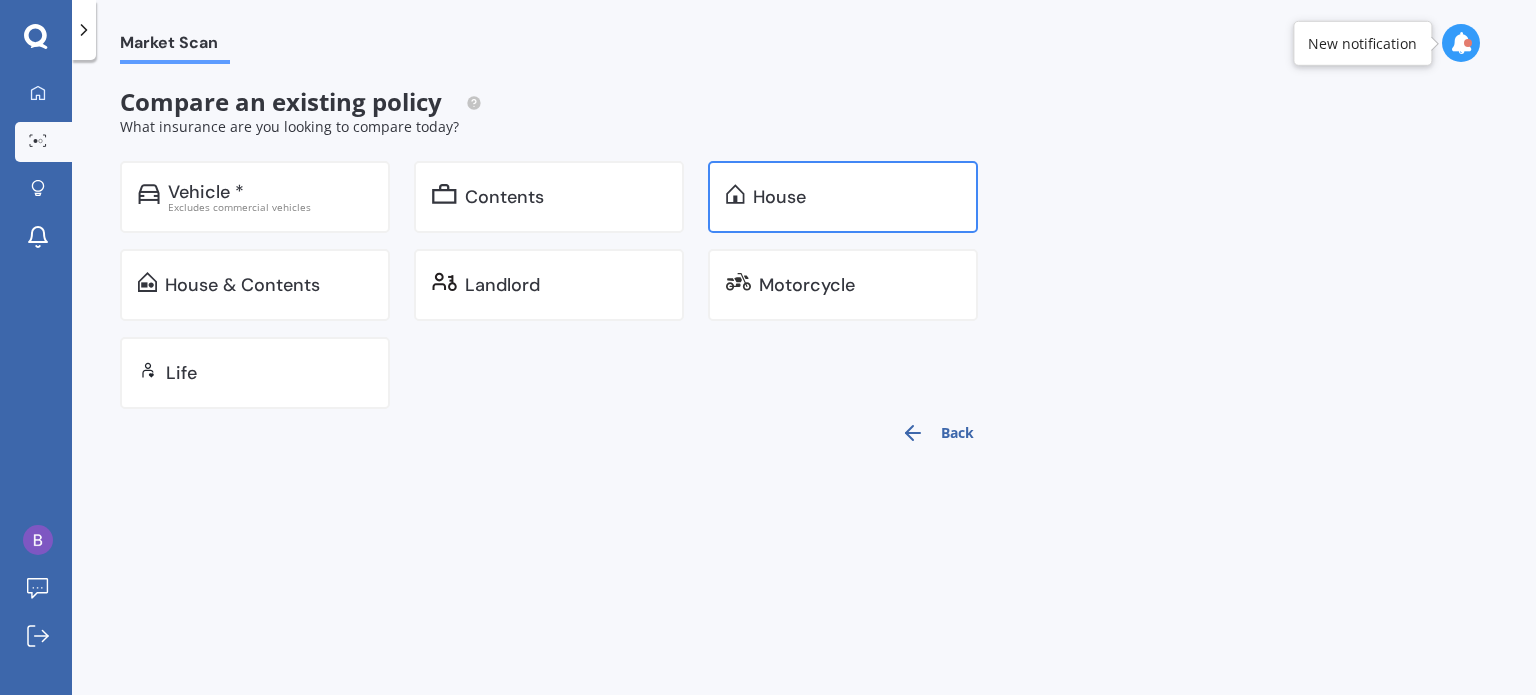 click on "House" at bounding box center [206, 192] 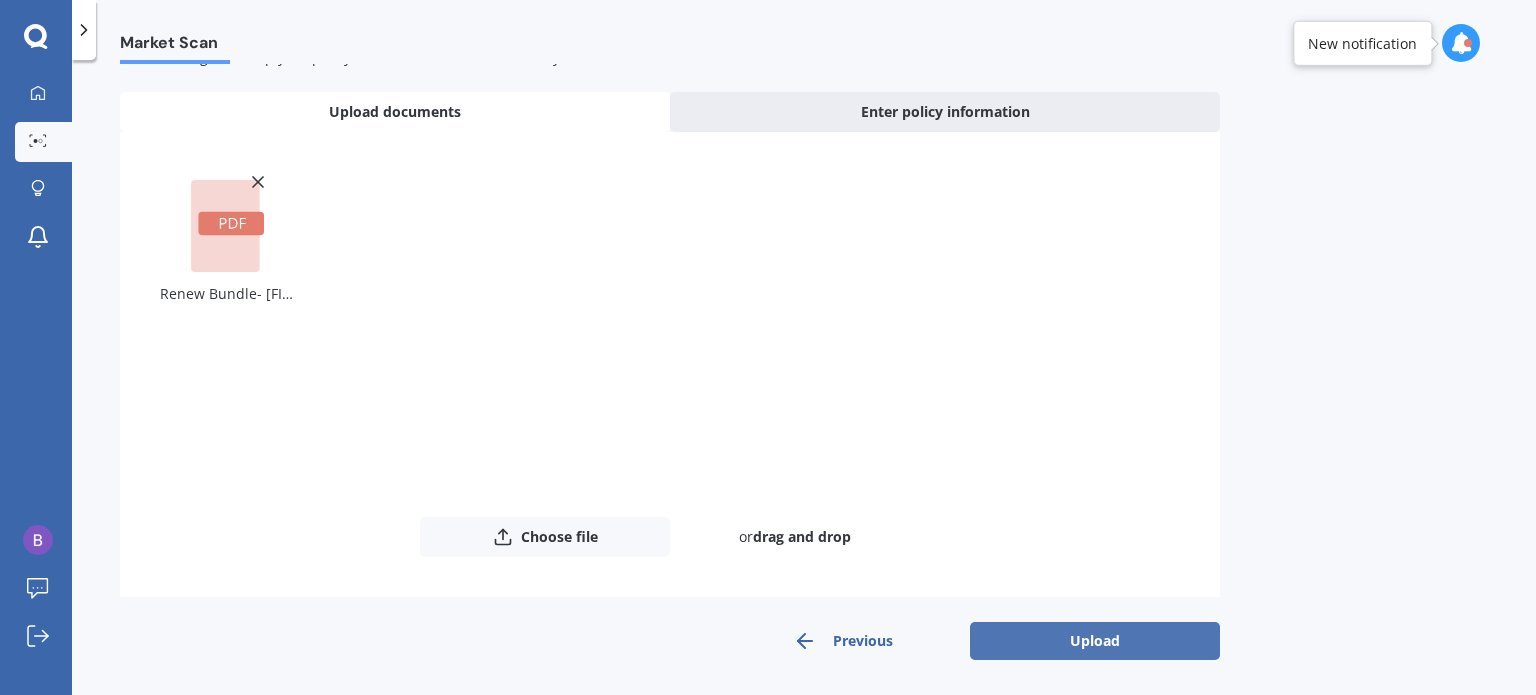scroll, scrollTop: 74, scrollLeft: 0, axis: vertical 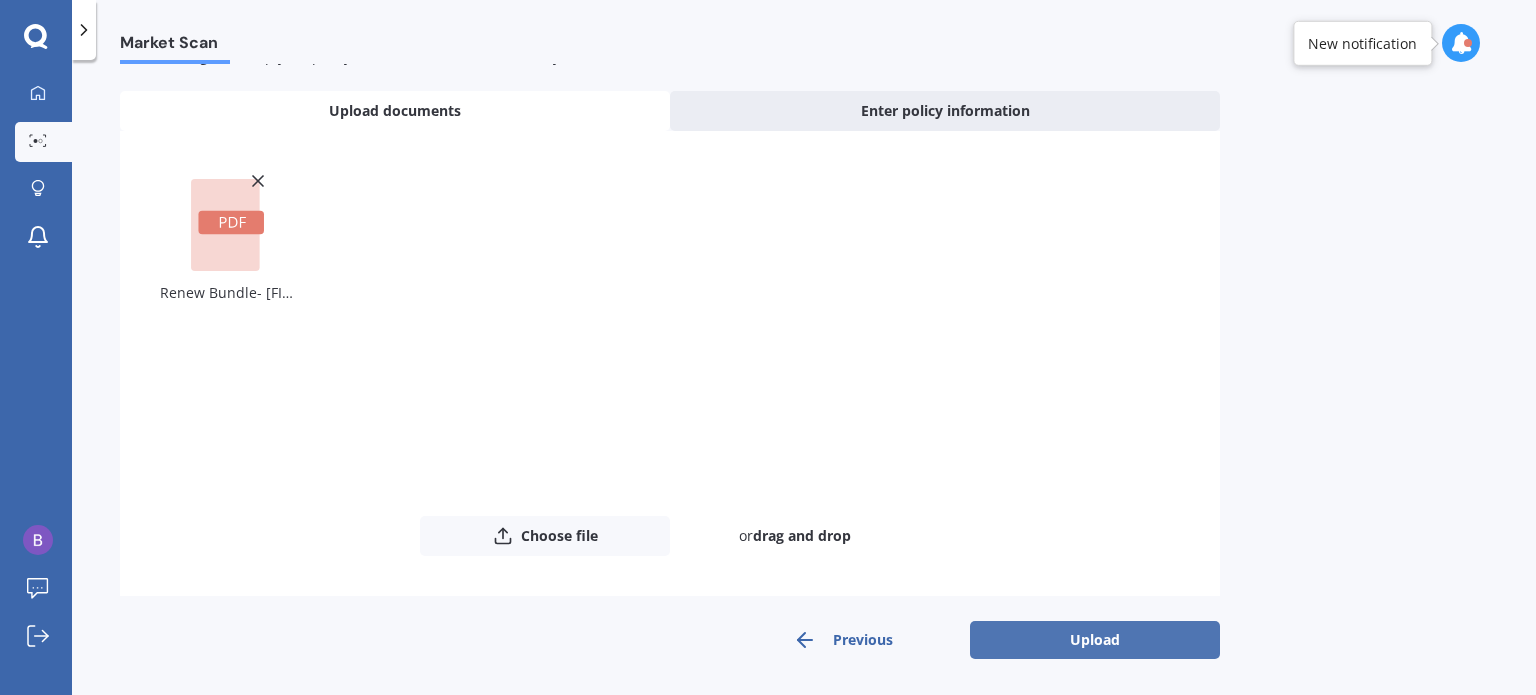 click on "Upload" at bounding box center (1095, 640) 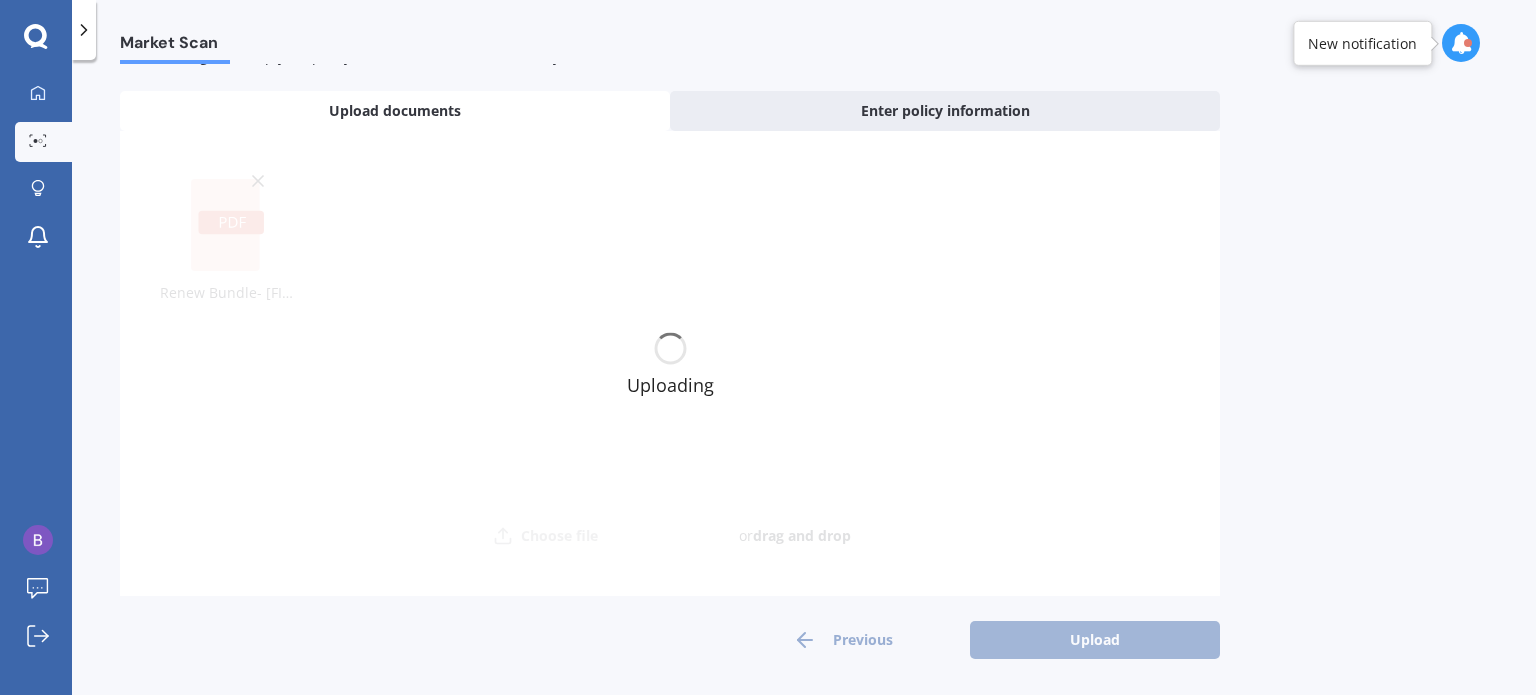 scroll, scrollTop: 0, scrollLeft: 0, axis: both 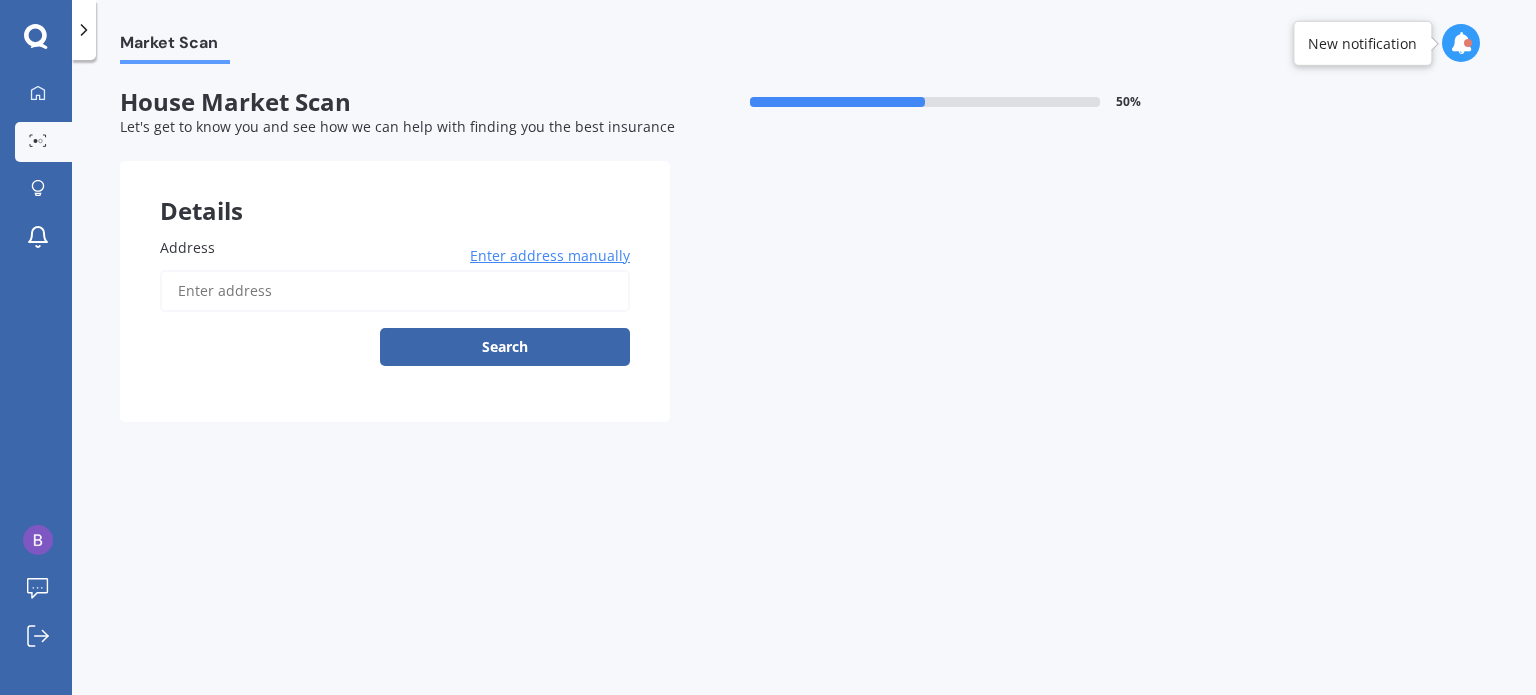 click on "Address" at bounding box center (395, 291) 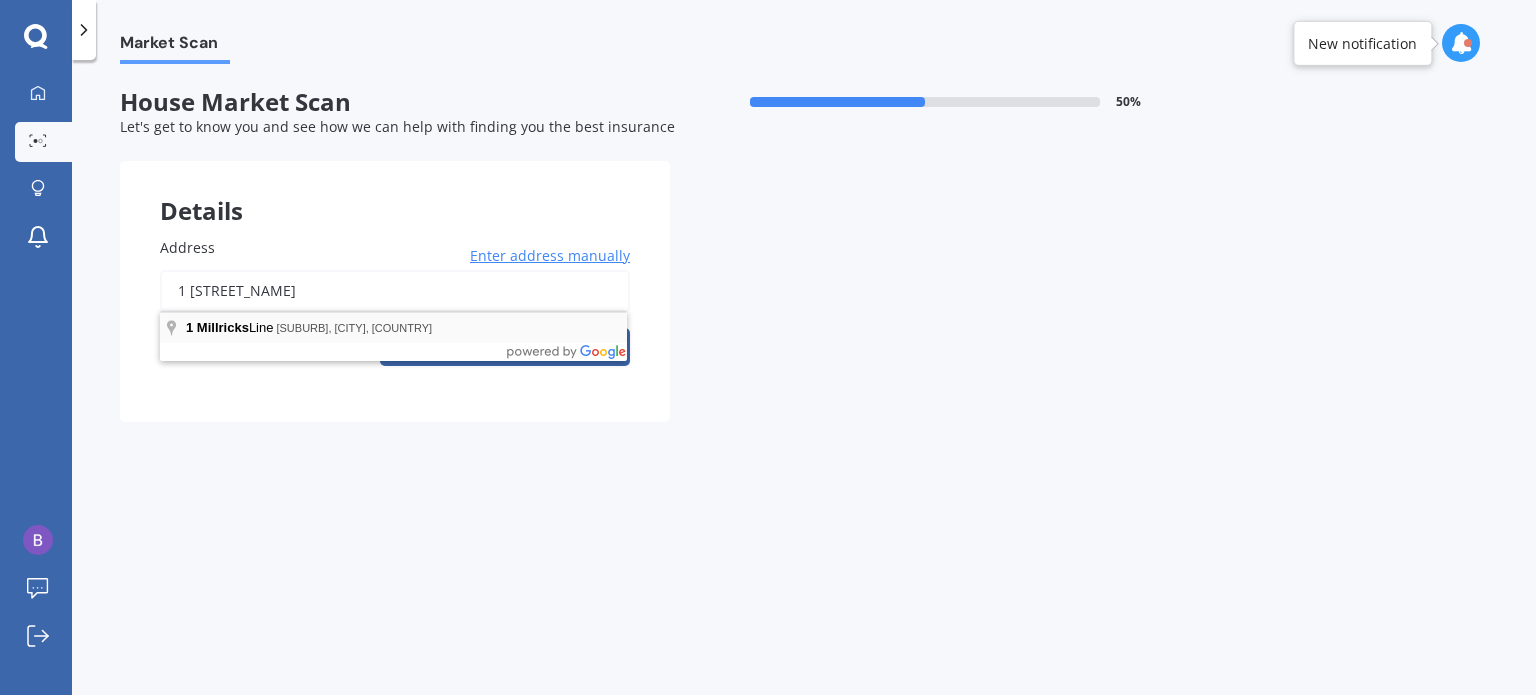type on "1 [STREET_NAME]" 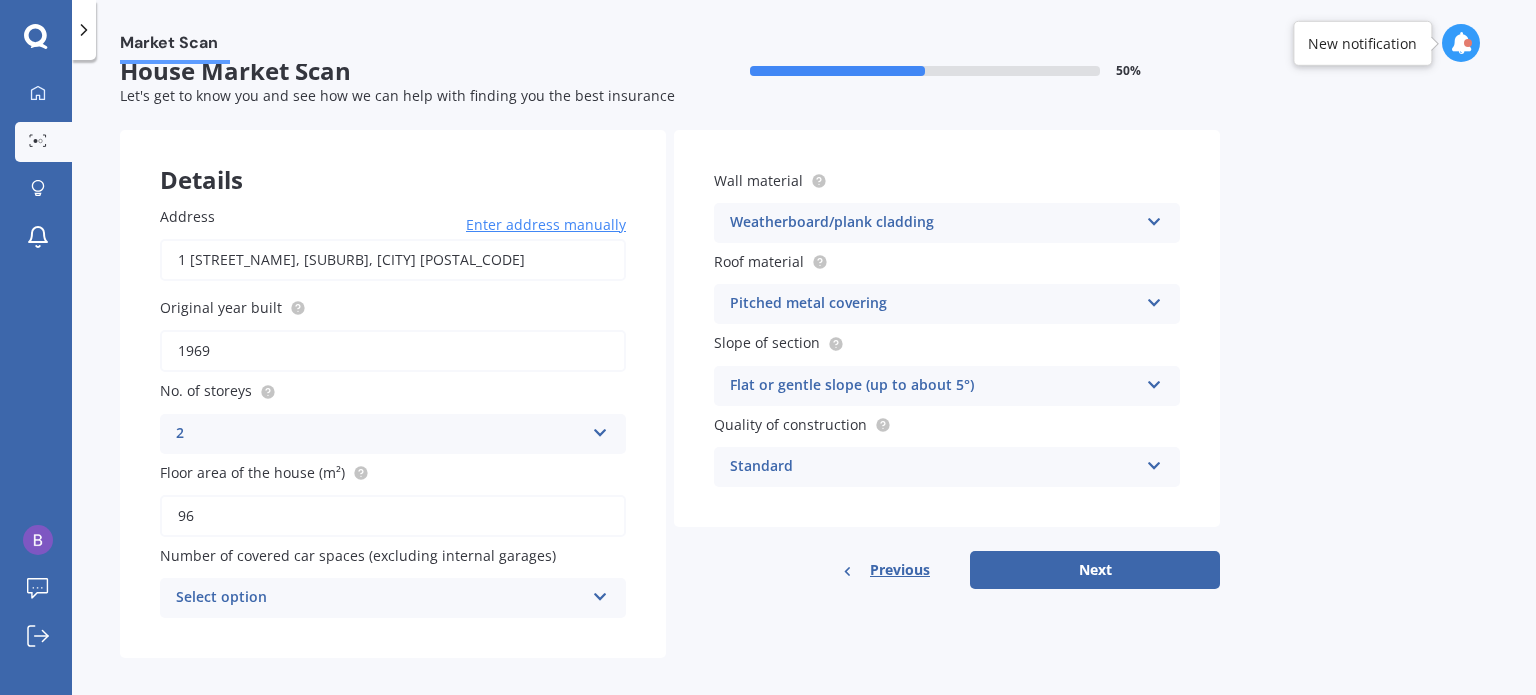 scroll, scrollTop: 44, scrollLeft: 0, axis: vertical 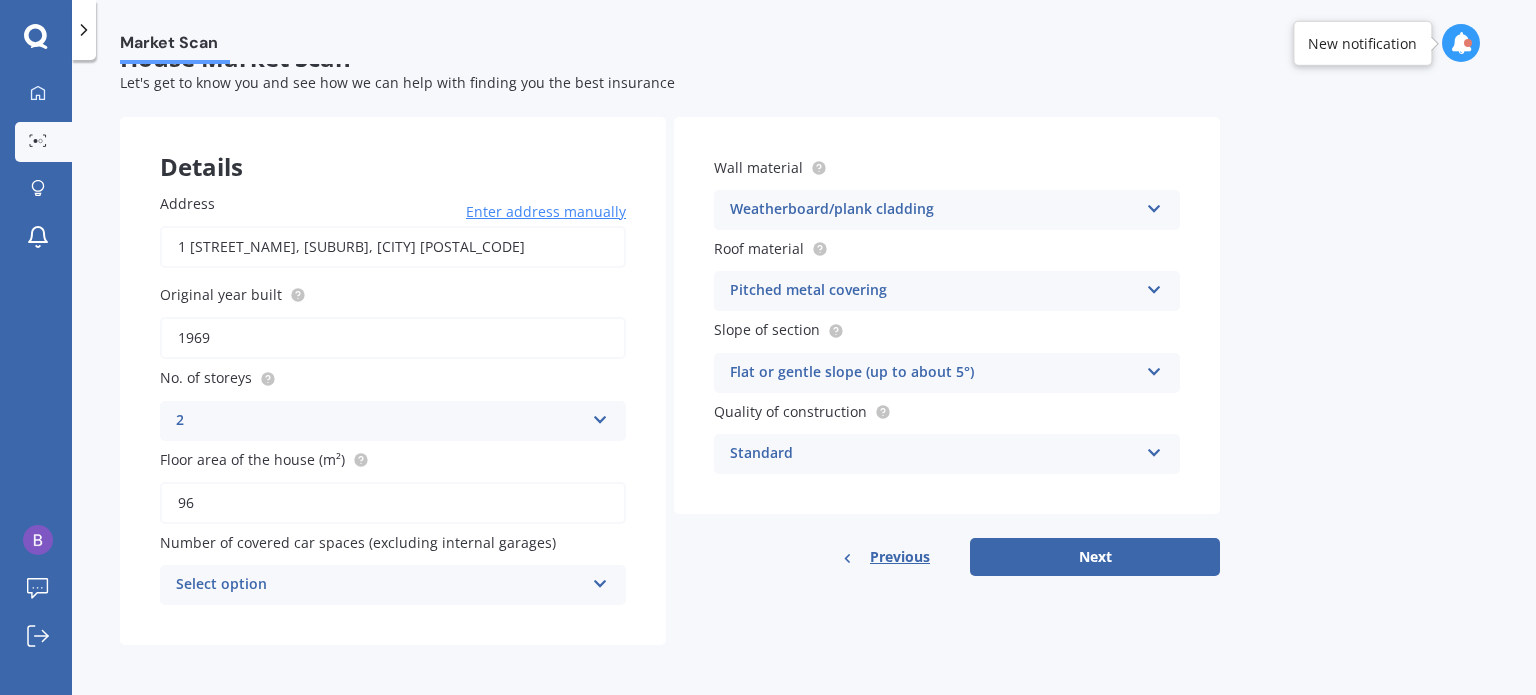 click on "Select option" at bounding box center [380, 585] 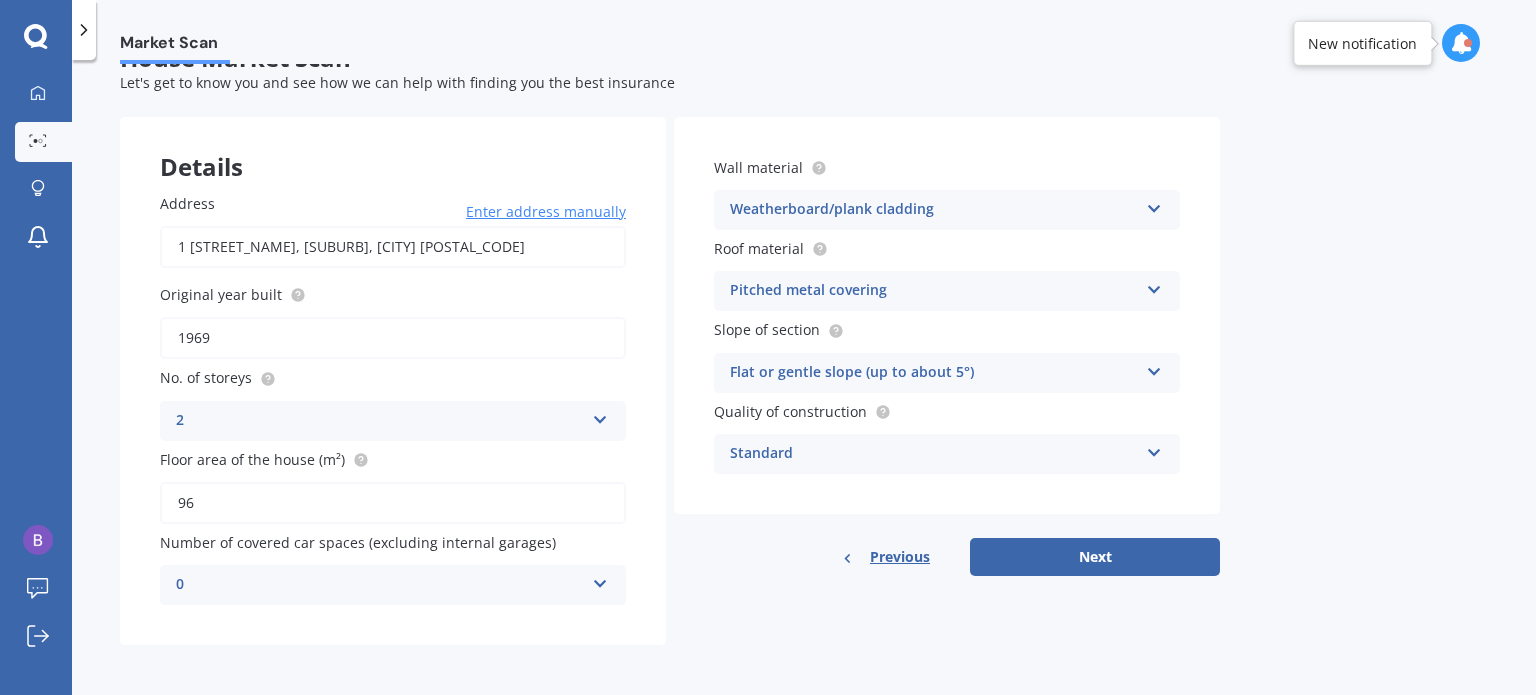 click on "Address [NUMBER] [STREET], [STREET_NAME], [CITY] [POSTAL_CODE] Enter address manually Search Original year built [YEAR] No. of storeys [NUMBER] [NUMBER] [NUMBER] [NUMBER] [NUMBER]+ Floor area of the house (m²) [NUMBER] Number of covered car spaces (excluding internal garages) [NUMBER] [NUMBER] [NUMBER] [NUMBER] [NUMBER] [NUMBER]+" at bounding box center (393, 399) 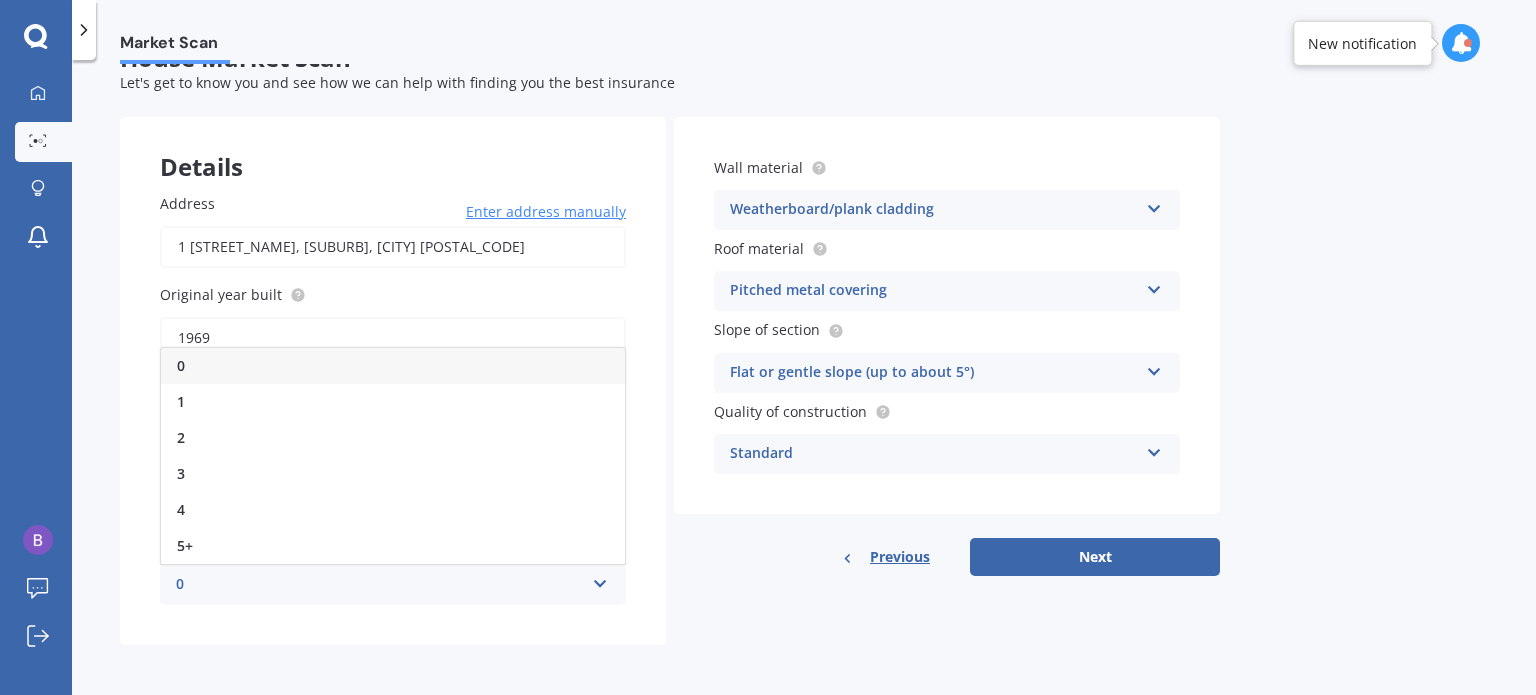 click on "0 0 1 2 3 4 5+" at bounding box center [393, 585] 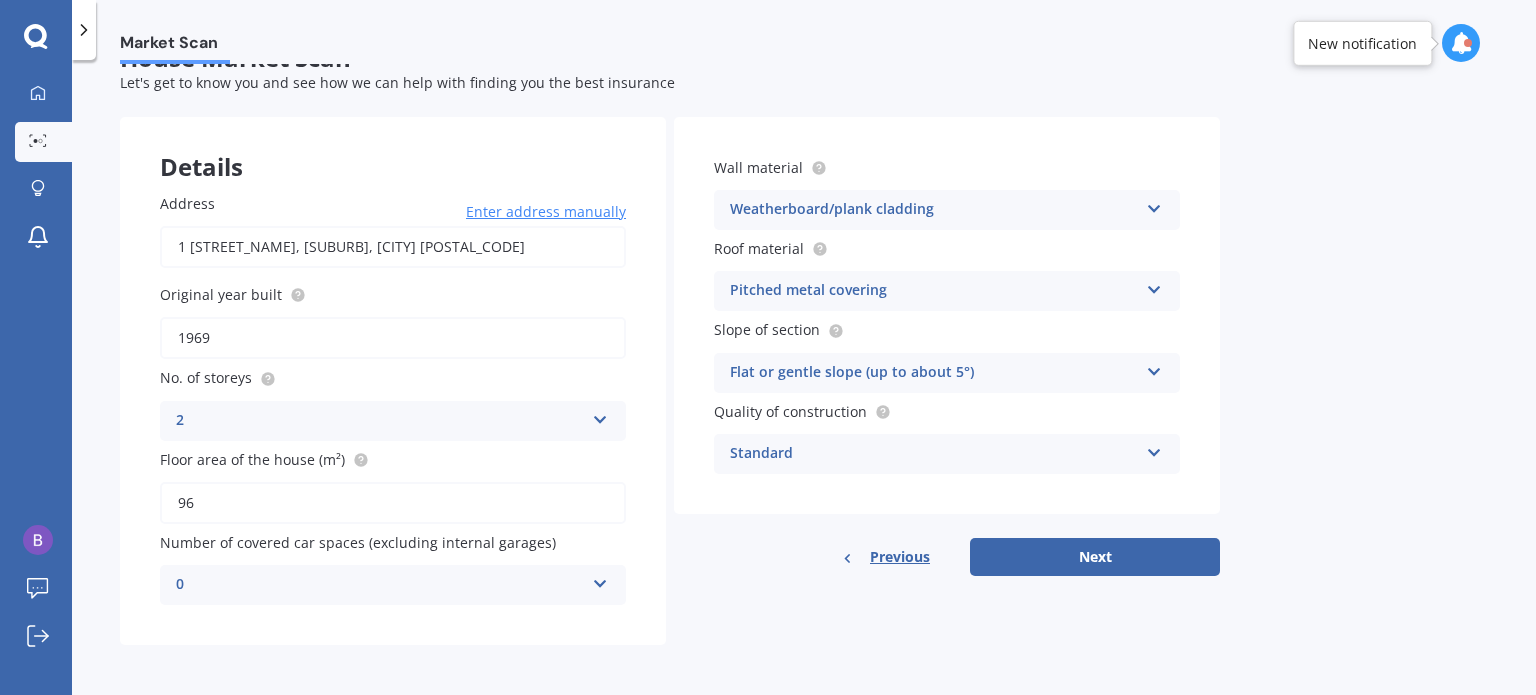 click on "Details Address 1 [STREET_NAME], [SUBURB], [CITY] [POSTAL_CODE] Enter address manually Search Original year built 1969 No. of storeys 2 1 2 3 4 5+ Floor area of the house (m²) 96 Number of covered car spaces (excluding internal garages) 0 0 1 2 3 4 5+ Wall material Weatherboard/plank cladding Artificial weatherboard/plank cladding Blockwork Brick veneer Double brick Mud brick Other Rockcote/EPS Sheet cladding Solid brickwork Stonework solid Stonework veneer Stucco Weatherboard/plank cladding Roof material Pitched metal covering Flat fibre cement Flat membrane Flat metal covering Pitched concrete tiles Pitched fibre cement covering Pitched metal covering Pitched slate Pitched terracotta tiles Pitched timber shingles Other Slope of section Flat or gentle slope (up to about 5°) Flat or gentle slope (up to about 5°) Moderate slope (about 15°) Severe slope (35° or more) Quality of construction Standard Standard High Prestige Previous Next" at bounding box center (670, 381) 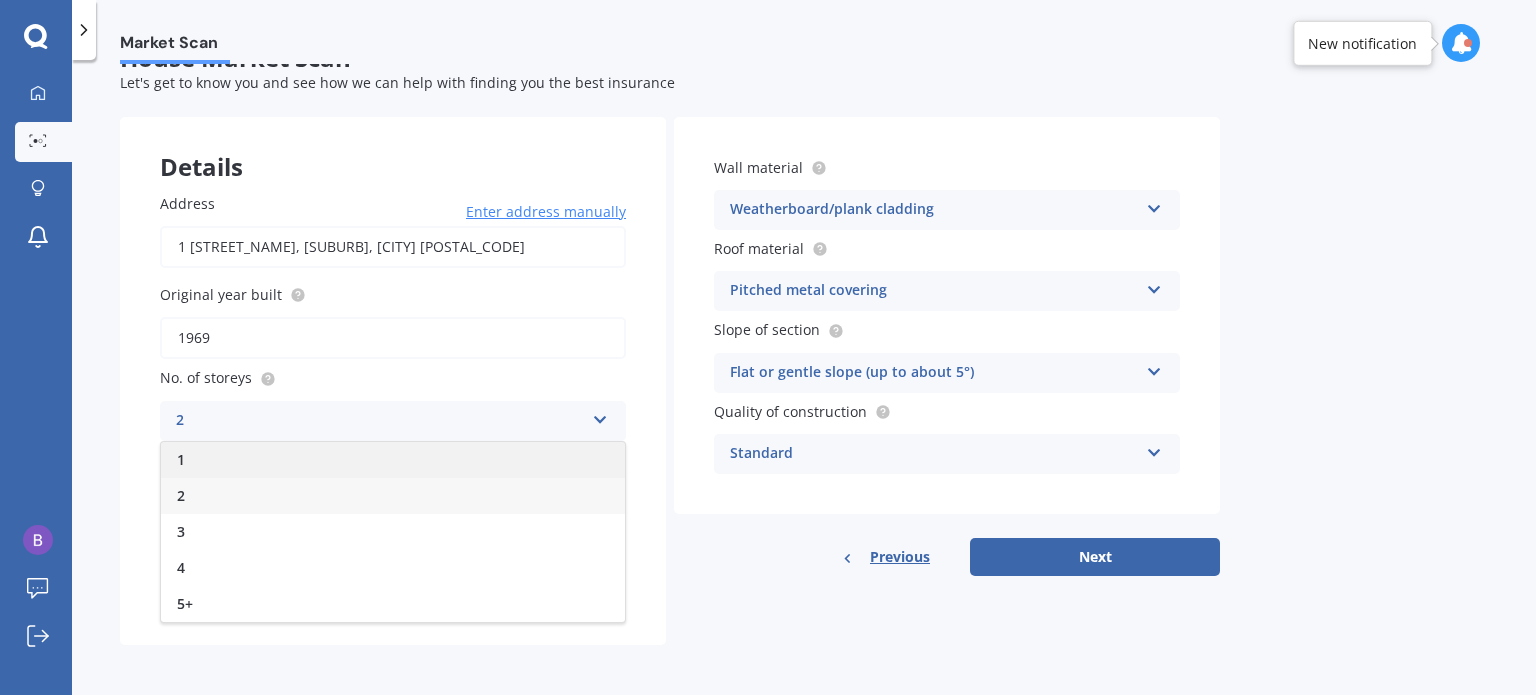 click on "1" at bounding box center [393, 460] 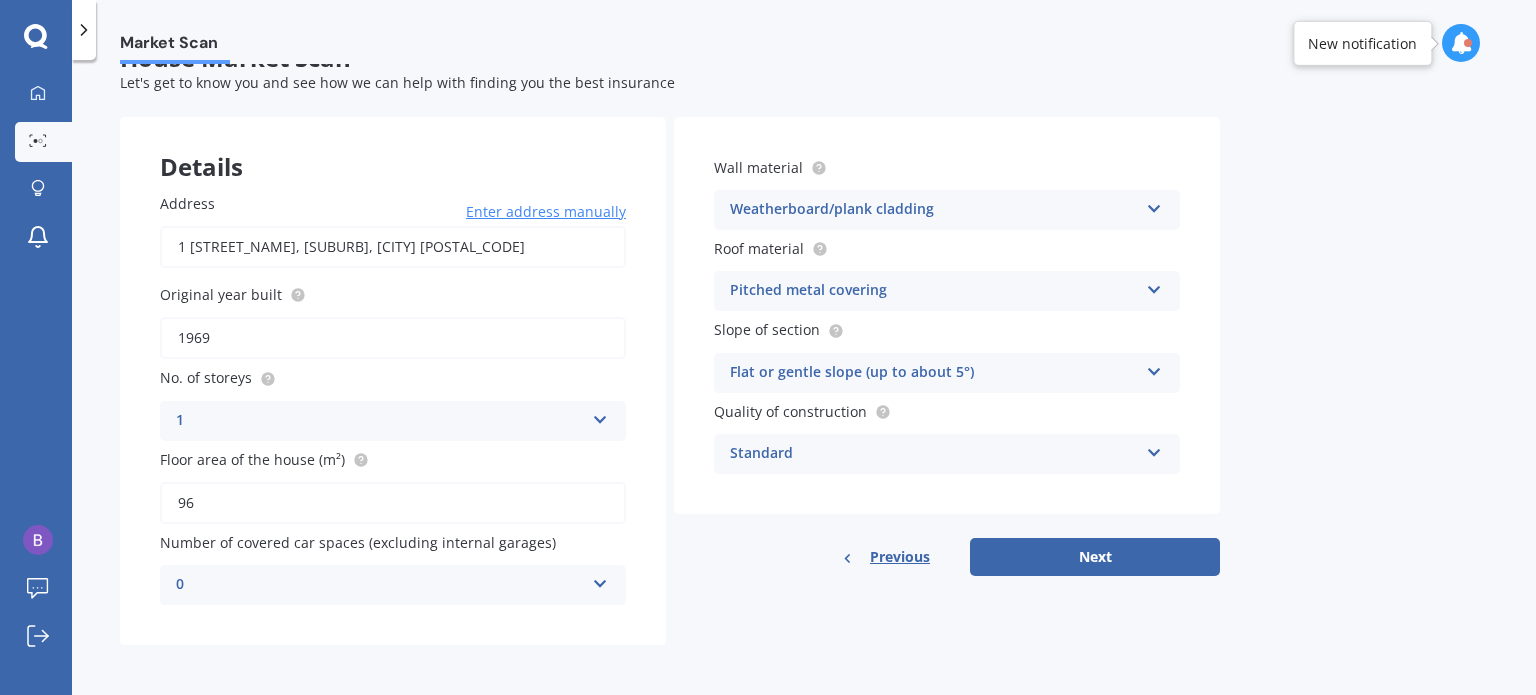 click on "Details Address 1 [STREET_NAME], [SUBURB], [CITY] [POSTAL_CODE] Enter address manually Search Original year built 1969 No. of storeys 1 1 2 3 4 5+ Floor area of the house (m²) 96 Number of covered car spaces (excluding internal garages) 0 0 1 2 3 4 5+ Wall material Weatherboard/plank cladding Artificial weatherboard/plank cladding Blockwork Brick veneer Double brick Mud brick Other Rockcote/EPS Sheet cladding Solid brickwork Stonework solid Stonework veneer Stucco Weatherboard/plank cladding Roof material Pitched metal covering Flat fibre cement Flat membrane Flat metal covering Pitched concrete tiles Pitched fibre cement covering Pitched metal covering Pitched slate Pitched terracotta tiles Pitched timber shingles Other Slope of section Flat or gentle slope (up to about 5°) Flat or gentle slope (up to about 5°) Moderate slope (about 15°) Severe slope (35° or more) Quality of construction Standard Standard High Prestige Previous Next" at bounding box center [670, 381] 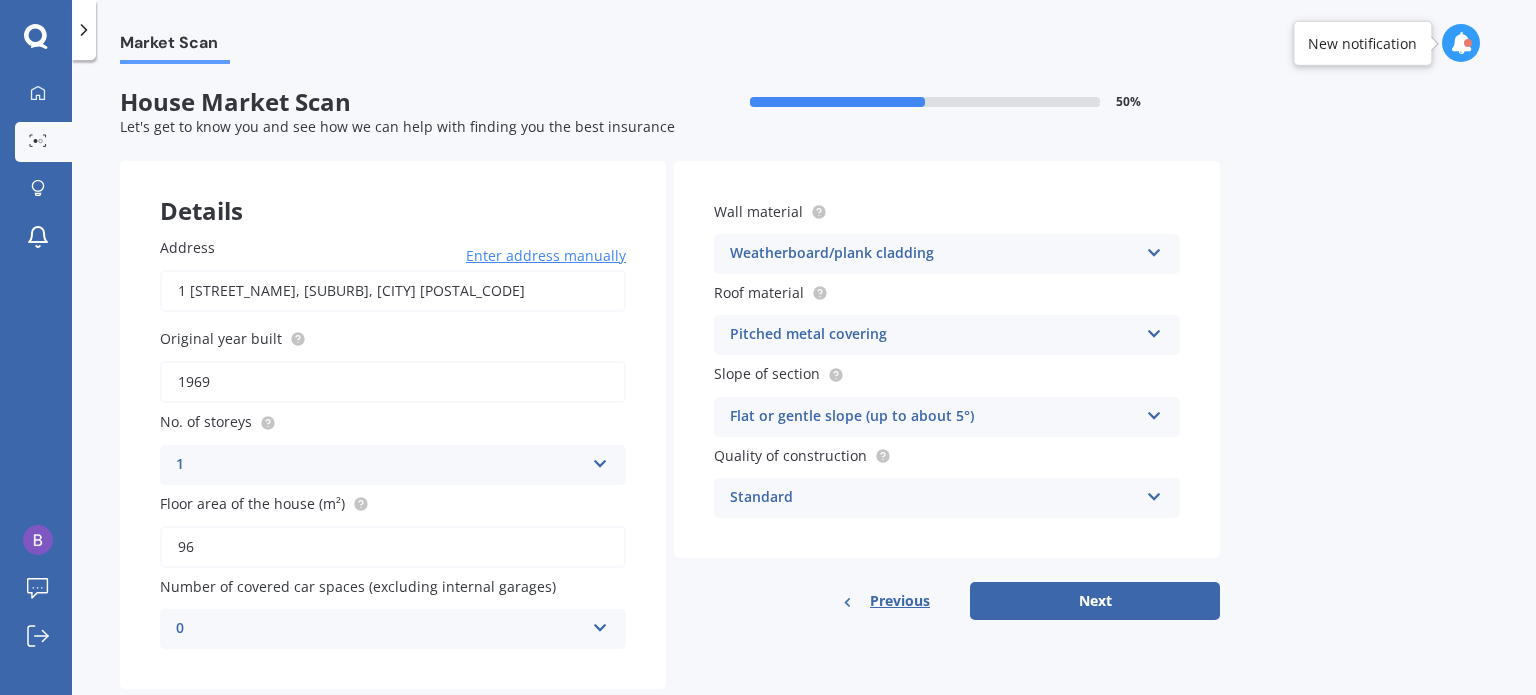 click at bounding box center [600, 460] 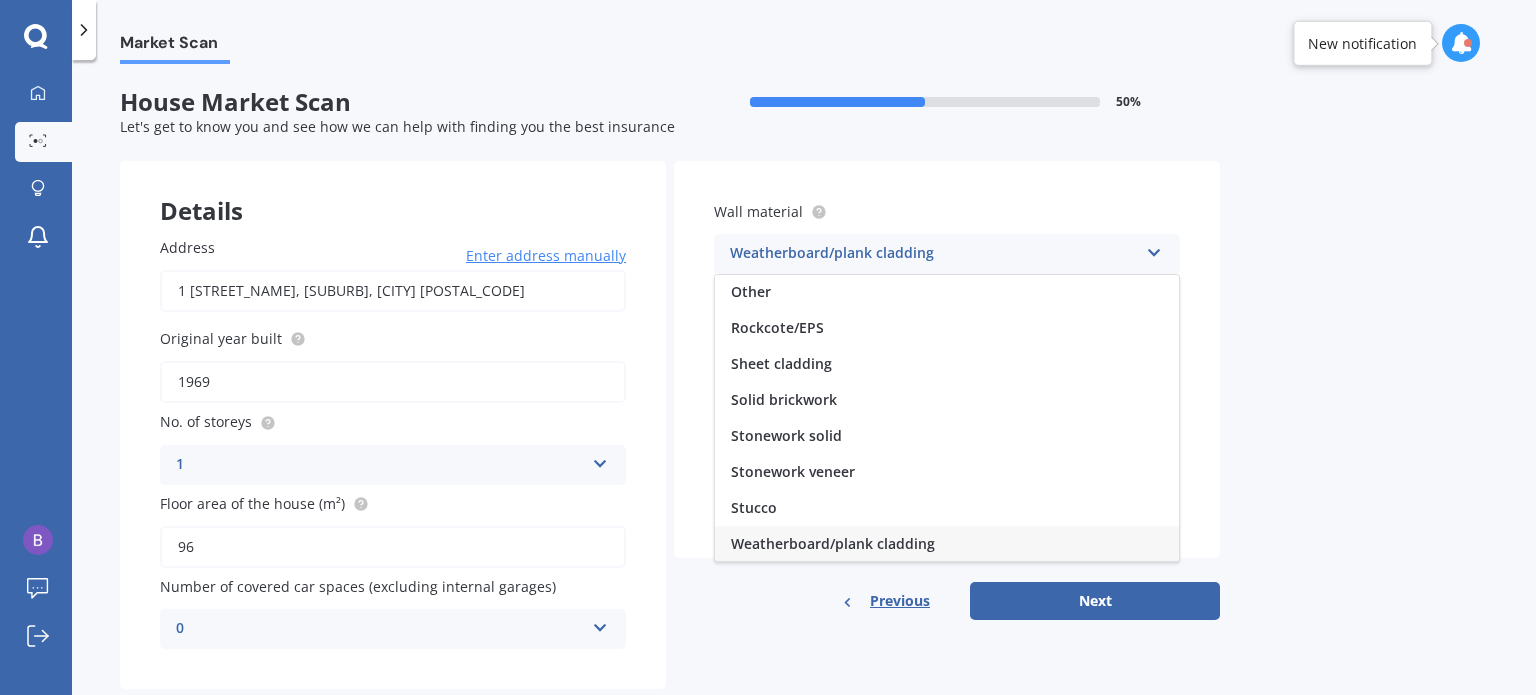 click at bounding box center (1154, 249) 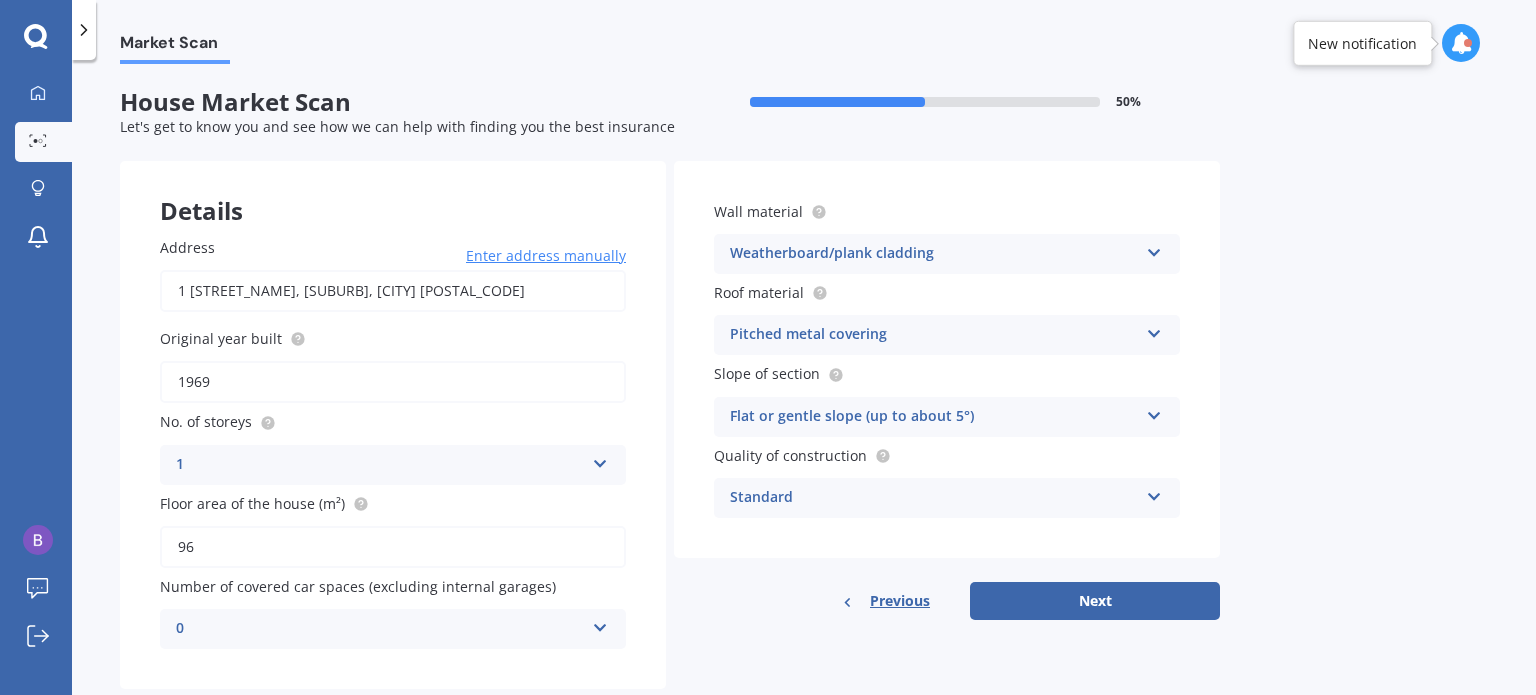 click on "Market Scan House Market Scan 50 % Let's get to know you and see how we can help with finding you the best insurance Details Address 1 [STREET_NAME], [SUBURB], [CITY] [POSTAL_CODE] Enter address manually Search Original year built 1969 No. of storeys 1 1 2 3 4 5+ Floor area of the house (m²) 96 Number of covered car spaces (excluding internal garages) 0 0 1 2 3 4 5+ Wall material Weatherboard/plank cladding Artificial weatherboard/plank cladding Blockwork Brick veneer Double brick Mud brick Other Rockcote/EPS Sheet cladding Solid brickwork Stonework solid Stonework veneer Stucco Weatherboard/plank cladding Roof material Pitched metal covering Flat fibre cement Flat membrane Flat metal covering Pitched concrete tiles Pitched fibre cement covering Pitched metal covering Pitched slate Pitched terracotta tiles Pitched timber shingles Other Slope of section Flat or gentle slope (up to about 5°) Flat or gentle slope (up to about 5°) Moderate slope (about 15°) Severe slope (35° or more) Quality of construction" at bounding box center (804, 381) 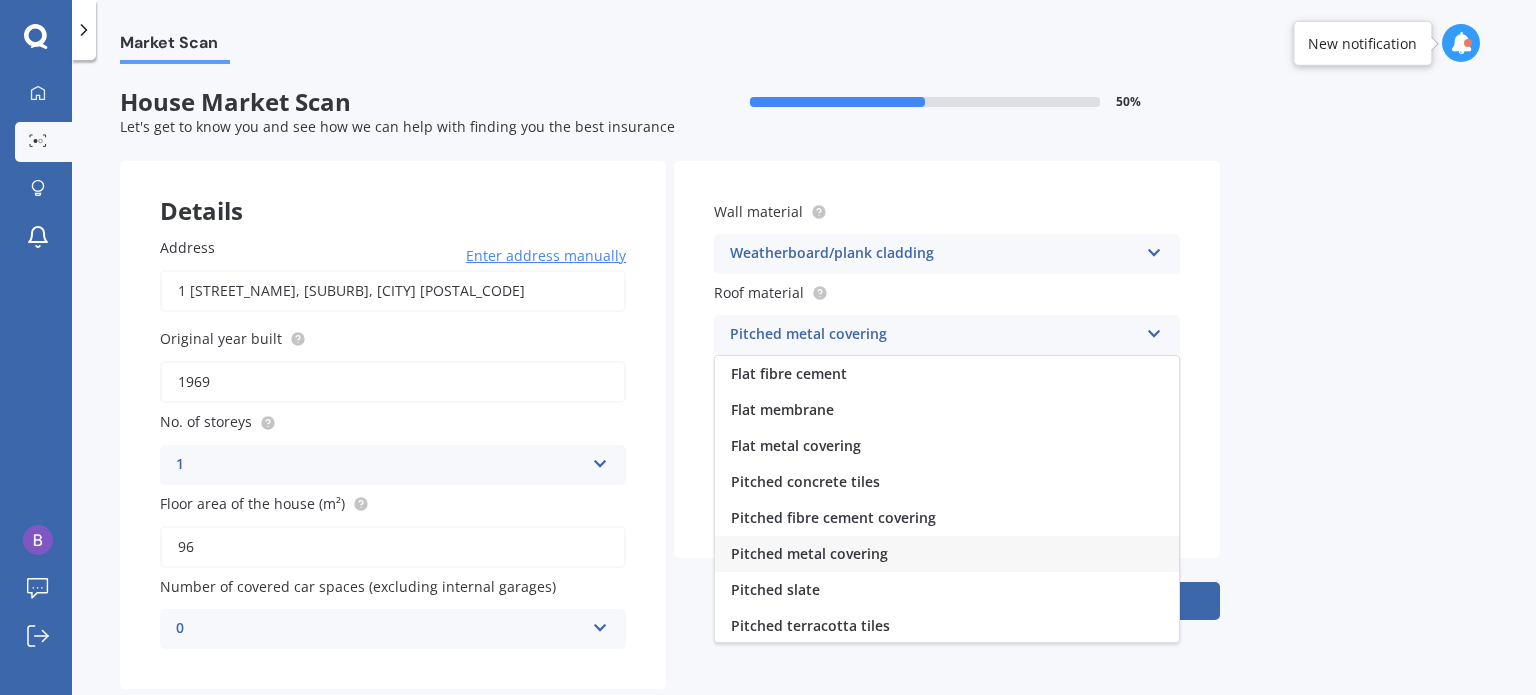 click on "Pitched metal covering" at bounding box center [934, 335] 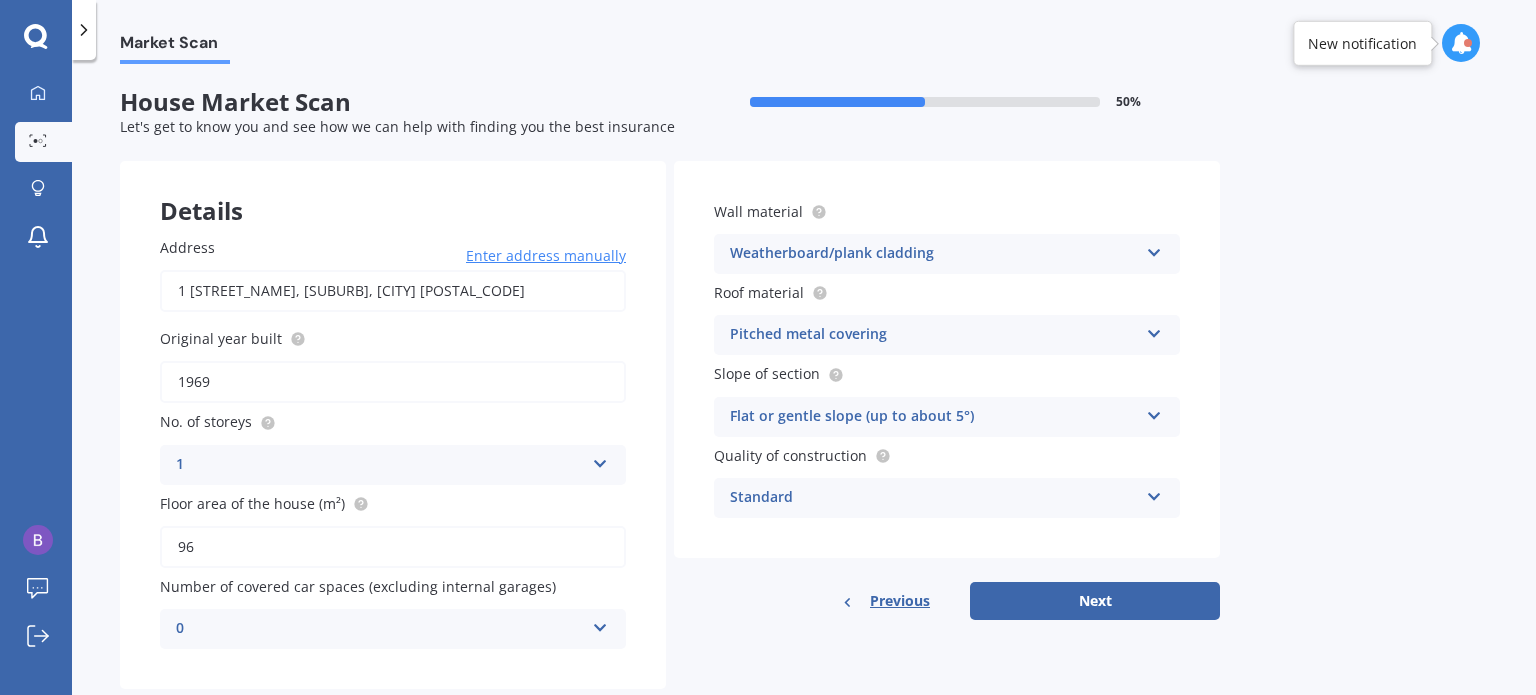 click on "Market Scan House Market Scan 50 % Let's get to know you and see how we can help with finding you the best insurance Details Address 1 [STREET_NAME], [SUBURB], [CITY] [POSTAL_CODE] Enter address manually Search Original year built 1969 No. of storeys 1 1 2 3 4 5+ Floor area of the house (m²) 96 Number of covered car spaces (excluding internal garages) 0 0 1 2 3 4 5+ Wall material Weatherboard/plank cladding Artificial weatherboard/plank cladding Blockwork Brick veneer Double brick Mud brick Other Rockcote/EPS Sheet cladding Solid brickwork Stonework solid Stonework veneer Stucco Weatherboard/plank cladding Roof material Pitched metal covering Flat fibre cement Flat membrane Flat metal covering Pitched concrete tiles Pitched fibre cement covering Pitched metal covering Pitched slate Pitched terracotta tiles Pitched timber shingles Other Slope of section Flat or gentle slope (up to about 5°) Flat or gentle slope (up to about 5°) Moderate slope (about 15°) Severe slope (35° or more) Quality of construction" at bounding box center [804, 381] 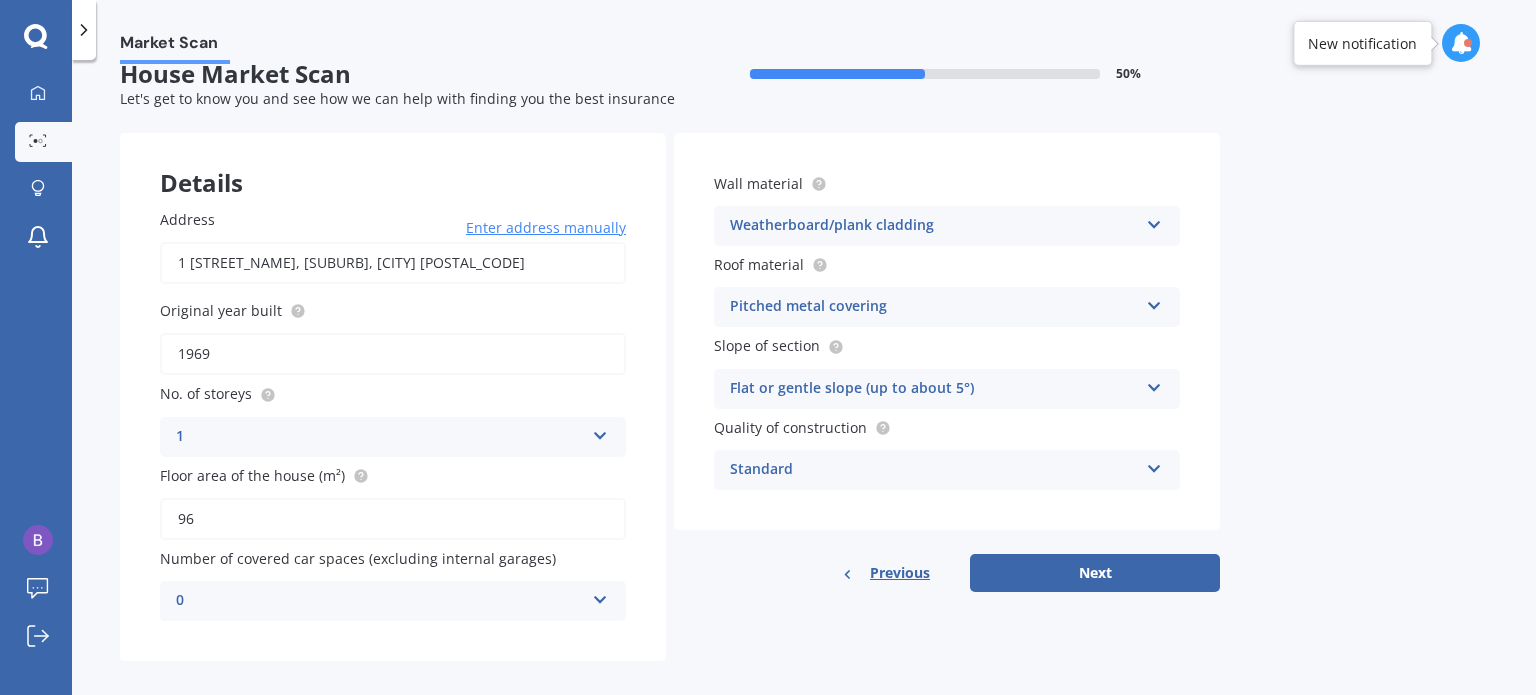 scroll, scrollTop: 44, scrollLeft: 0, axis: vertical 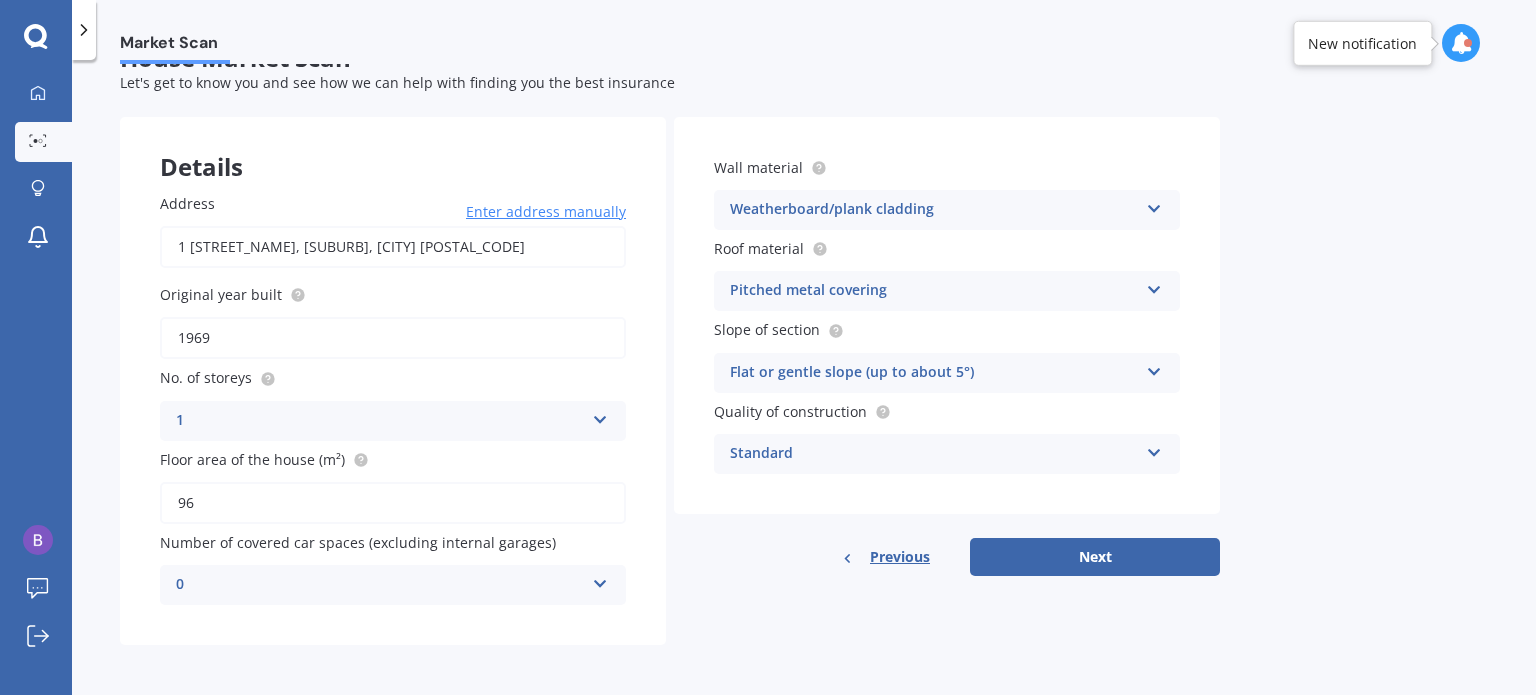 click on "Standard Standard High Prestige" at bounding box center (393, 421) 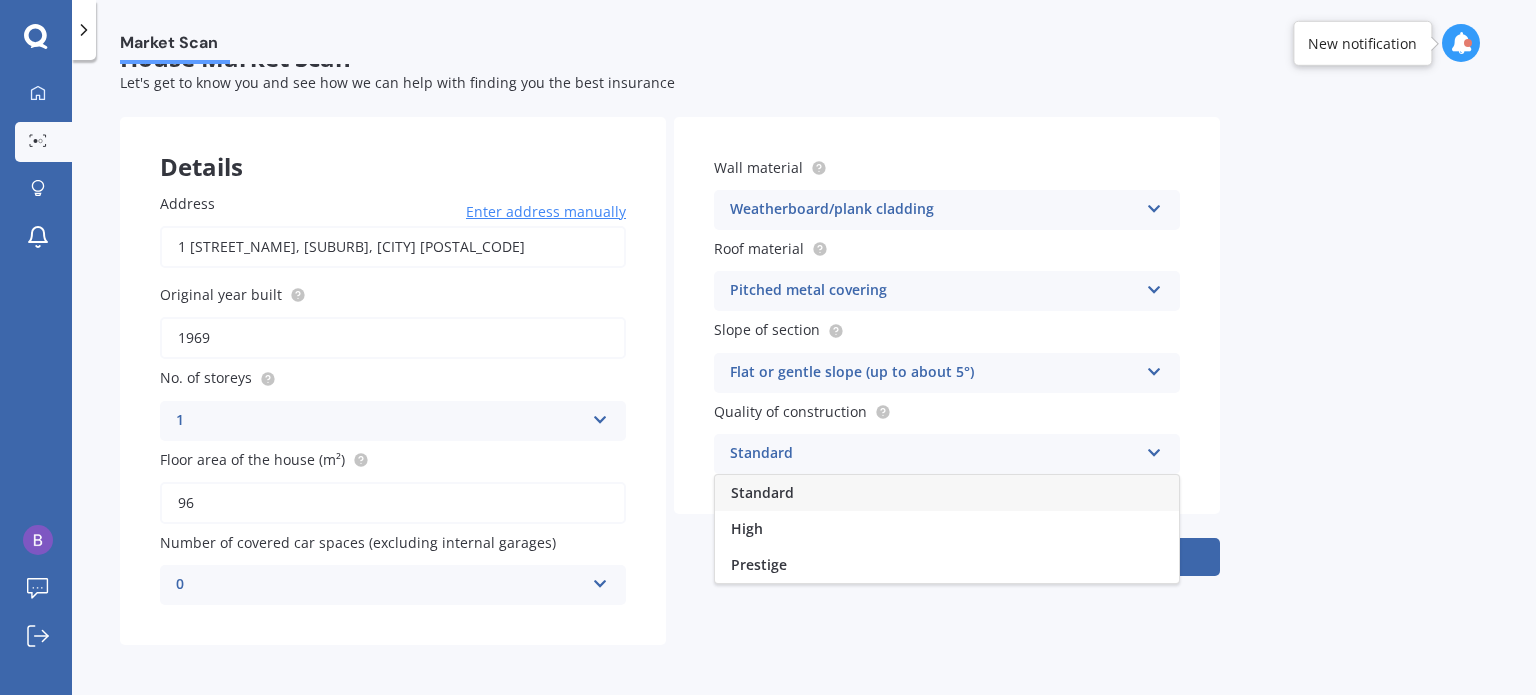 click on "Standard Standard High Prestige" at bounding box center [947, 454] 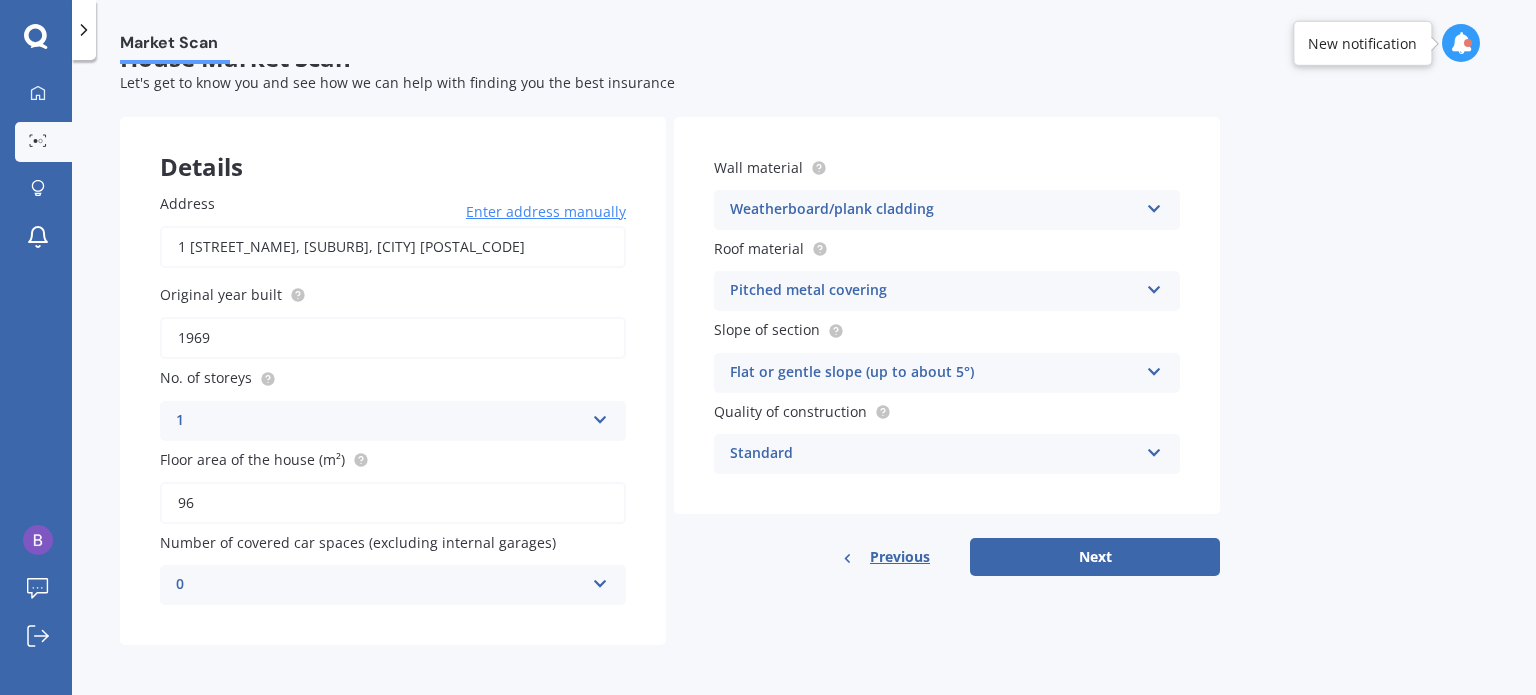 click on "Market Scan House Market Scan 50 % Let's get to know you and see how we can help with finding you the best insurance Details Address 1 [STREET_NAME], [SUBURB], [CITY] [POSTAL_CODE] Enter address manually Search Original year built 1969 No. of storeys 1 1 2 3 4 5+ Floor area of the house (m²) 96 Number of covered car spaces (excluding internal garages) 0 0 1 2 3 4 5+ Wall material Weatherboard/plank cladding Artificial weatherboard/plank cladding Blockwork Brick veneer Double brick Mud brick Other Rockcote/EPS Sheet cladding Solid brickwork Stonework solid Stonework veneer Stucco Weatherboard/plank cladding Roof material Pitched metal covering Flat fibre cement Flat membrane Flat metal covering Pitched concrete tiles Pitched fibre cement covering Pitched metal covering Pitched slate Pitched terracotta tiles Pitched timber shingles Other Slope of section Flat or gentle slope (up to about 5°) Flat or gentle slope (up to about 5°) Moderate slope (about 15°) Severe slope (35° or more) Quality of construction" at bounding box center [804, 381] 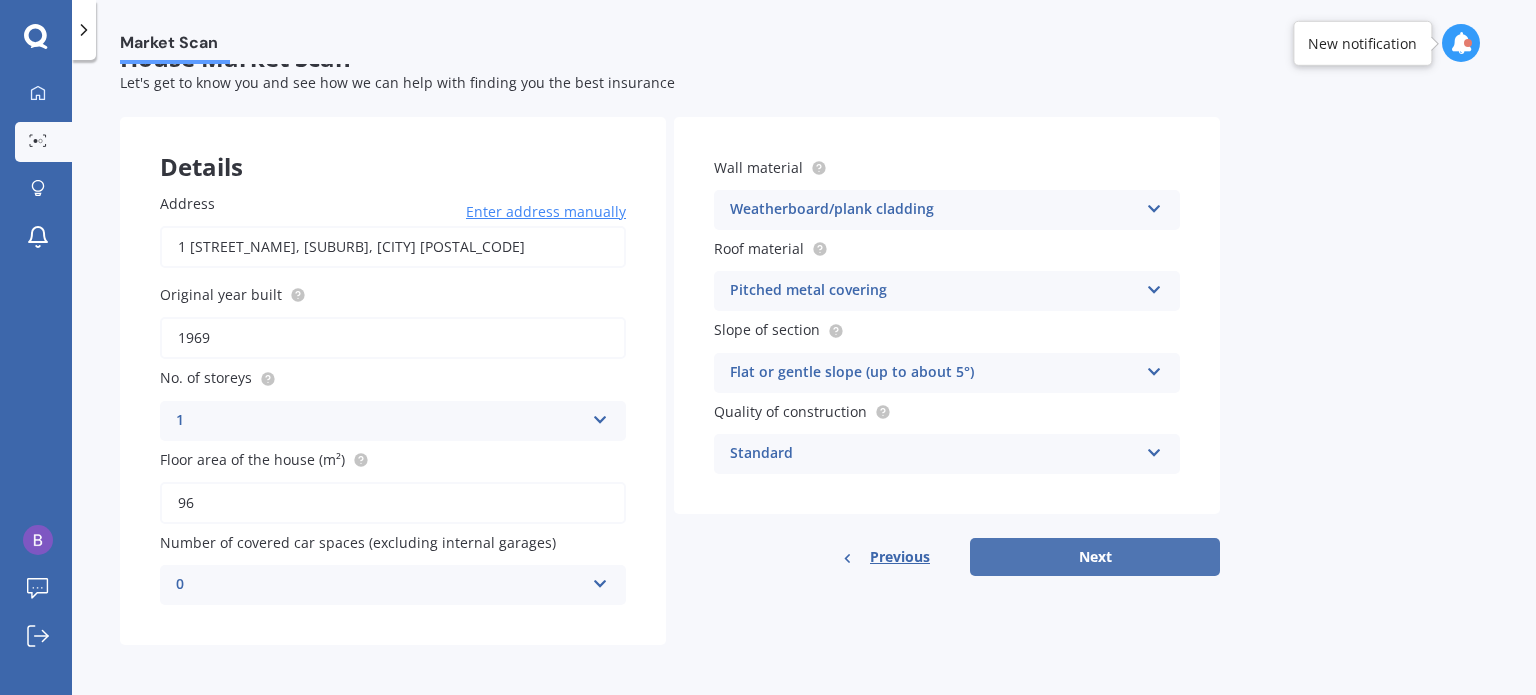 click on "Next" at bounding box center [1095, 557] 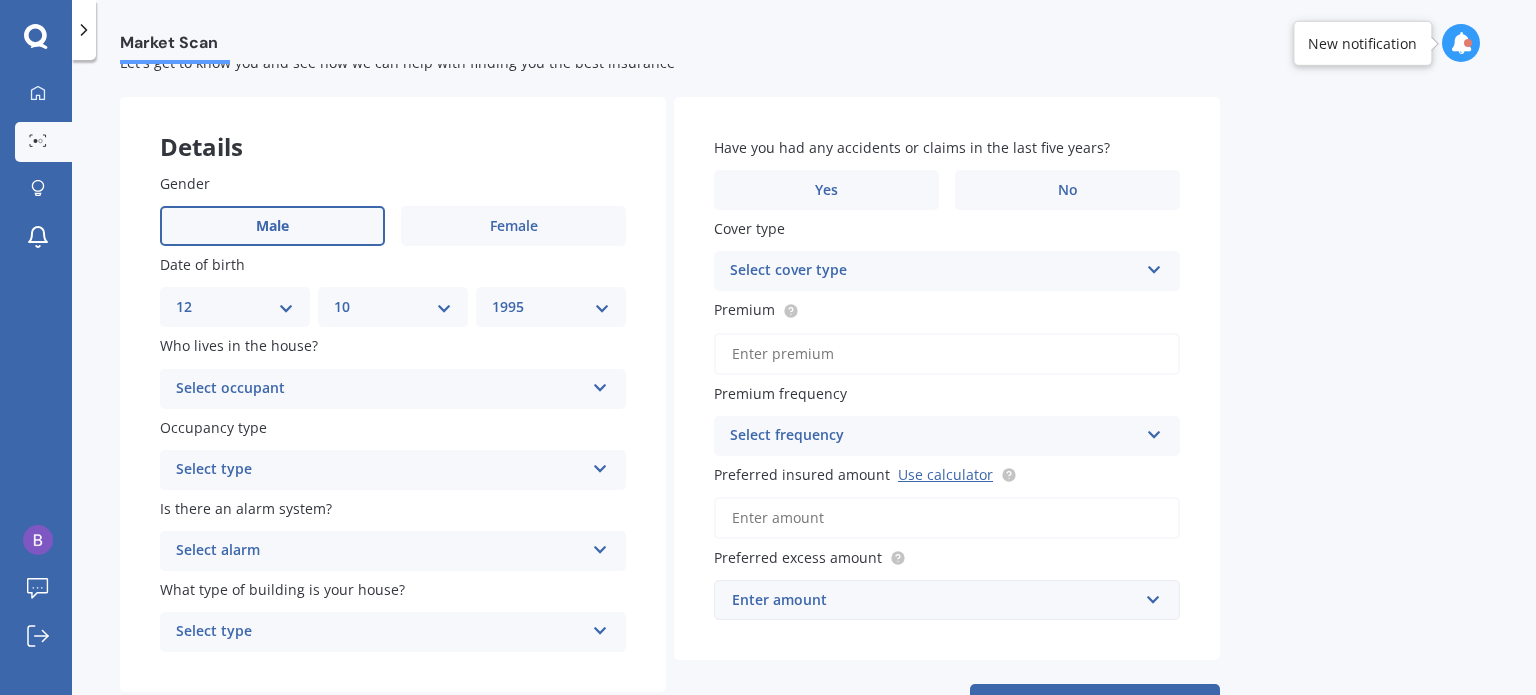 scroll, scrollTop: 142, scrollLeft: 0, axis: vertical 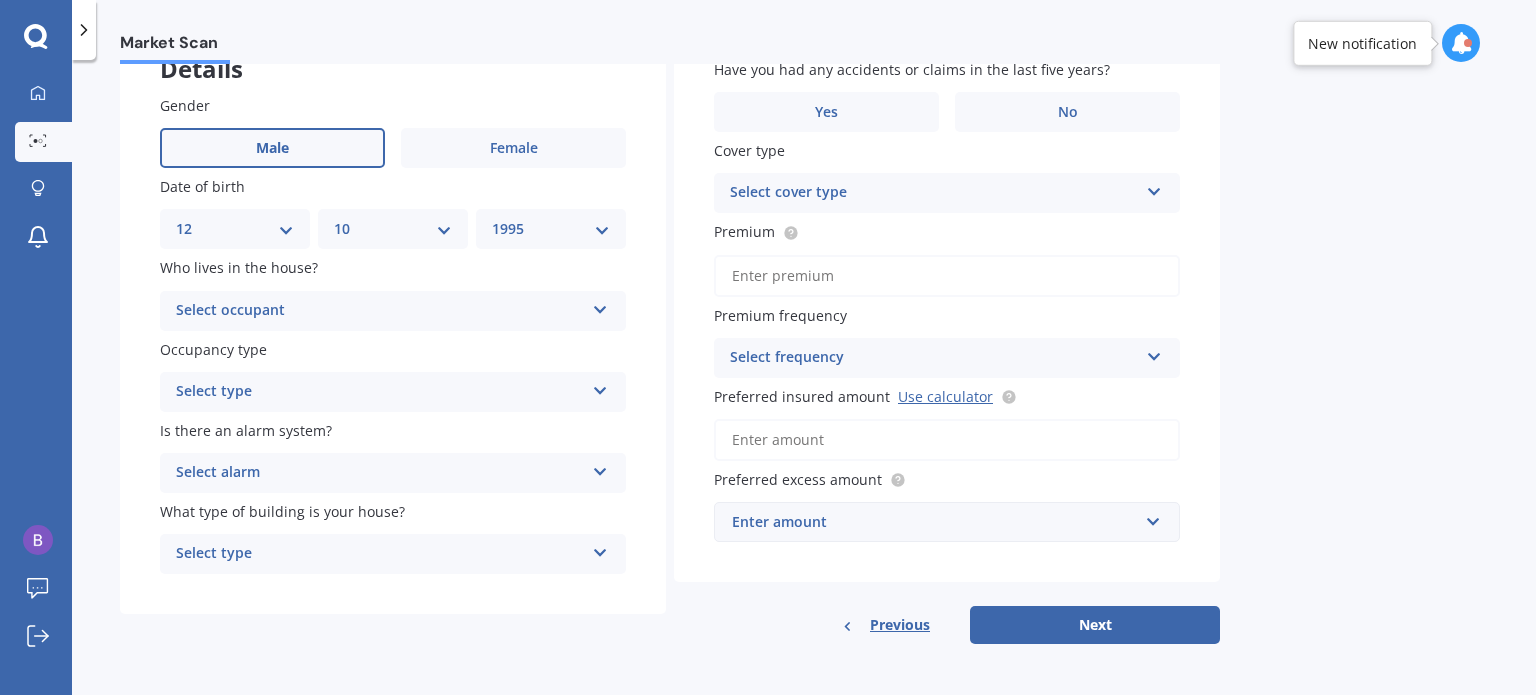 click on "Select occupant" at bounding box center [380, 311] 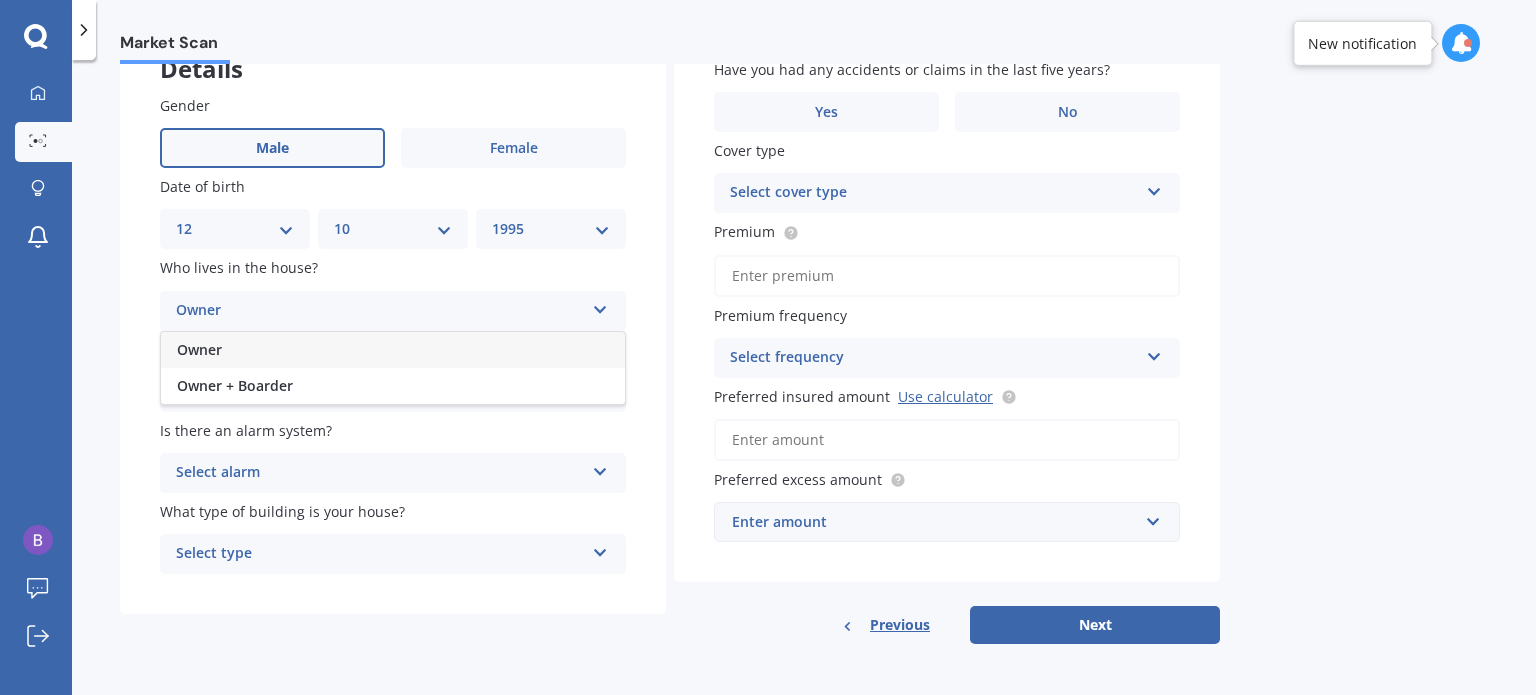 click on "Owner" at bounding box center [393, 350] 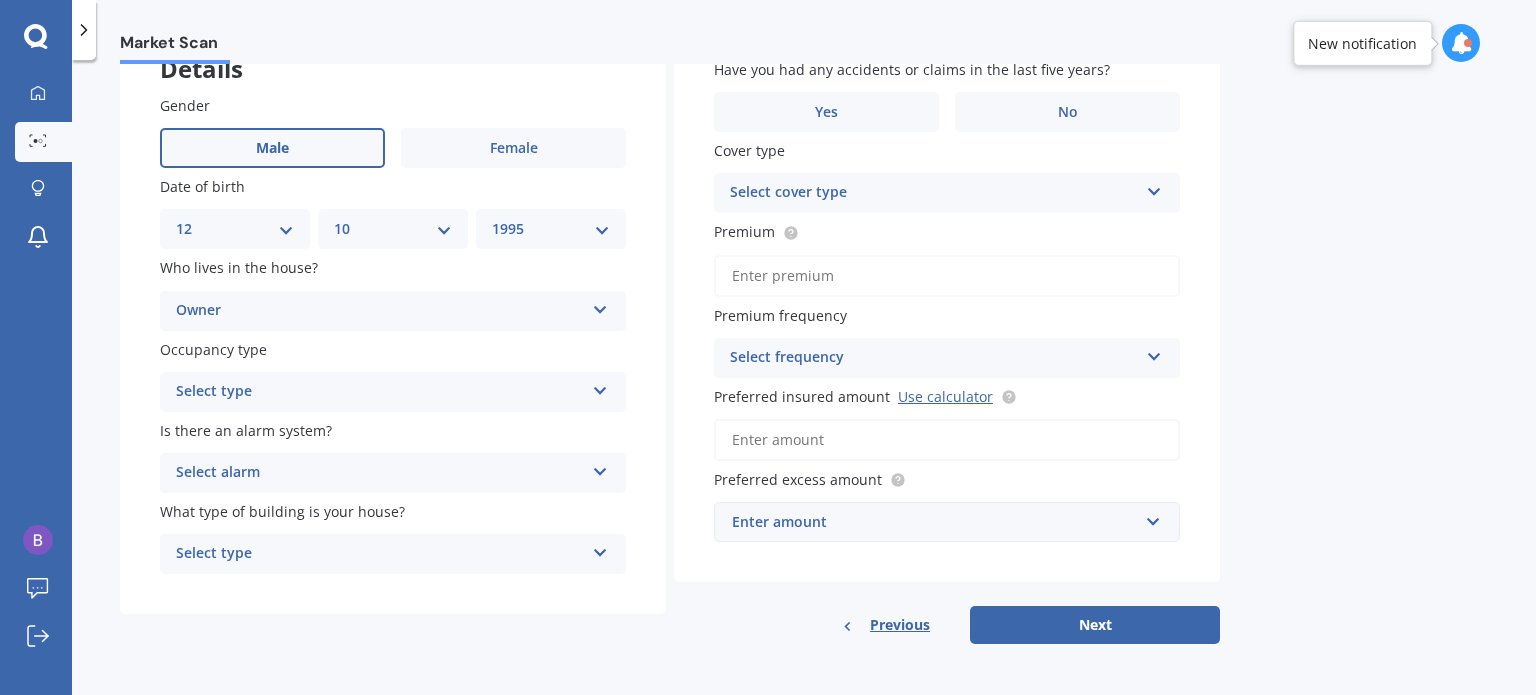 click on "Select type" at bounding box center (380, 392) 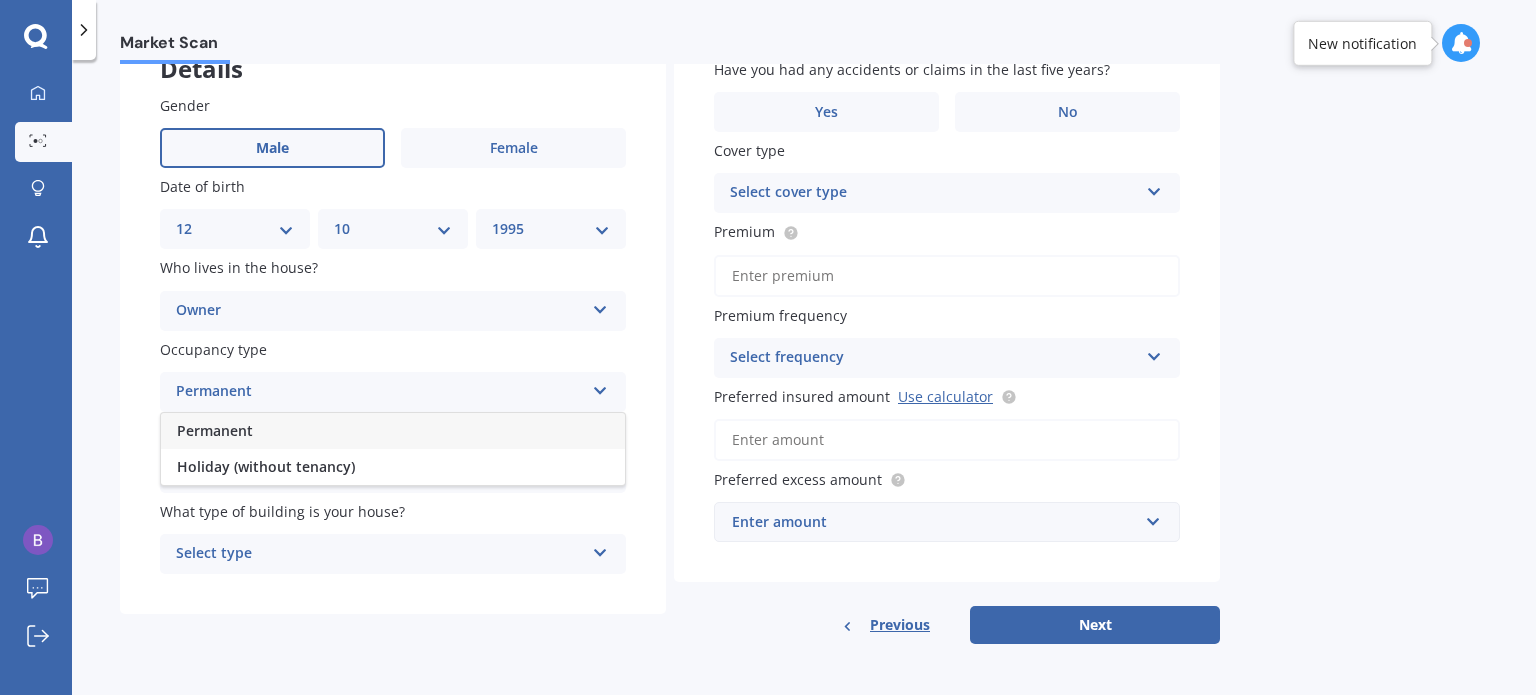 click on "Permanent" at bounding box center (393, 431) 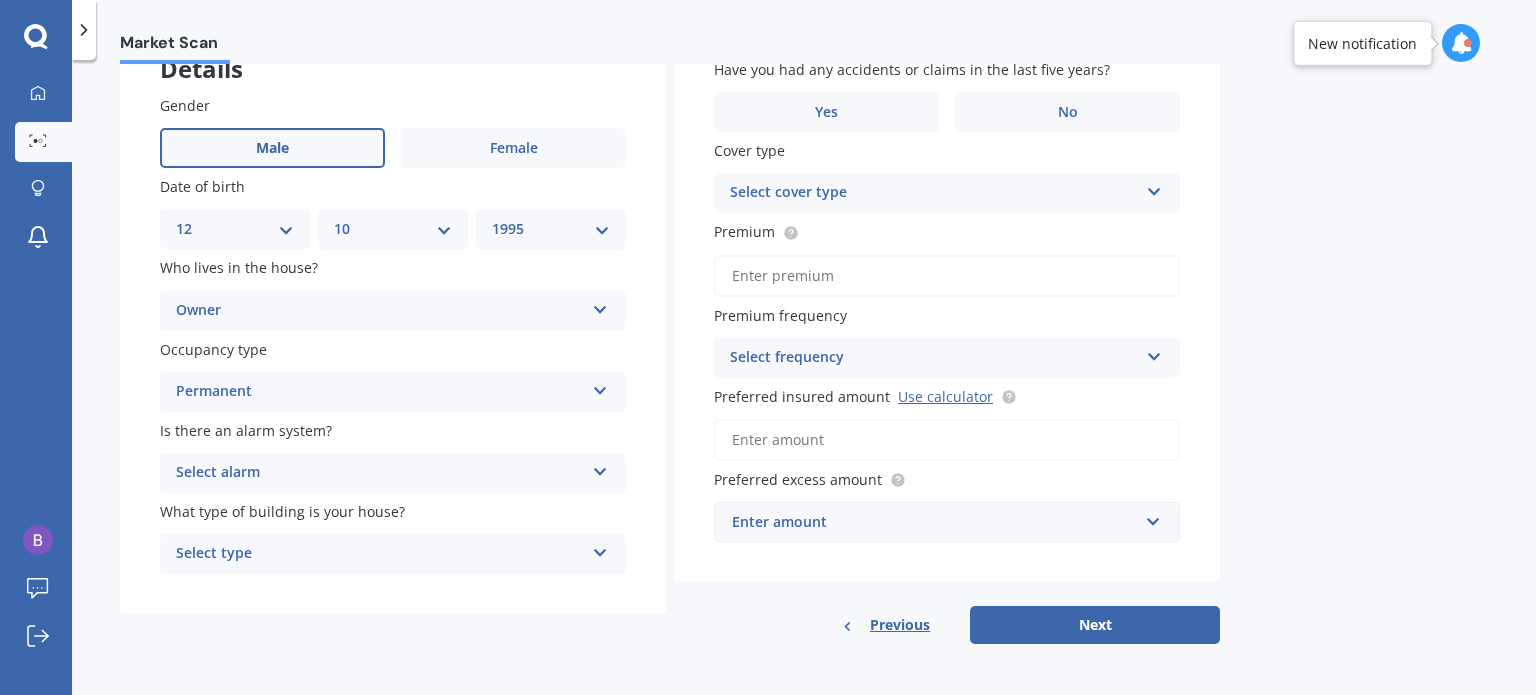 click on "Select alarm" at bounding box center [380, 473] 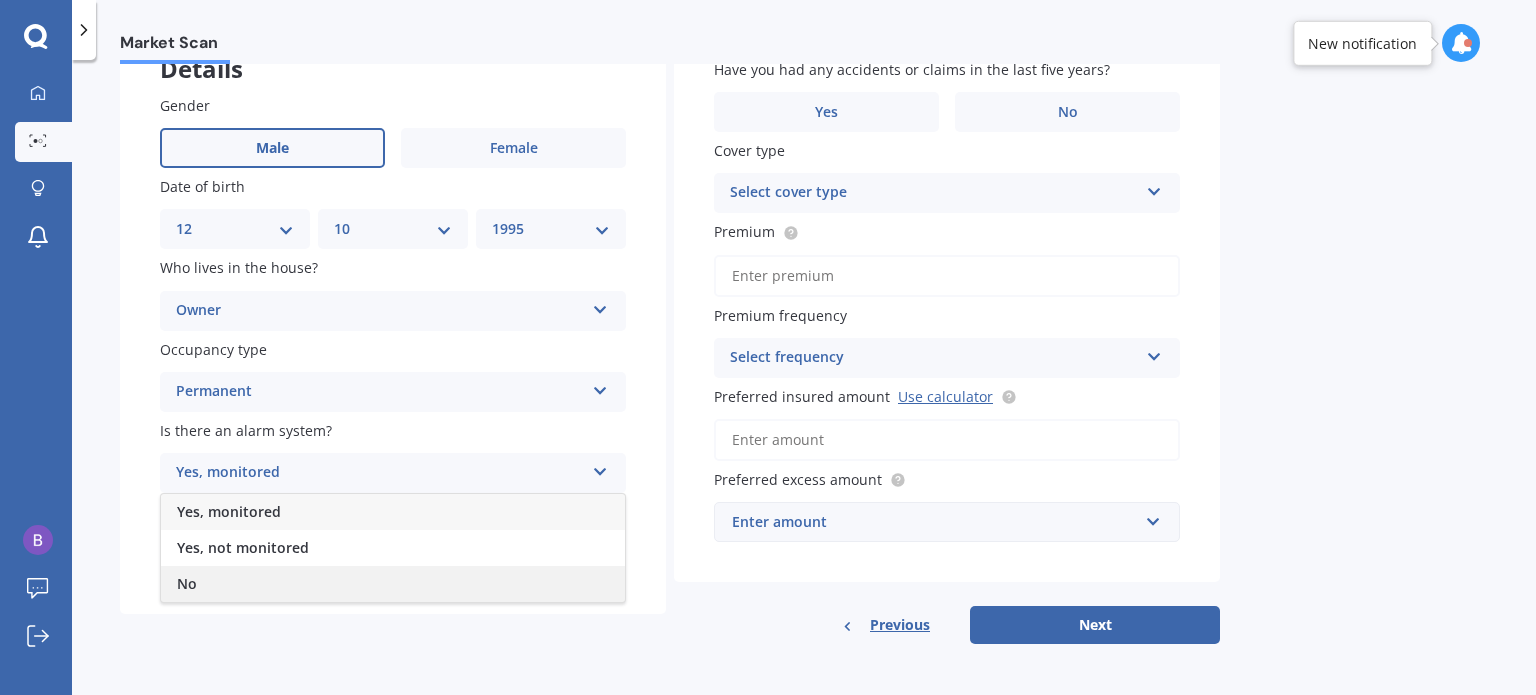 click on "No" at bounding box center (393, 584) 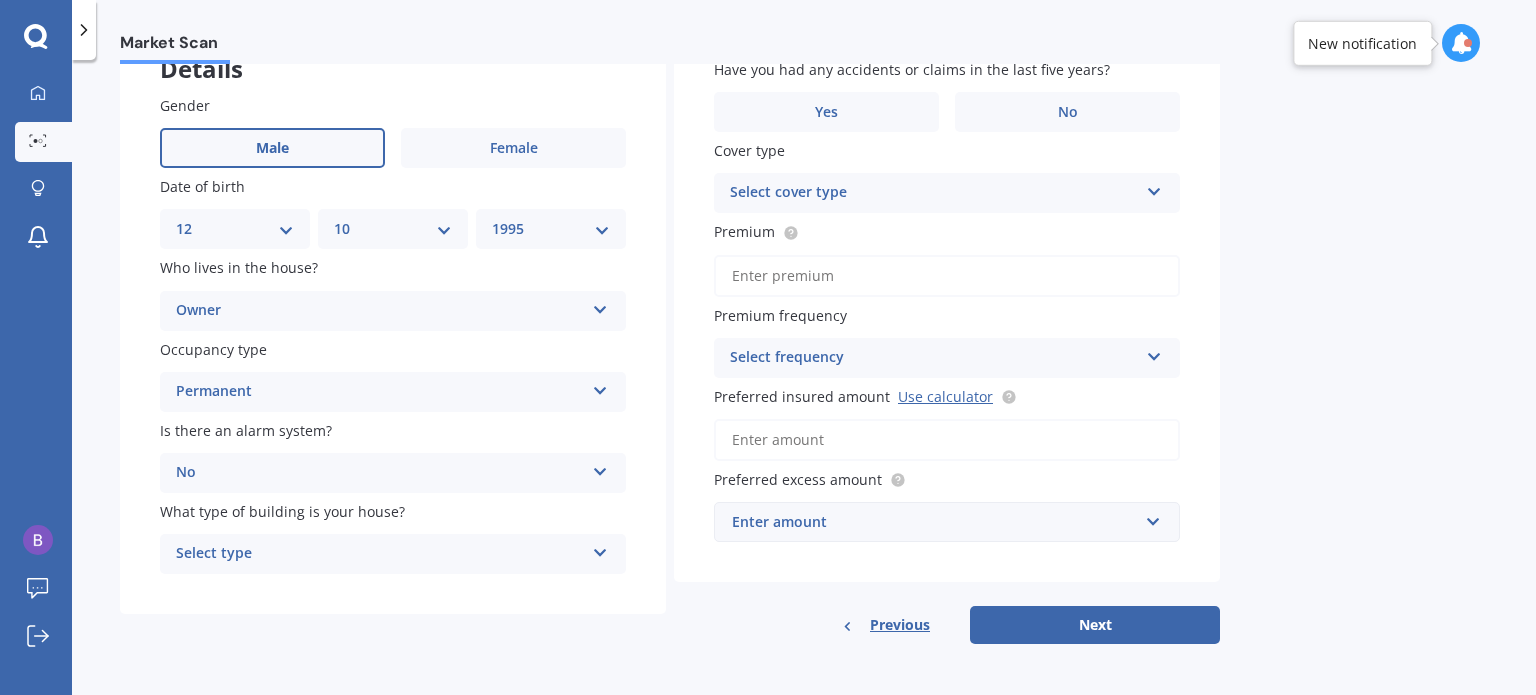 click on "Select type" at bounding box center (380, 554) 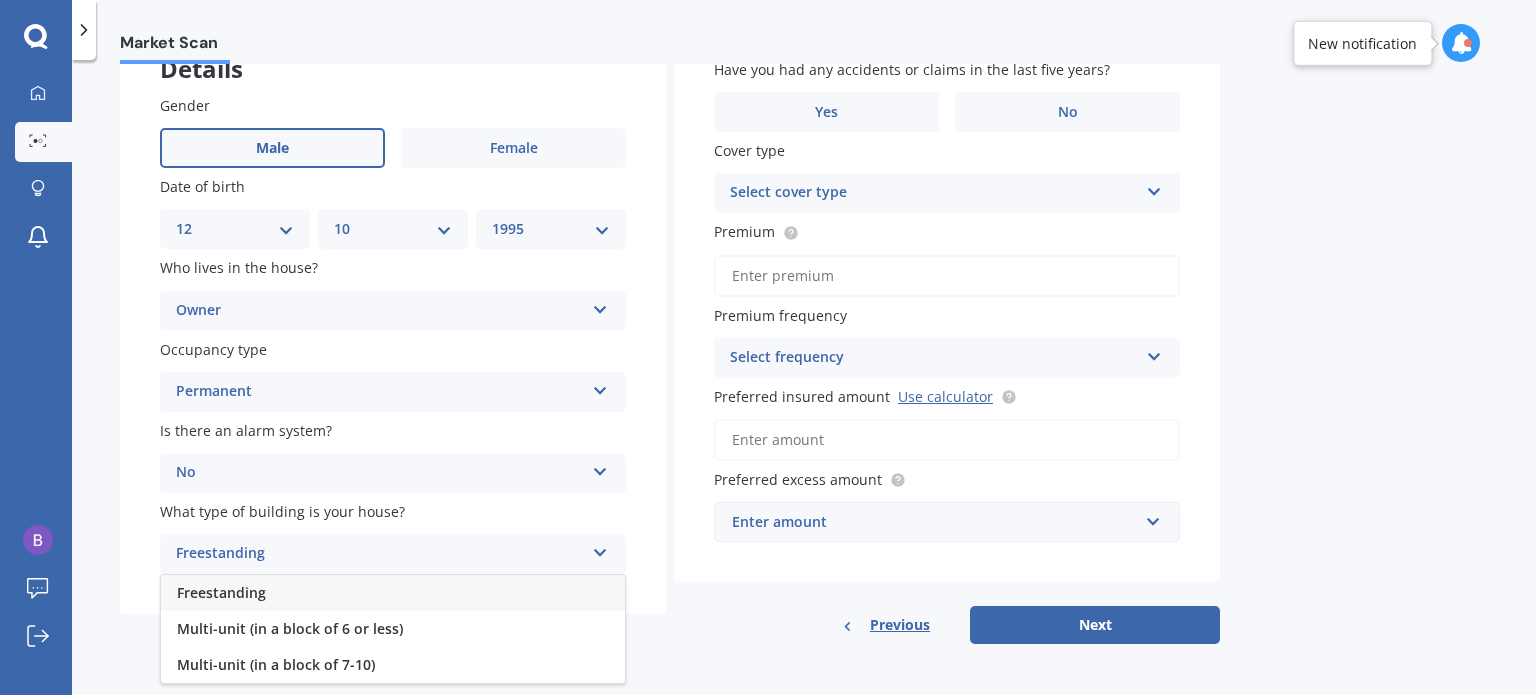 click on "Freestanding" at bounding box center (393, 593) 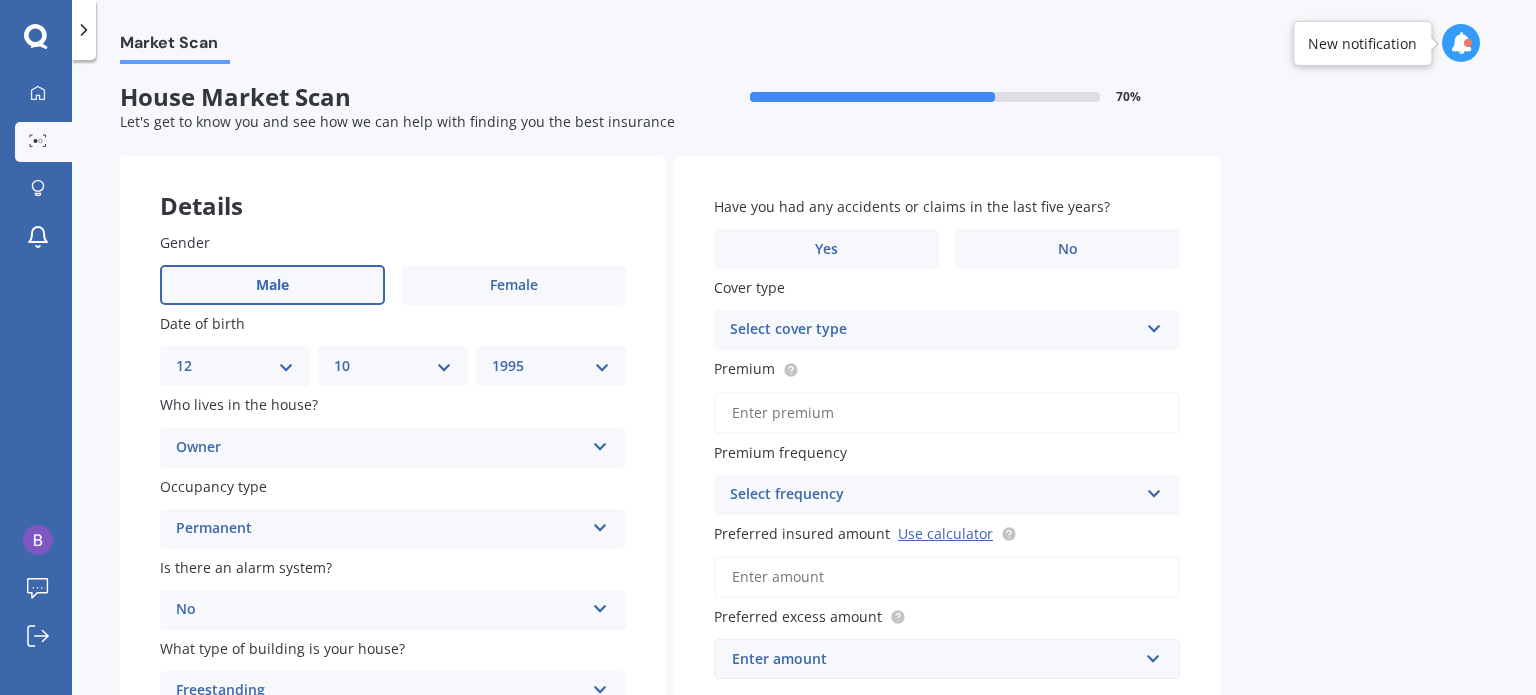 scroll, scrollTop: 0, scrollLeft: 0, axis: both 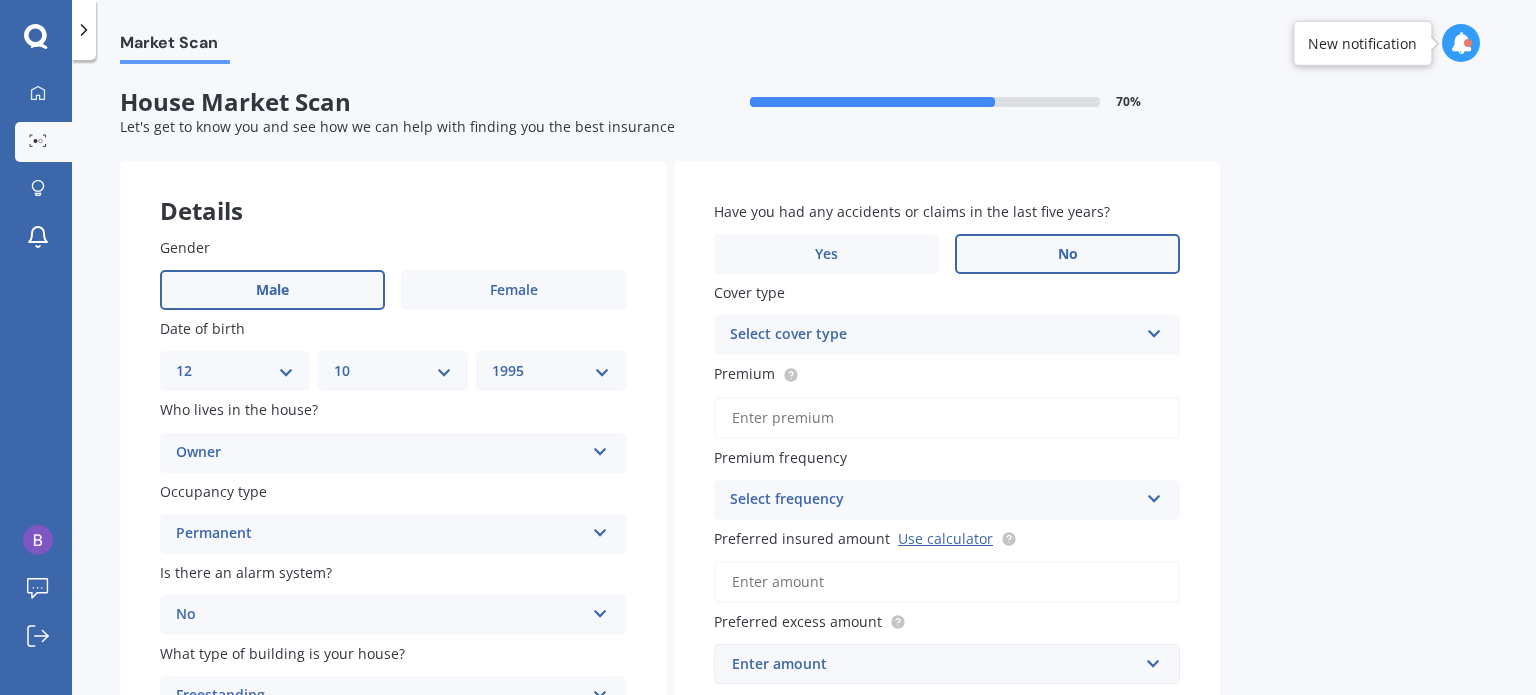 click on "No" at bounding box center (513, 290) 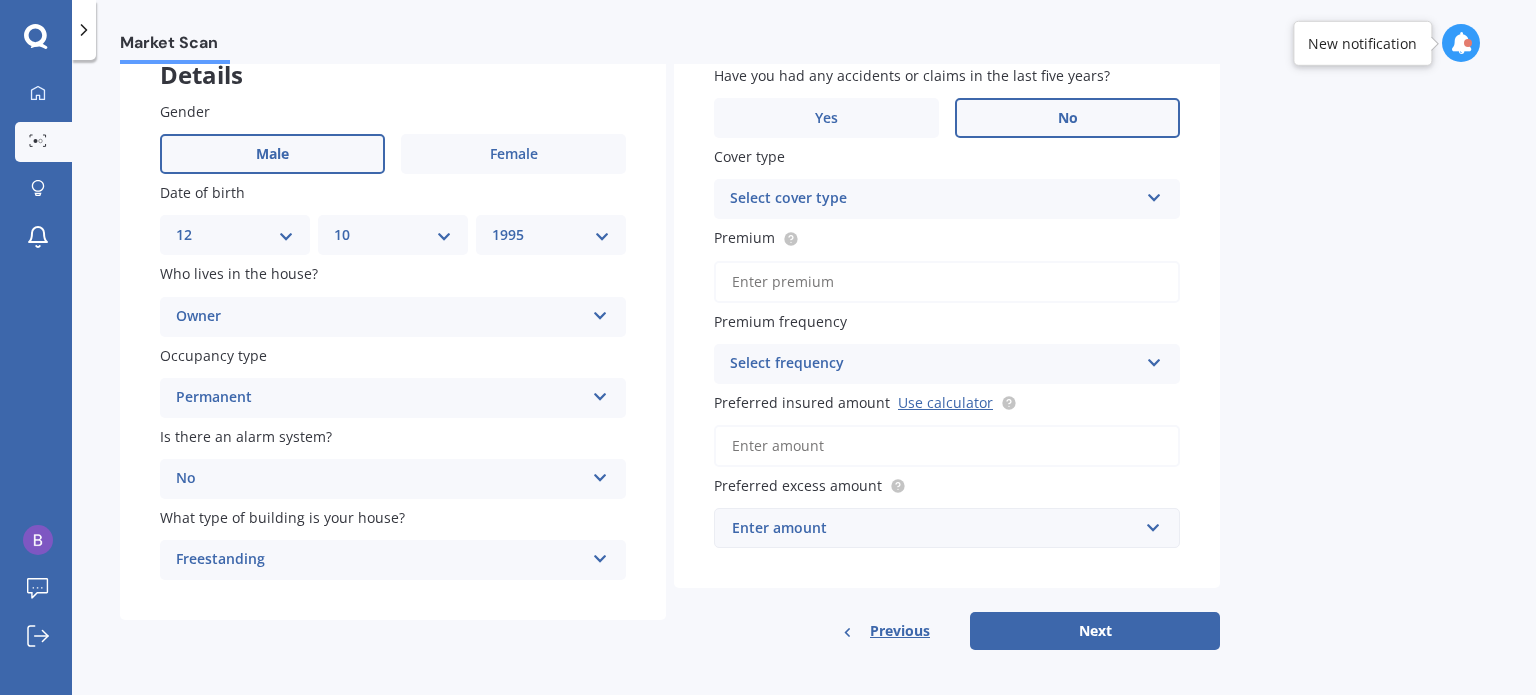 scroll, scrollTop: 142, scrollLeft: 0, axis: vertical 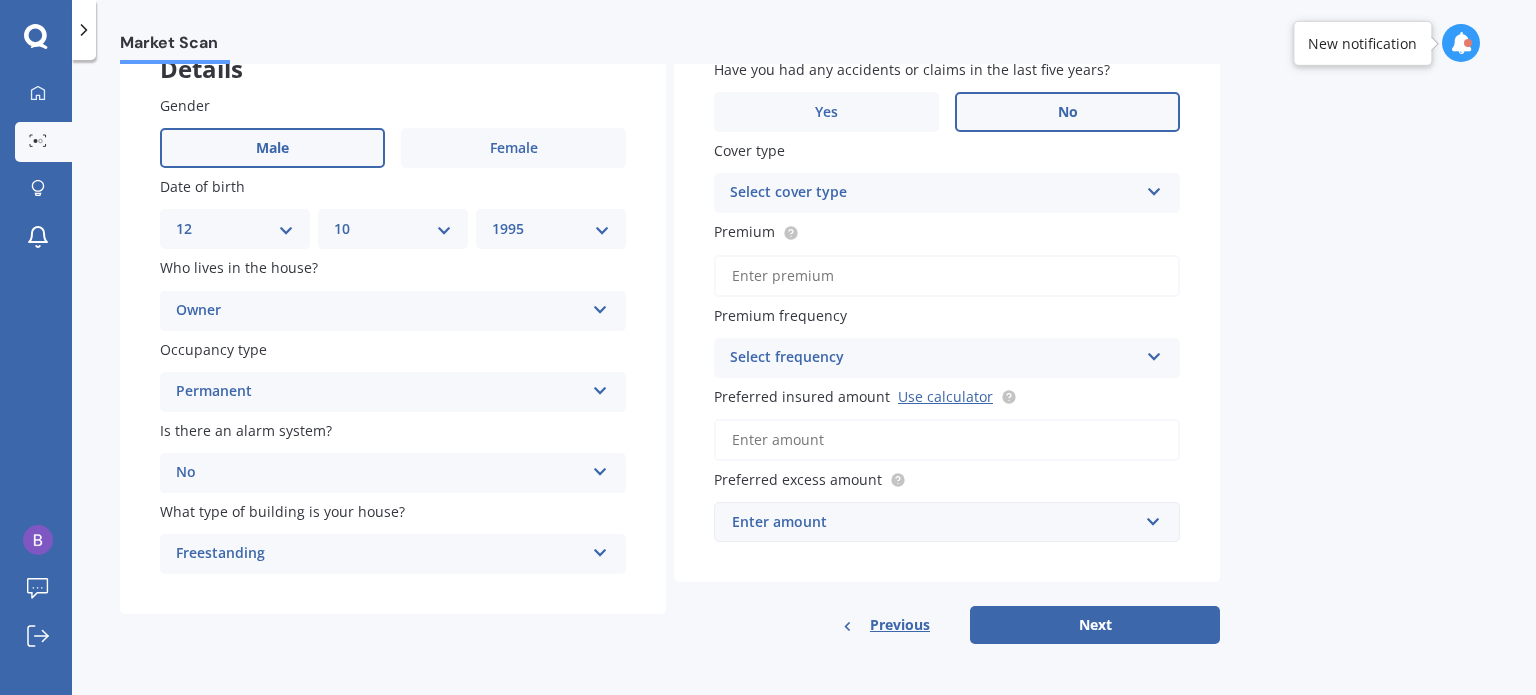 click on "Select cover type" at bounding box center (934, 193) 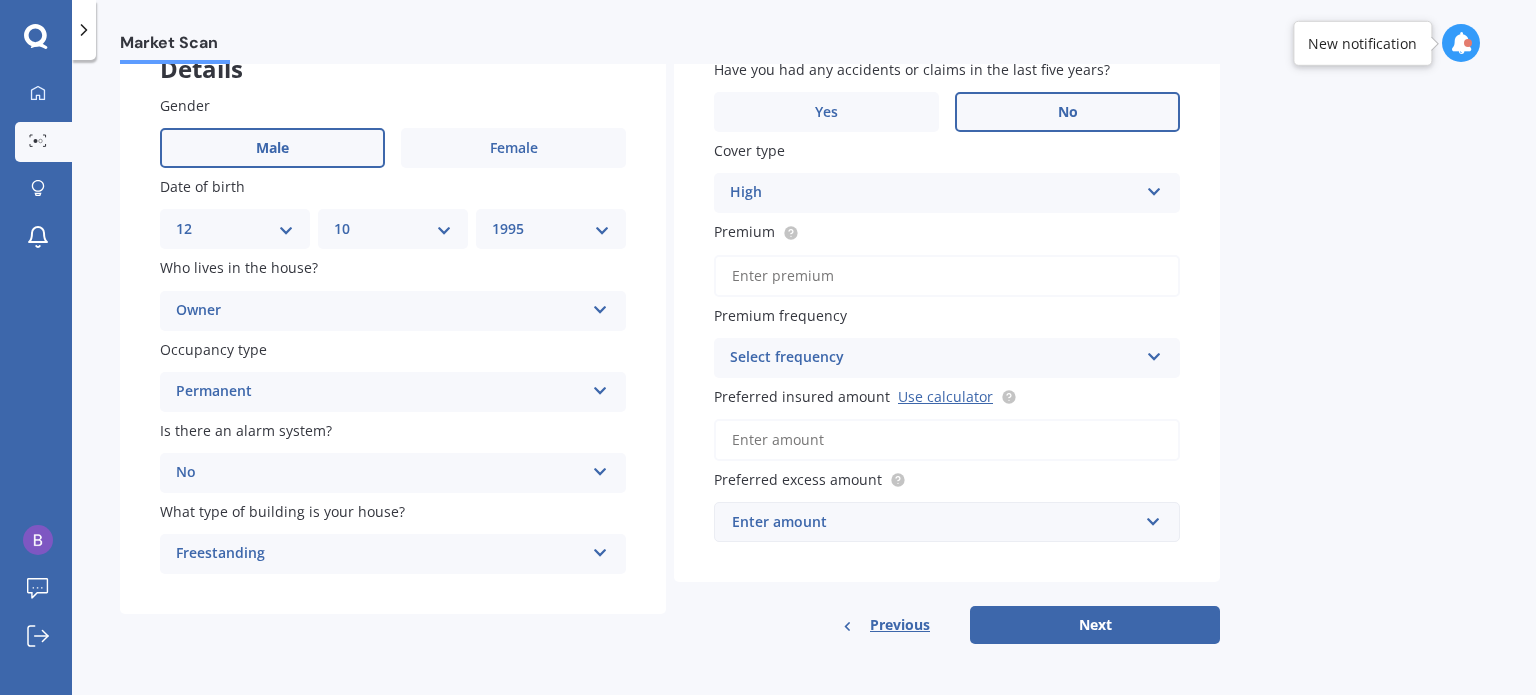 click on "Market Scan House Market Scan 70 % Let's get to know you and see how we can help with finding you the best insurance Details Gender Male Female Date of birth DD 01 02 03 04 05 06 07 08 09 10 11 12 13 14 15 16 17 18 19 20 21 22 23 24 25 26 27 28 29 30 31 MM 01 02 03 04 05 06 07 08 09 10 11 12 YYYY 2009 2008 2007 2006 2005 2004 2003 2002 2001 2000 1999 1998 1997 1996 1995 1994 1993 1992 1991 1990 1989 1988 1987 1986 1985 1984 1983 1982 1981 1980 1979 1978 1977 1976 1975 1974 1973 1972 1971 1970 1969 1968 1967 1966 1965 1964 1963 1962 1961 1960 1959 1958 1957 1956 1955 1954 1953 1952 1951 1950 1949 1948 1947 1946 1945 1944 1943 1942 1941 1940 1939 1938 1937 1936 1935 1934 1933 1932 1931 1930 1929 1928 1927 1926 1925 1924 1923 1922 1921 1920 1919 1918 1917 1916 1915 1914 1913 1912 1911 1910 Who lives in the house? Owner Owner Owner + Boarder Occupancy type Permanent Permanent Holiday (without tenancy) Is there an alarm system? No Yes, monitored Yes, not monitored No What type of building is your house? Yes No" at bounding box center [804, 381] 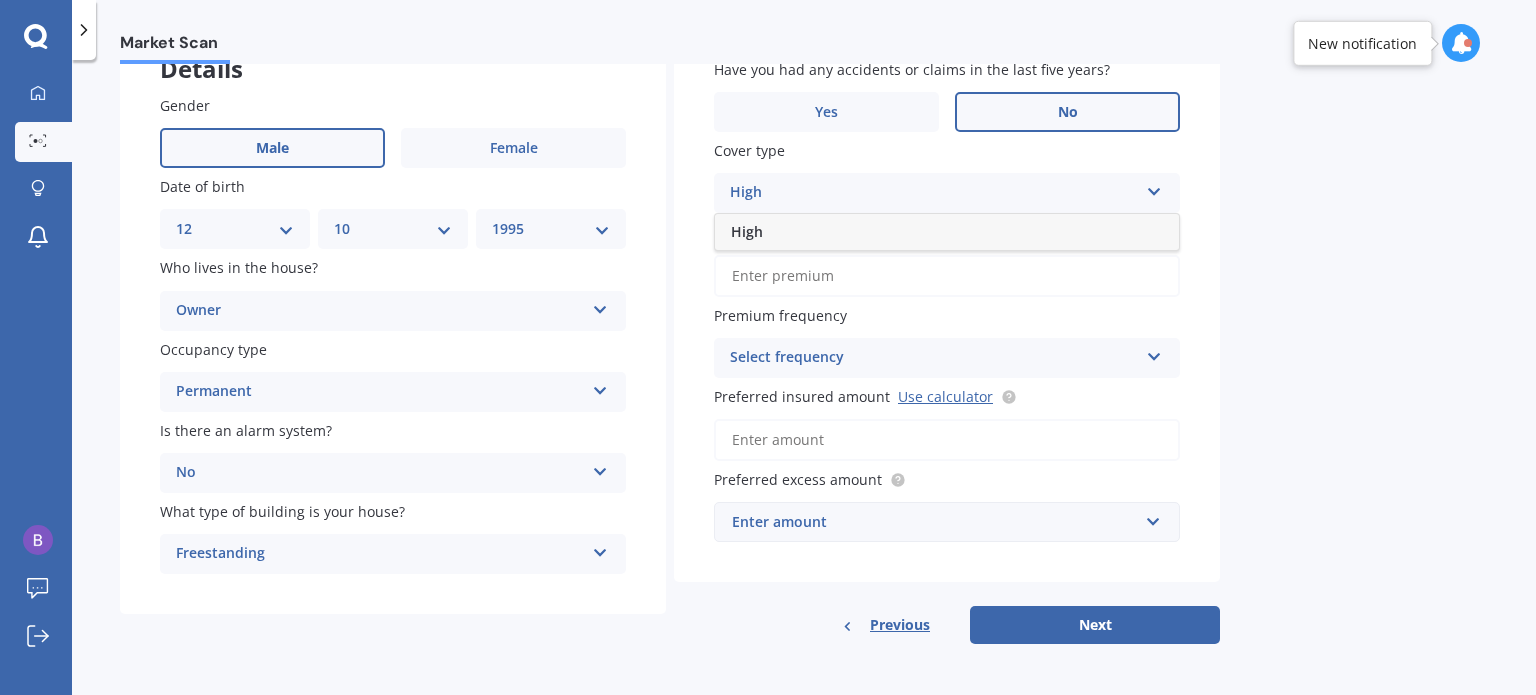 click on "High" at bounding box center (947, 232) 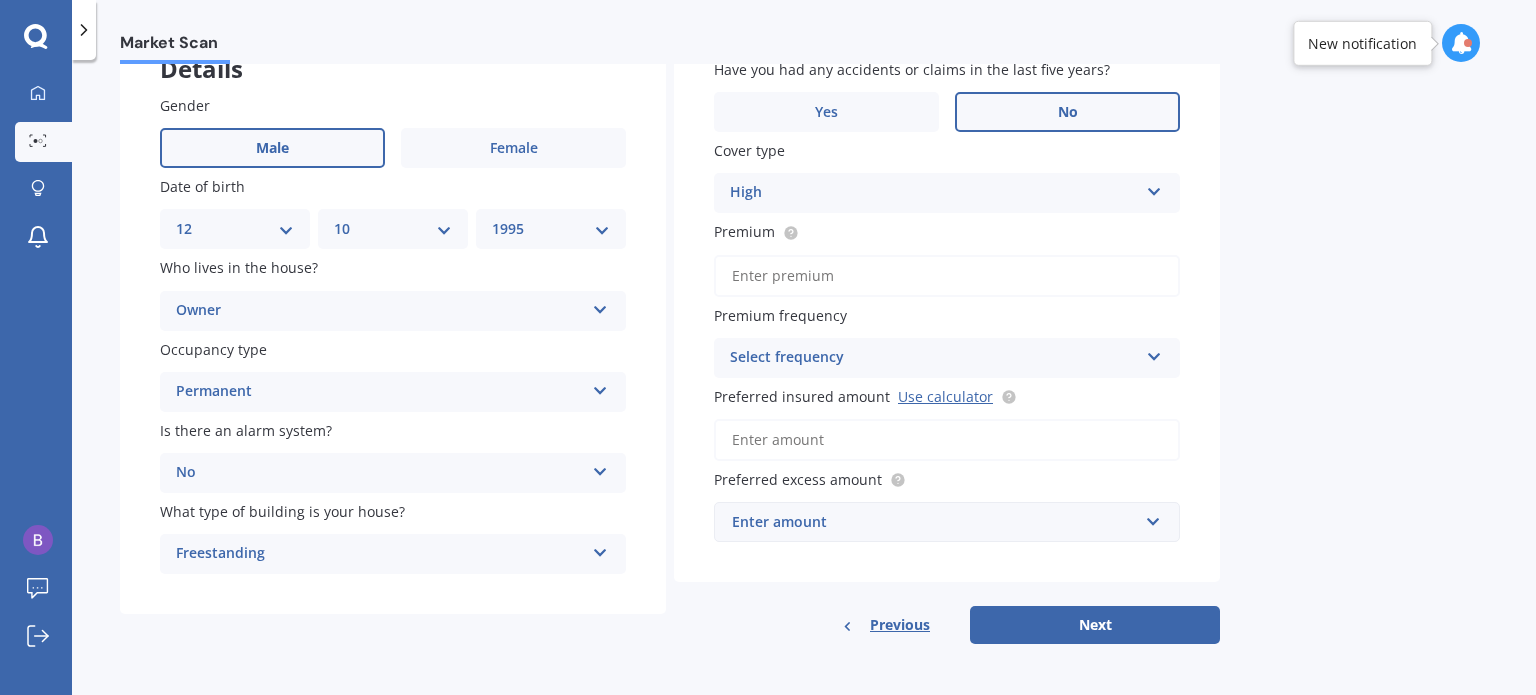 click on "Premium" at bounding box center (947, 276) 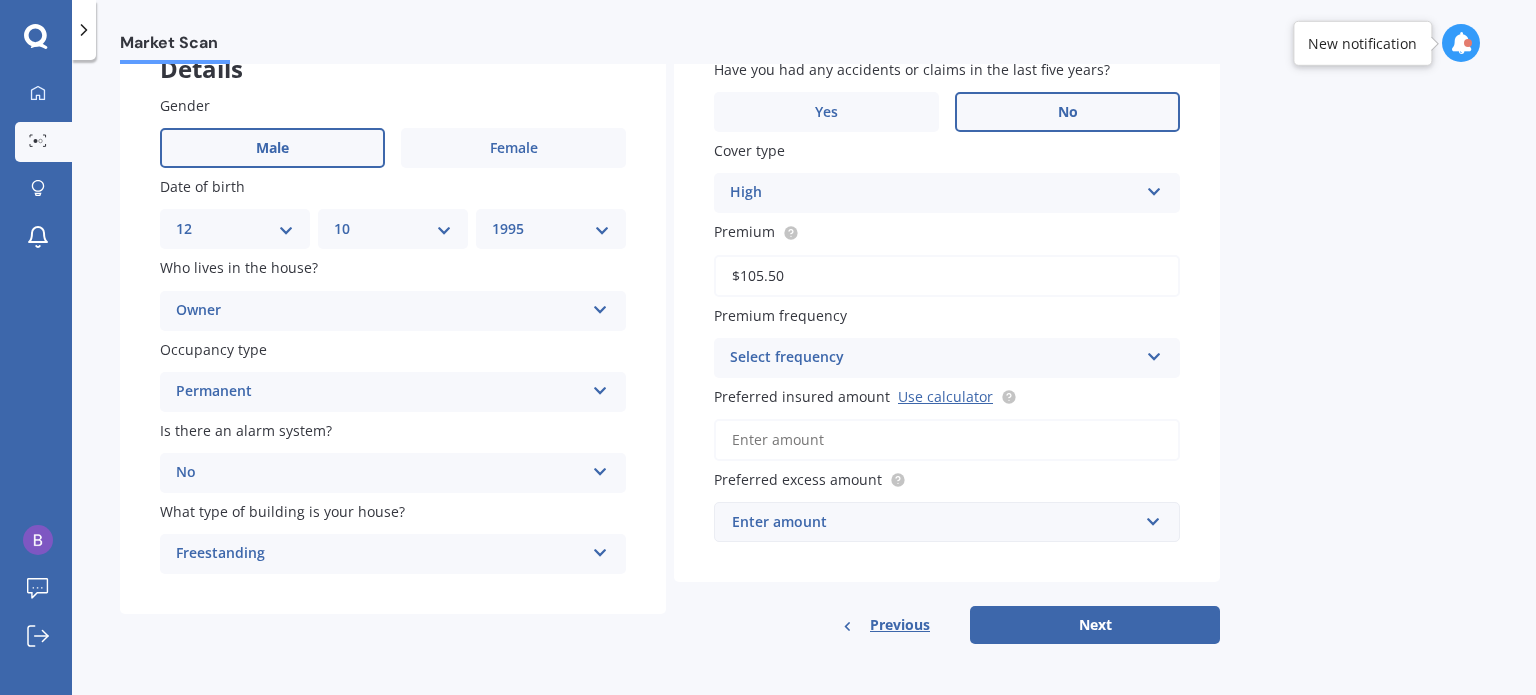 type on "$105.50" 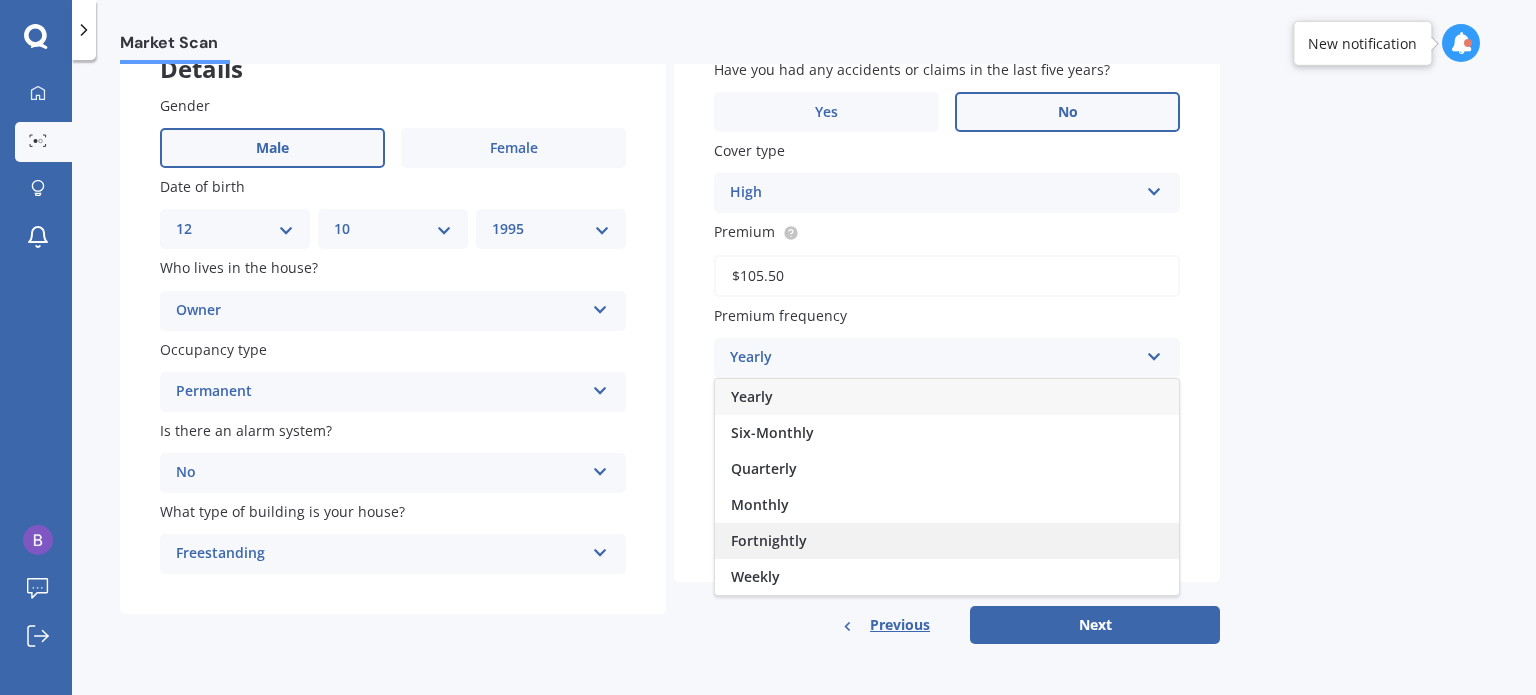 click on "Fortnightly" at bounding box center (947, 541) 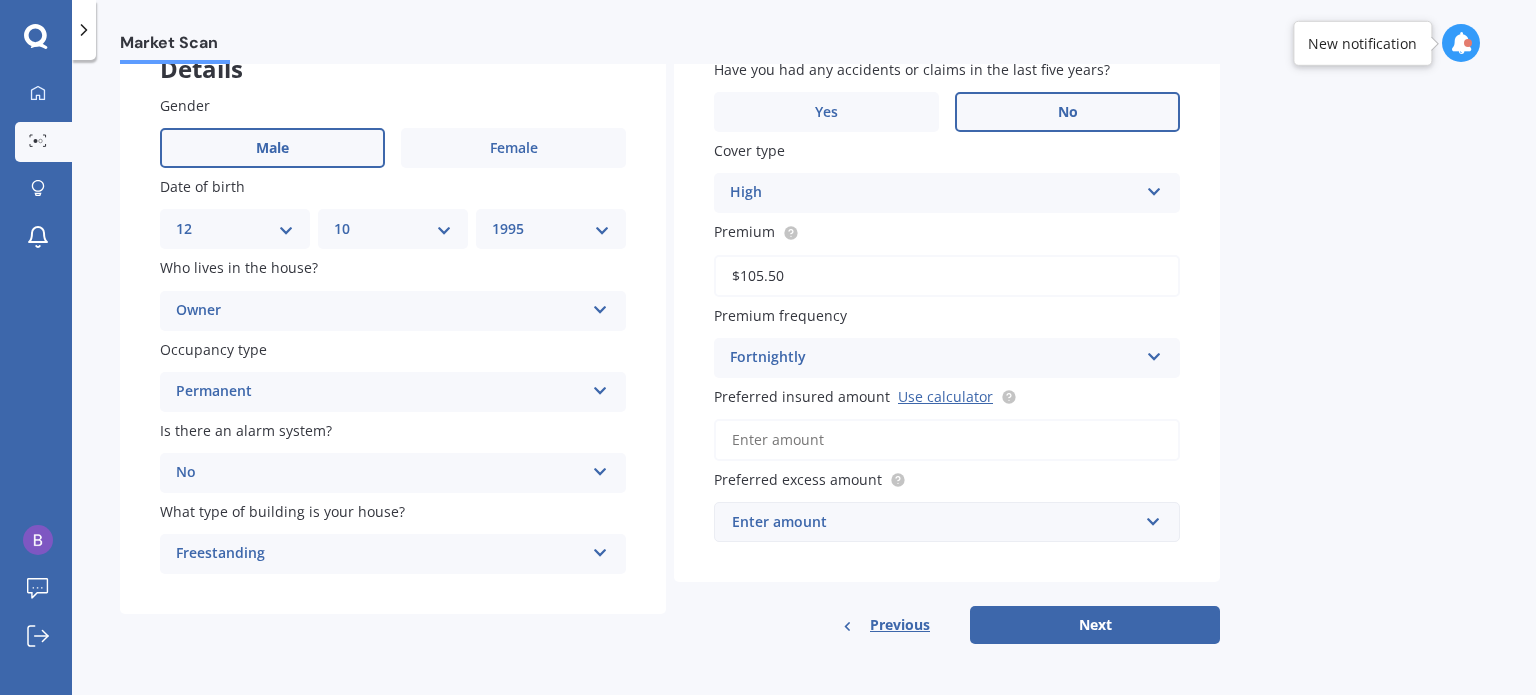 click on "Market Scan House Market Scan 70 % Let's get to know you and see how we can help with finding you the best insurance Details Gender Male Female Date of birth DD 01 02 03 04 05 06 07 08 09 10 11 12 13 14 15 16 17 18 19 20 21 22 23 24 25 26 27 28 29 30 31 MM 01 02 03 04 05 06 07 08 09 10 11 12 YYYY 2009 2008 2007 2006 2005 2004 2003 2002 2001 2000 1999 1998 1997 1996 1995 1994 1993 1992 1991 1990 1989 1988 1987 1986 1985 1984 1983 1982 1981 1980 1979 1978 1977 1976 1975 1974 1973 1972 1971 1970 1969 1968 1967 1966 1965 1964 1963 1962 1961 1960 1959 1958 1957 1956 1955 1954 1953 1952 1951 1950 1949 1948 1947 1946 1945 1944 1943 1942 1941 1940 1939 1938 1937 1936 1935 1934 1933 1932 1931 1930 1929 1928 1927 1926 1925 1924 1923 1922 1921 1920 1919 1918 1917 1916 1915 1914 1913 1912 1911 1910 Who lives in the house? Owner Owner Owner + Boarder Occupancy type Permanent Permanent Holiday (without tenancy) Is there an alarm system? No Yes, monitored Yes, not monitored No What type of building is your house? Yes No" at bounding box center [804, 381] 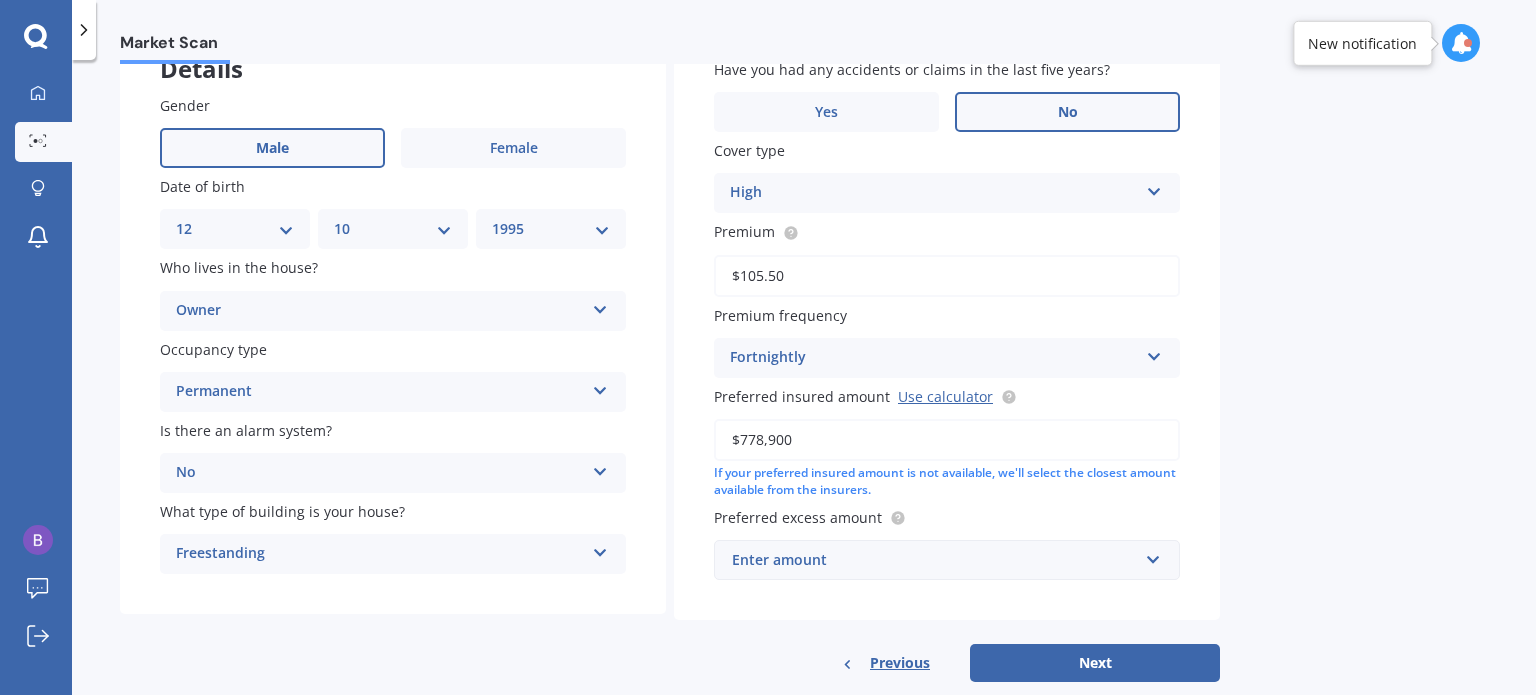 type on "$778,900" 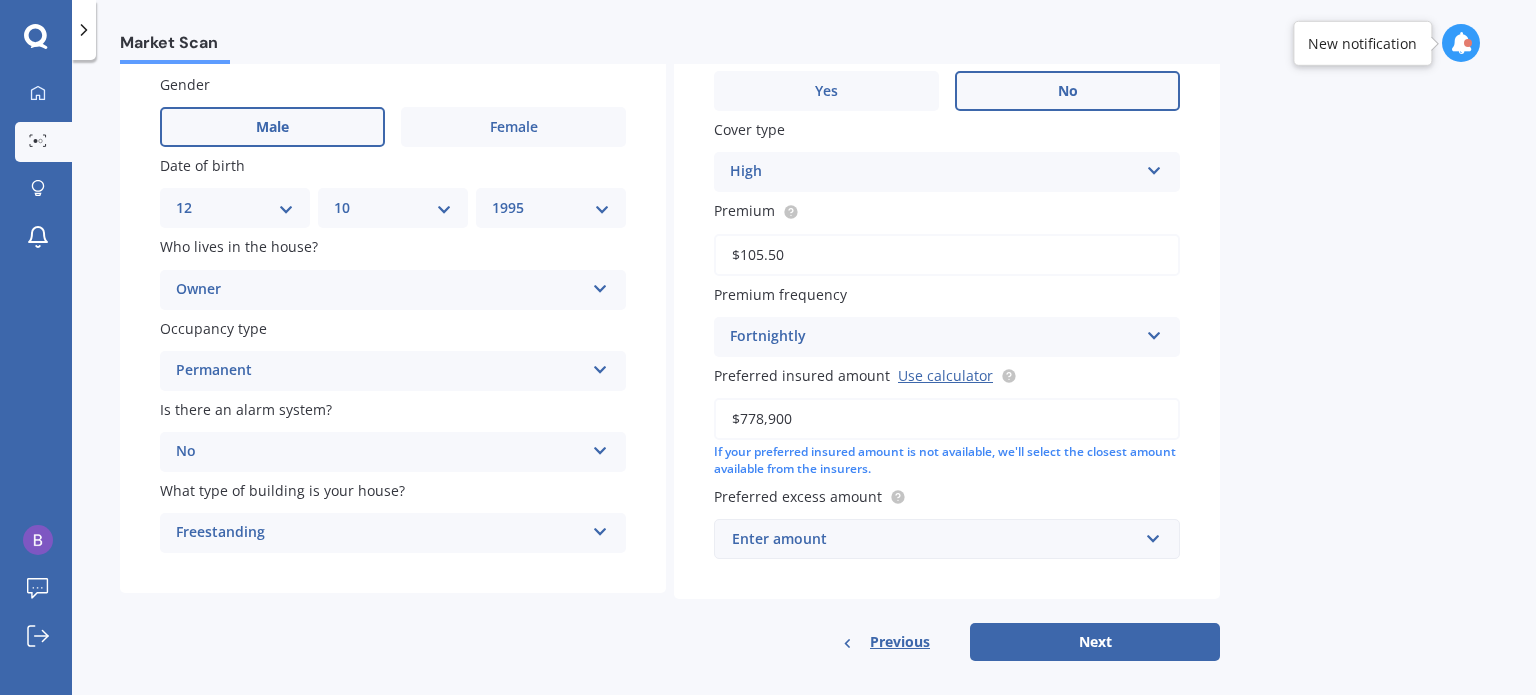scroll, scrollTop: 180, scrollLeft: 0, axis: vertical 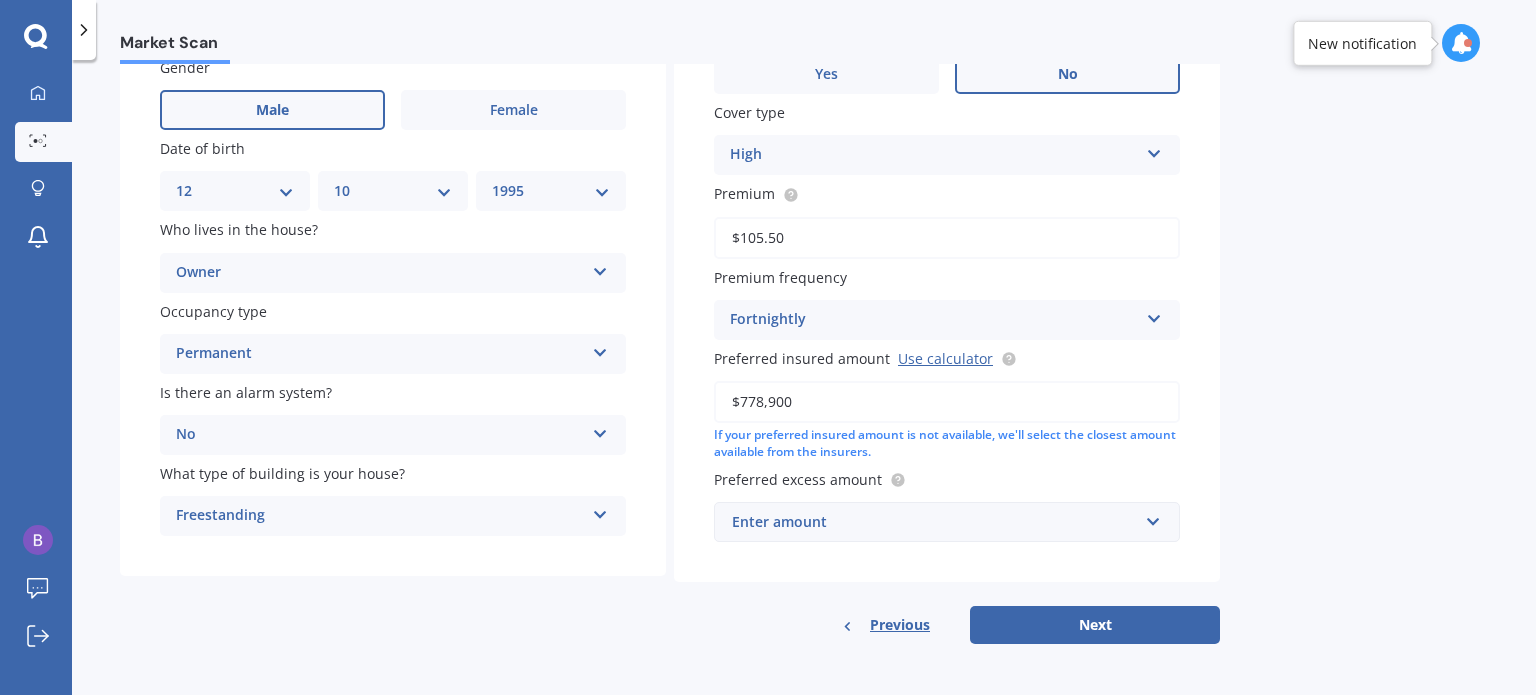click on "Enter amount" at bounding box center (935, 522) 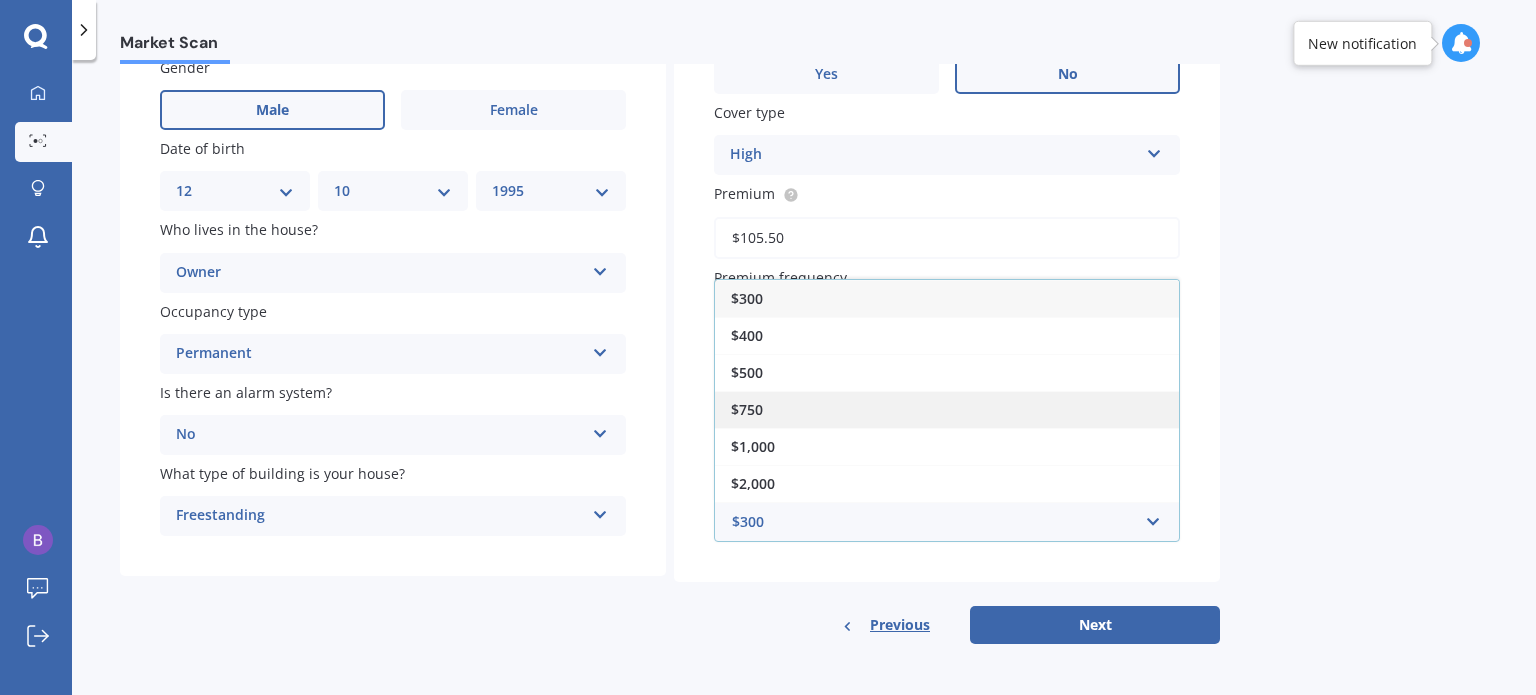 click on "$750" at bounding box center (947, 409) 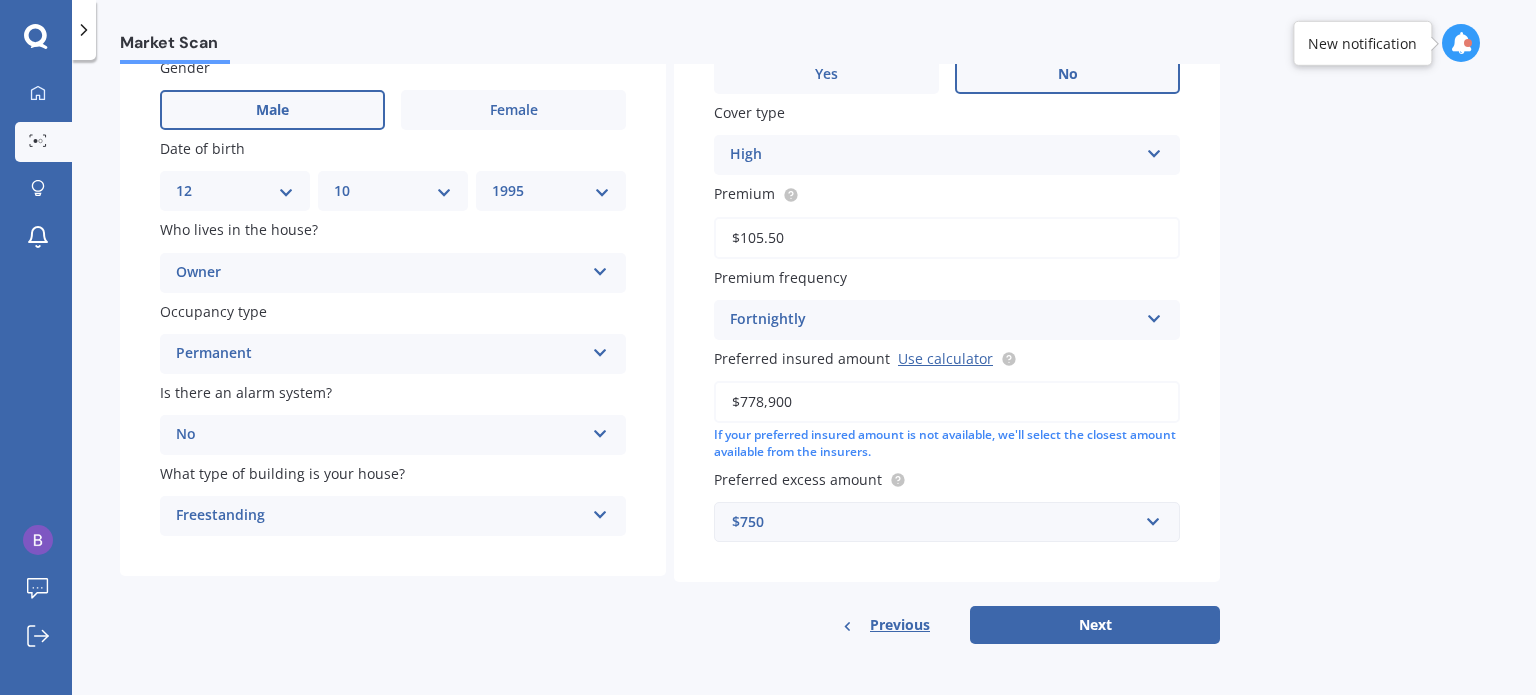 click on "Market Scan House Market Scan 70 % Let's get to know you and see how we can help with finding you the best insurance Details Gender Male Female Date of birth DD 01 02 03 04 05 06 07 08 09 10 11 12 13 14 15 16 17 18 19 20 21 22 23 24 25 26 27 28 29 30 31 MM 01 02 03 04 05 06 07 08 09 10 11 12 YYYY 2009 2008 2007 2006 2005 2004 2003 2002 2001 2000 1999 1998 1997 1996 1995 1994 1993 1992 1991 1990 1989 1988 1987 1986 1985 1984 1983 1982 1981 1980 1979 1978 1977 1976 1975 1974 1973 1972 1971 1970 1969 1968 1967 1966 1965 1964 1963 1962 1961 1960 1959 1958 1957 1956 1955 1954 1953 1952 1951 1950 1949 1948 1947 1946 1945 1944 1943 1942 1941 1940 1939 1938 1937 1936 1935 1934 1933 1932 1931 1930 1929 1928 1927 1926 1925 1924 1923 1922 1921 1920 1919 1918 1917 1916 1915 1914 1913 1912 1911 1910 Who lives in the house? Owner Owner Owner + Boarder Occupancy type Permanent Permanent Holiday (without tenancy) Is there an alarm system? No Yes, monitored Yes, not monitored No What type of building is your house? Yes No" at bounding box center [804, 381] 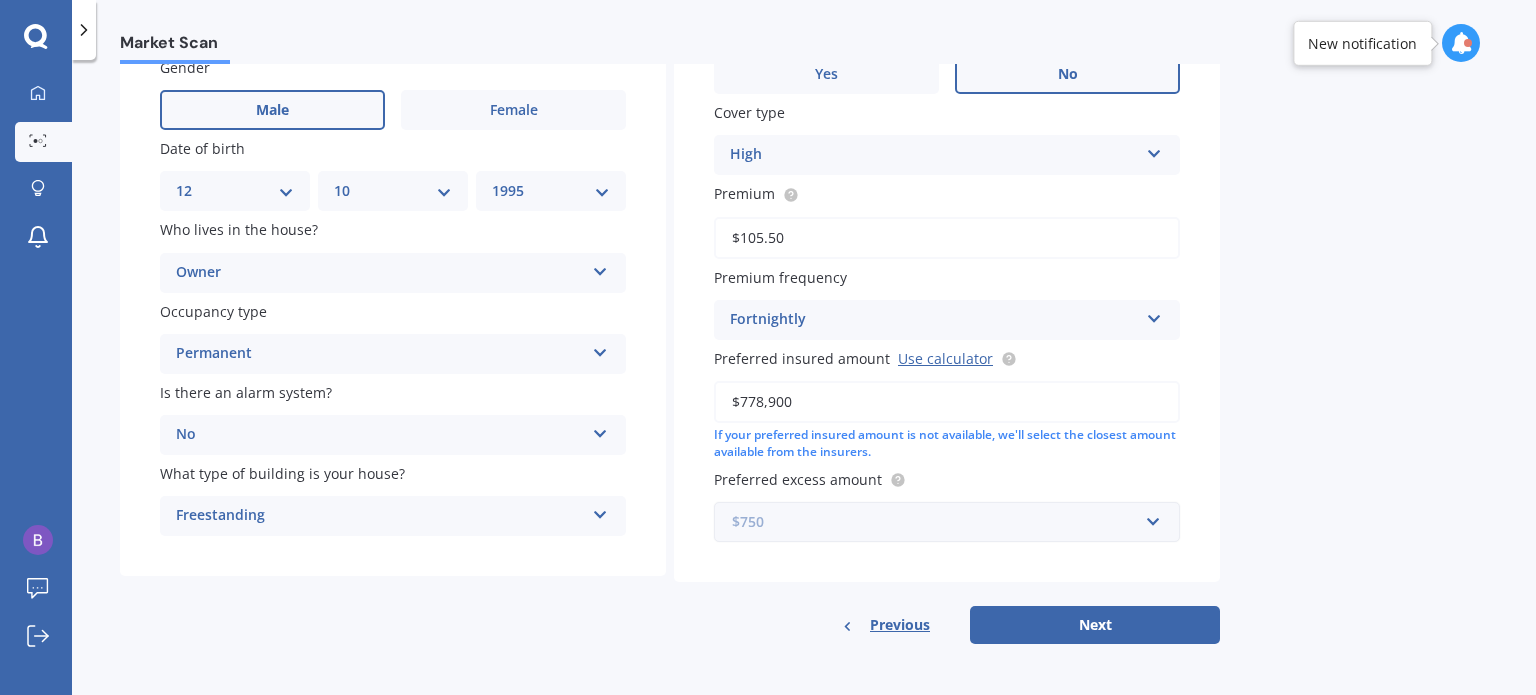 click at bounding box center [940, 522] 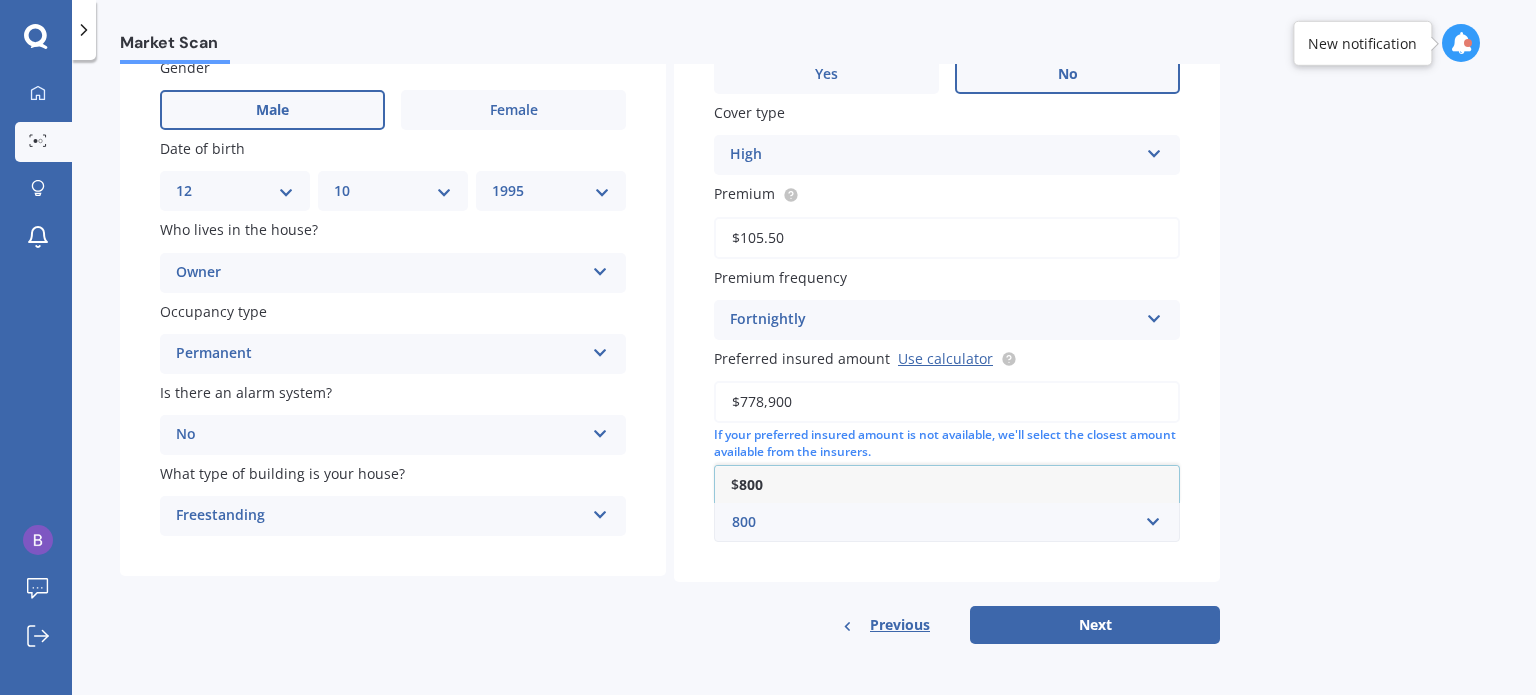 type on "800" 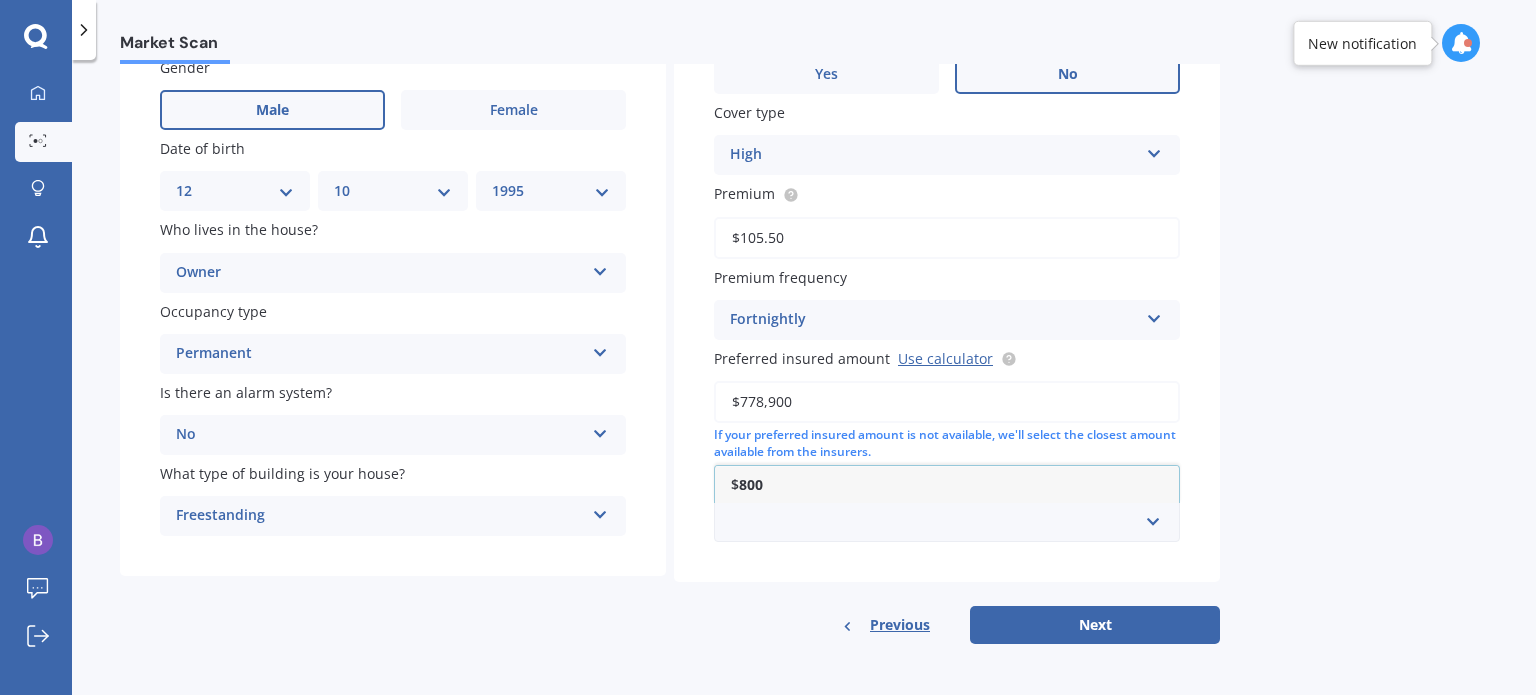 click on "Market Scan House Market Scan 70 % Let's get to know you and see how we can help with finding you the best insurance Details Gender Male Female Date of birth DD 01 02 03 04 05 06 07 08 09 10 11 12 13 14 15 16 17 18 19 20 21 22 23 24 25 26 27 28 29 30 31 MM 01 02 03 04 05 06 07 08 09 10 11 12 YYYY 2009 2008 2007 2006 2005 2004 2003 2002 2001 2000 1999 1998 1997 1996 1995 1994 1993 1992 1991 1990 1989 1988 1987 1986 1985 1984 1983 1982 1981 1980 1979 1978 1977 1976 1975 1974 1973 1972 1971 1970 1969 1968 1967 1966 1965 1964 1963 1962 1961 1960 1959 1958 1957 1956 1955 1954 1953 1952 1951 1950 1949 1948 1947 1946 1945 1944 1943 1942 1941 1940 1939 1938 1937 1936 1935 1934 1933 1932 1931 1930 1929 1928 1927 1926 1925 1924 1923 1922 1921 1920 1919 1918 1917 1916 1915 1914 1913 1912 1911 1910 Who lives in the house? Owner Owner Owner + Boarder Occupancy type Permanent Permanent Holiday (without tenancy) Is there an alarm system? No Yes, monitored Yes, not monitored No What type of building is your house? Yes No $ $" at bounding box center [804, 381] 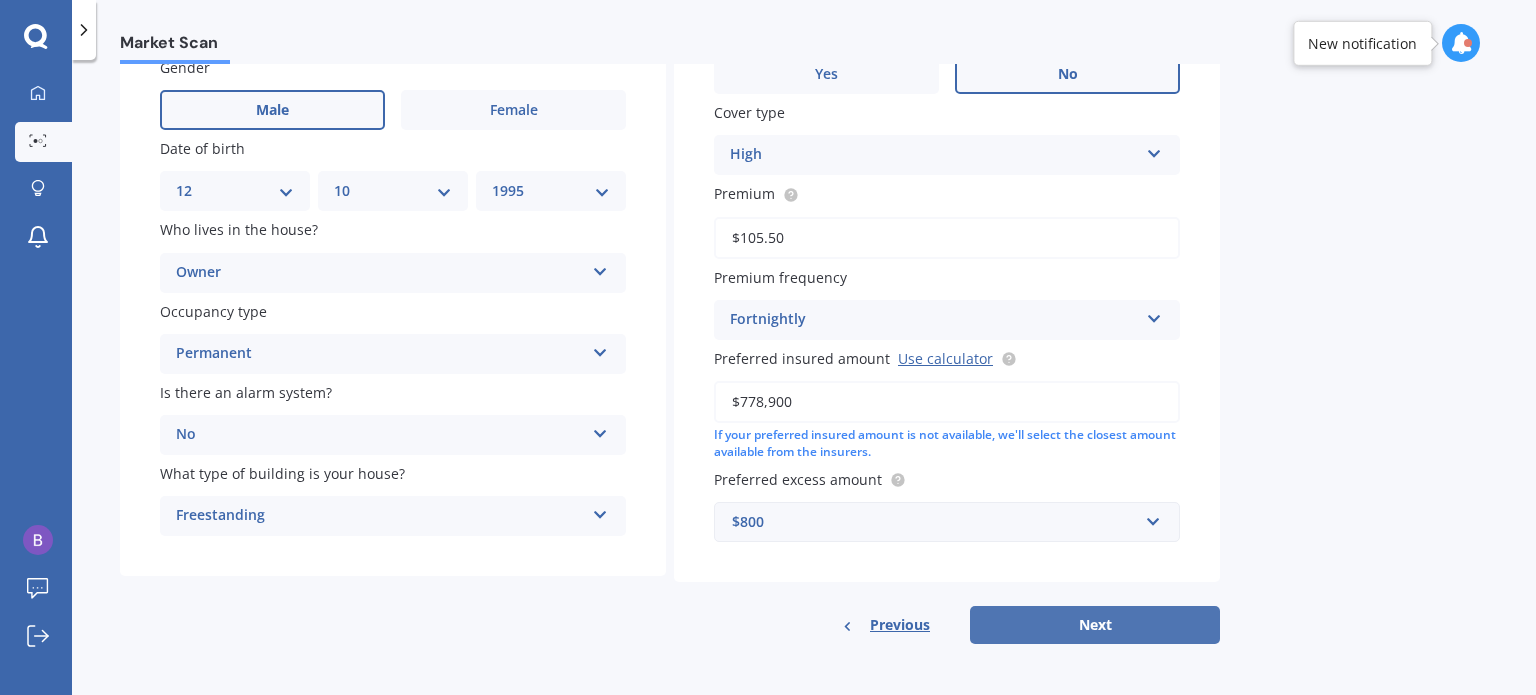 click on "Next" at bounding box center [1095, 625] 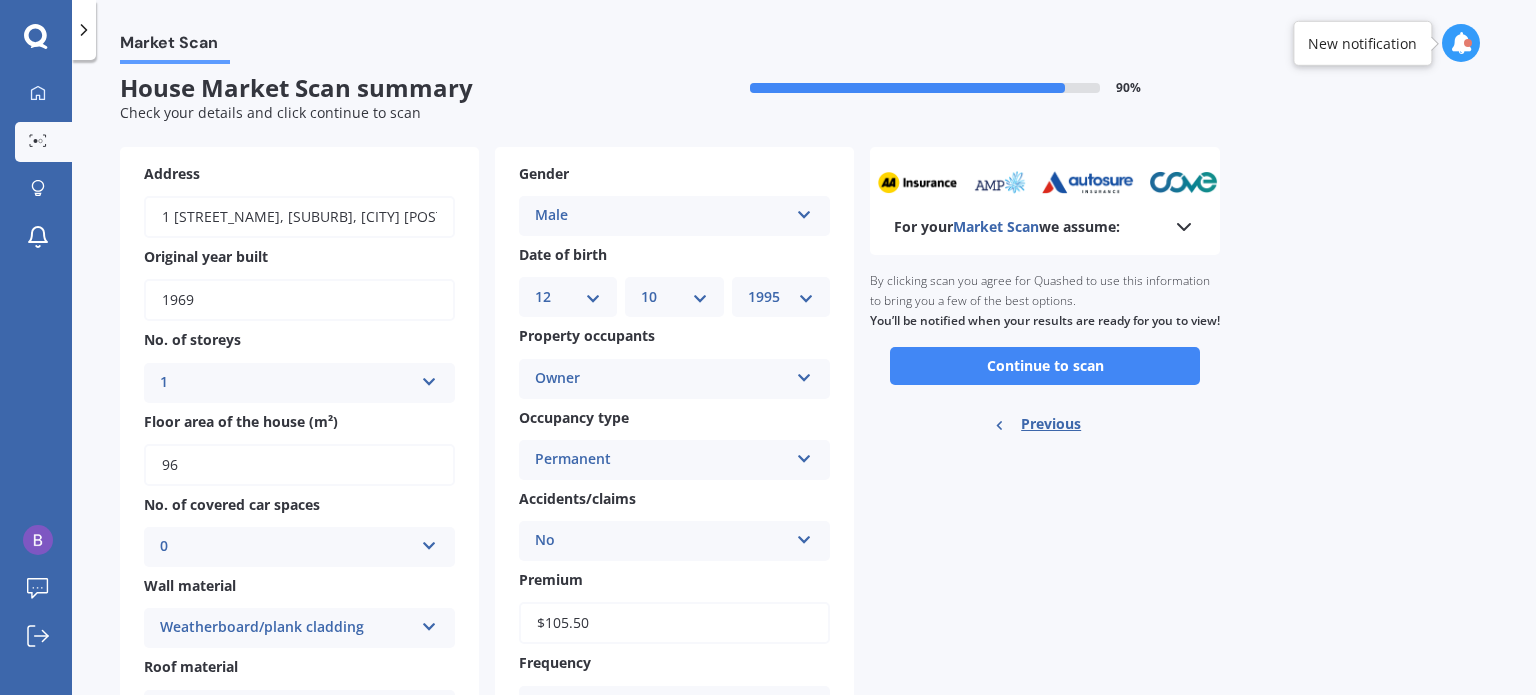 scroll, scrollTop: 0, scrollLeft: 0, axis: both 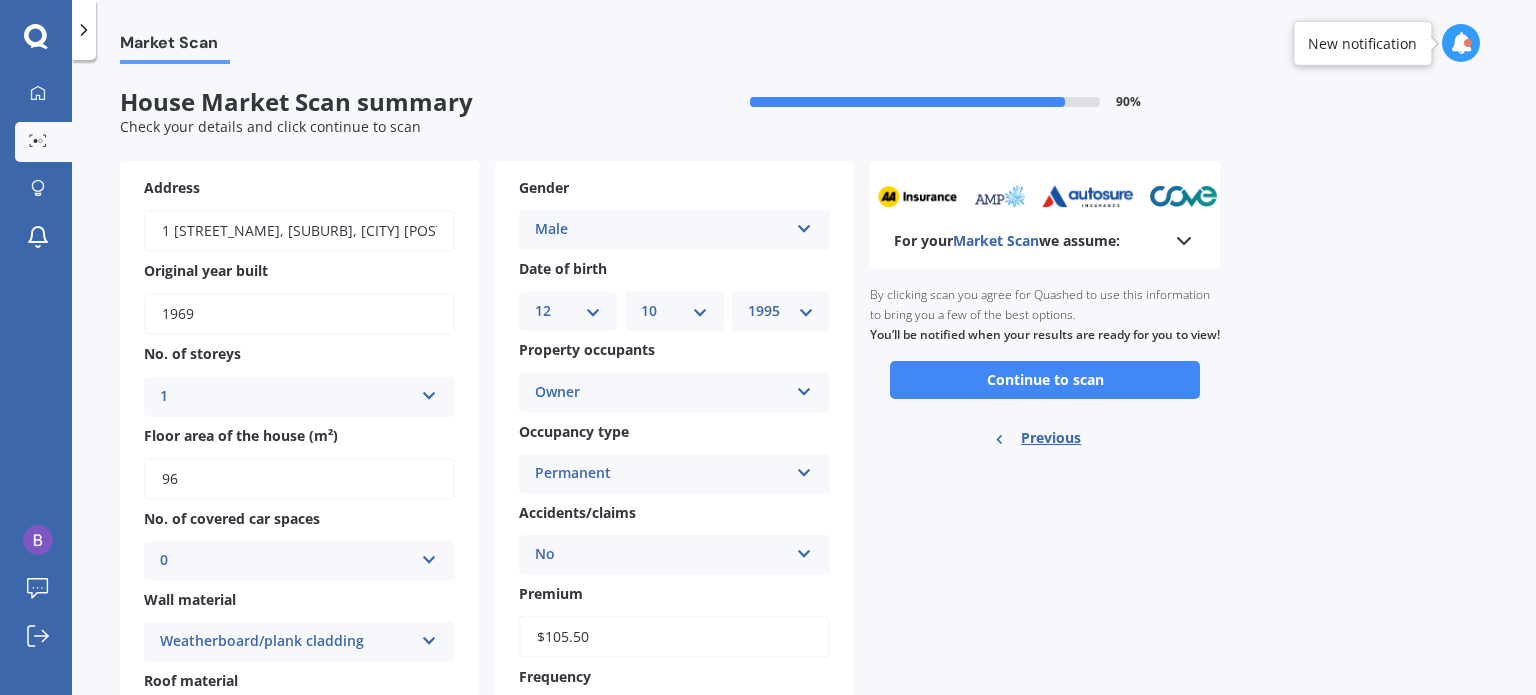 click on "By clicking scan you agree for Quashed to use this information to bring you a few of the best options. You’ll be notified when your results are ready for you to view!" at bounding box center [1045, 315] 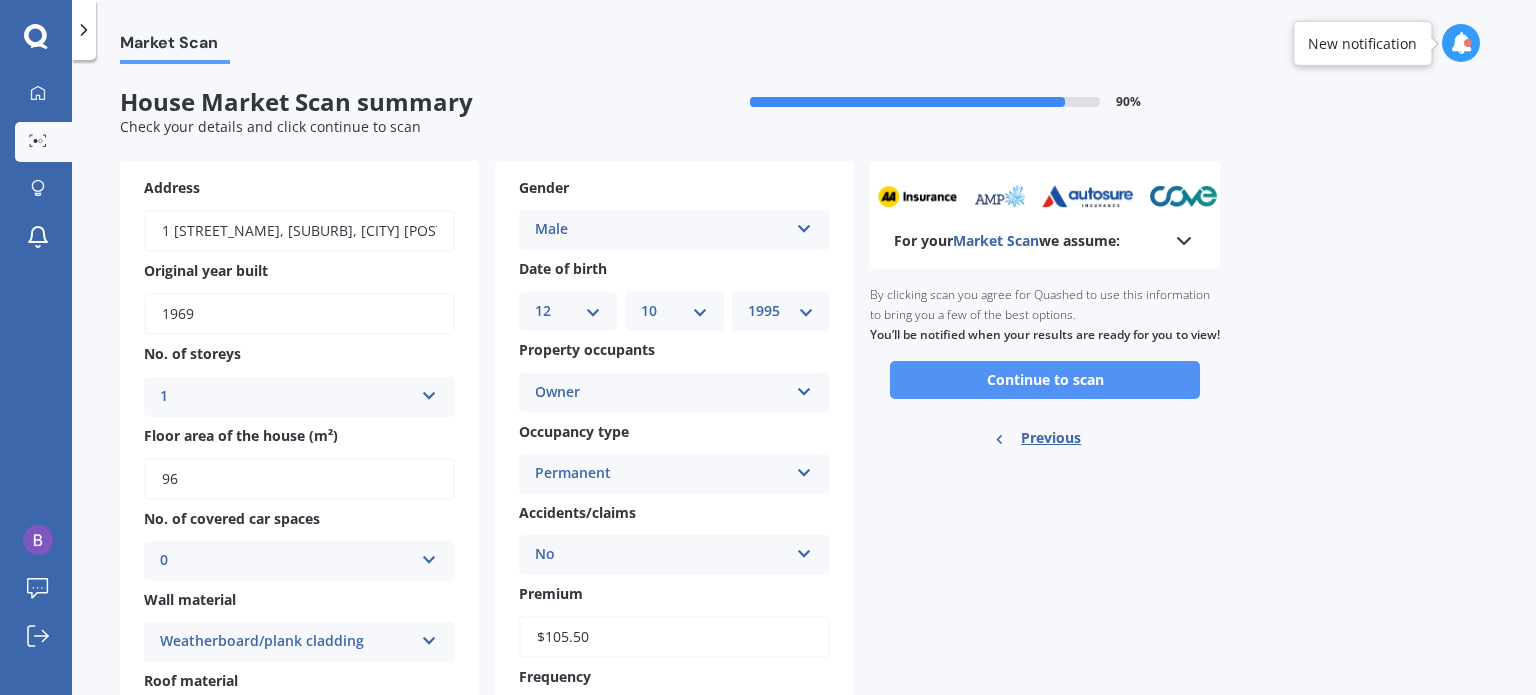 click on "Continue to scan" at bounding box center [1045, 380] 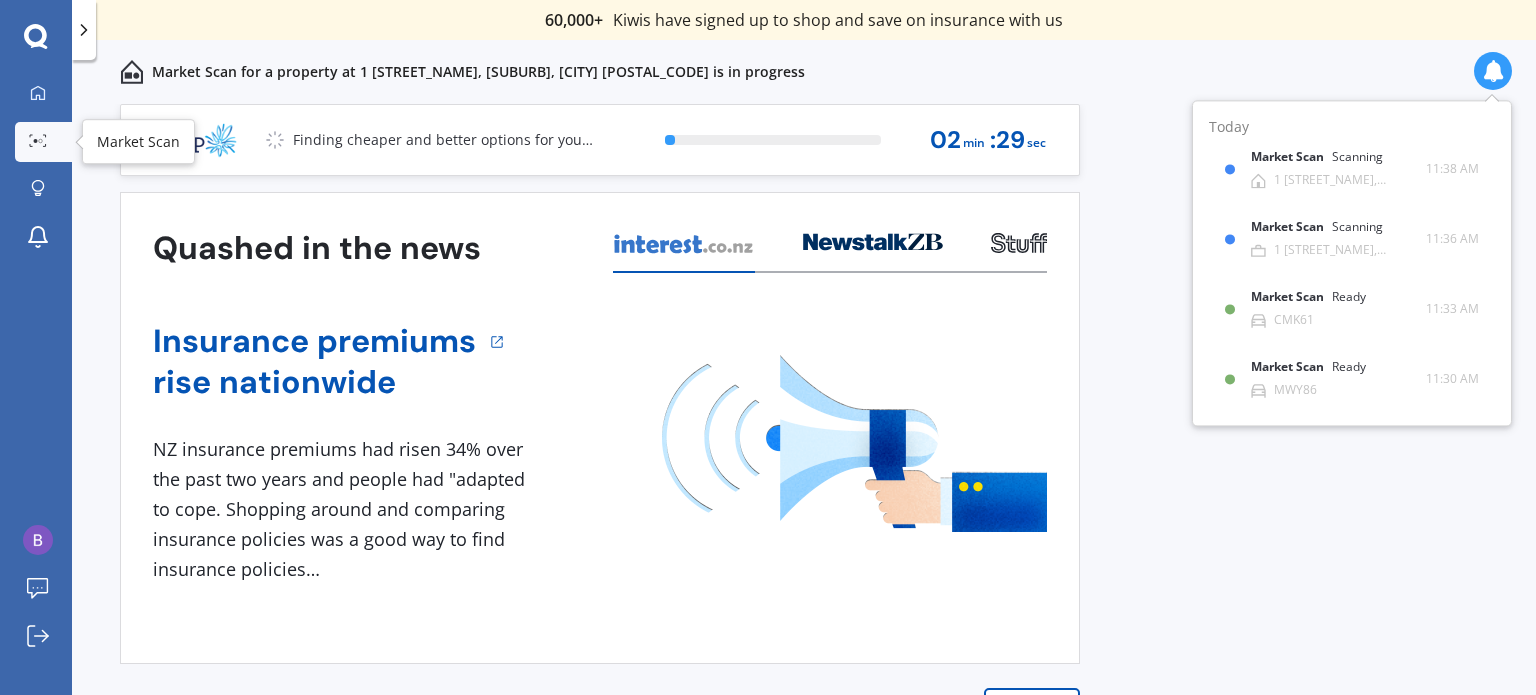 click at bounding box center [38, 141] 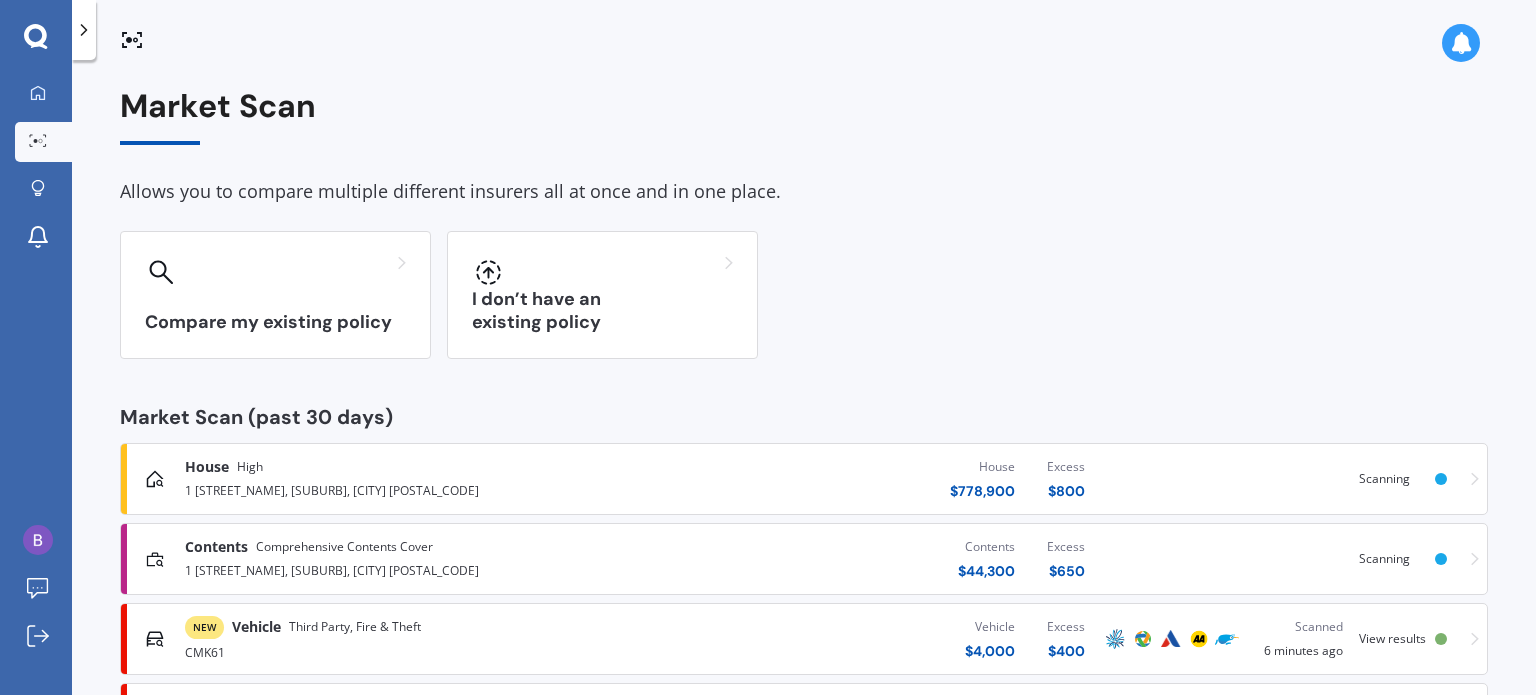 scroll, scrollTop: 104, scrollLeft: 0, axis: vertical 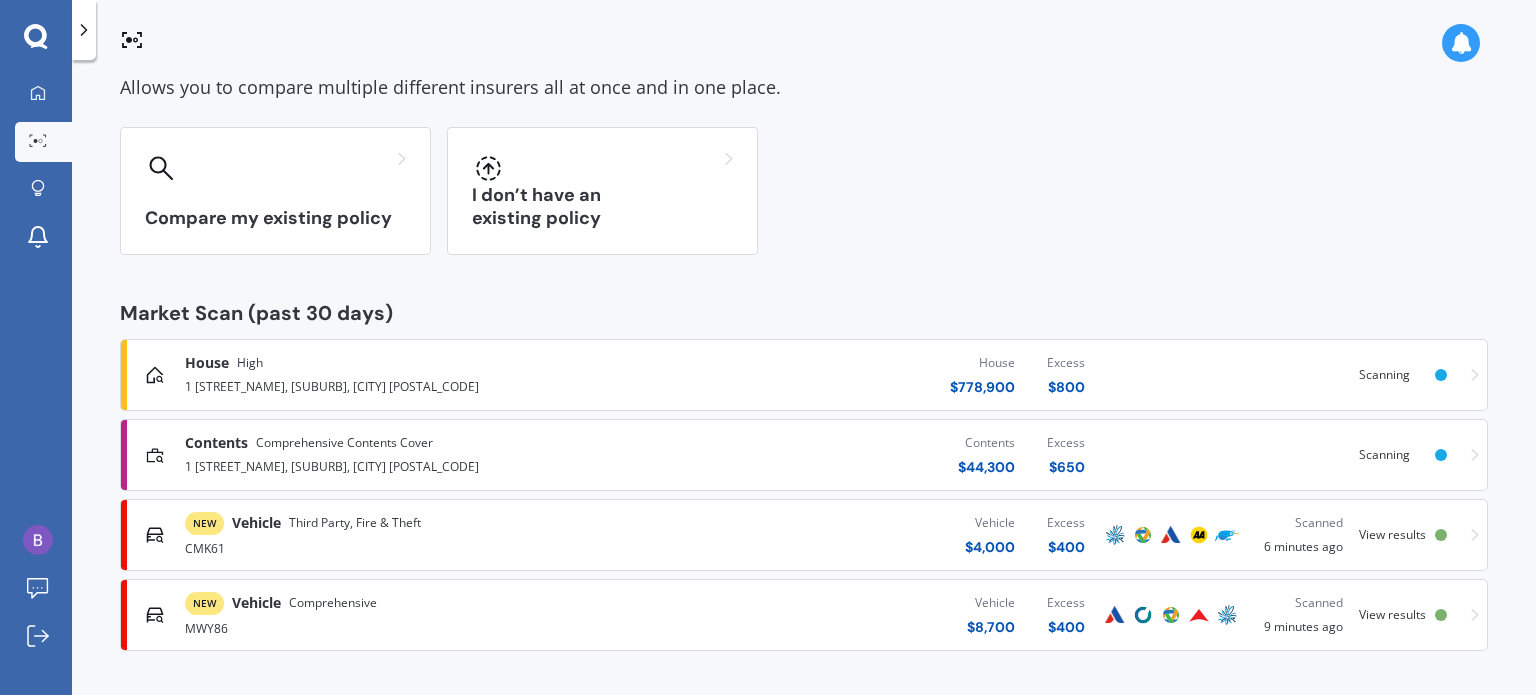 click on "MWY86" at bounding box center (404, 627) 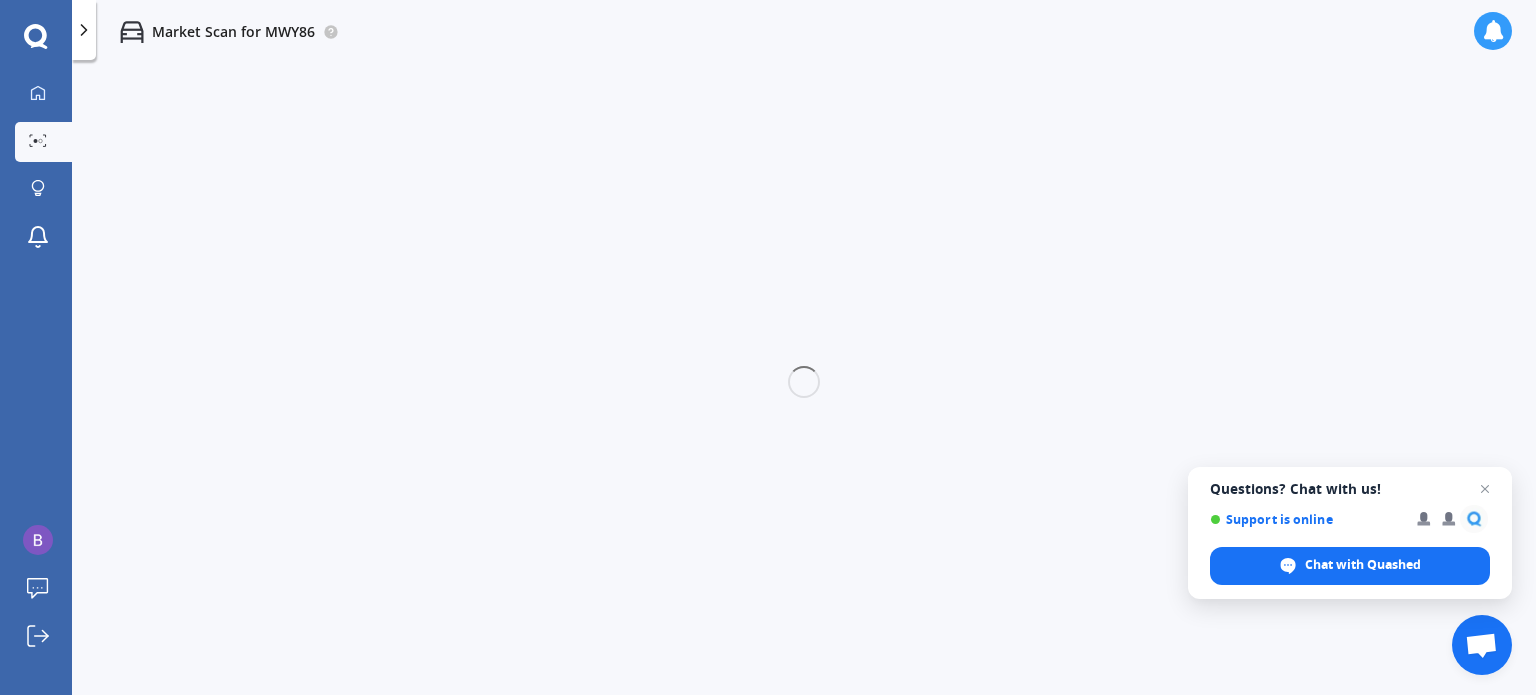 scroll, scrollTop: 0, scrollLeft: 0, axis: both 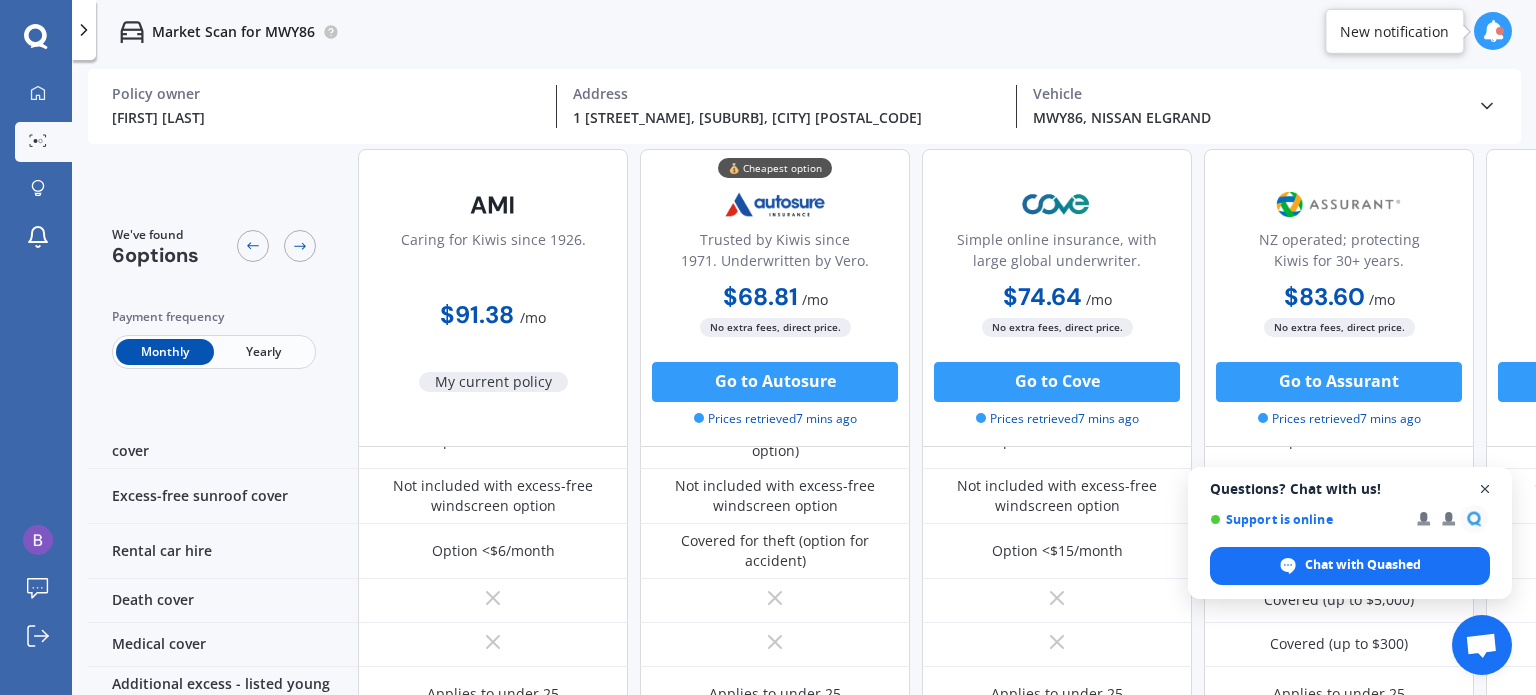 click at bounding box center [1485, 489] 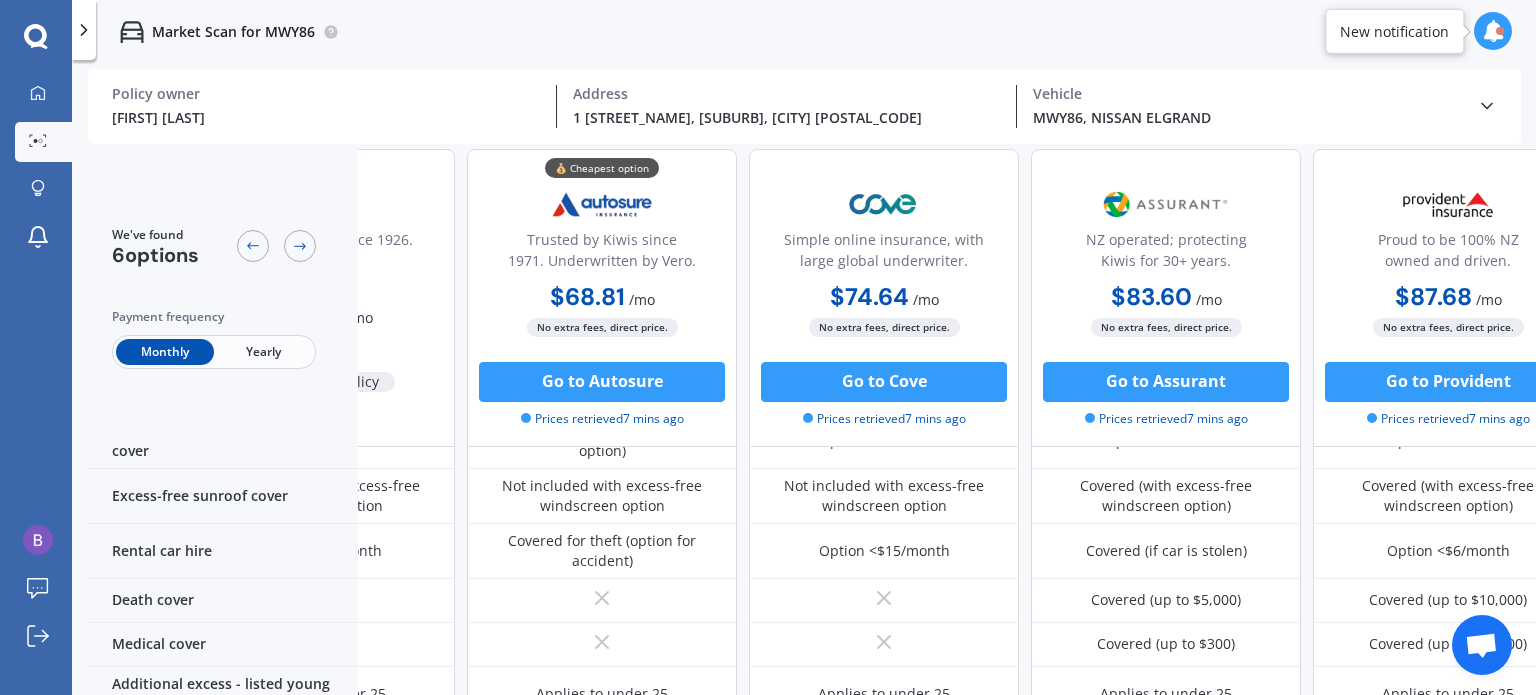 scroll, scrollTop: 791, scrollLeft: 0, axis: vertical 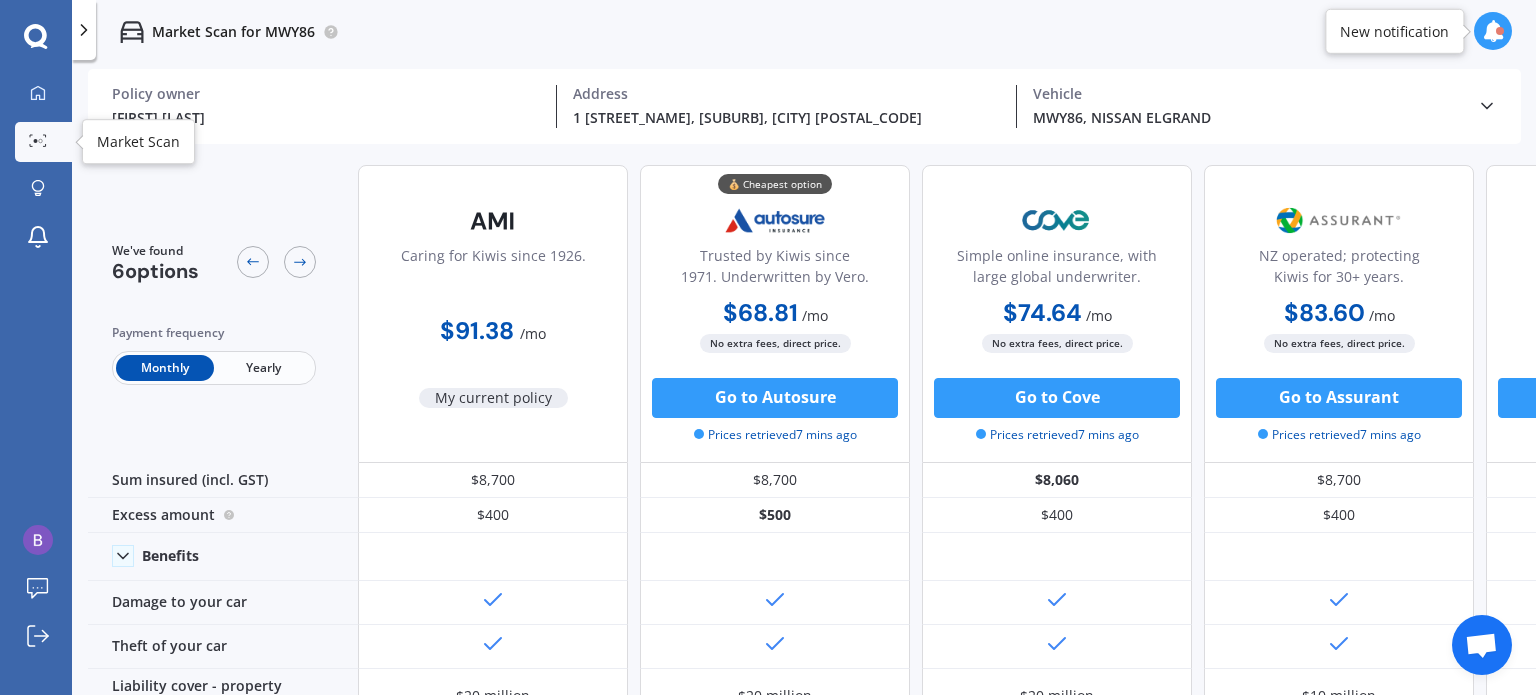 click at bounding box center [38, 140] 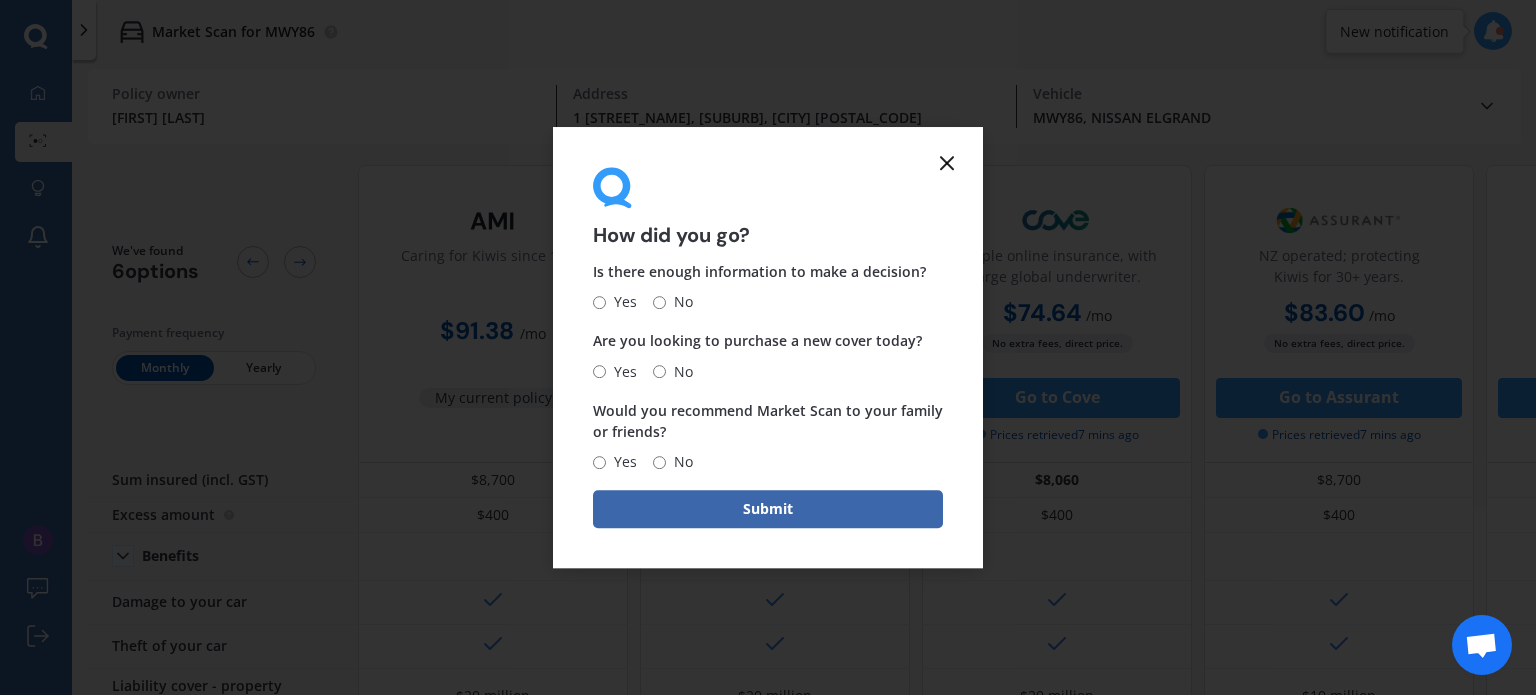 click on "Yes" at bounding box center (599, 302) 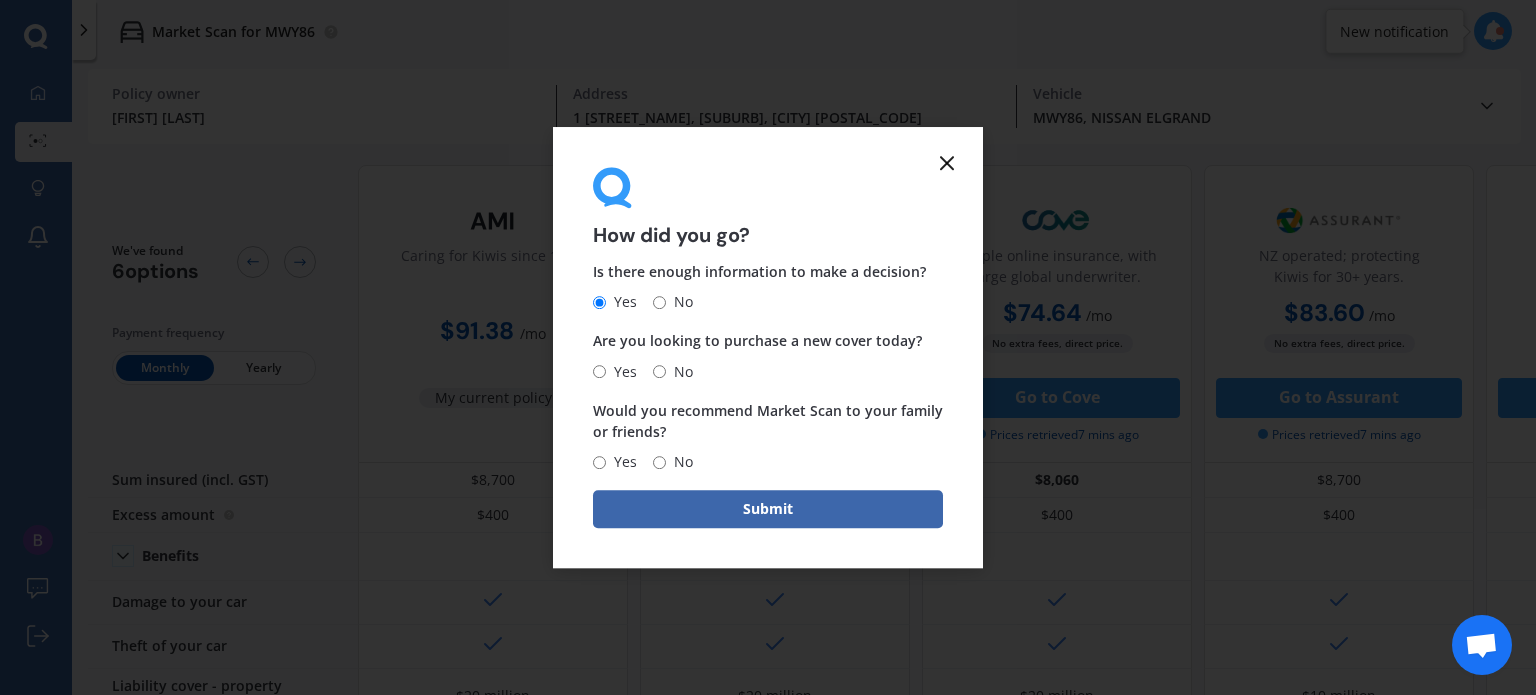 click on "Yes" at bounding box center (599, 371) 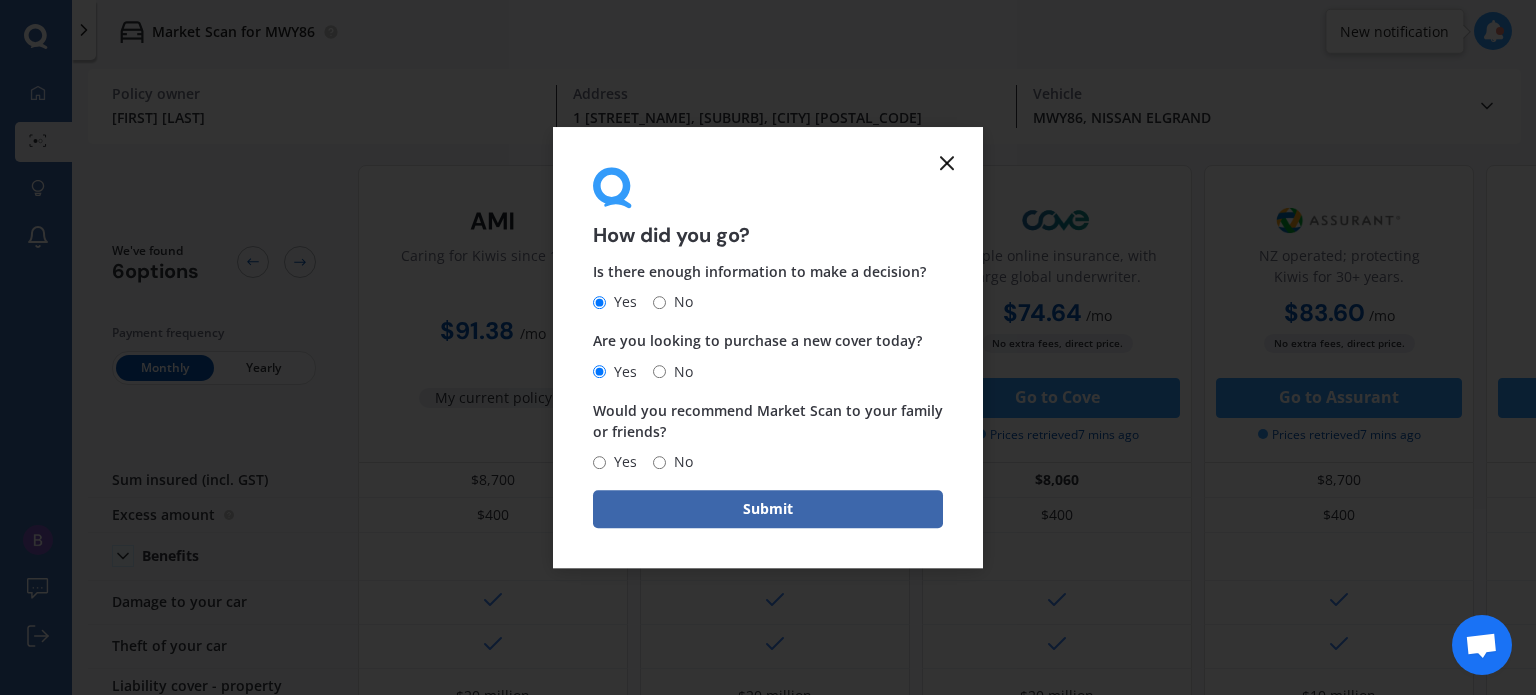 click on "Yes" at bounding box center (599, 462) 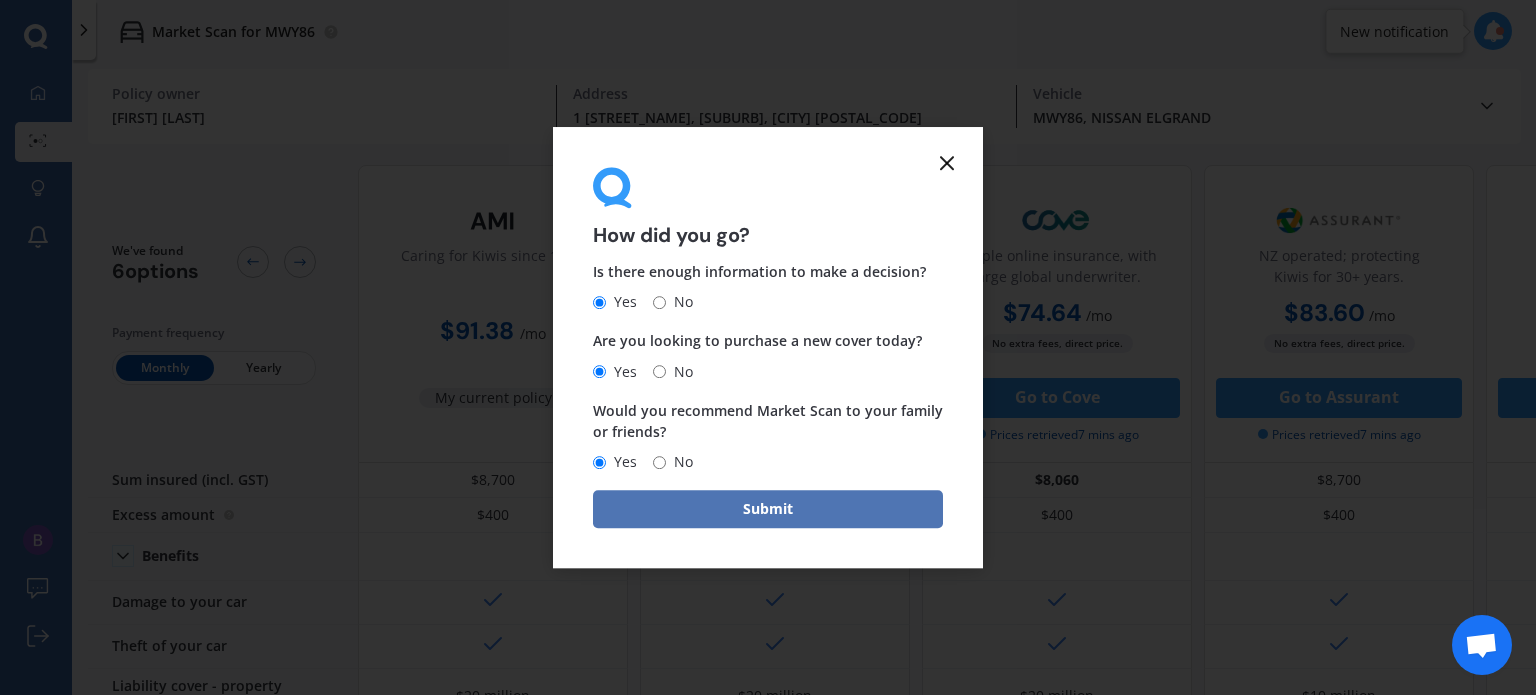 click on "Submit" at bounding box center (768, 509) 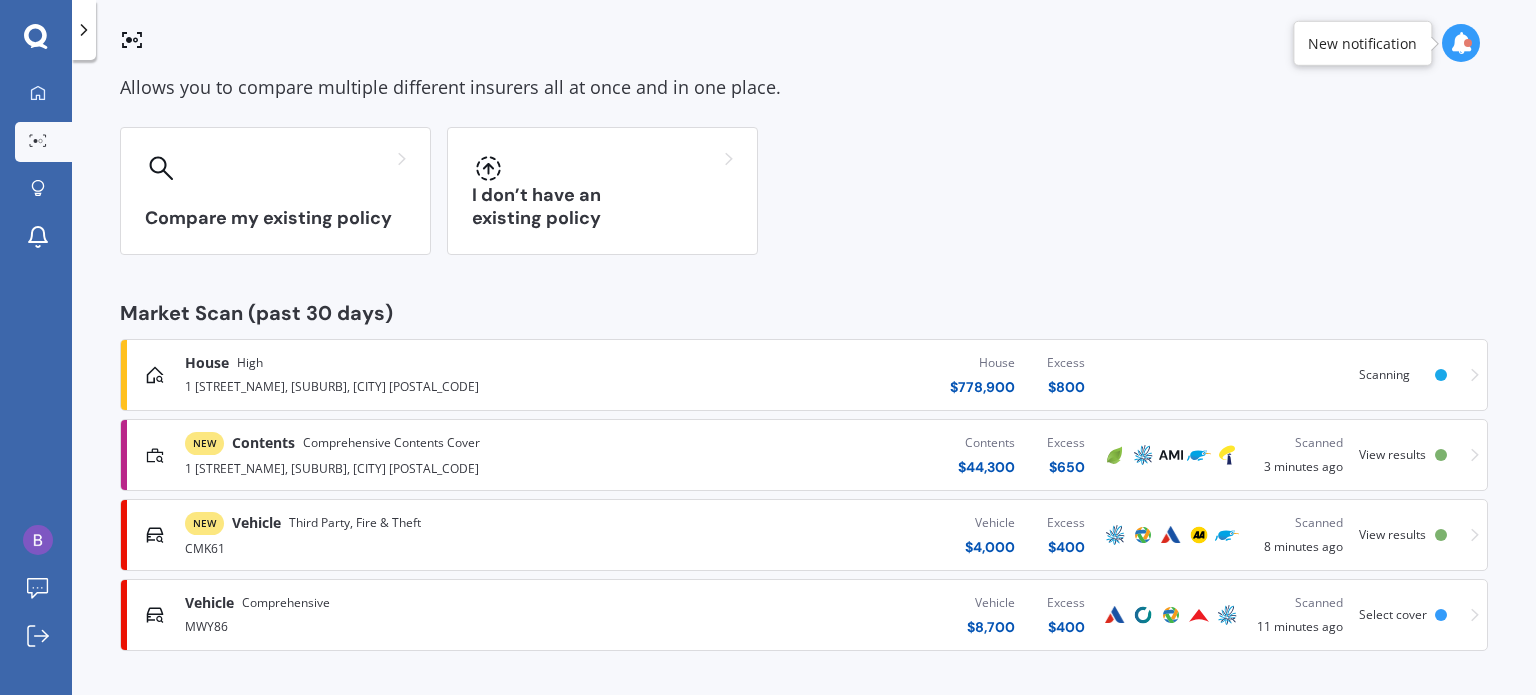 scroll, scrollTop: 0, scrollLeft: 0, axis: both 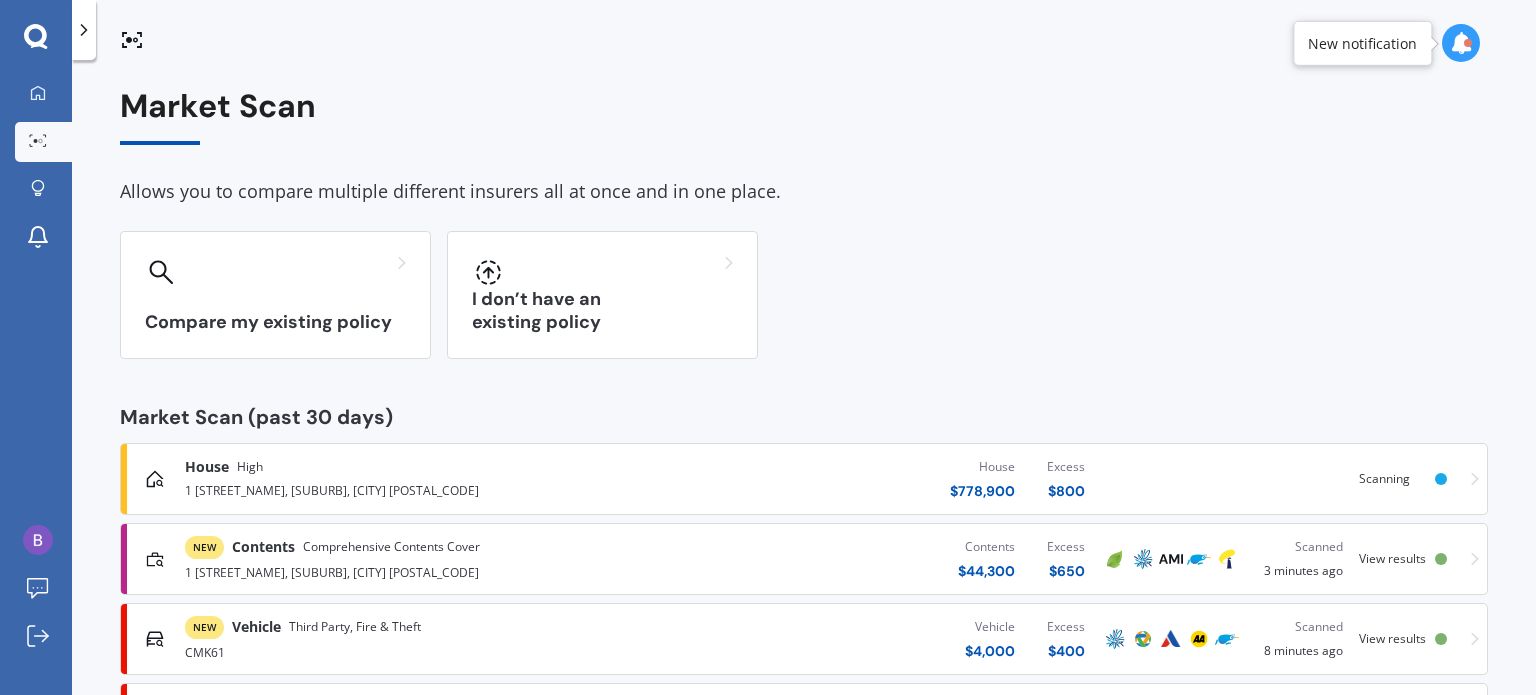 click on "NEW Contents Comprehensive Contents Cover" at bounding box center [404, 547] 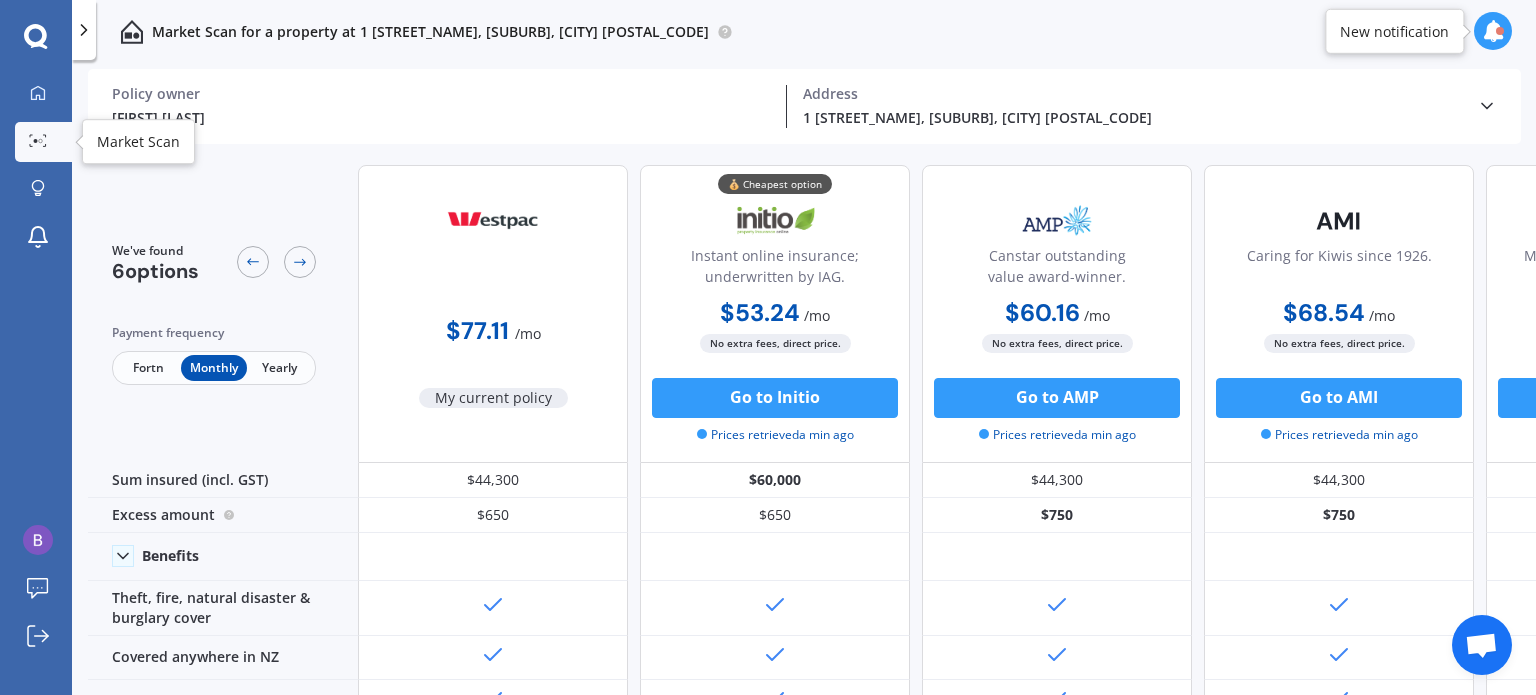 click at bounding box center (38, 140) 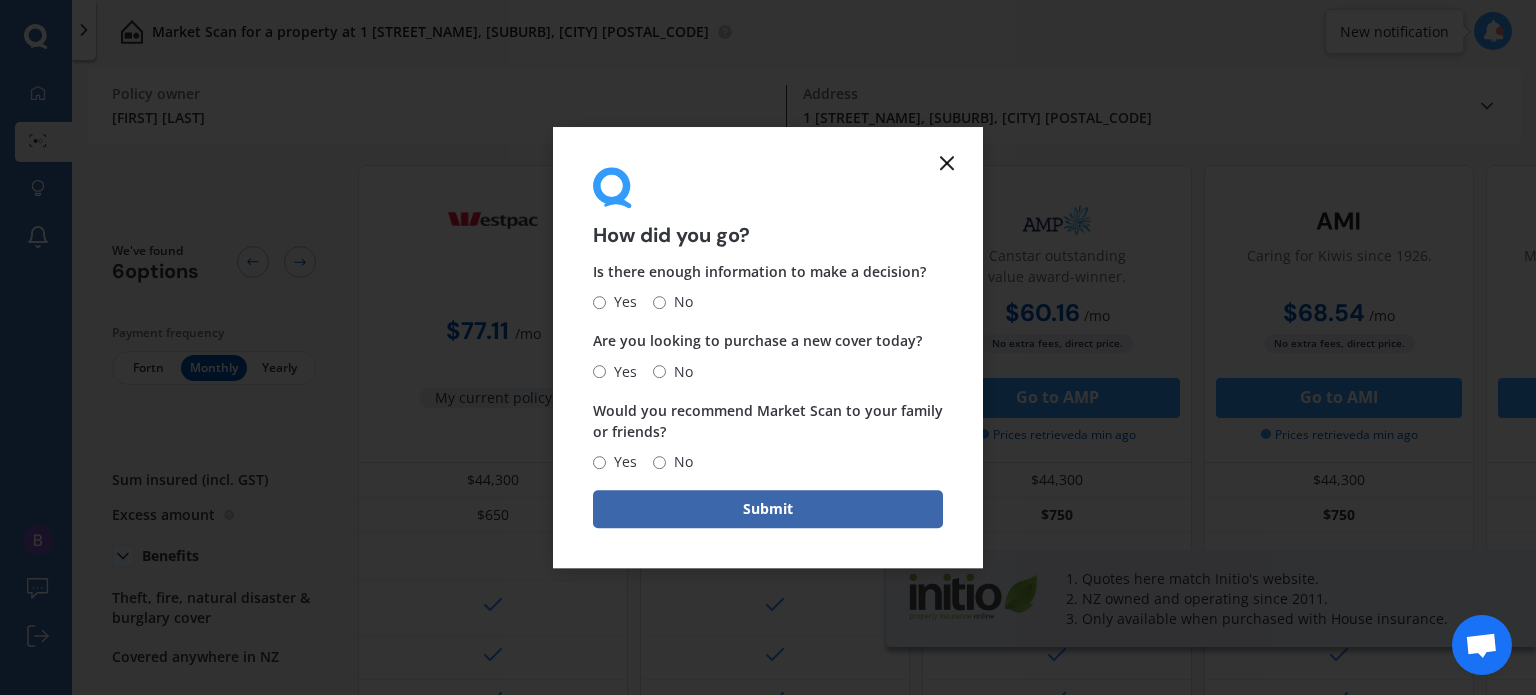 click at bounding box center (947, 163) 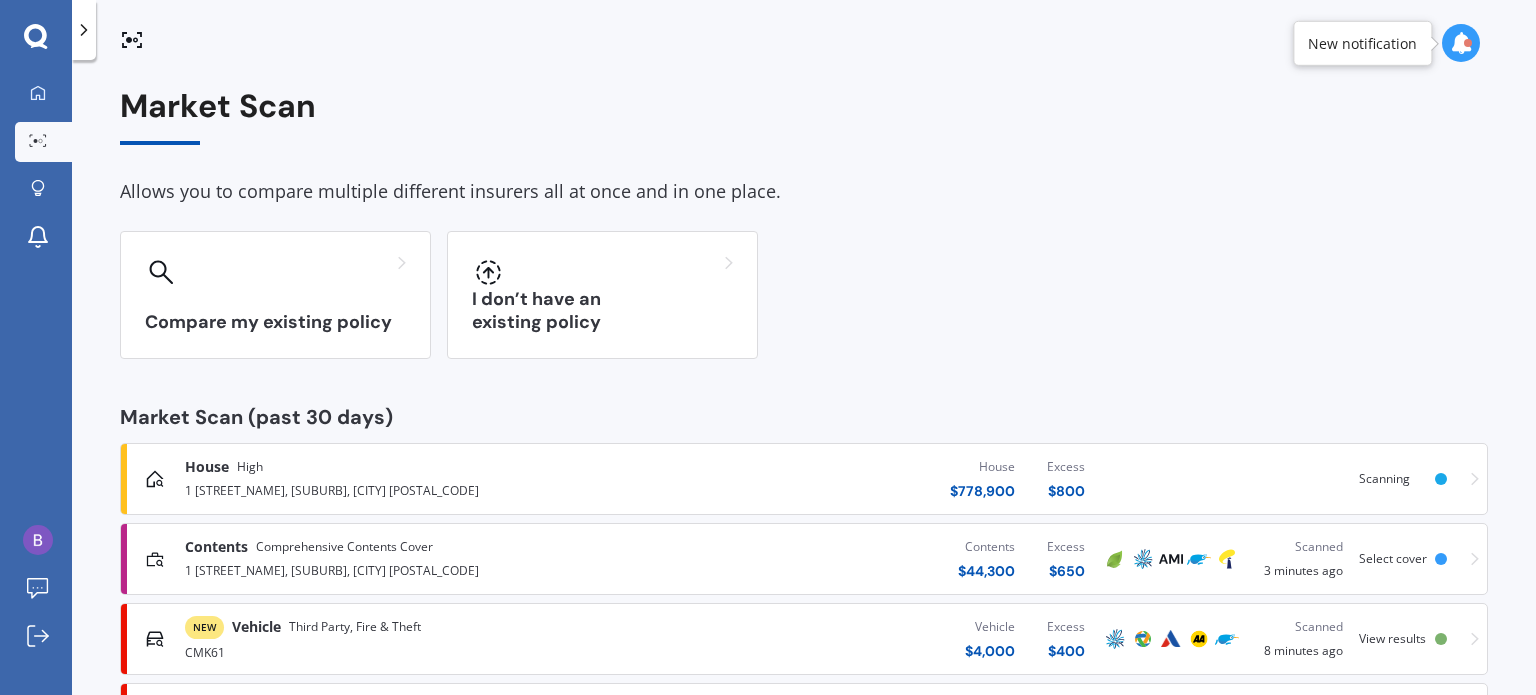 scroll, scrollTop: 104, scrollLeft: 0, axis: vertical 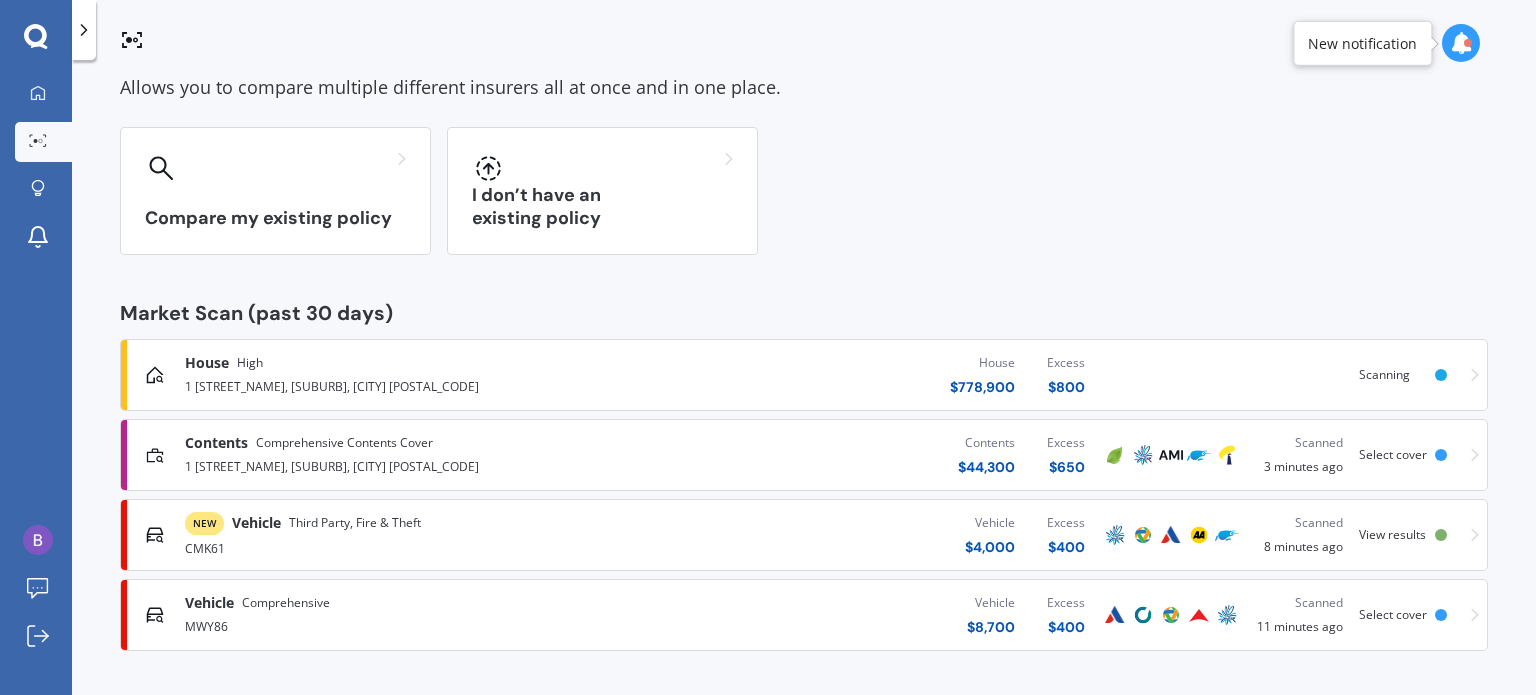 click on "Third Party, Fire & Theft" at bounding box center [355, 523] 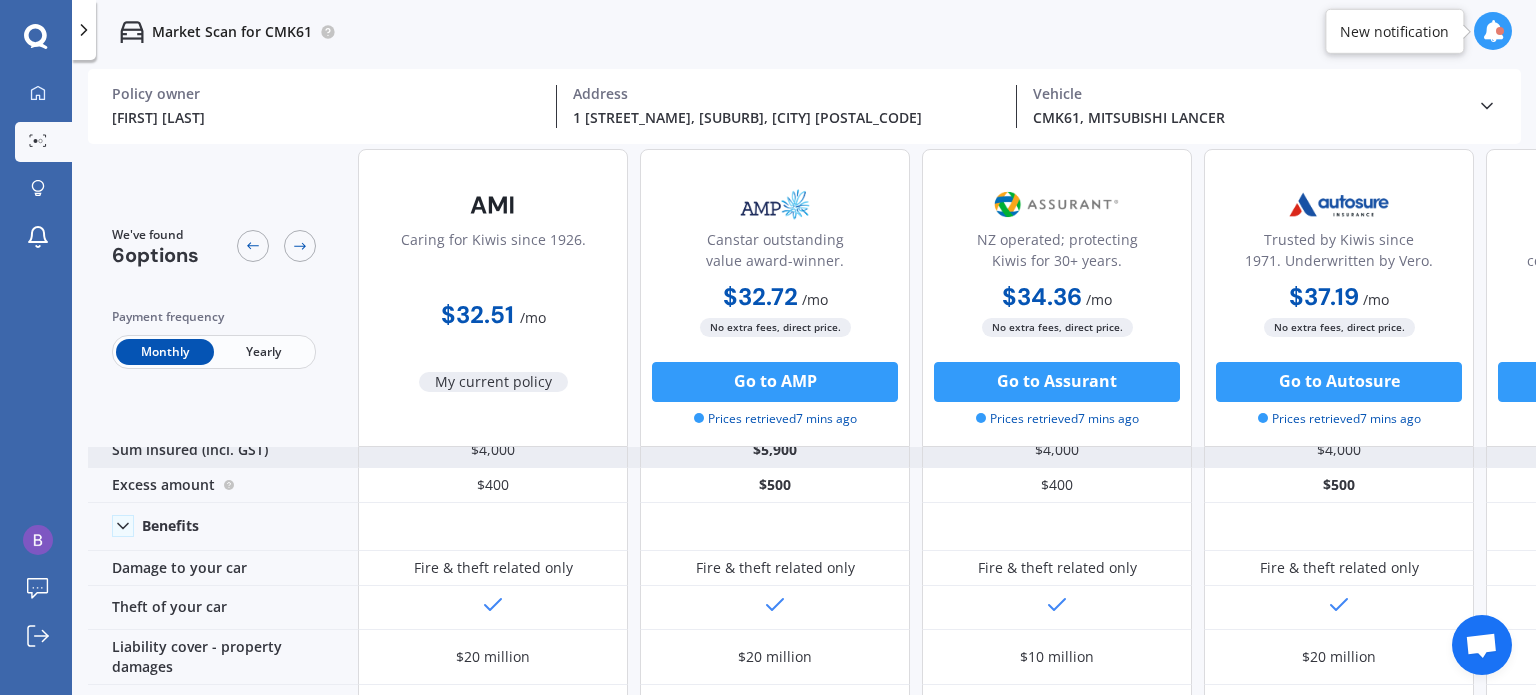 scroll, scrollTop: 0, scrollLeft: 0, axis: both 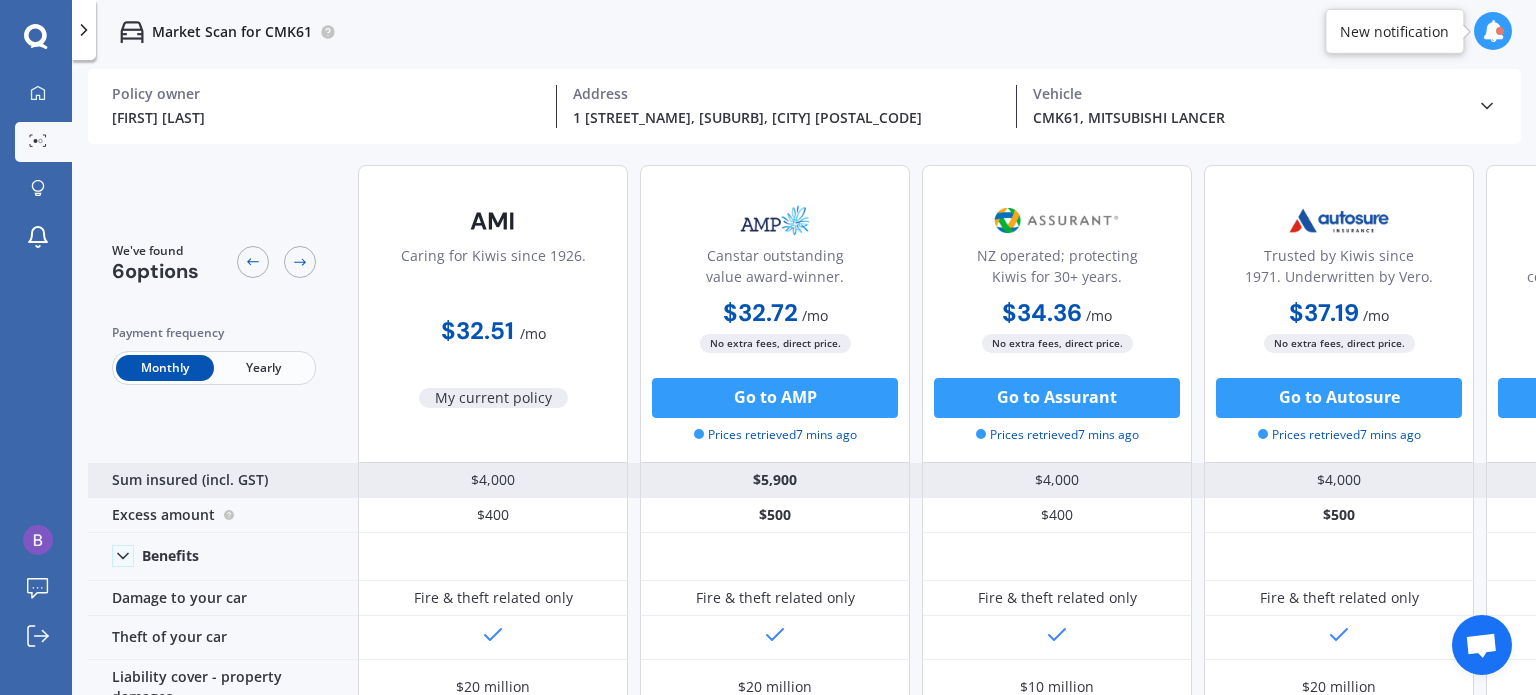 click on "$5,900" at bounding box center [775, 480] 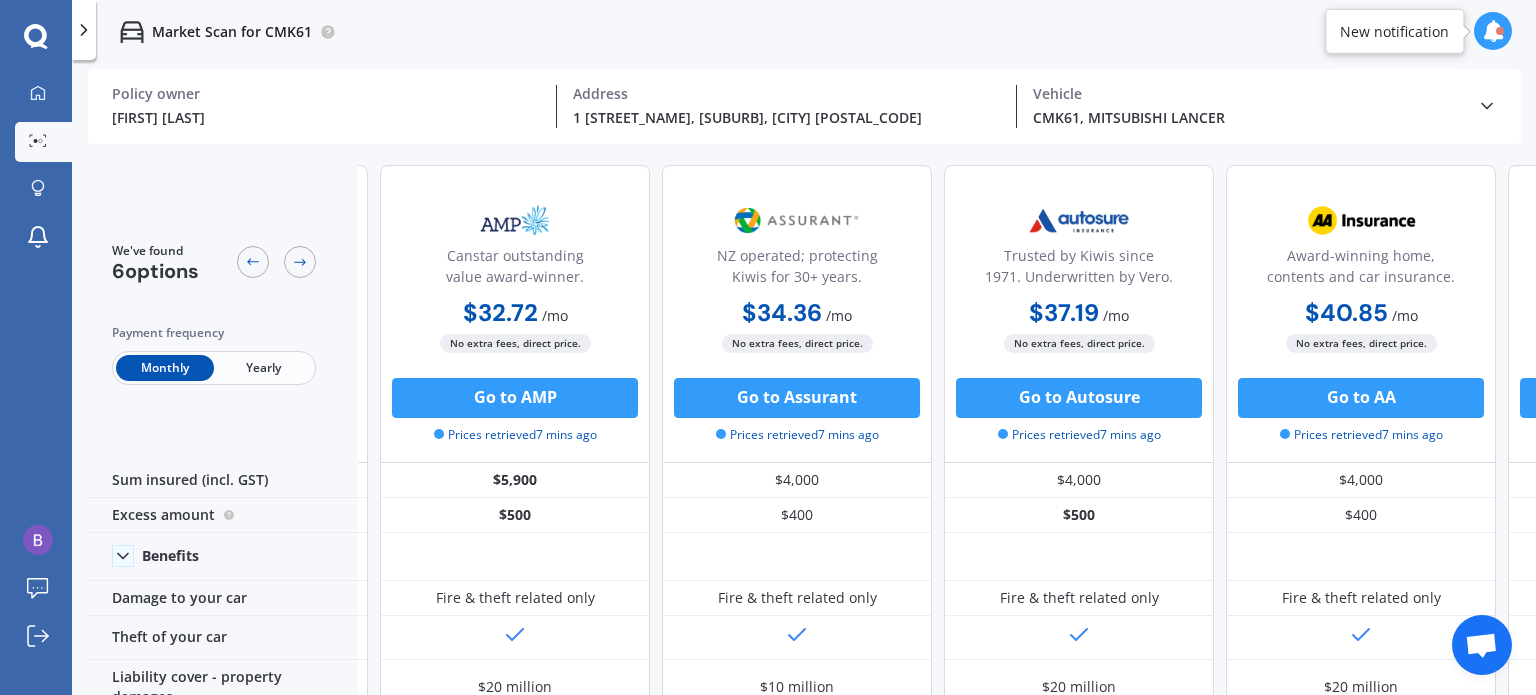 scroll, scrollTop: 0, scrollLeft: 0, axis: both 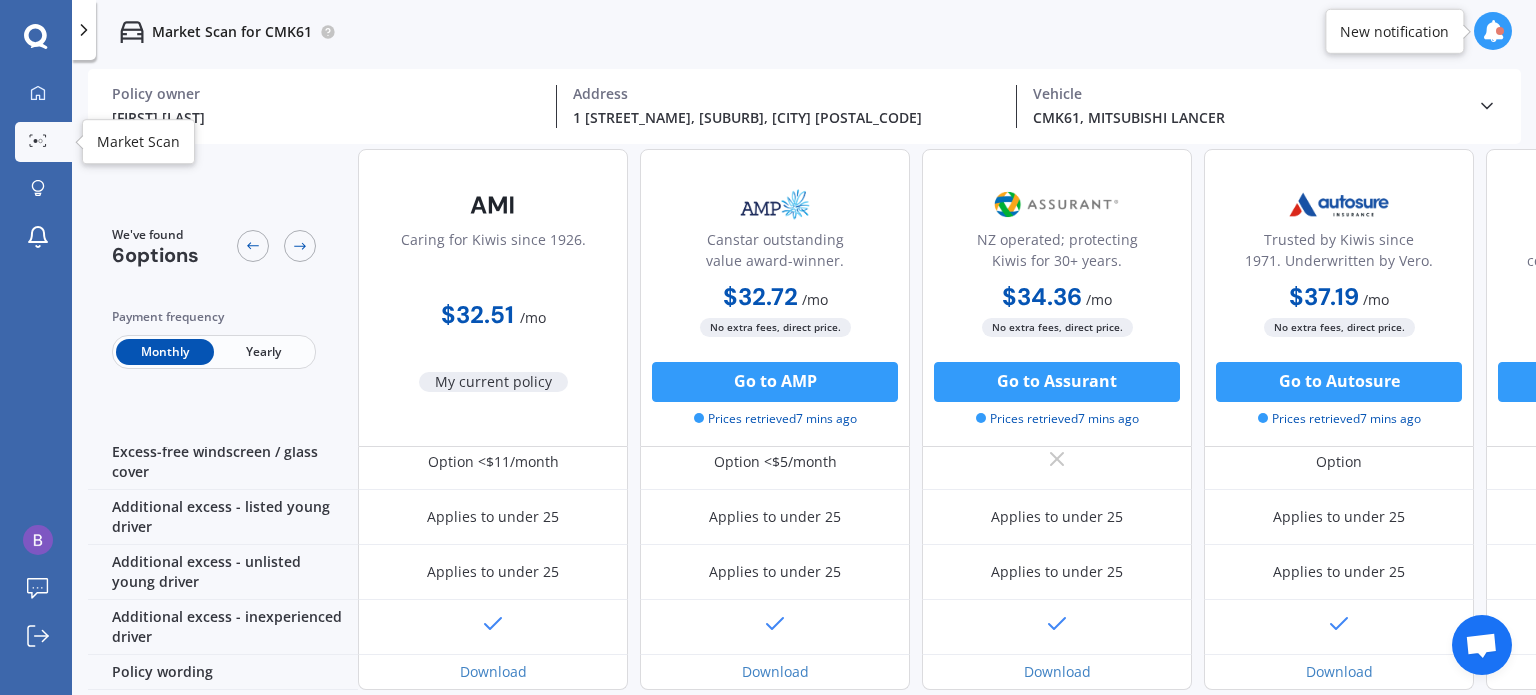 click at bounding box center [38, 140] 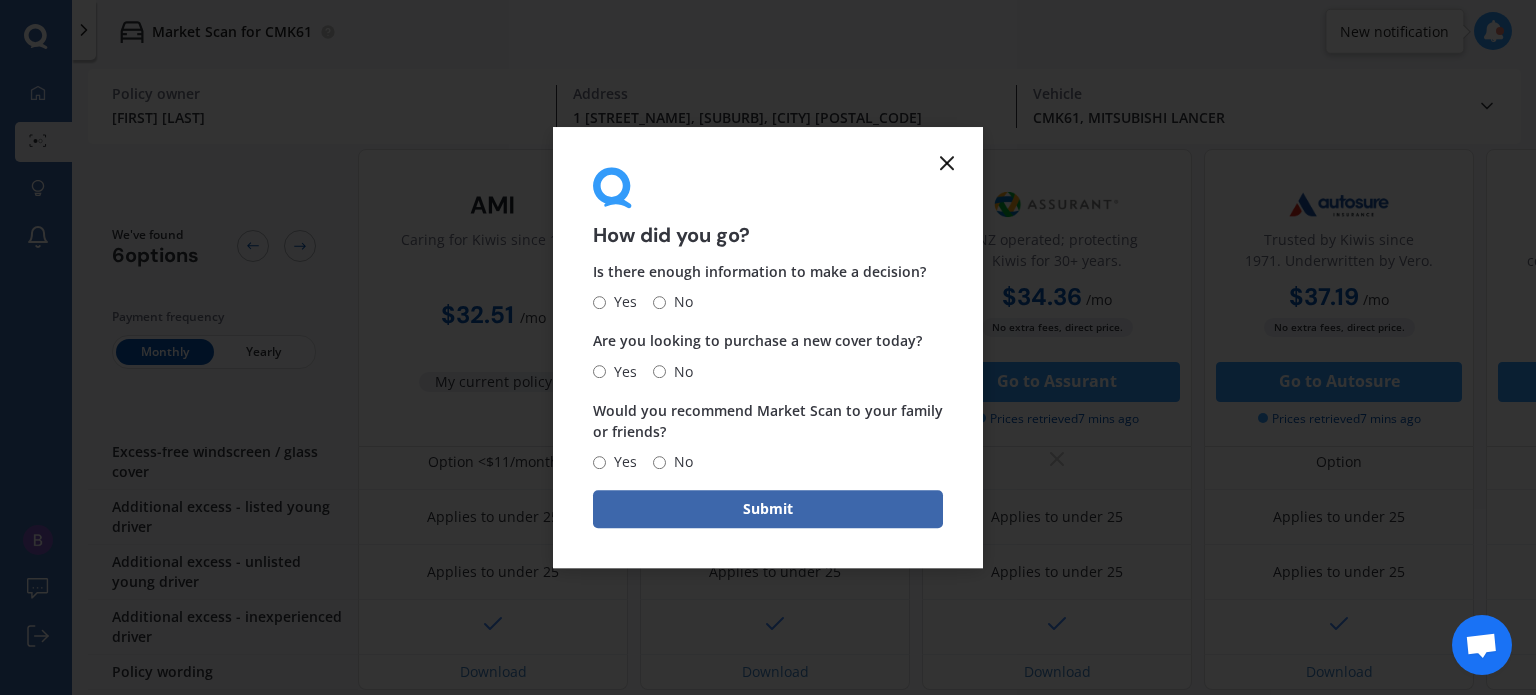 click at bounding box center [947, 163] 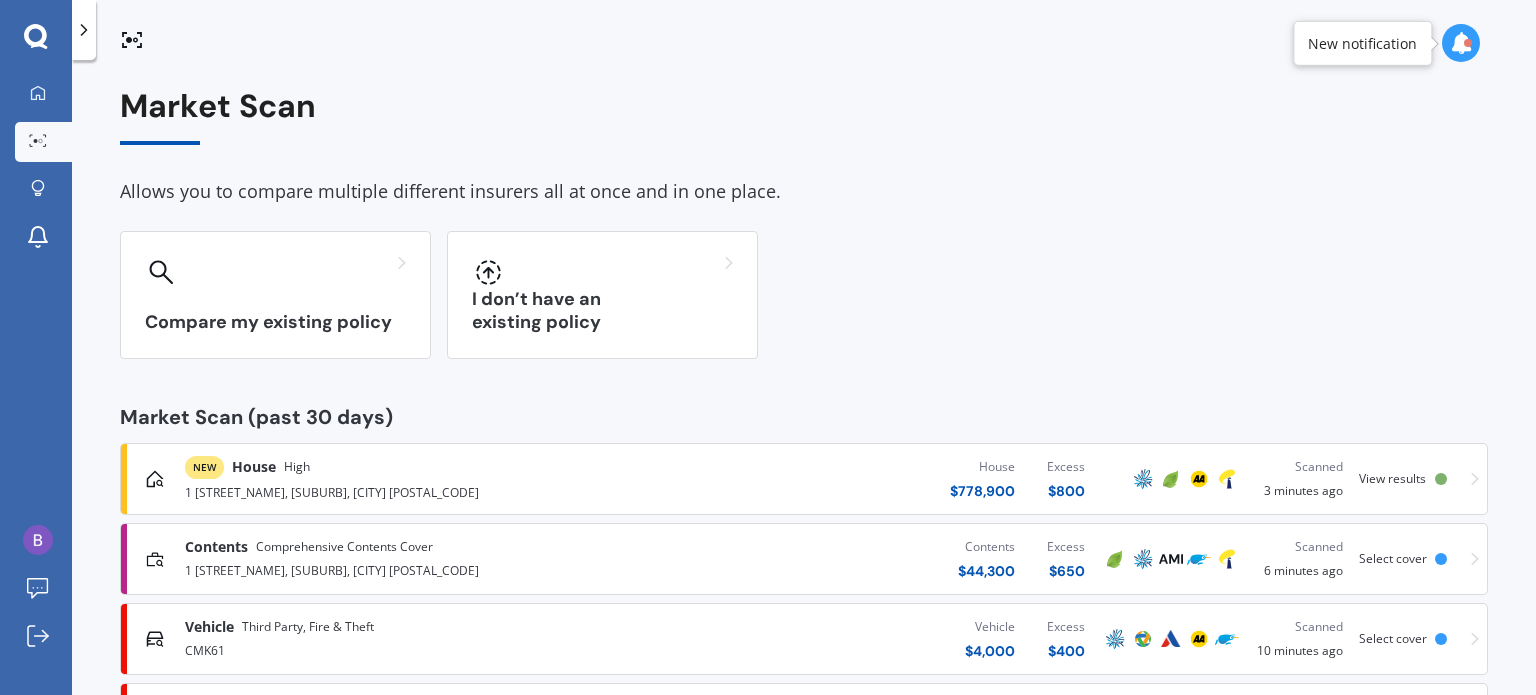 scroll, scrollTop: 100, scrollLeft: 0, axis: vertical 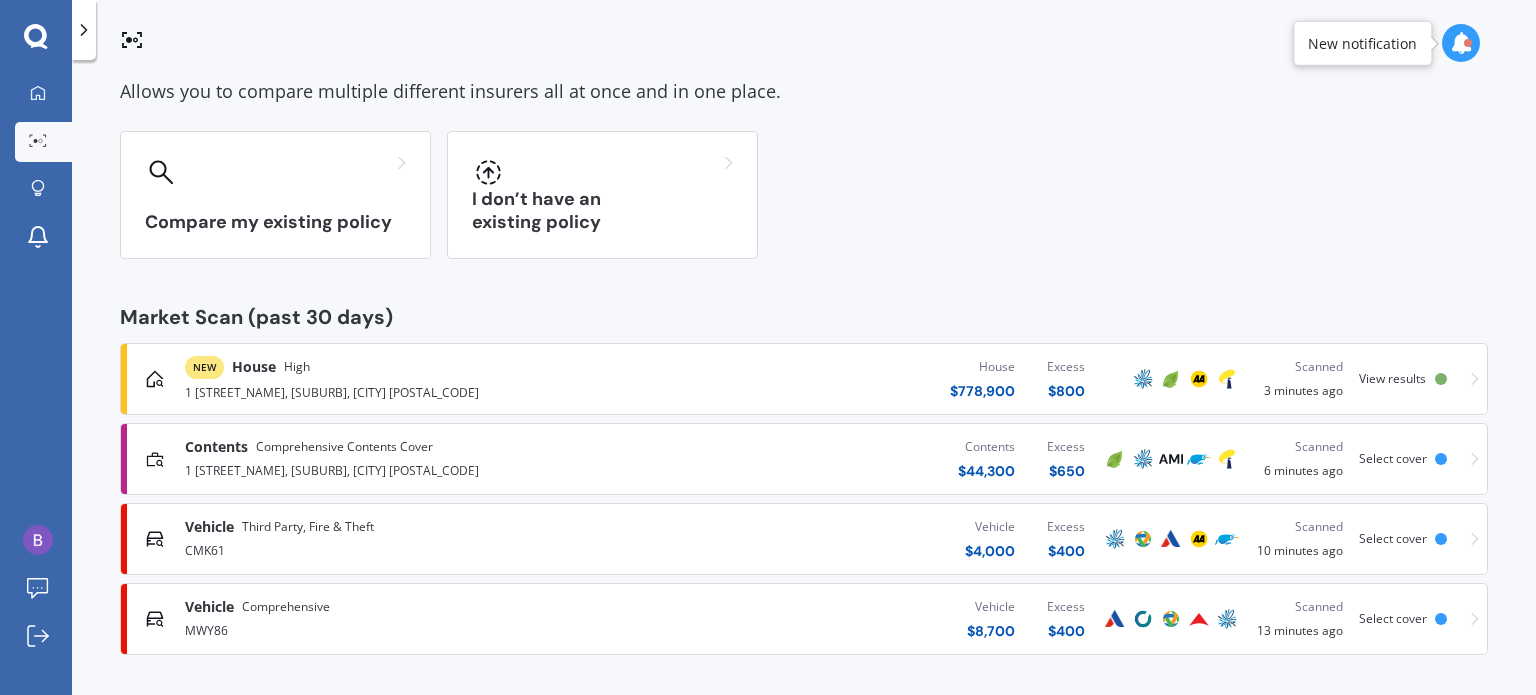 click on "1 [STREET_NAME], [SUBURB], [CITY] [POSTAL_CODE]" at bounding box center [404, 469] 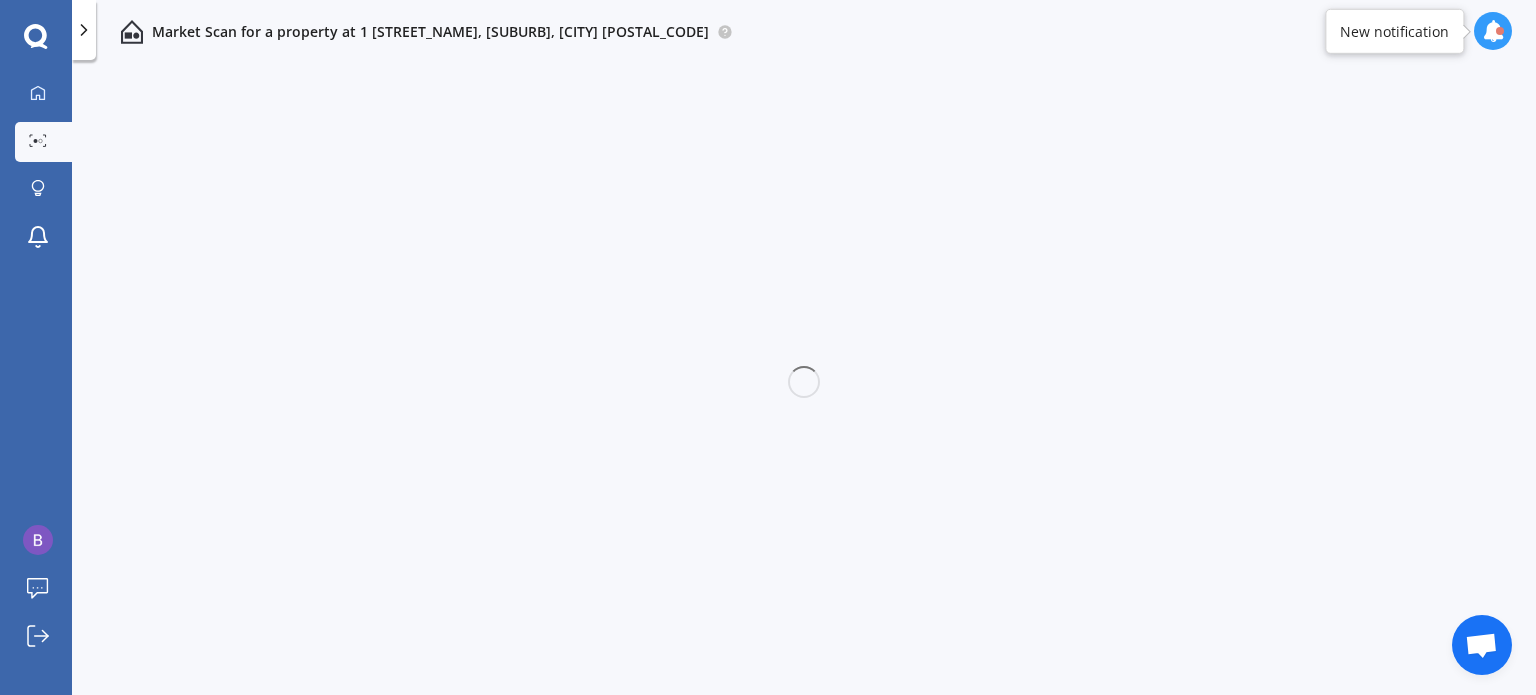 scroll, scrollTop: 0, scrollLeft: 0, axis: both 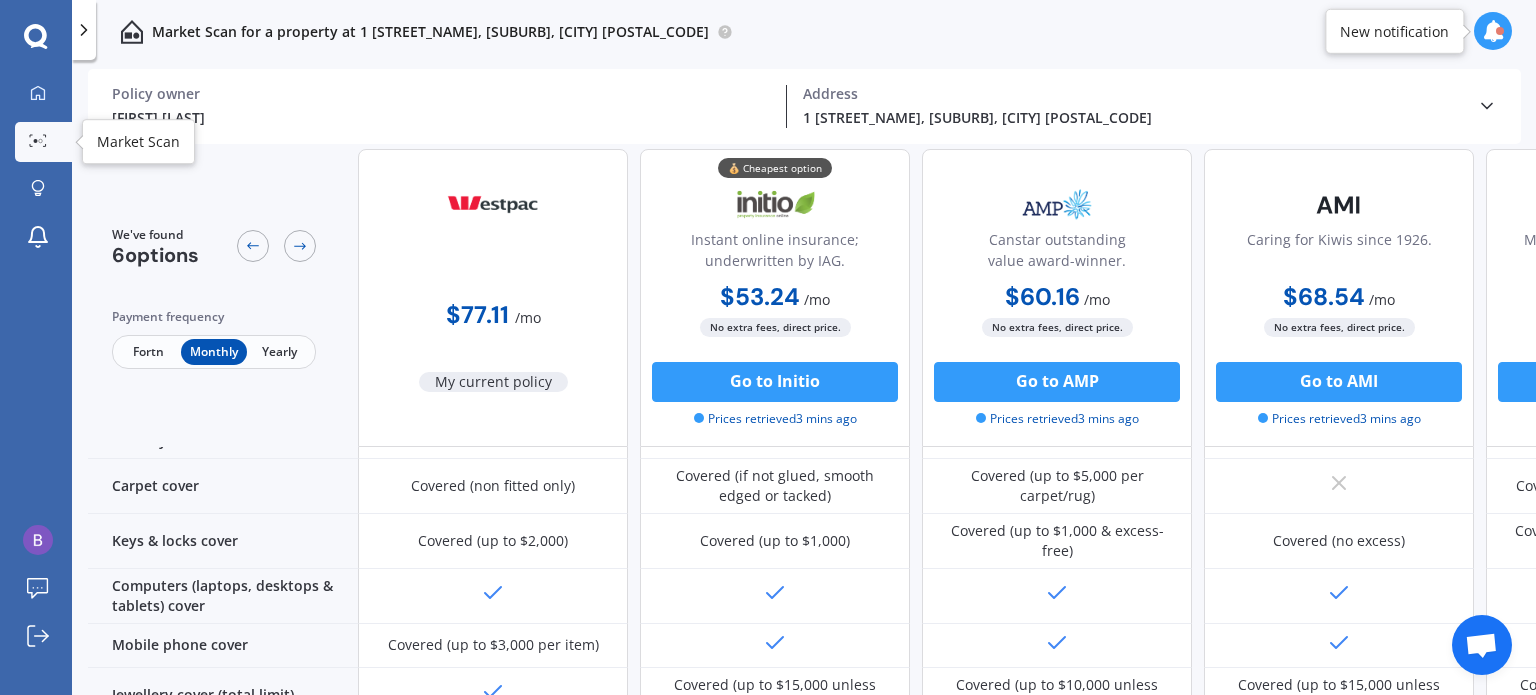 click at bounding box center [44, 145] 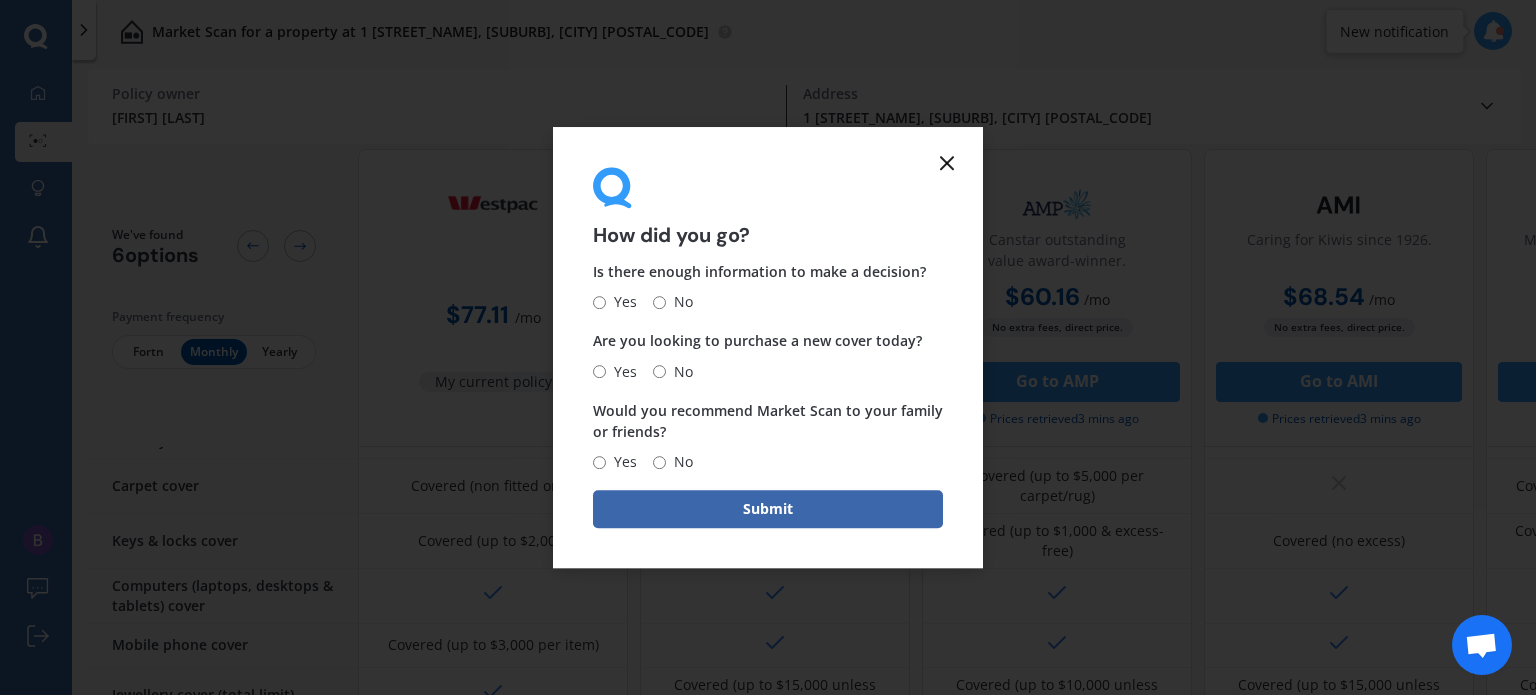 click at bounding box center [947, 163] 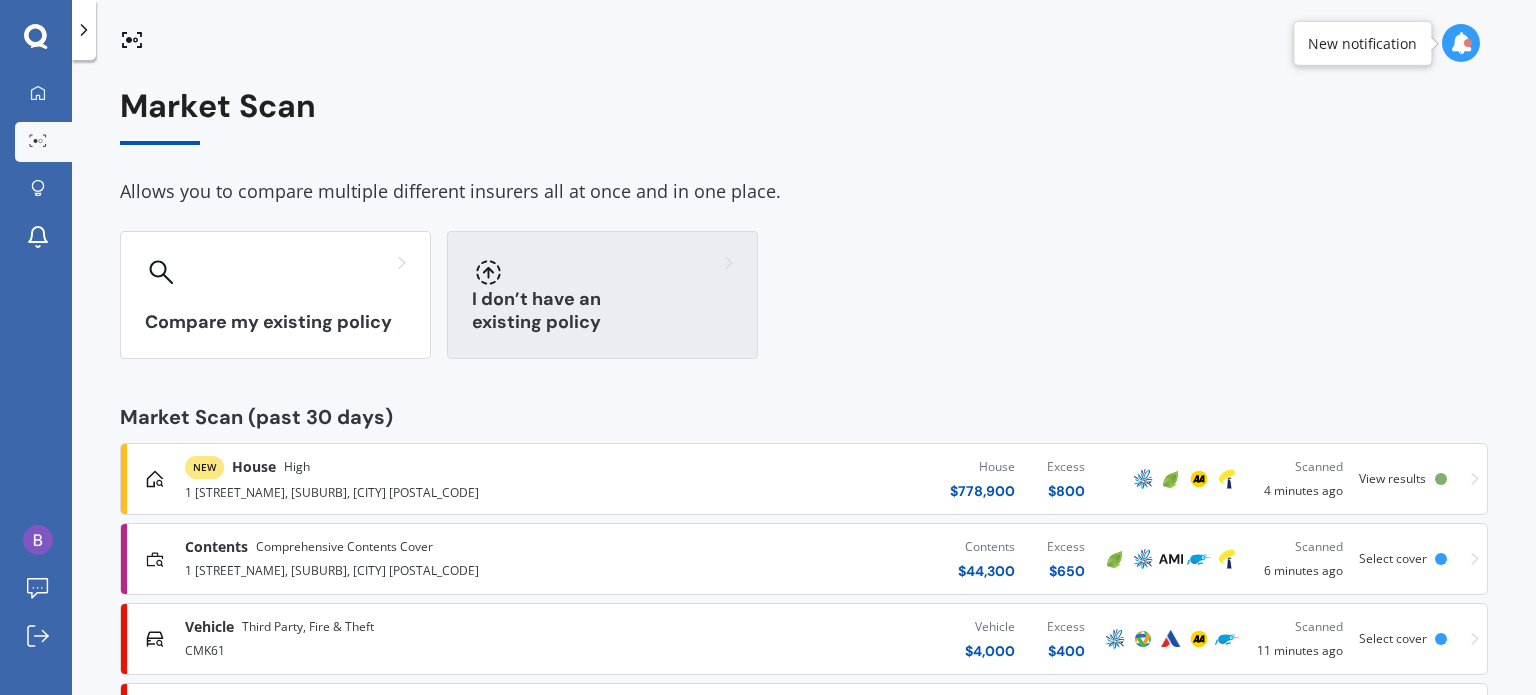 click on "I don’t have an existing policy" at bounding box center (275, 322) 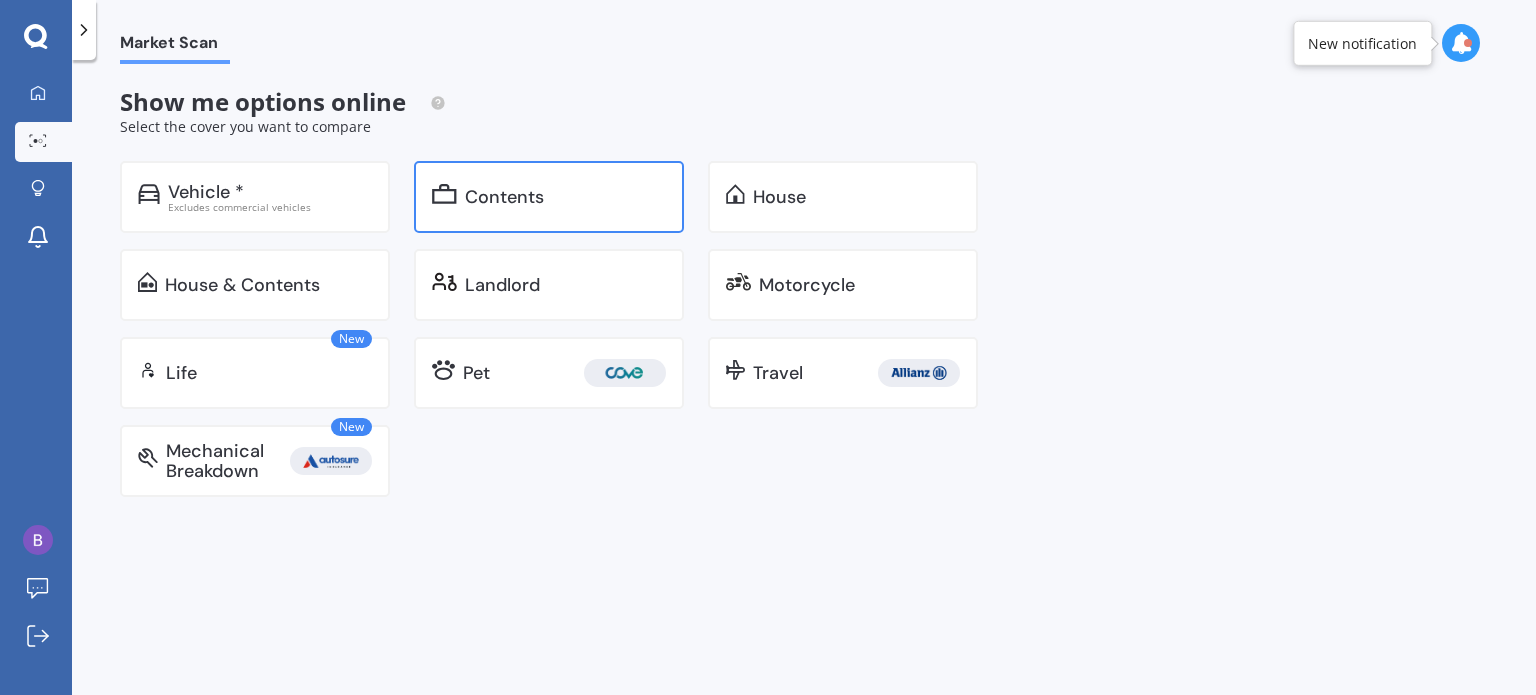 click on "Contents" at bounding box center (549, 197) 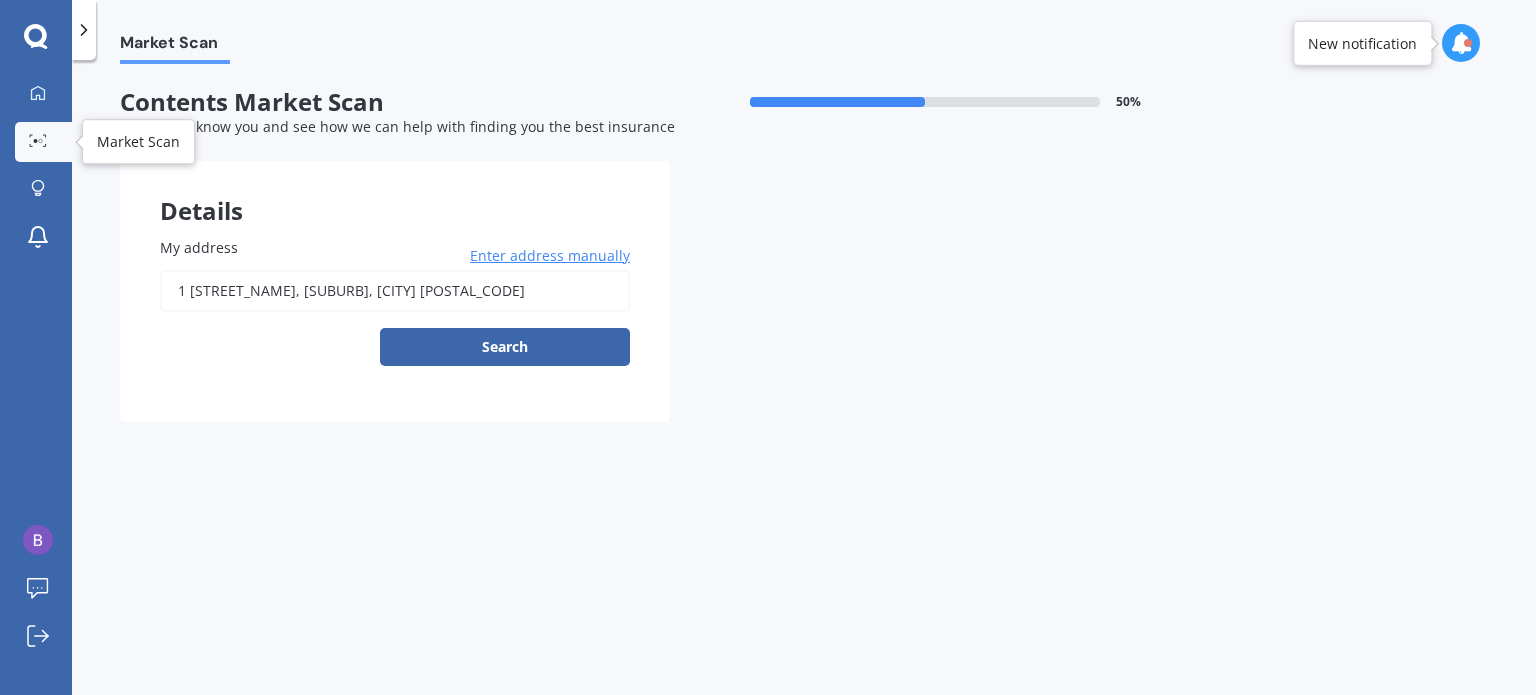 click at bounding box center [38, 140] 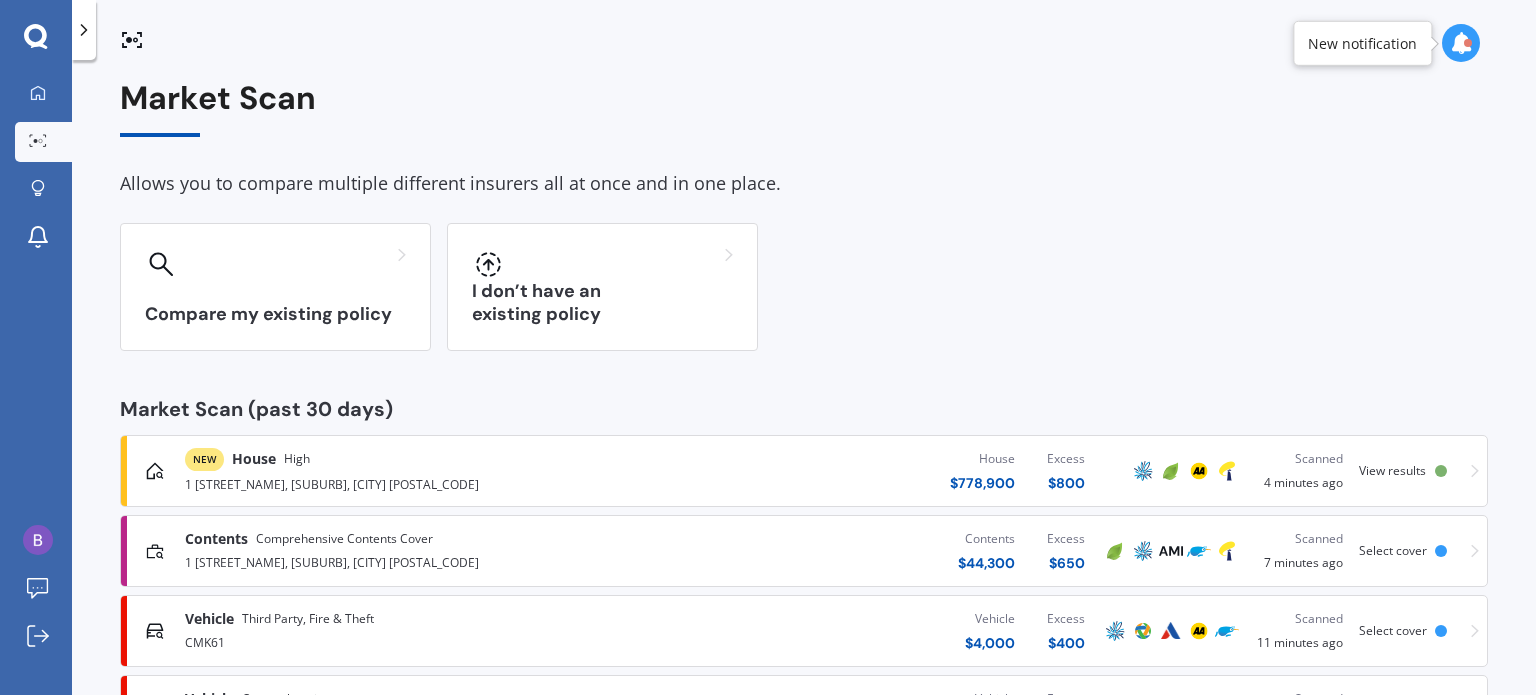 scroll, scrollTop: 0, scrollLeft: 0, axis: both 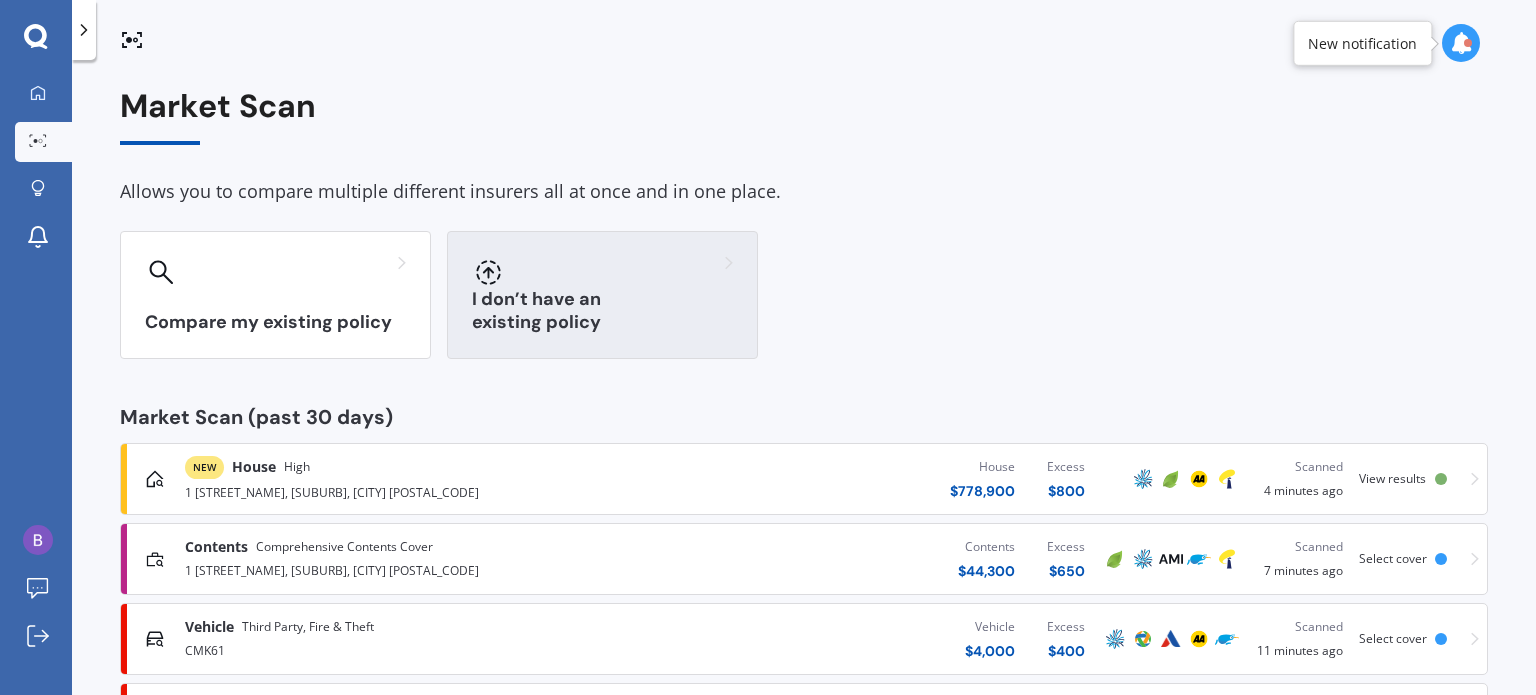 click on "I don’t have an existing policy" at bounding box center [602, 295] 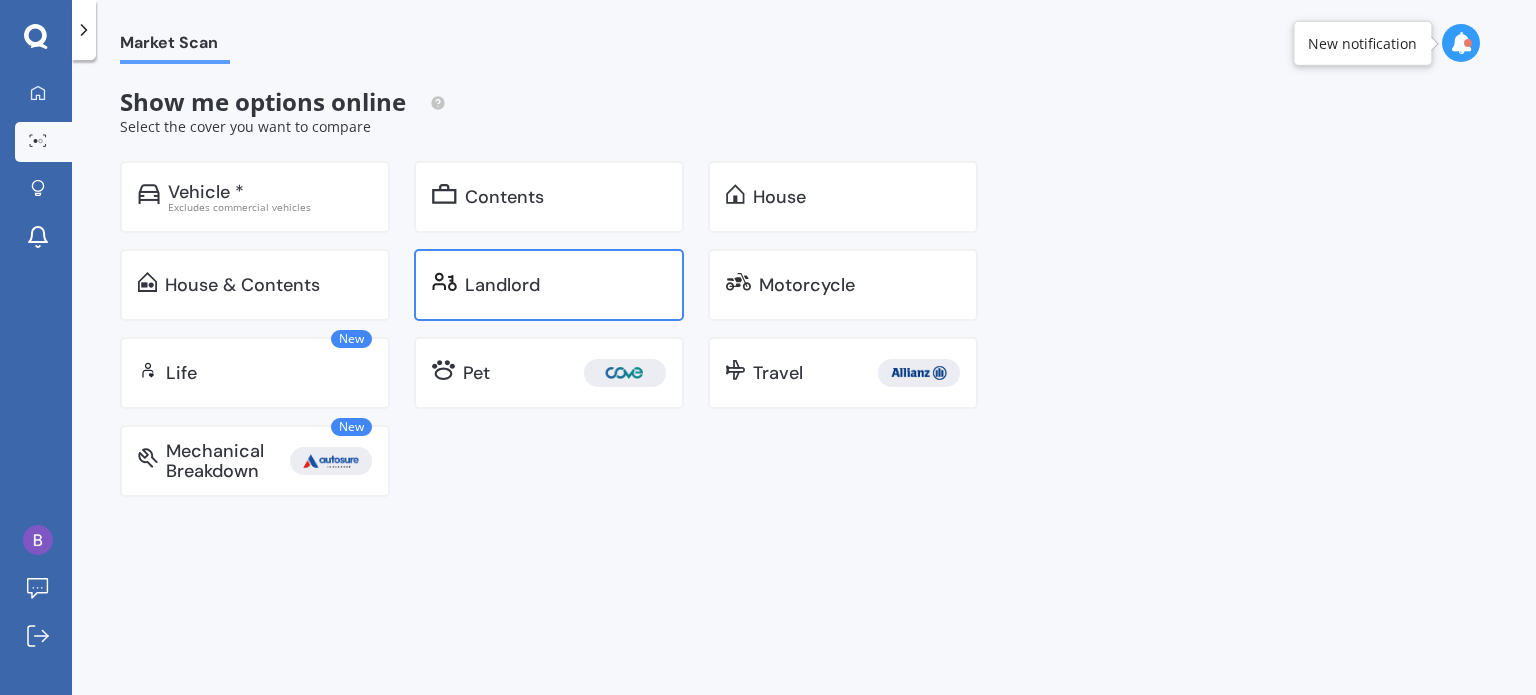 click on "Landlord" at bounding box center [270, 192] 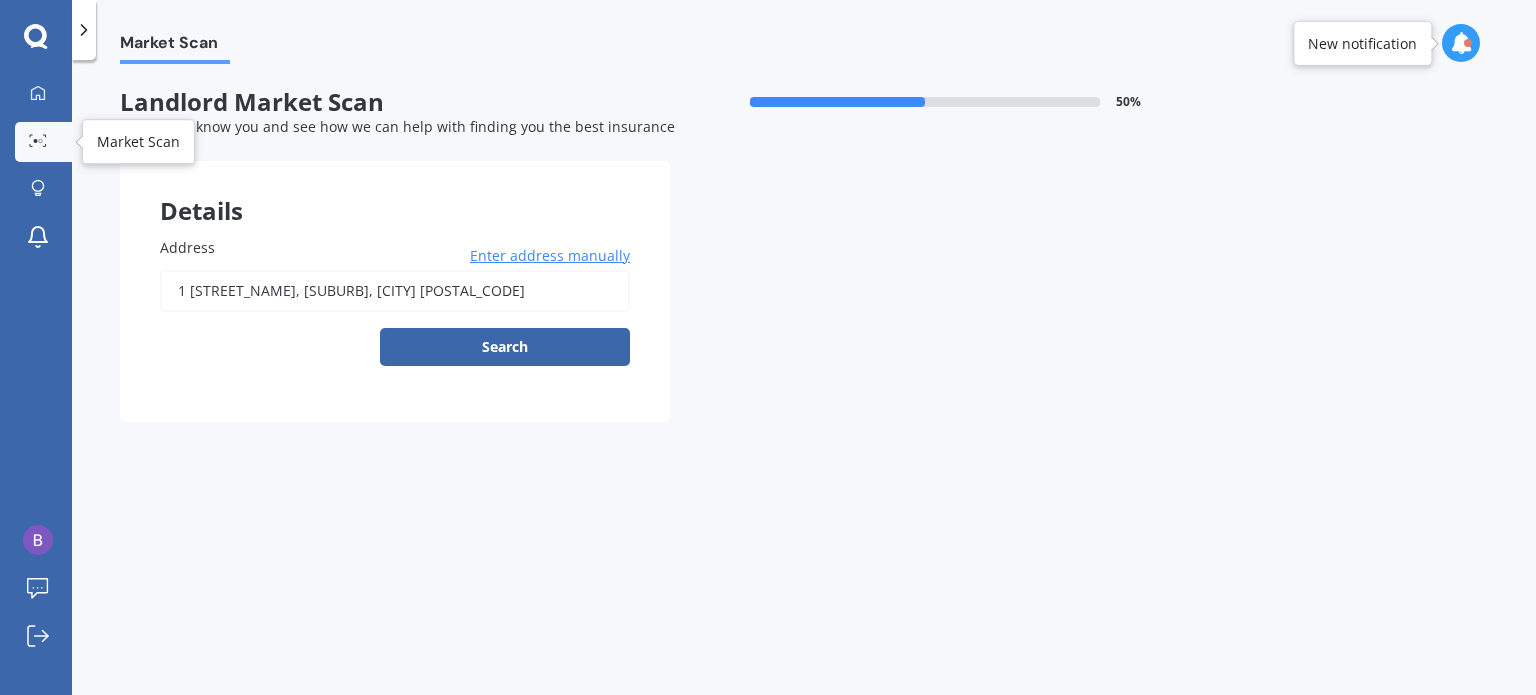 click at bounding box center (38, 141) 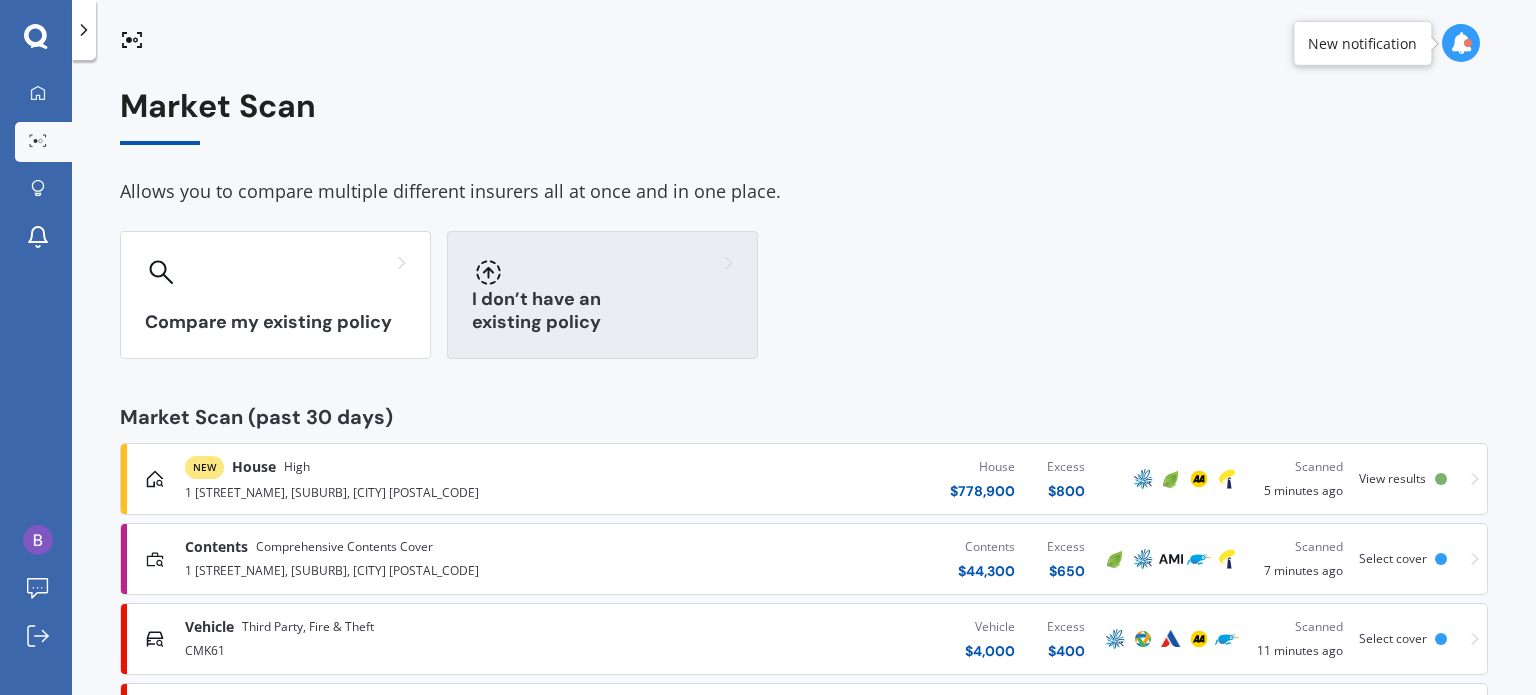 click on "I don’t have an existing policy" at bounding box center [275, 322] 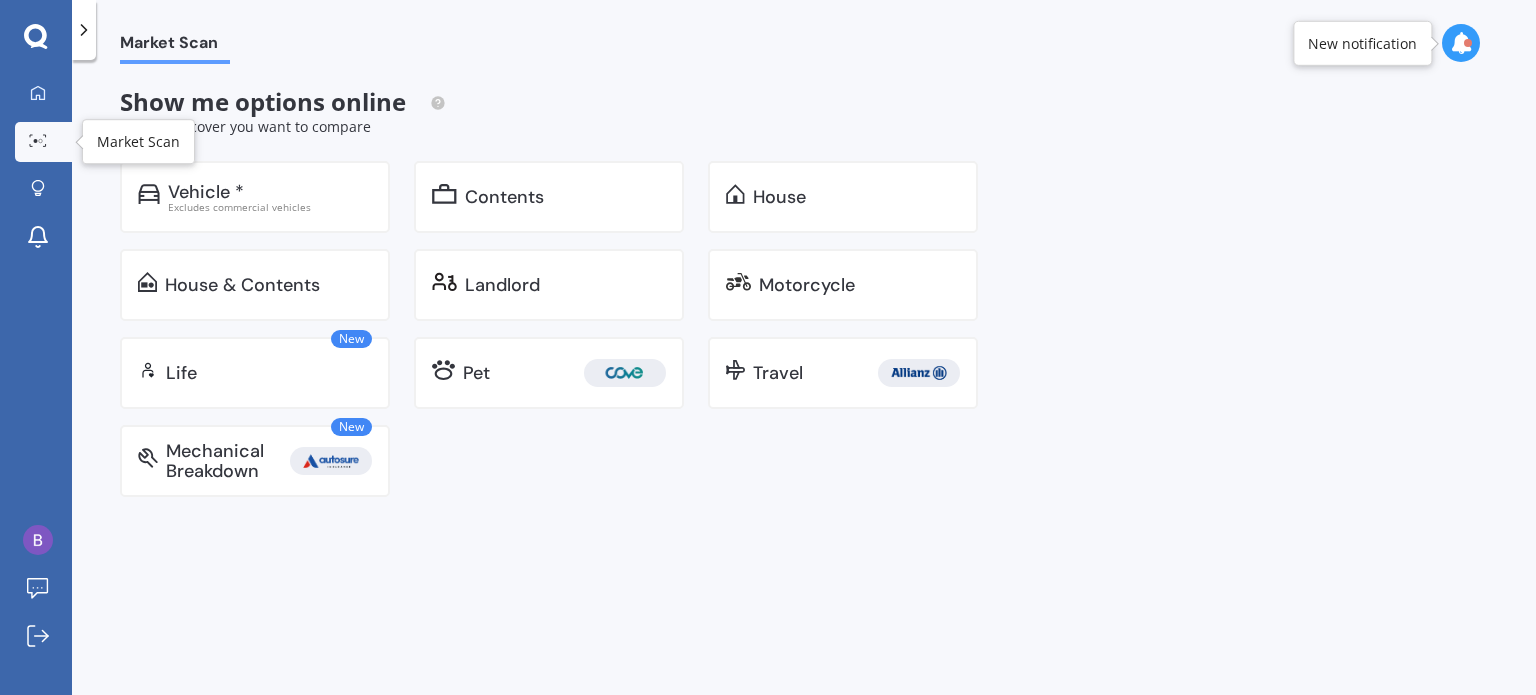 click at bounding box center (38, 140) 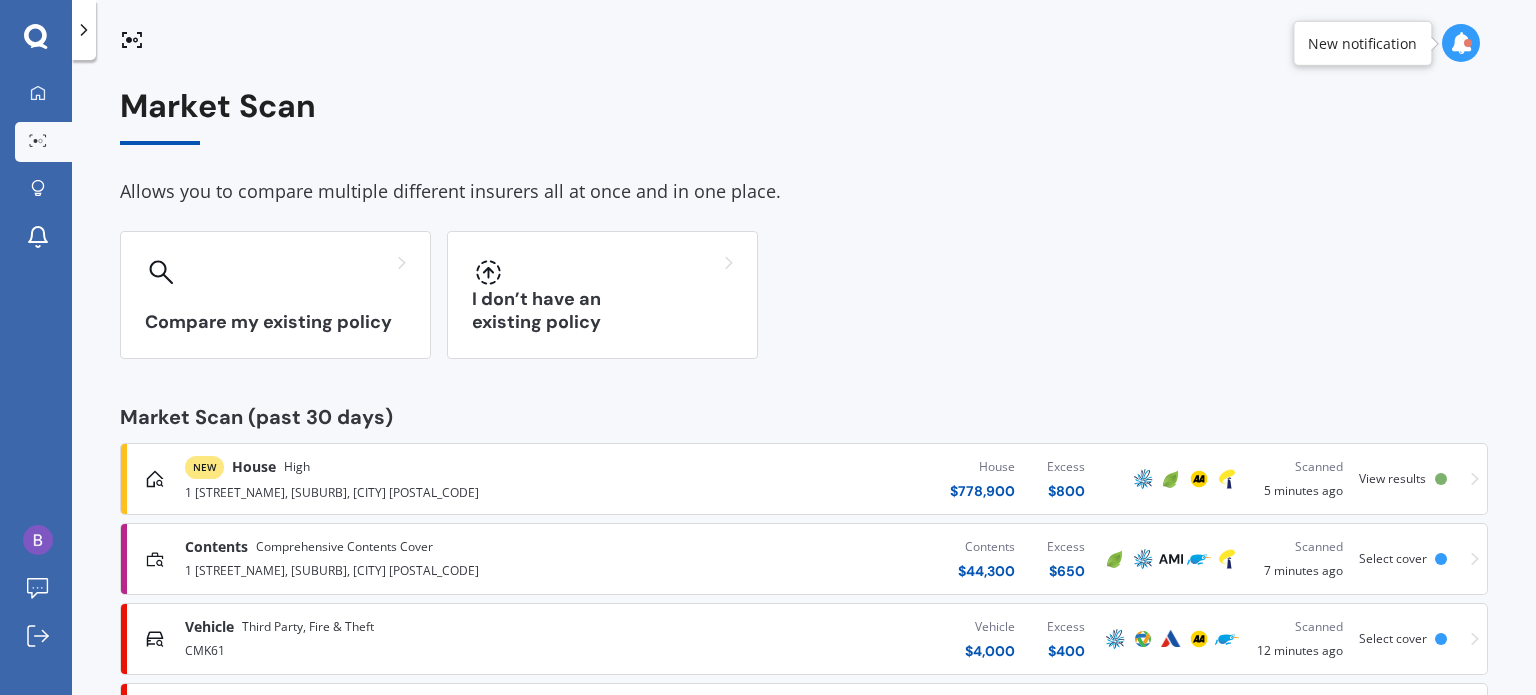click on "Contents $ [PRICE] Excess $ [PRICE]" at bounding box center (862, 559) 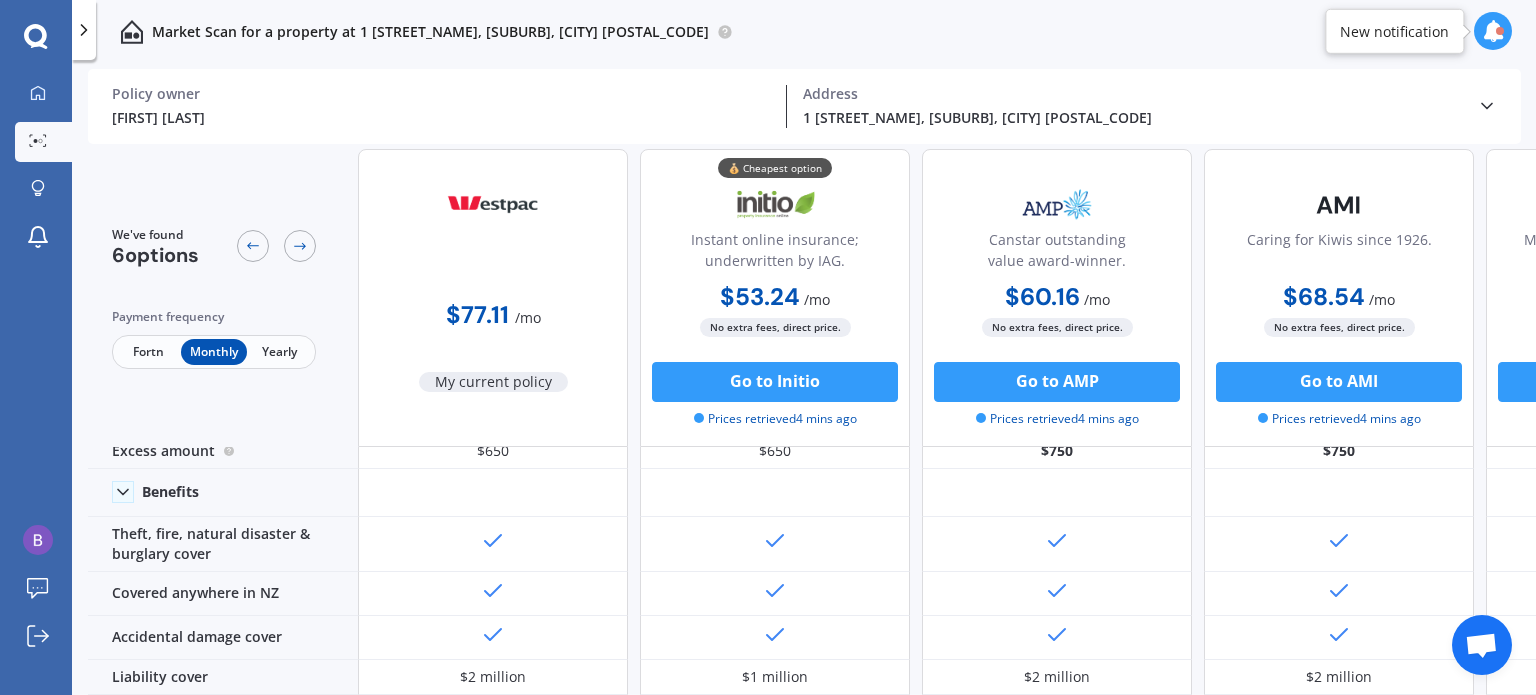 scroll, scrollTop: 0, scrollLeft: 0, axis: both 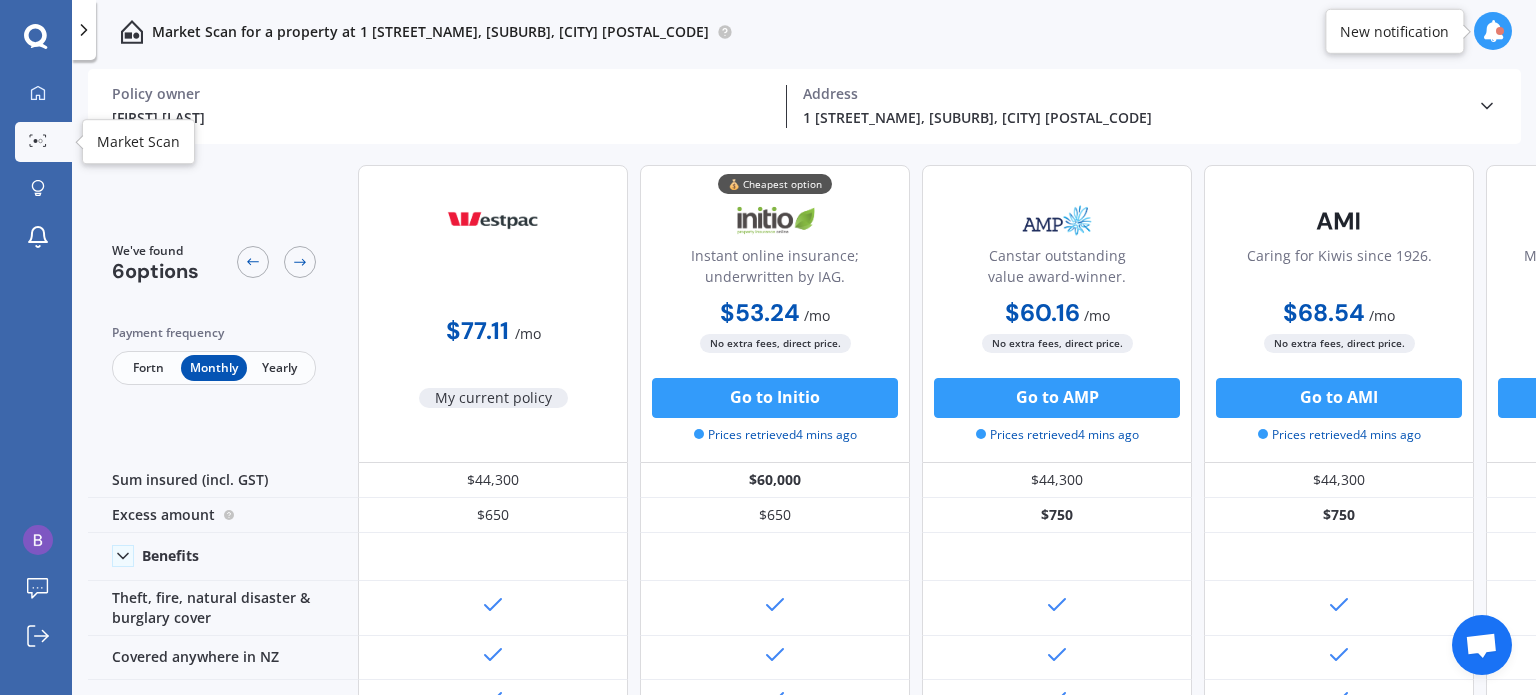 click at bounding box center (38, 140) 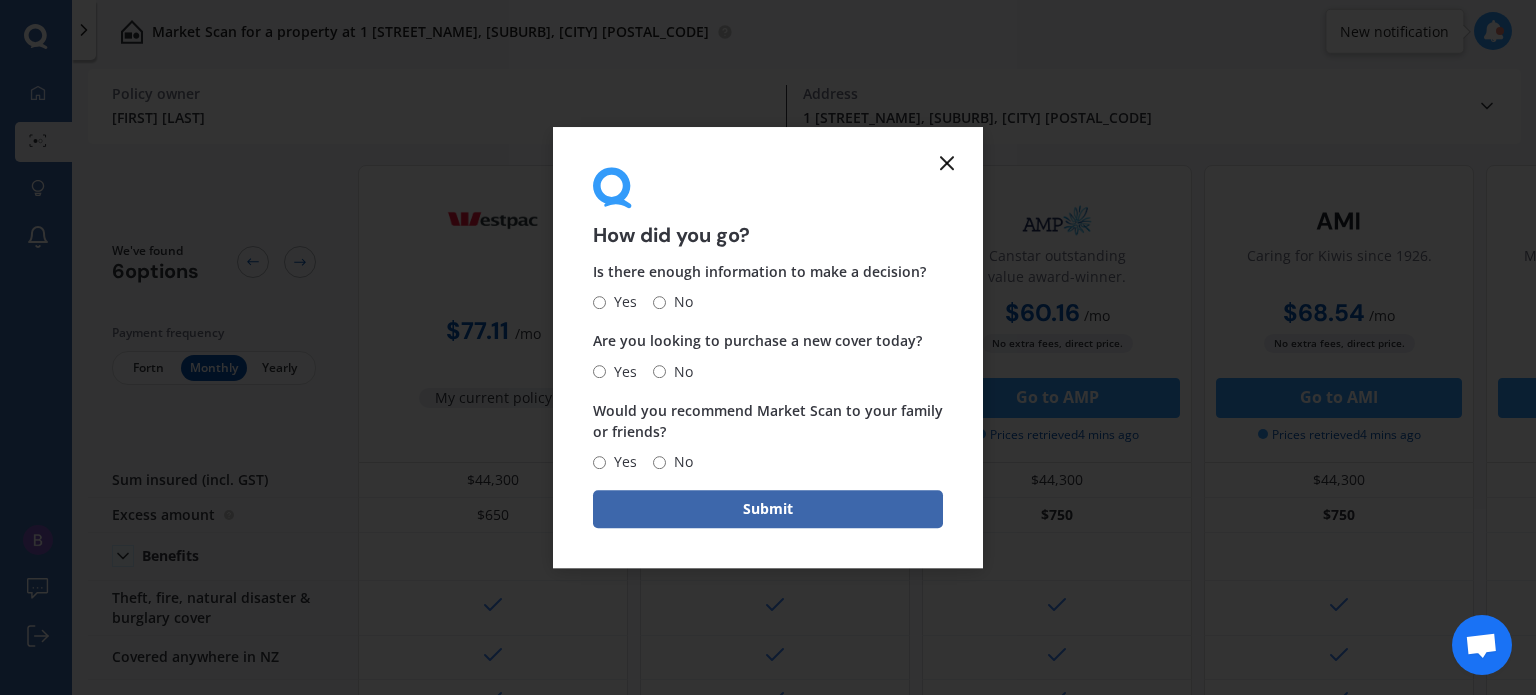 click at bounding box center [947, 163] 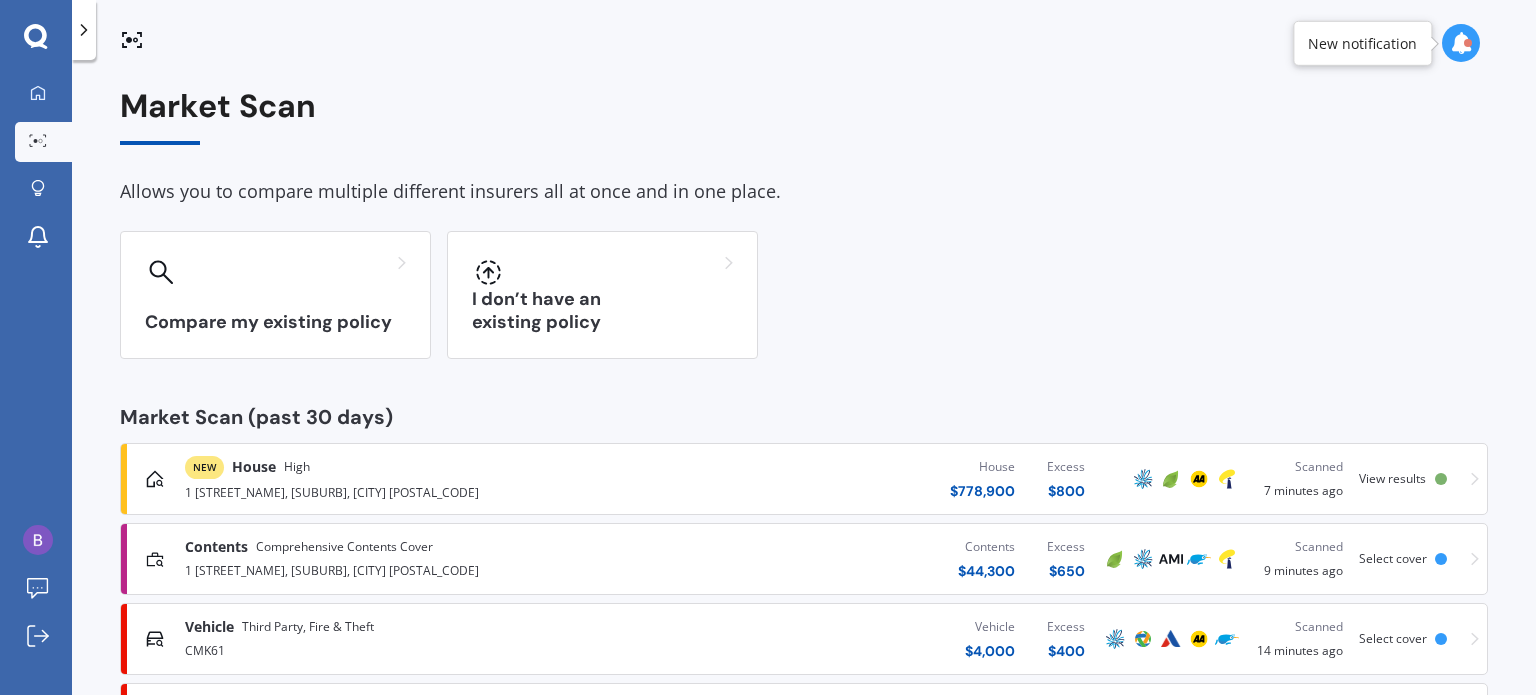 click on "1 [STREET_NAME], [SUBURB], [CITY] [POSTAL_CODE]" at bounding box center [404, 491] 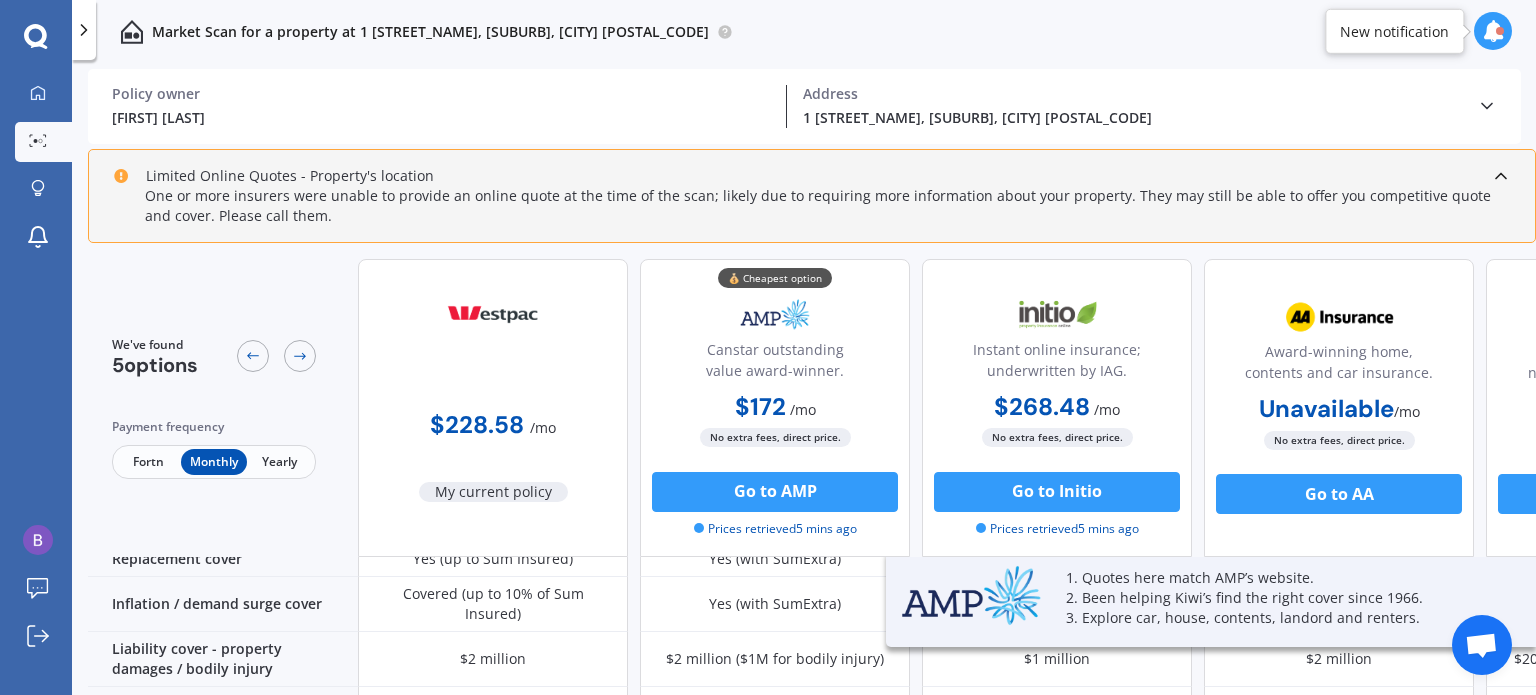 scroll, scrollTop: 0, scrollLeft: 0, axis: both 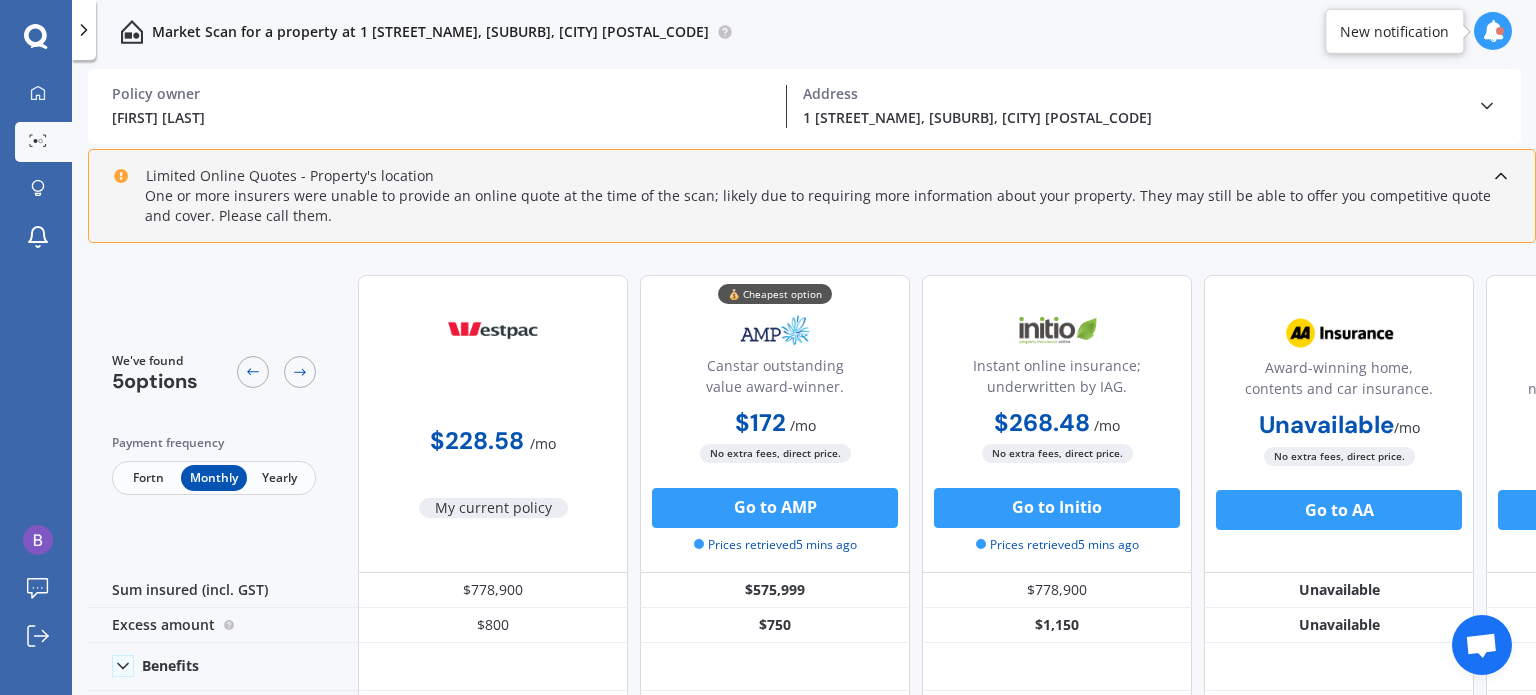 click at bounding box center (1501, 176) 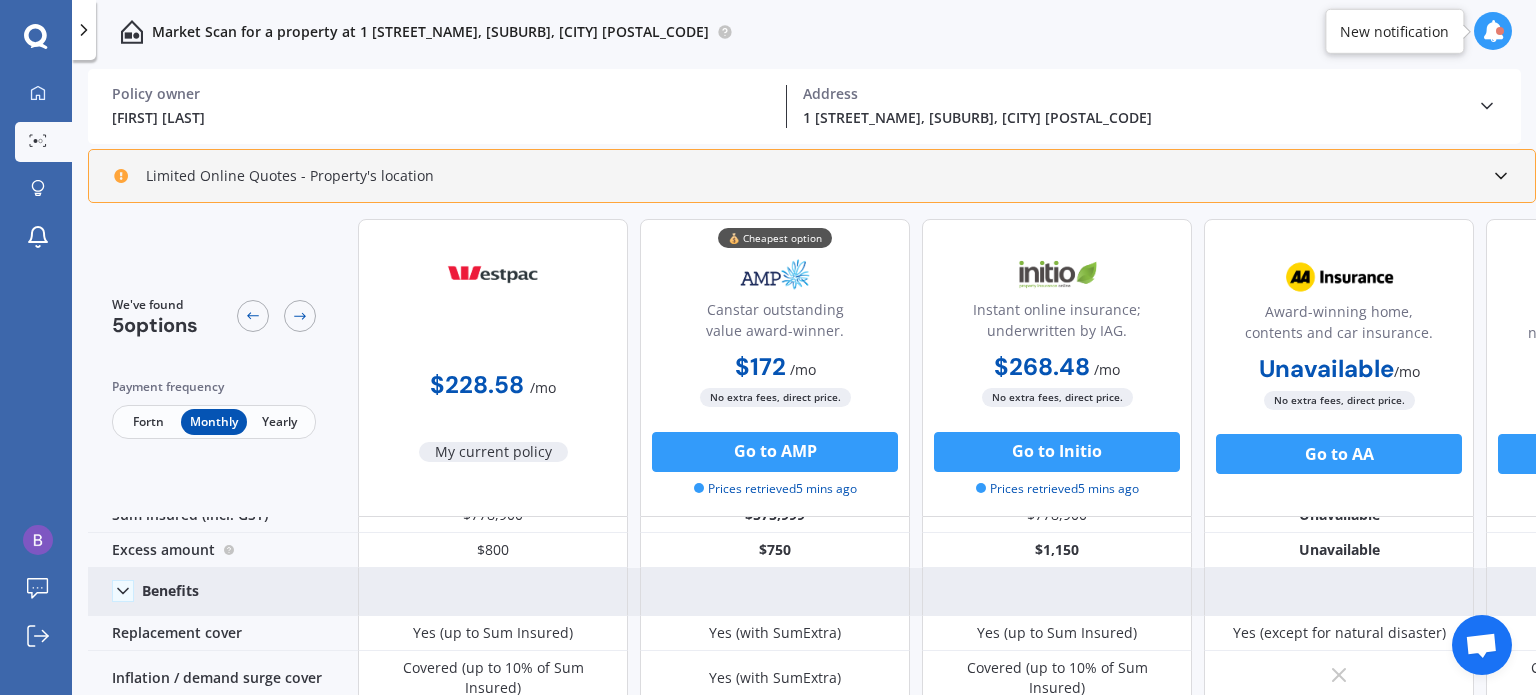 scroll, scrollTop: 0, scrollLeft: 0, axis: both 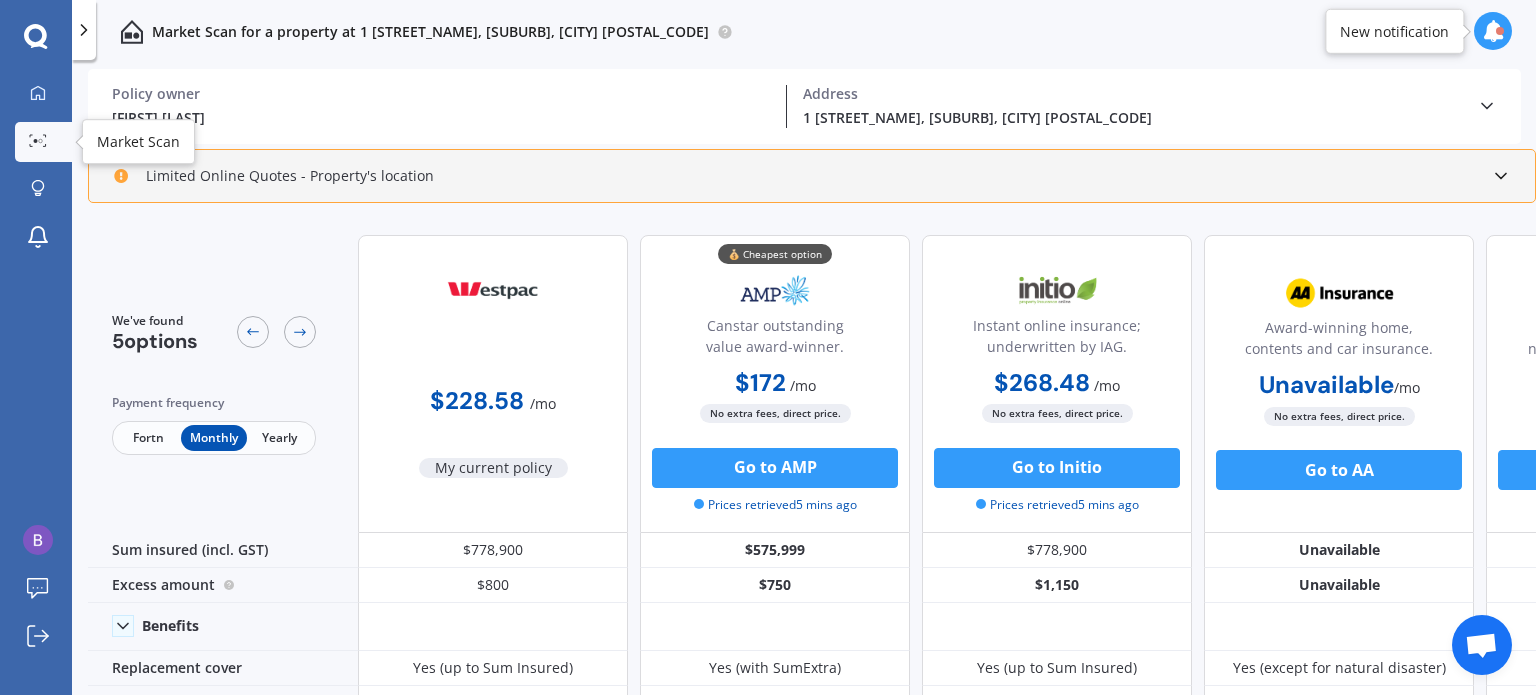 click at bounding box center [38, 141] 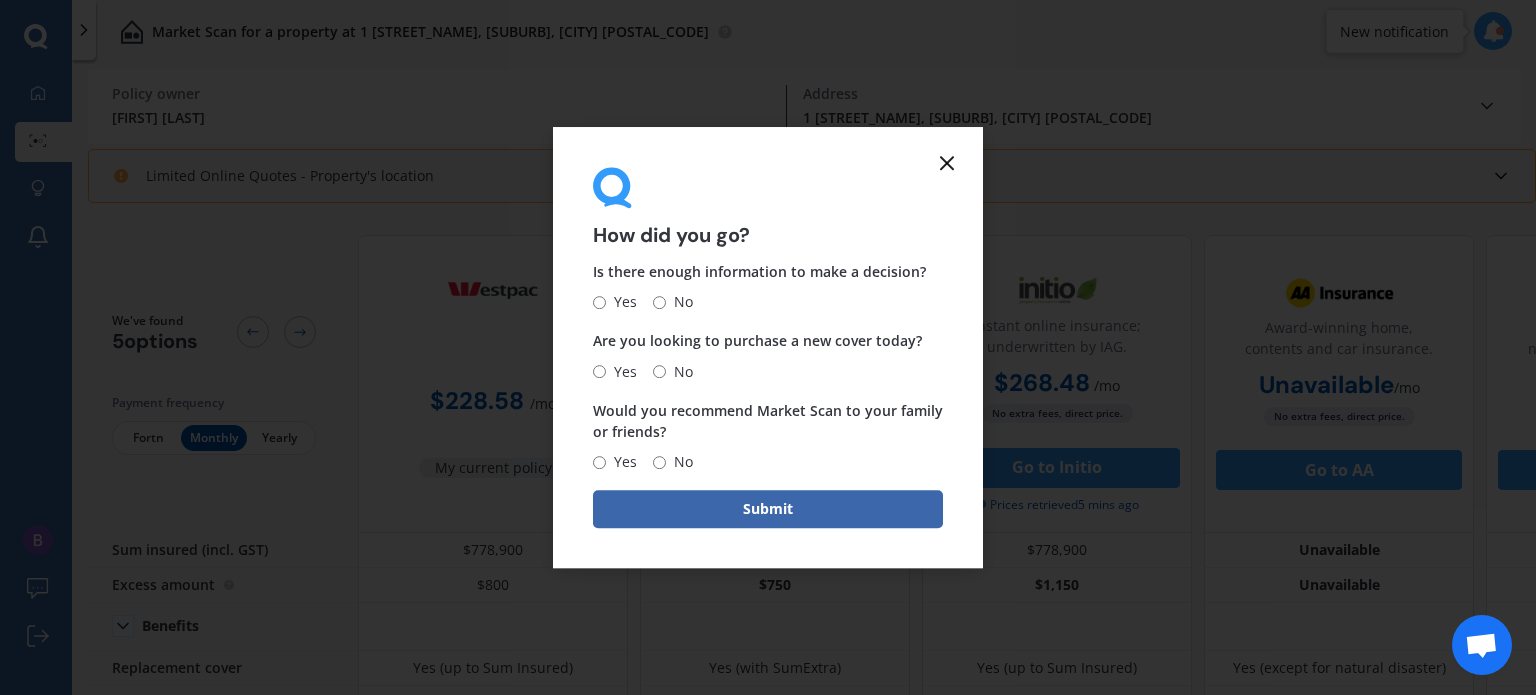 click at bounding box center (947, 163) 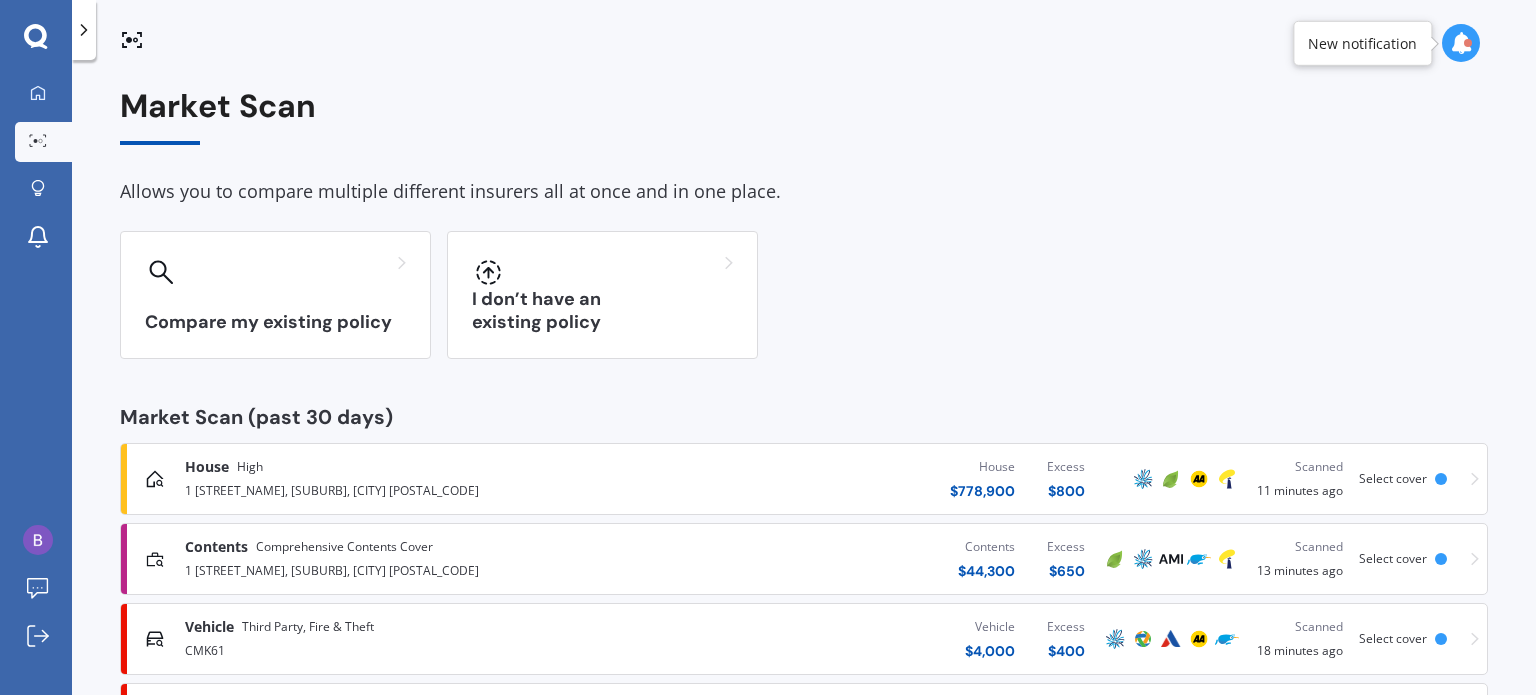 click on "1 [STREET_NAME], [SUBURB], [CITY] [POSTAL_CODE]" at bounding box center [404, 569] 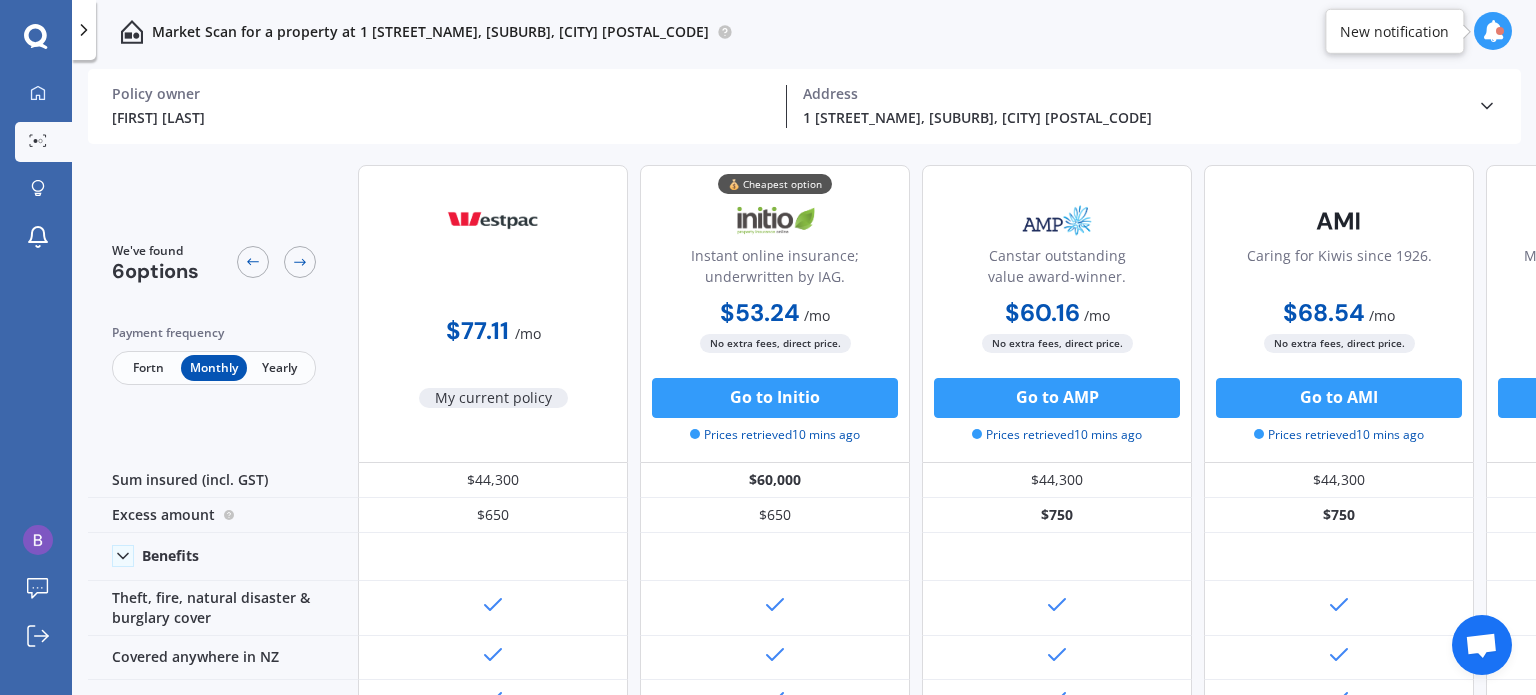 click at bounding box center (1487, 106) 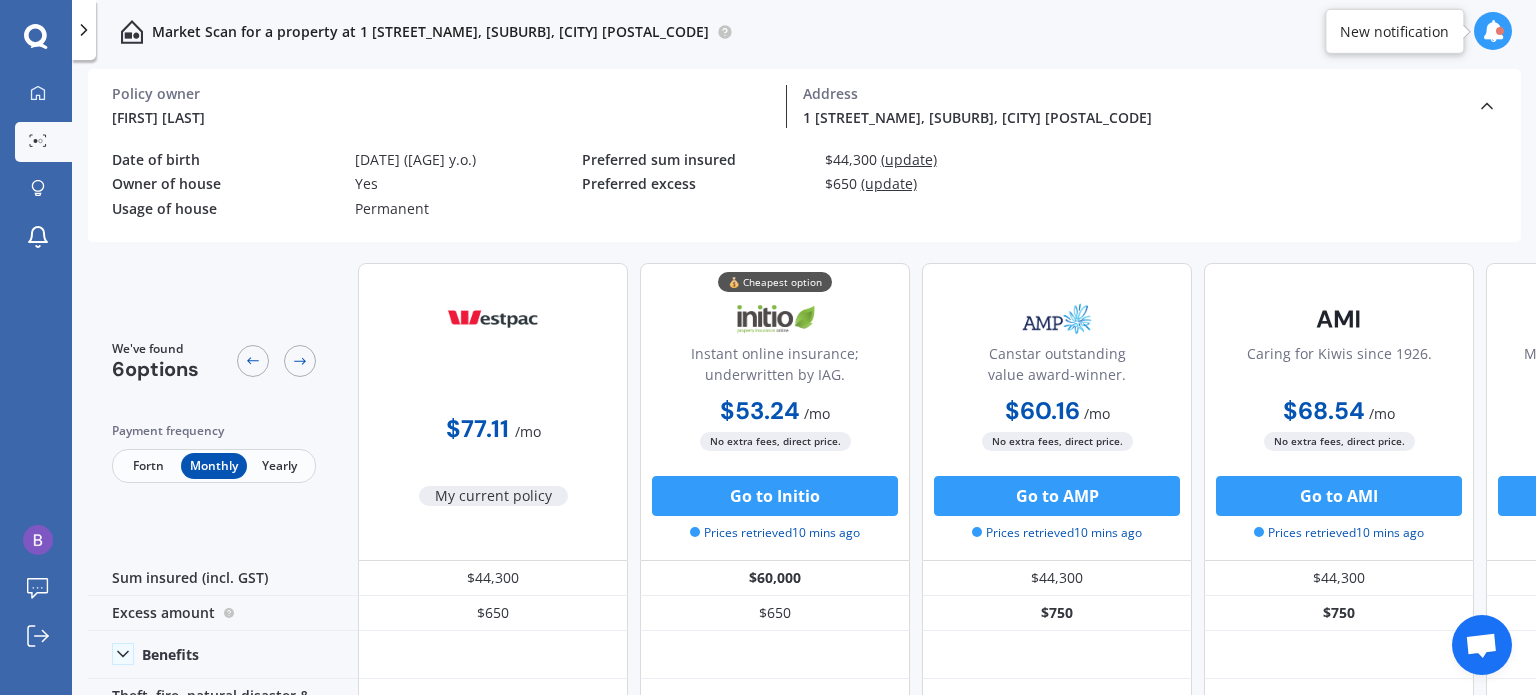 click on "(update)" at bounding box center (909, 159) 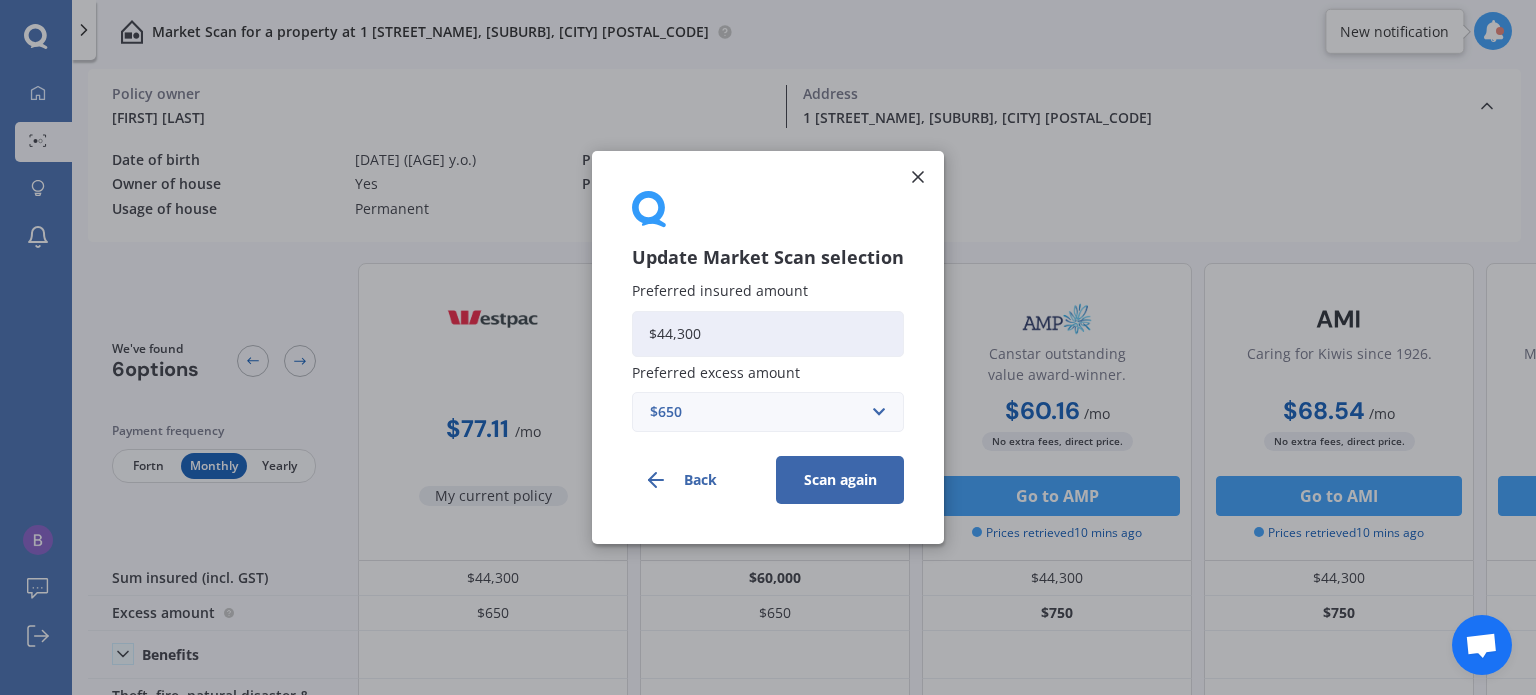 click on "$44,300" at bounding box center [768, 334] 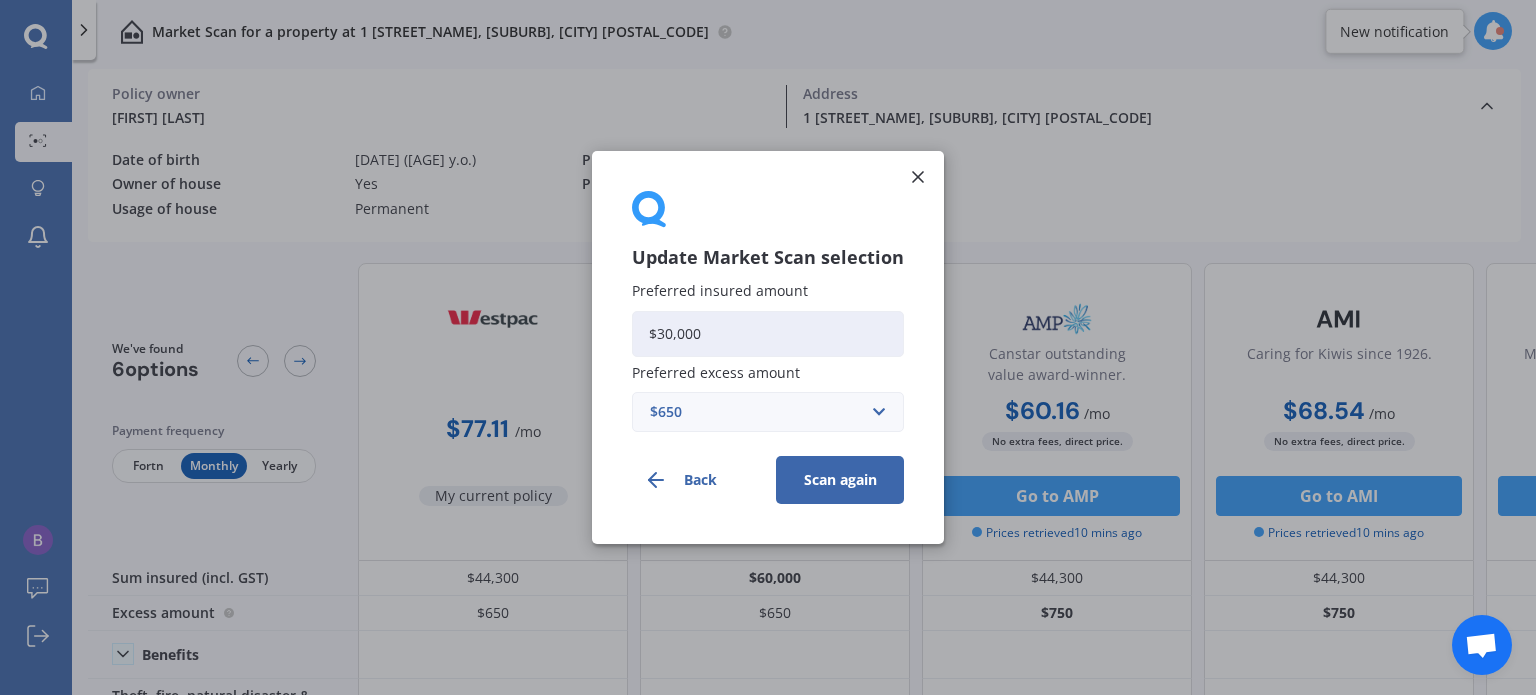 type on "$30,000" 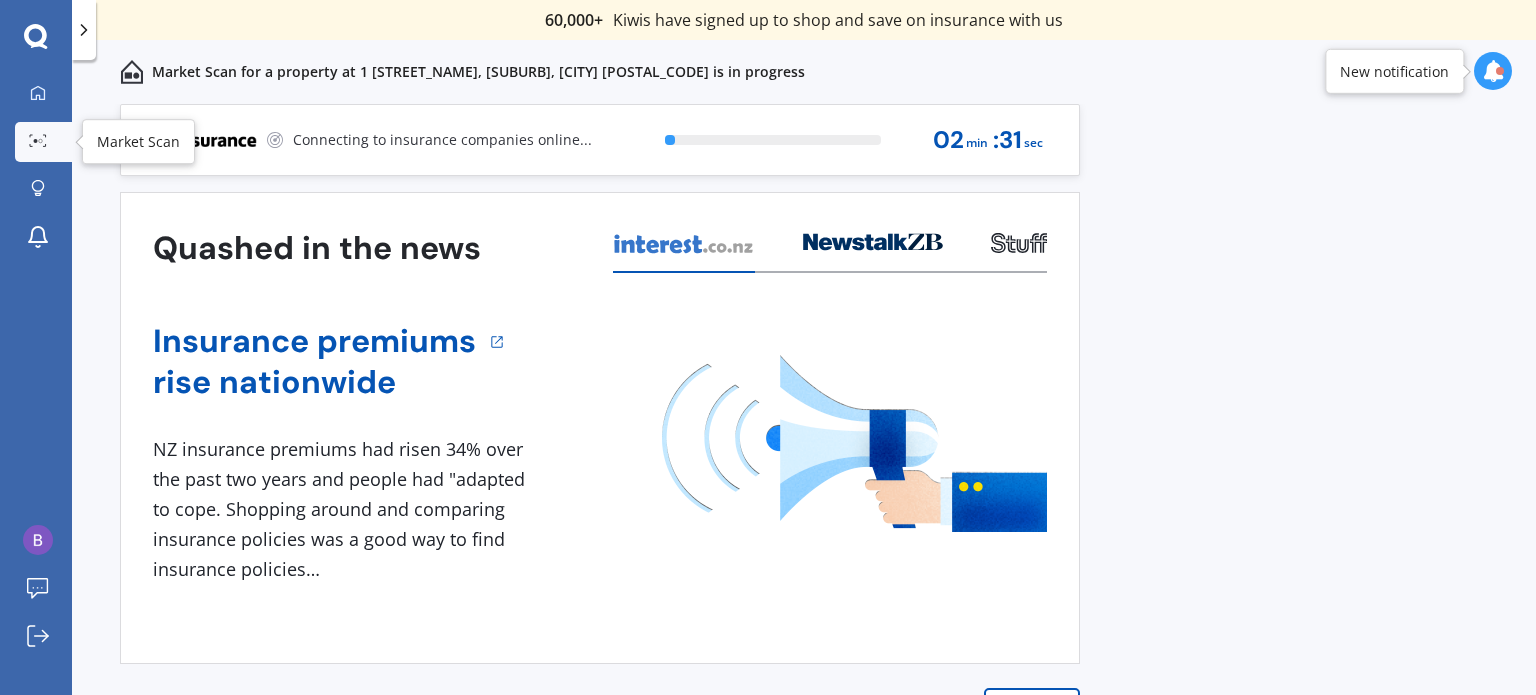 click at bounding box center [38, 140] 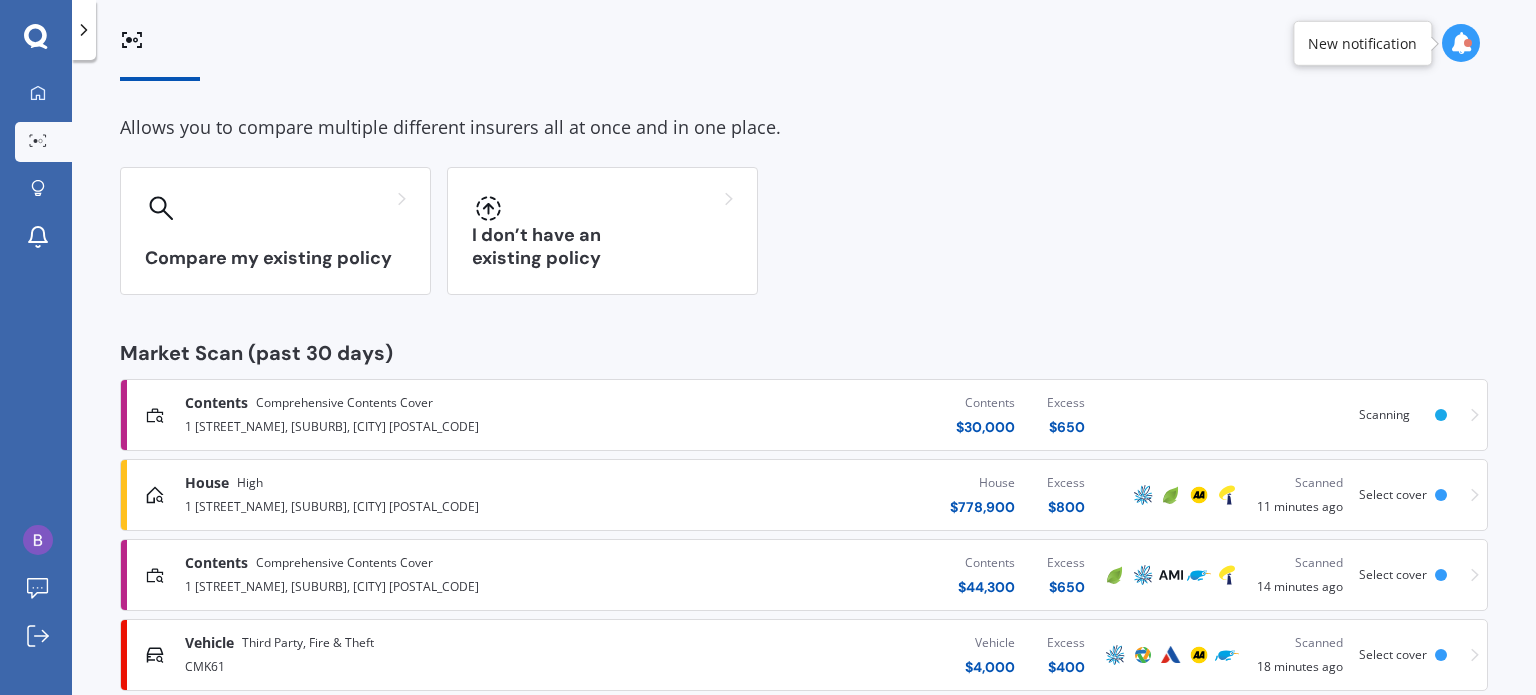 scroll, scrollTop: 100, scrollLeft: 0, axis: vertical 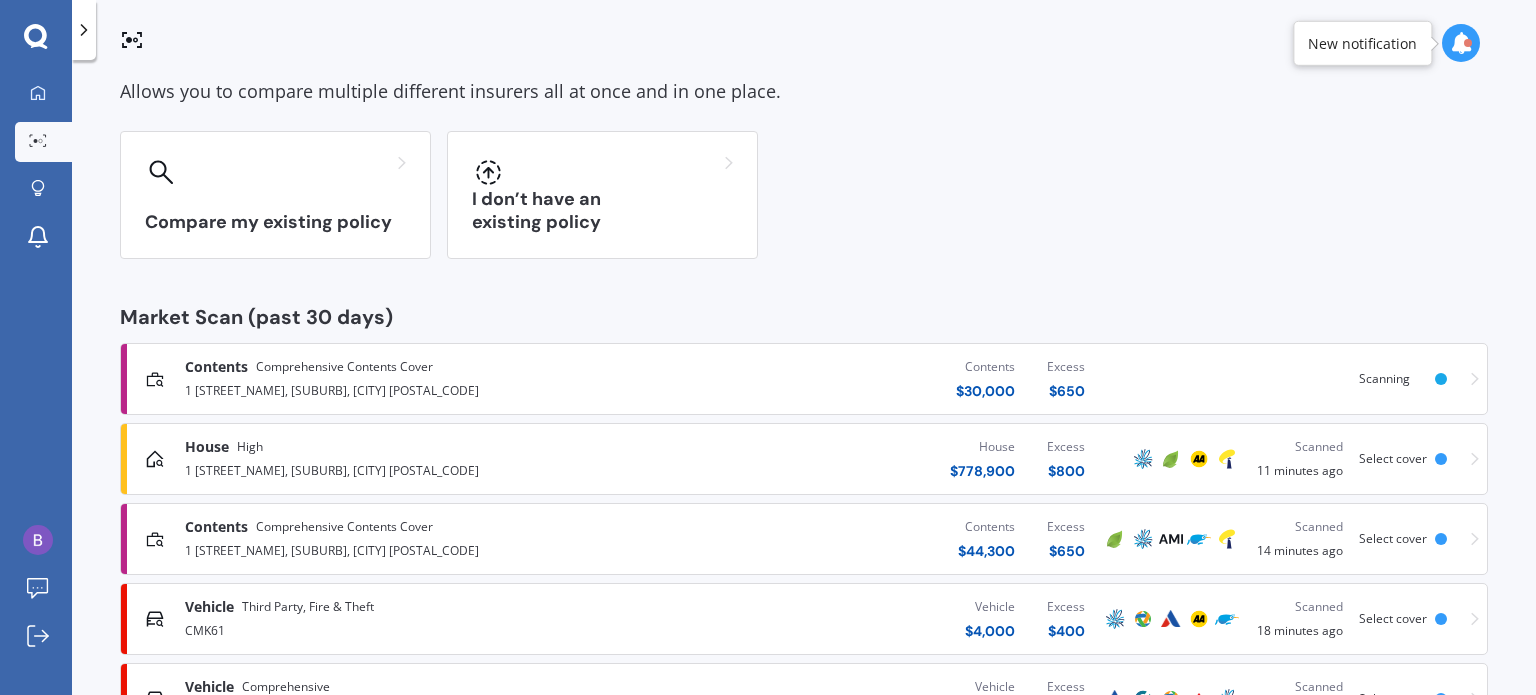click on "House High" at bounding box center [404, 447] 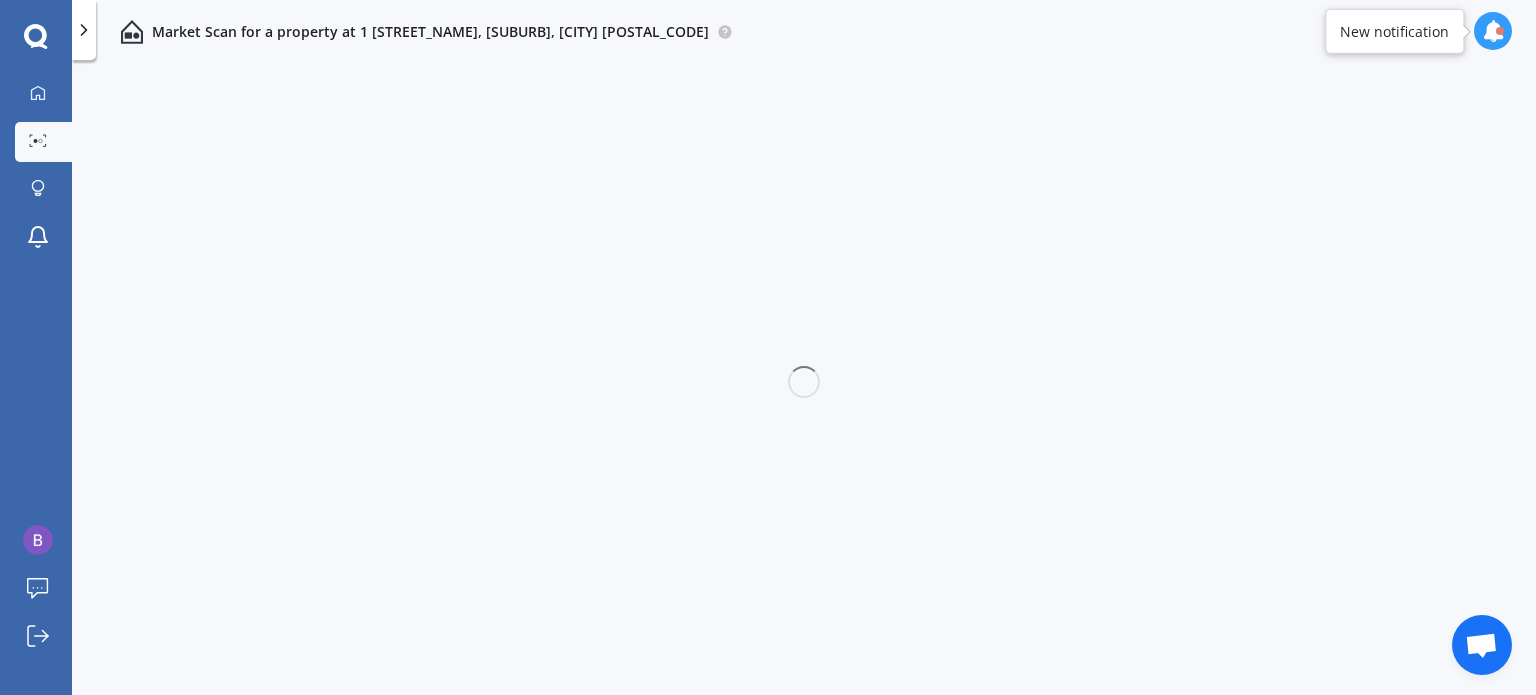 scroll, scrollTop: 0, scrollLeft: 0, axis: both 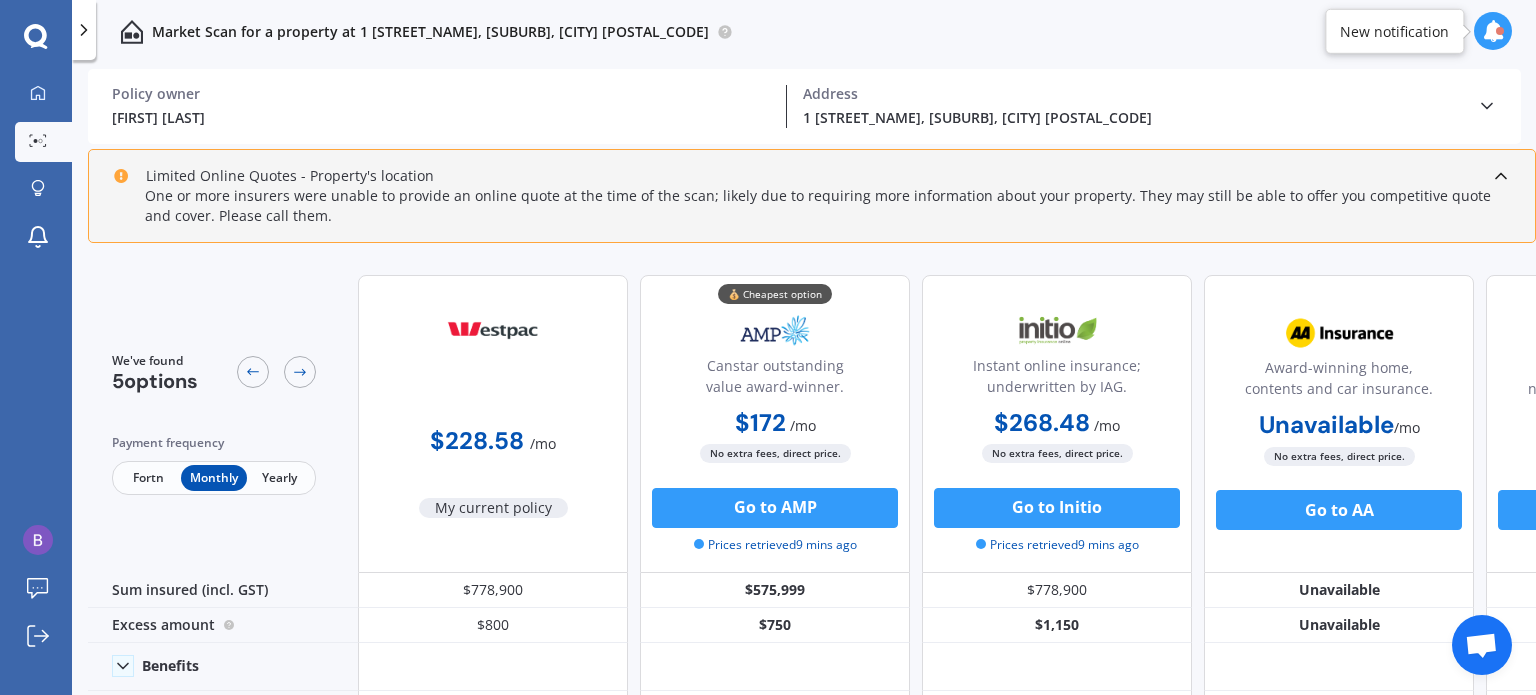 click at bounding box center (1487, 106) 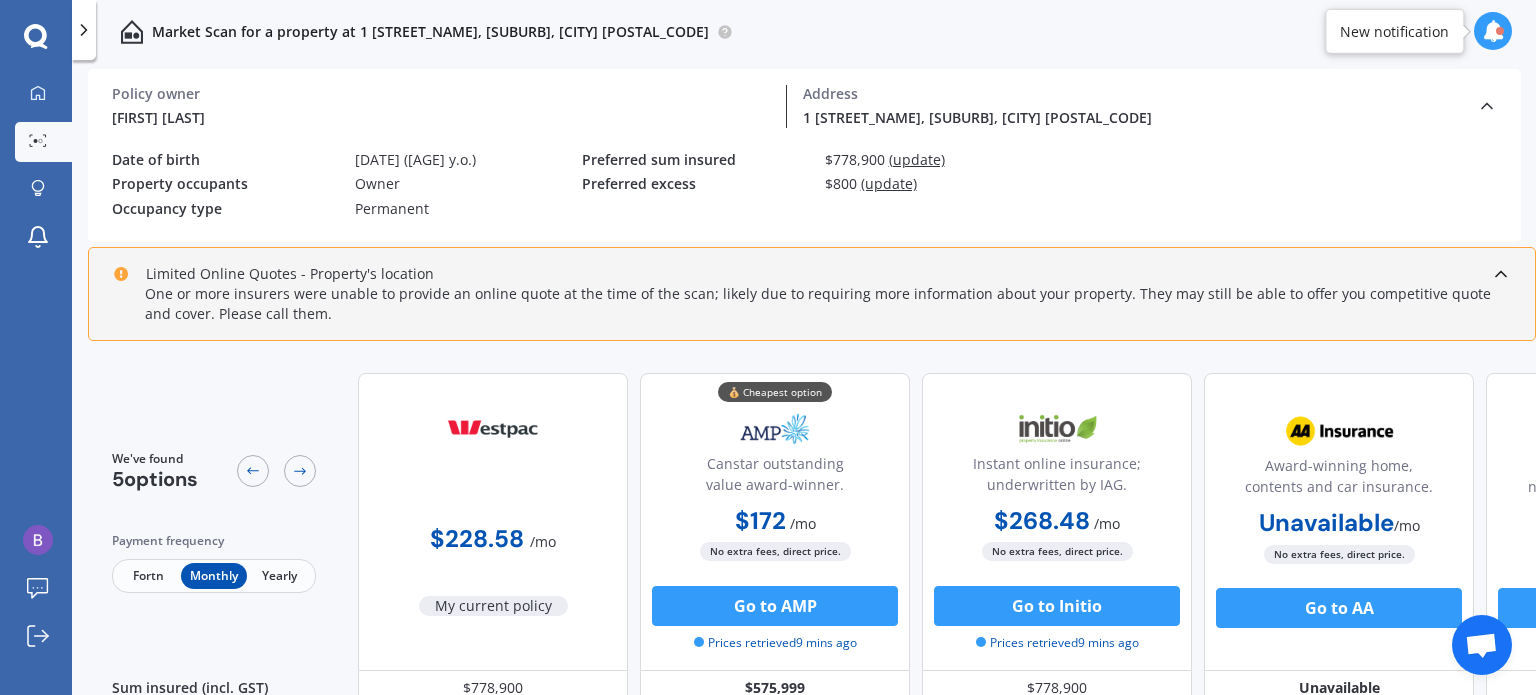 click on "(update)" at bounding box center [917, 159] 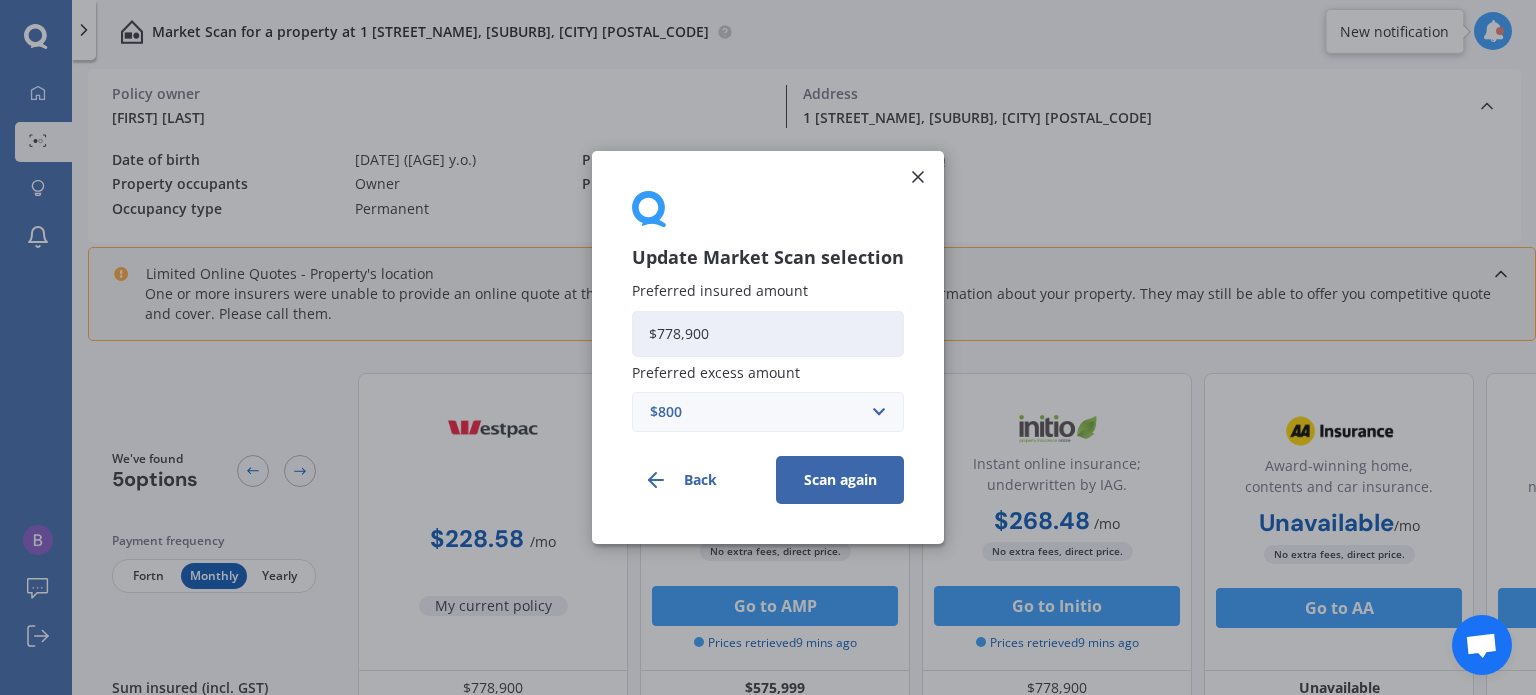 drag, startPoint x: 728, startPoint y: 335, endPoint x: 459, endPoint y: 345, distance: 269.18582 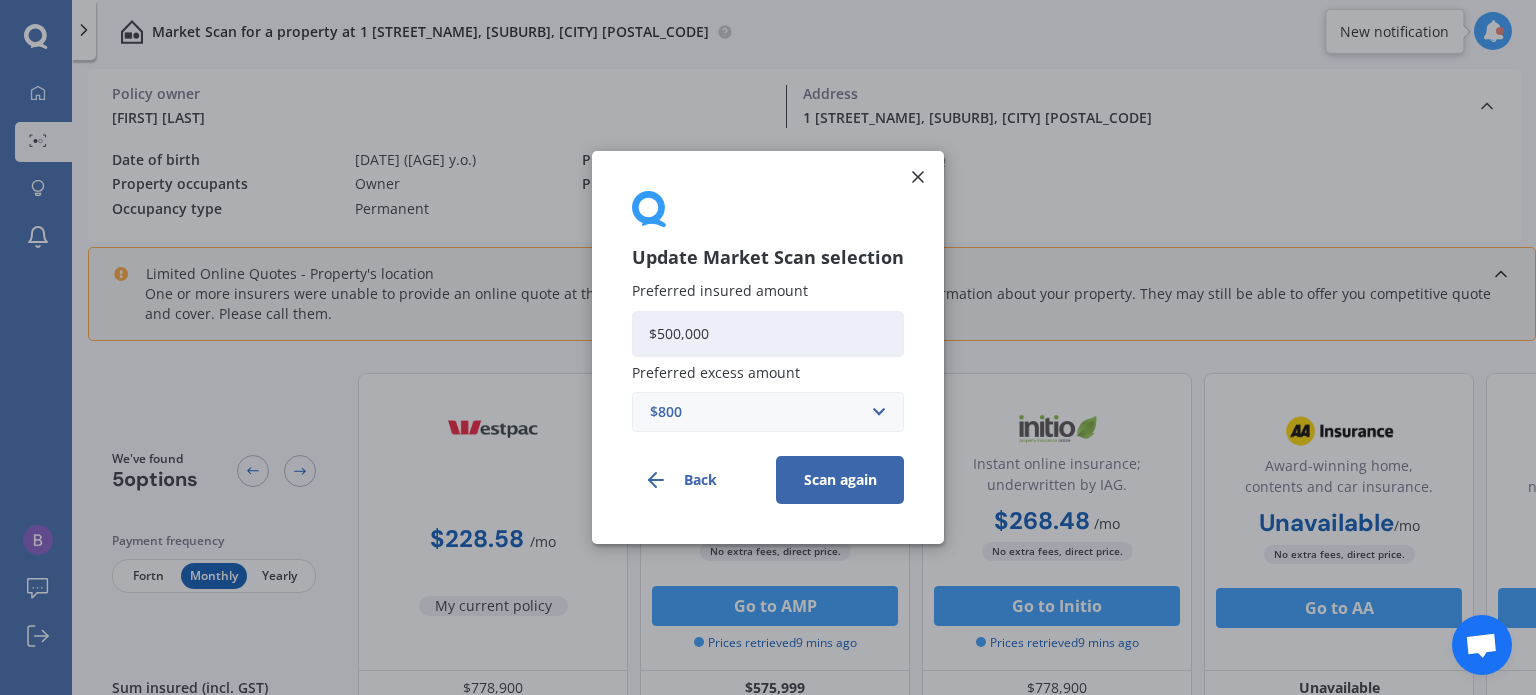 type on "$500,000" 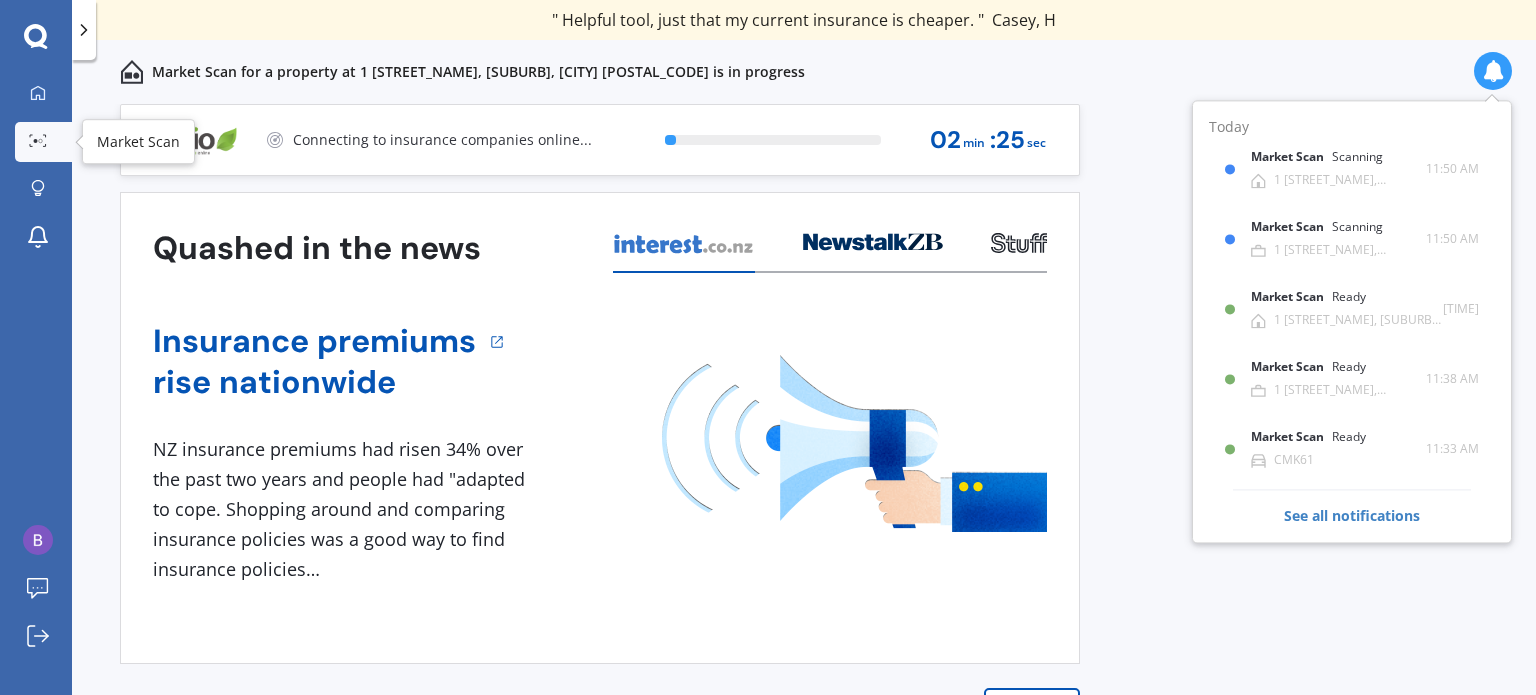 click at bounding box center (38, 141) 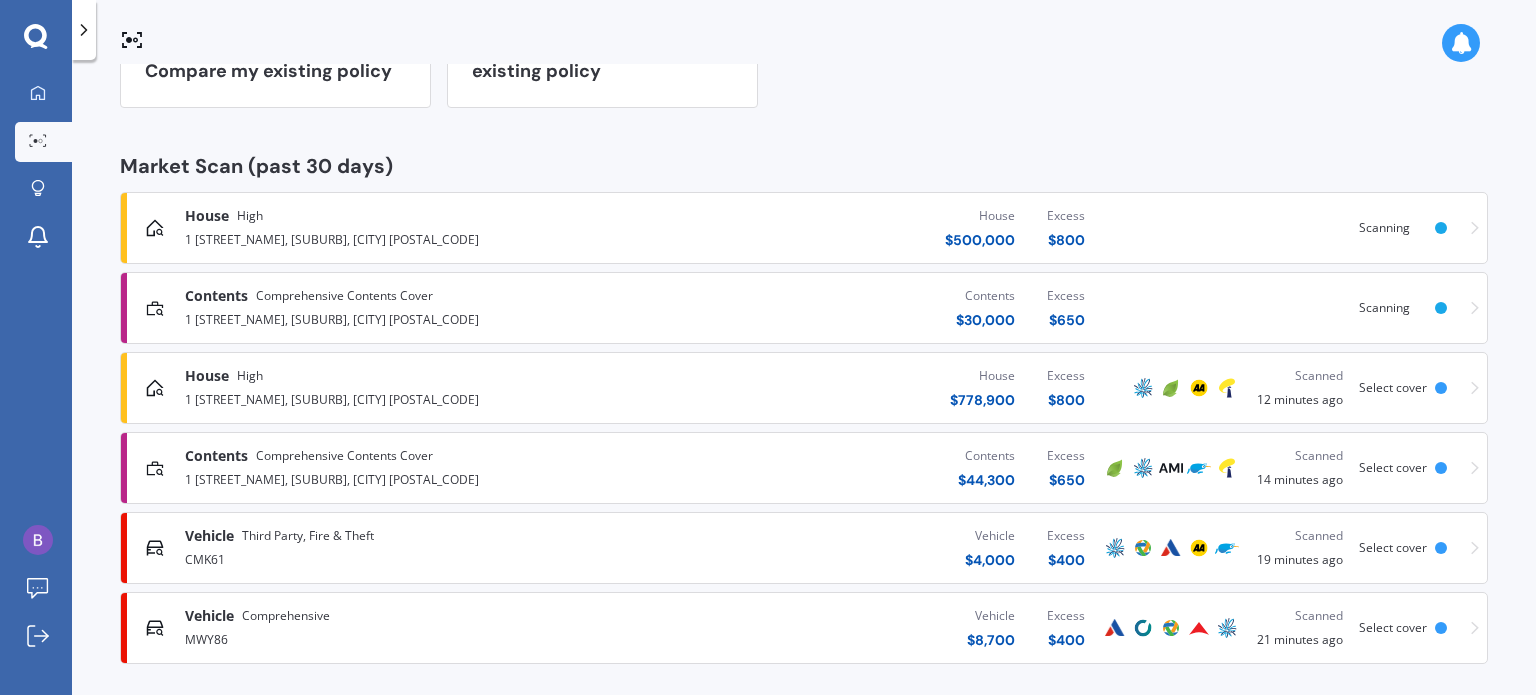 scroll, scrollTop: 264, scrollLeft: 0, axis: vertical 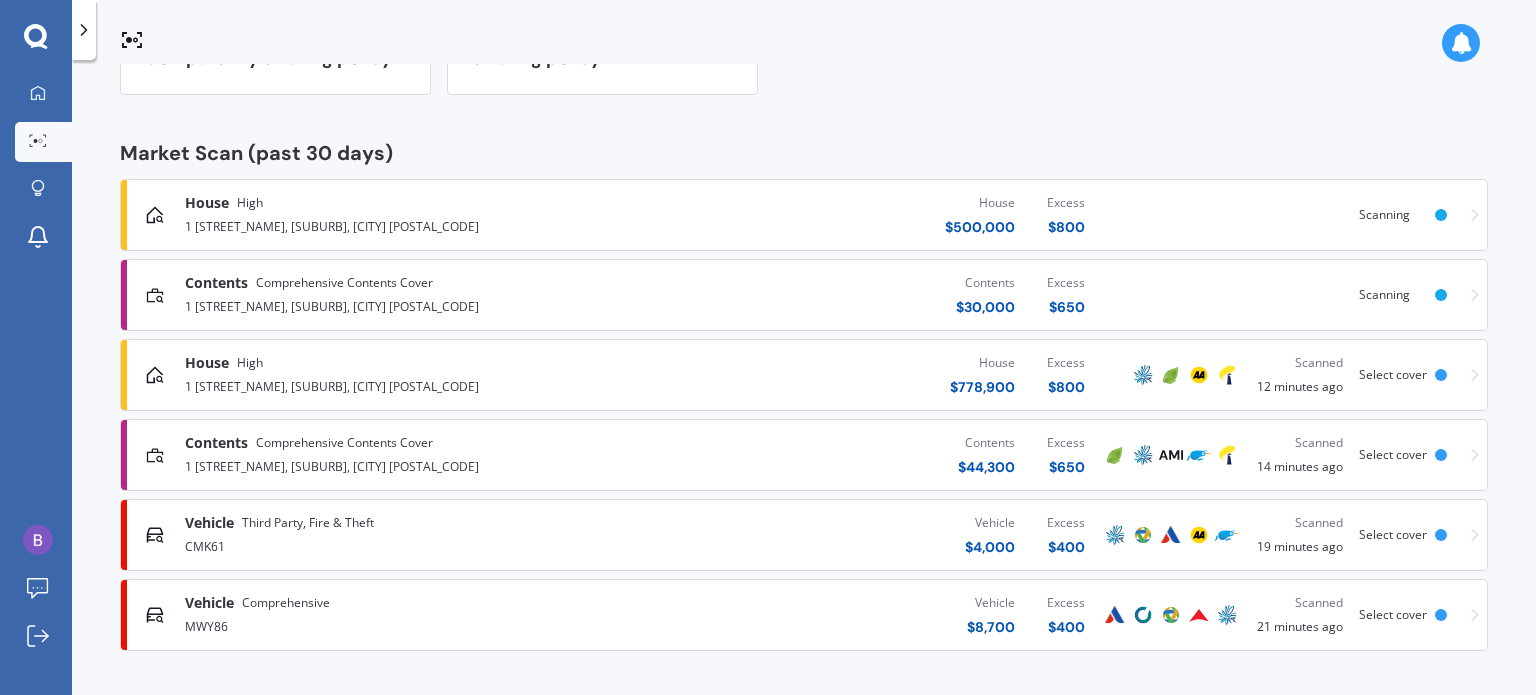 click on "MWY86" at bounding box center [404, 625] 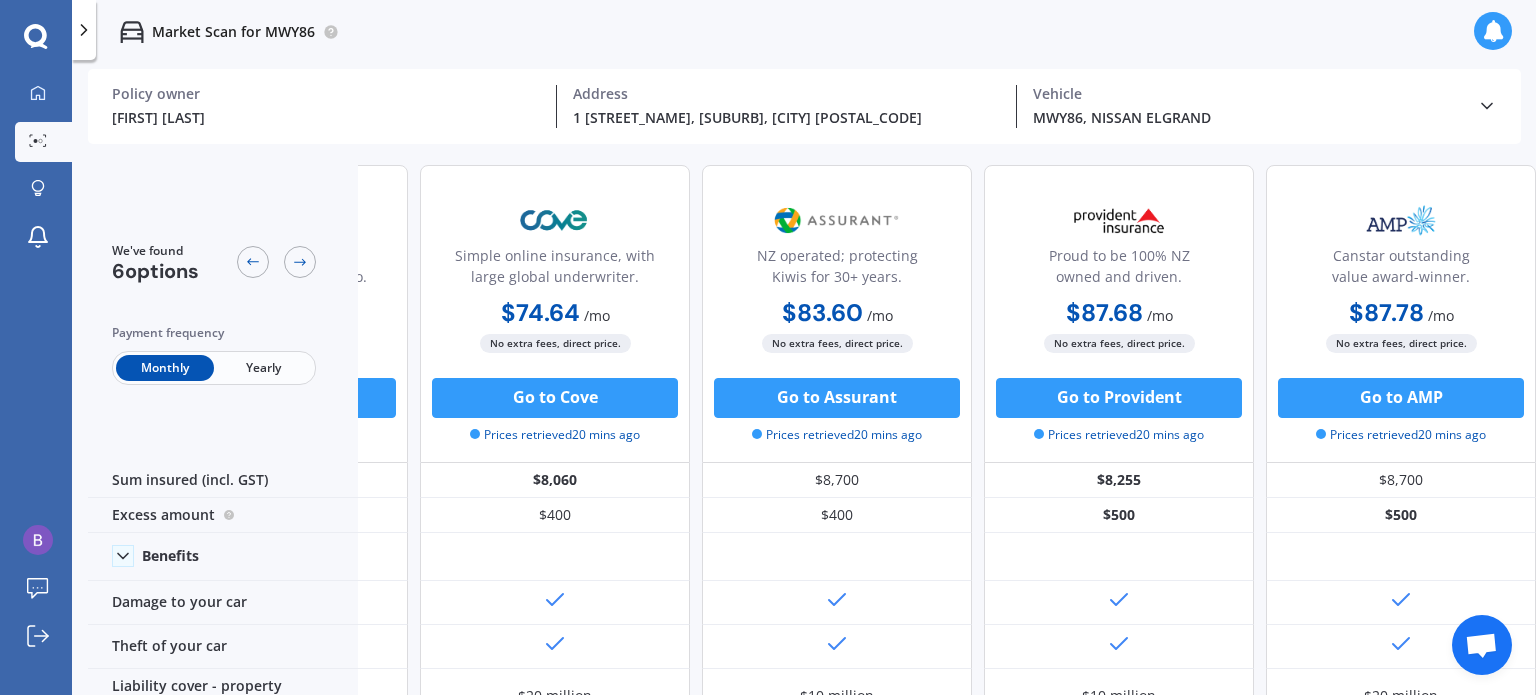 scroll, scrollTop: 0, scrollLeft: 0, axis: both 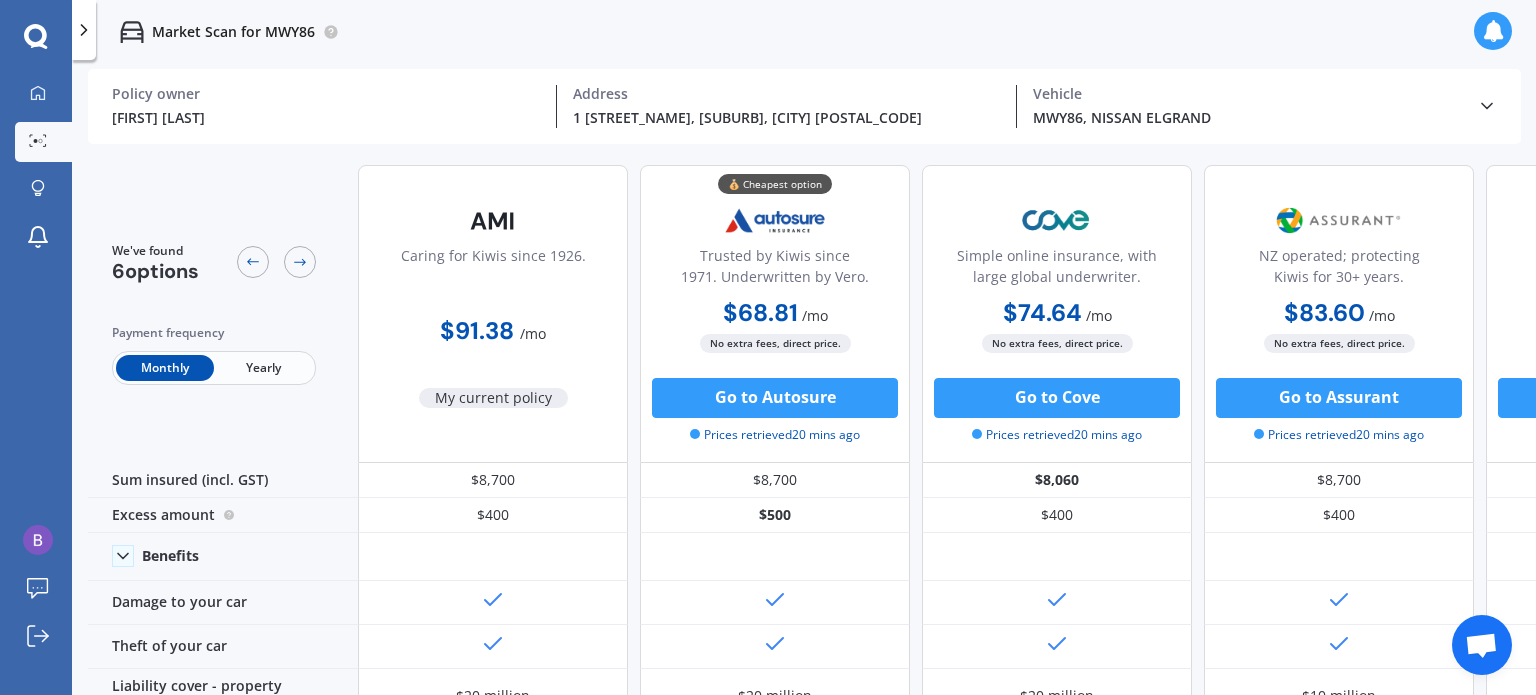 click at bounding box center (1487, 106) 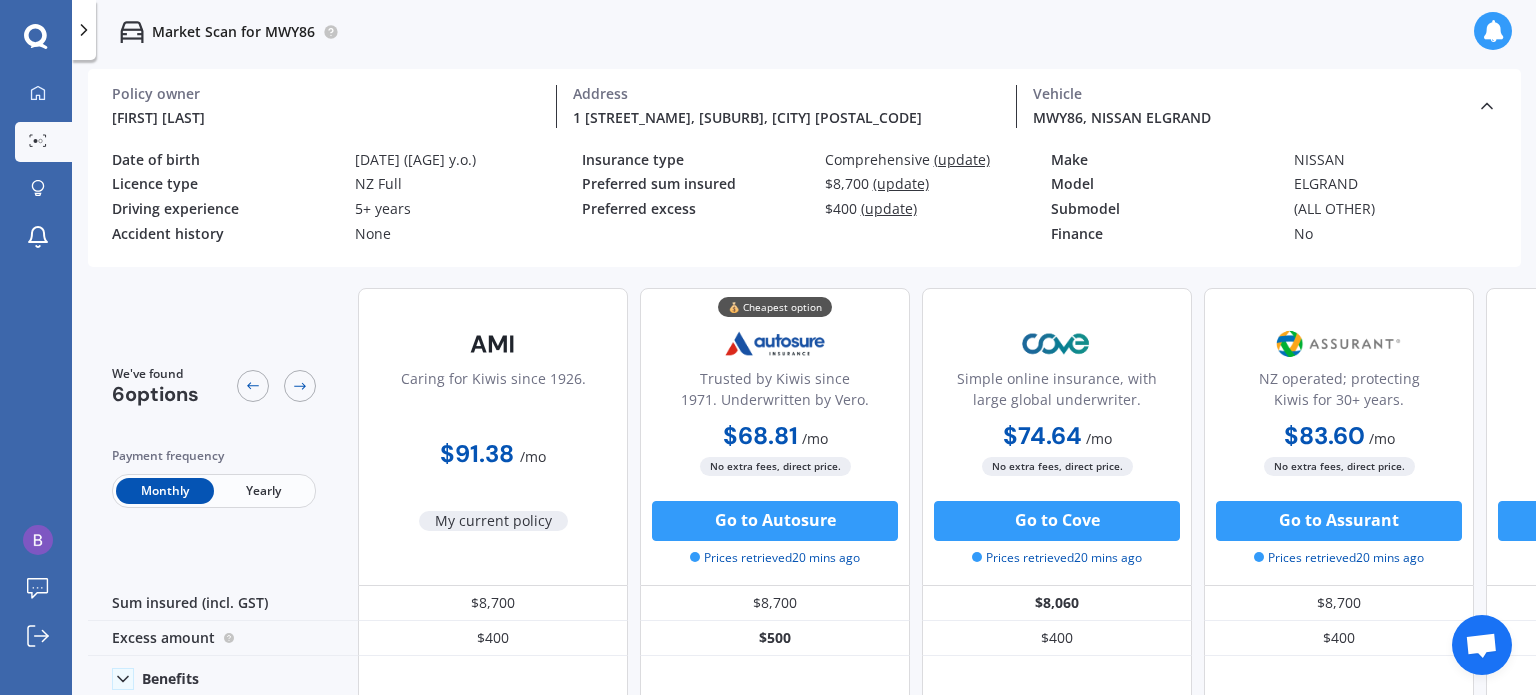 click on "(update)" at bounding box center [962, 159] 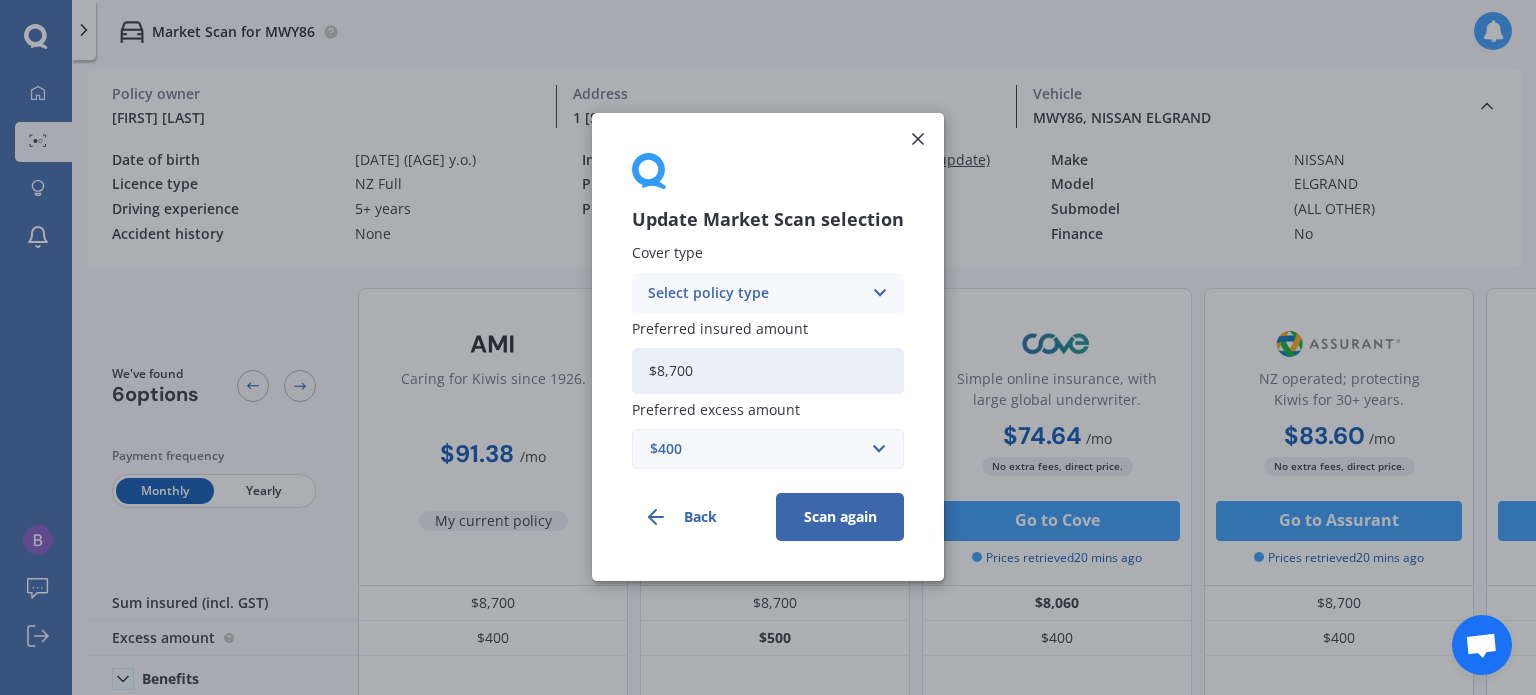 drag, startPoint x: 726, startPoint y: 361, endPoint x: 596, endPoint y: 359, distance: 130.01538 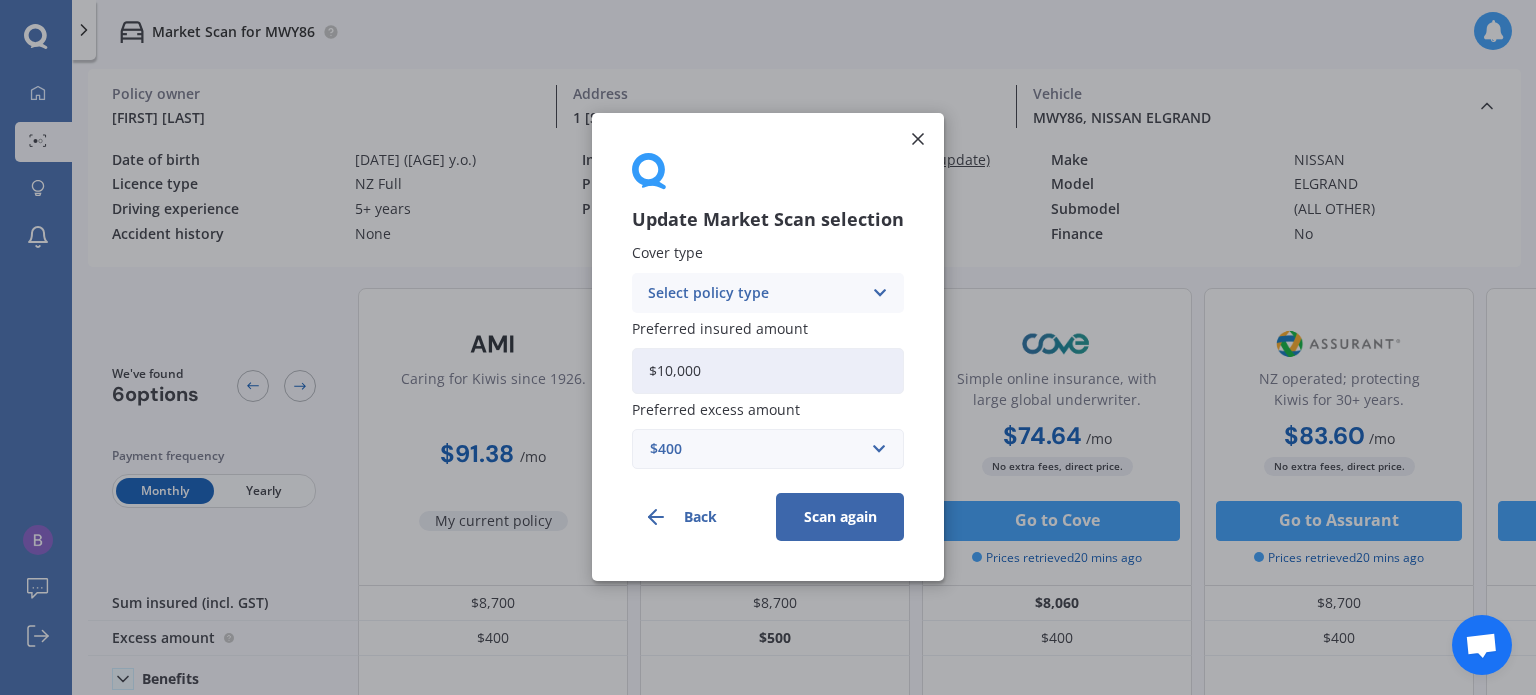 type on "$10,000" 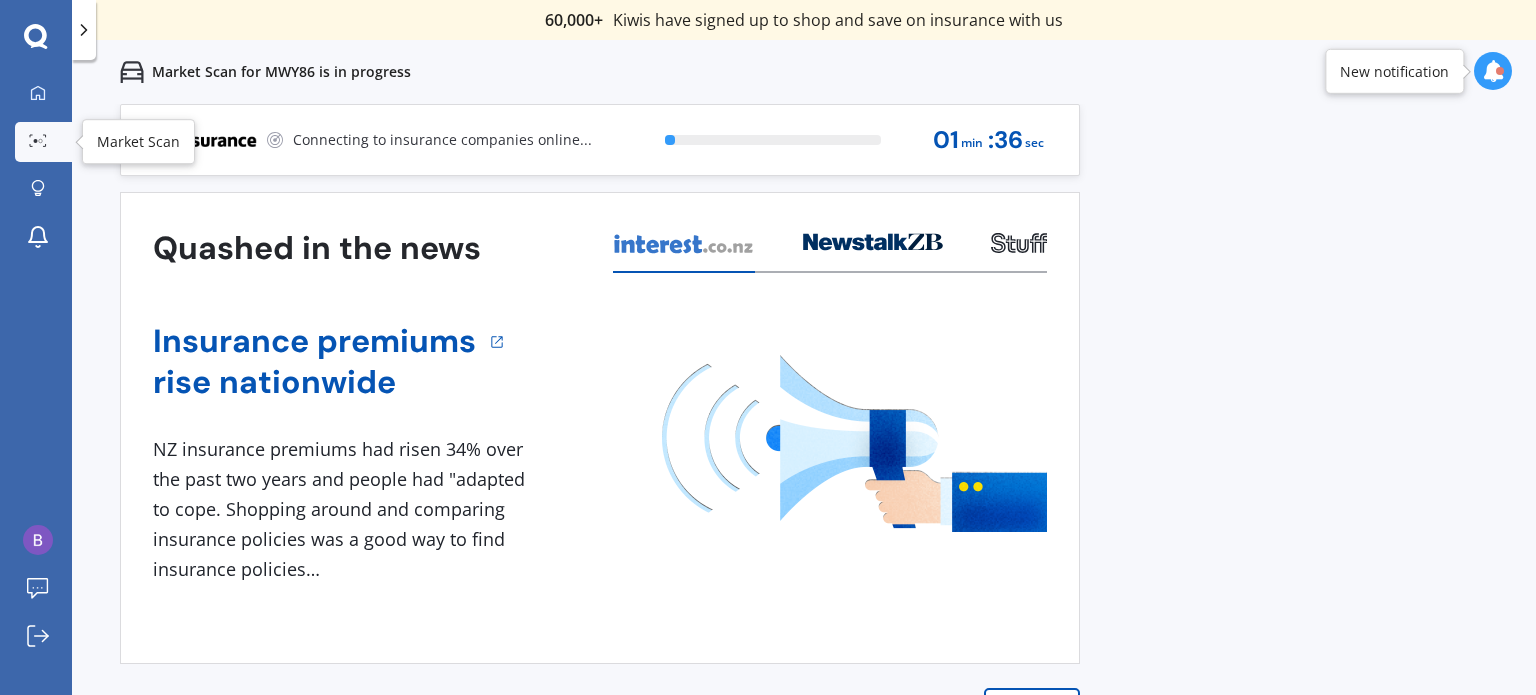 click at bounding box center (38, 141) 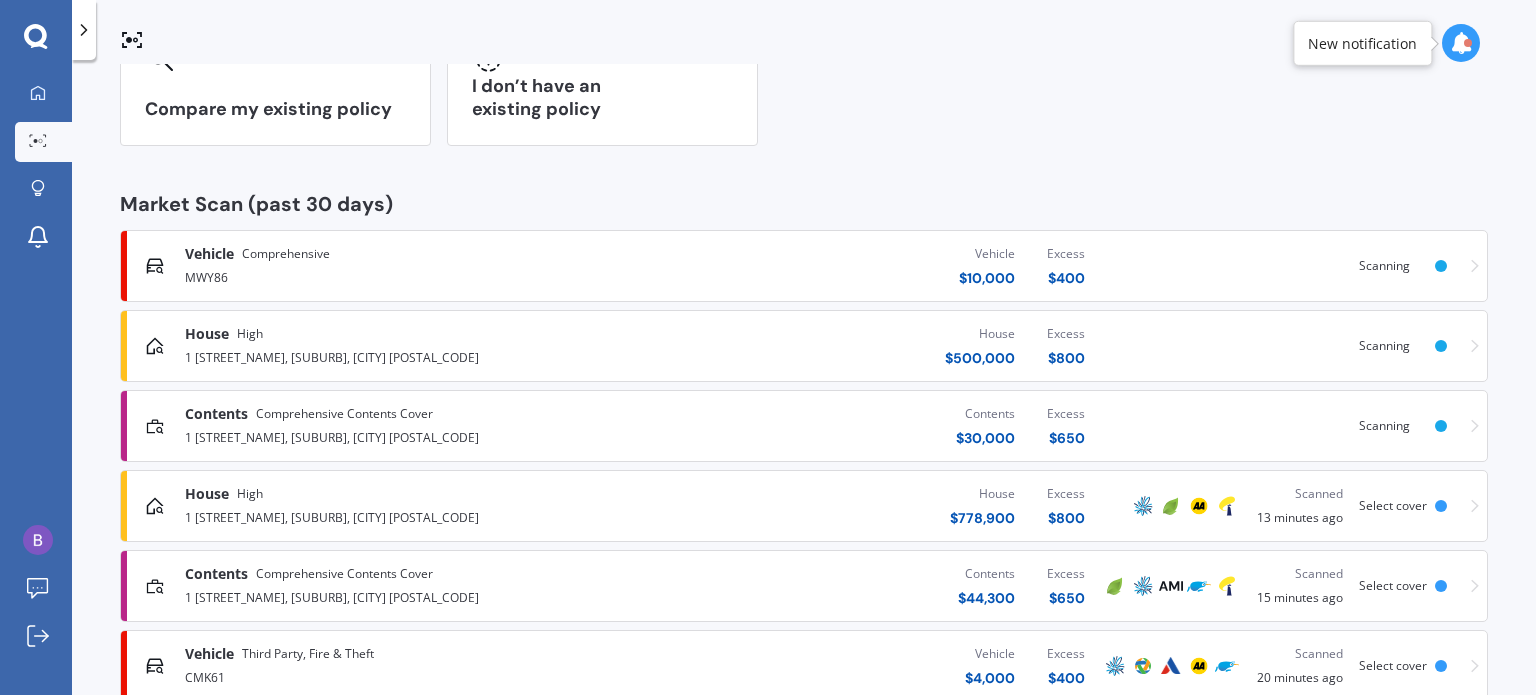 scroll, scrollTop: 344, scrollLeft: 0, axis: vertical 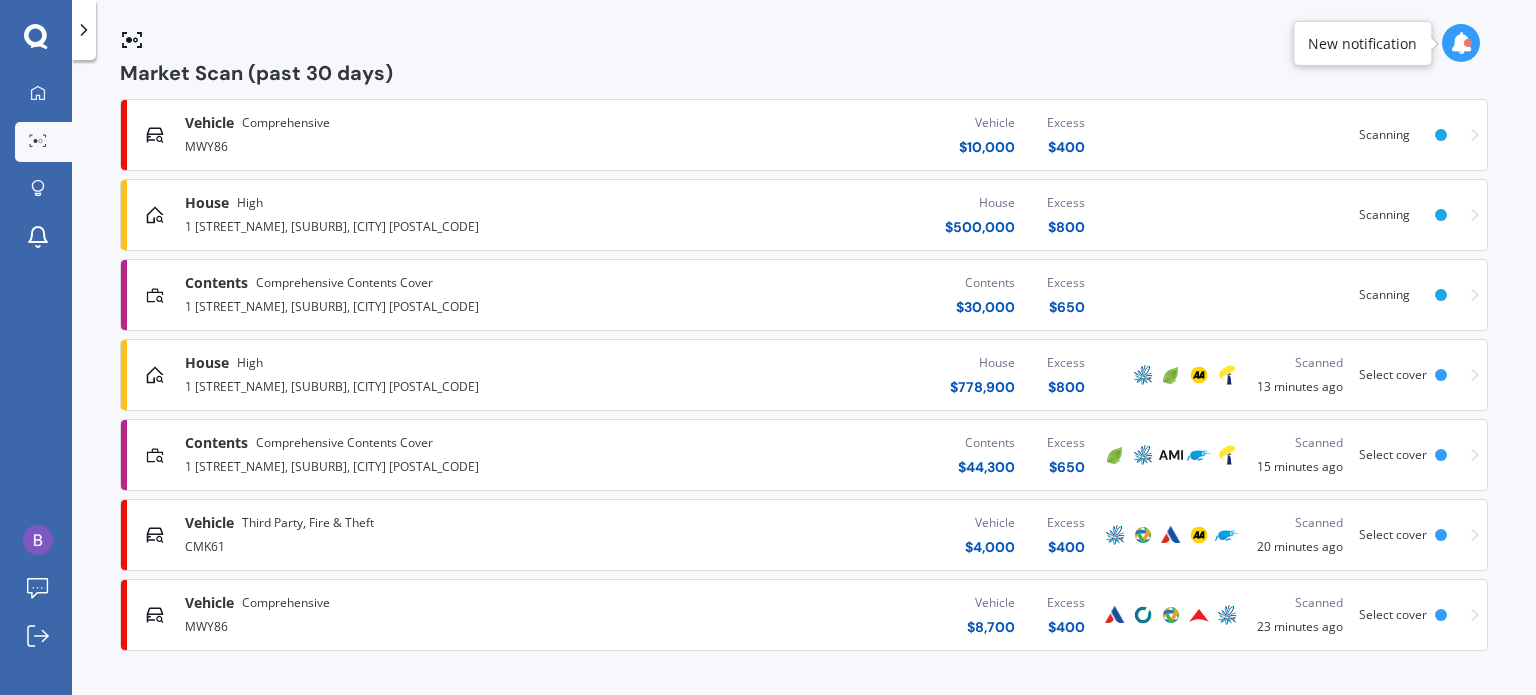 click on "CMK61" at bounding box center (404, 545) 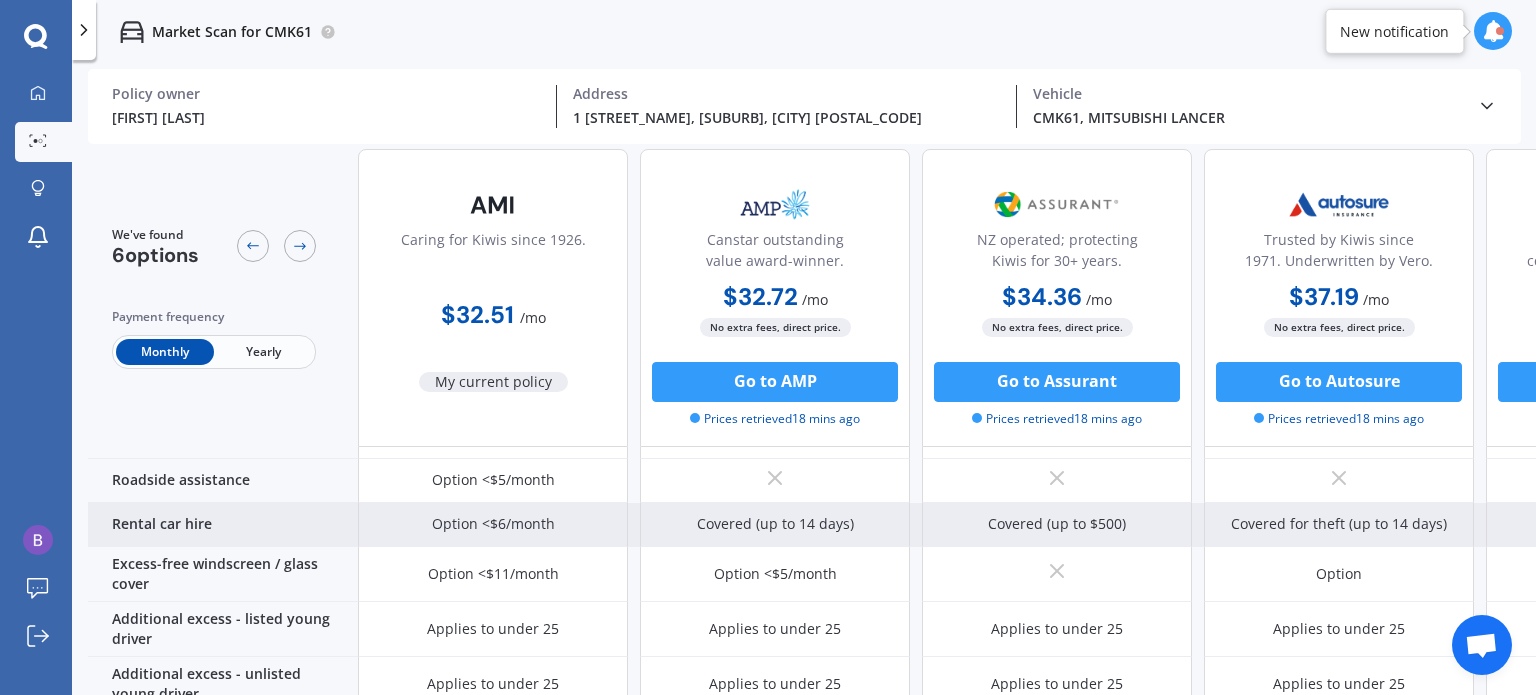 scroll, scrollTop: 600, scrollLeft: 0, axis: vertical 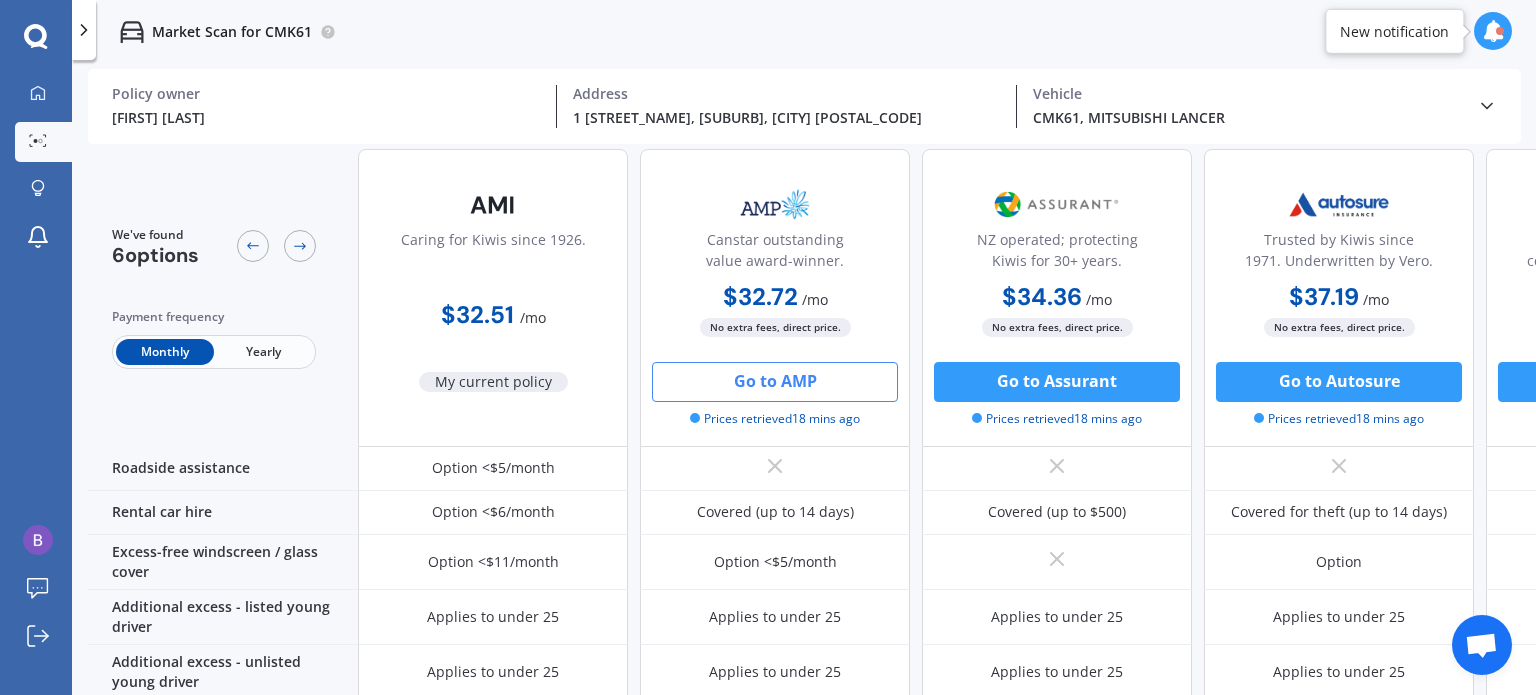 click on "Go to AMP" at bounding box center [775, 382] 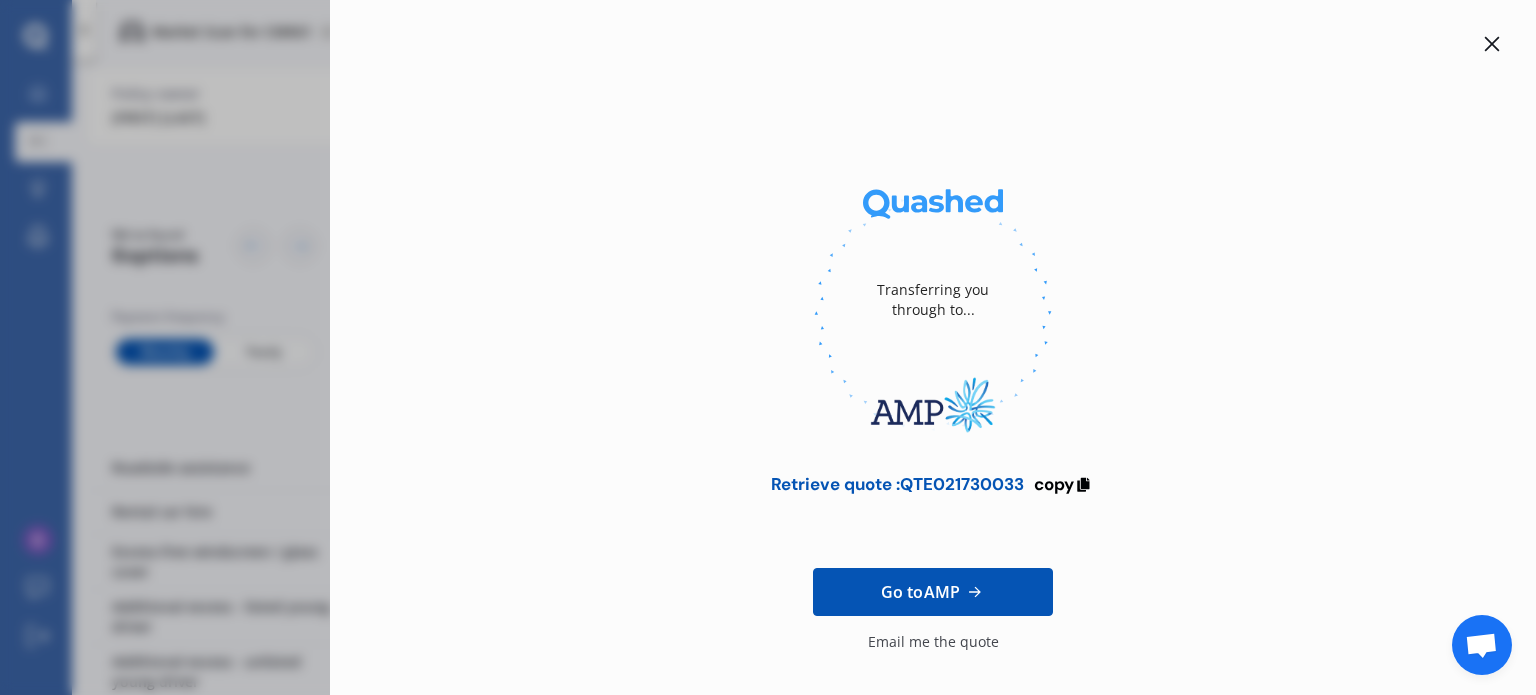 click at bounding box center [1492, 44] 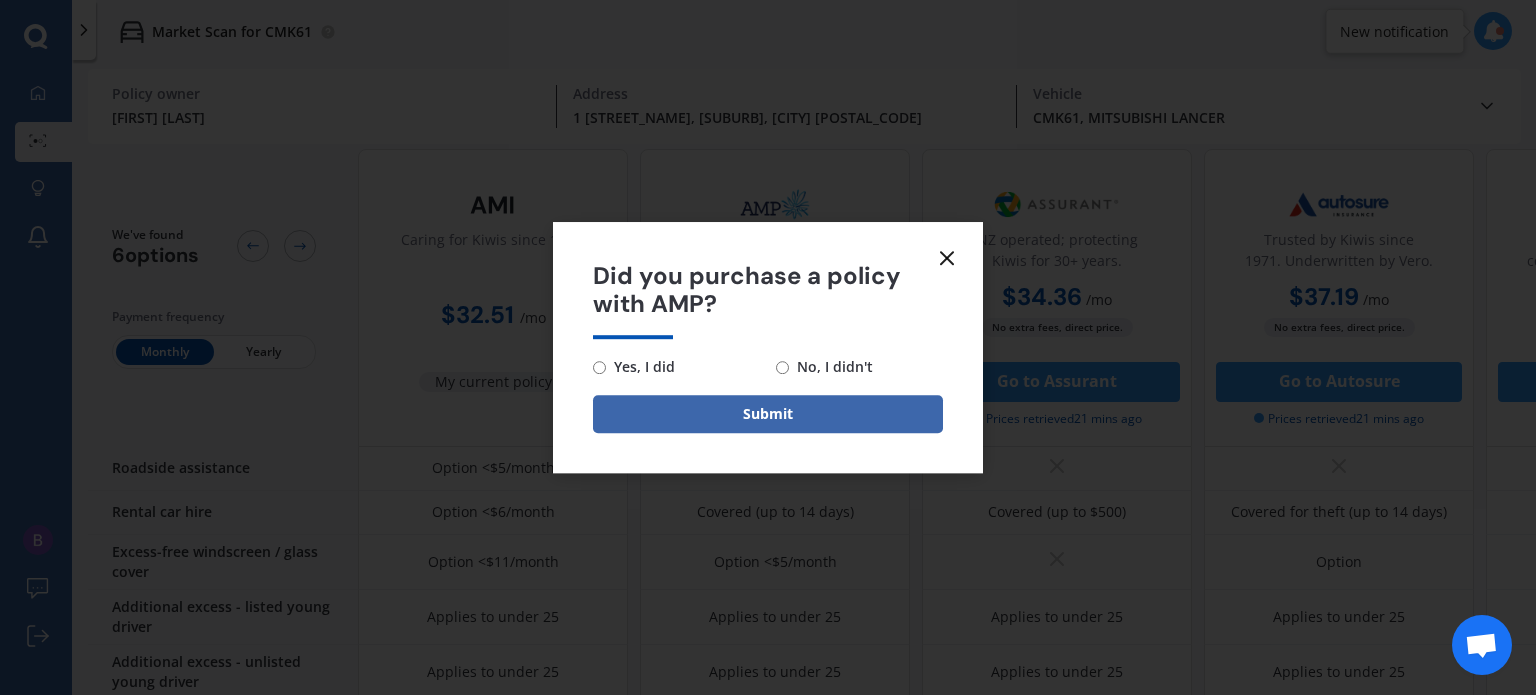 click at bounding box center (947, 258) 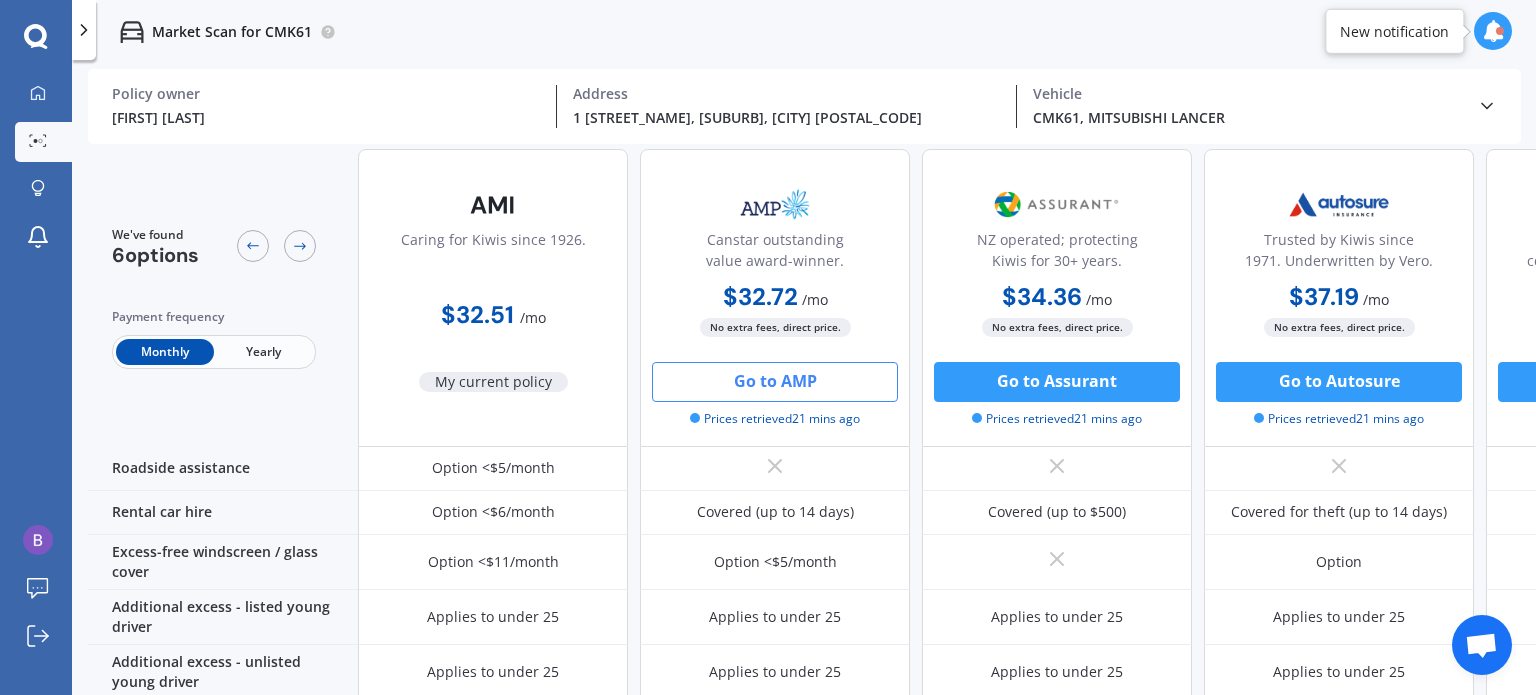 click on "Go to AMP" at bounding box center (775, 382) 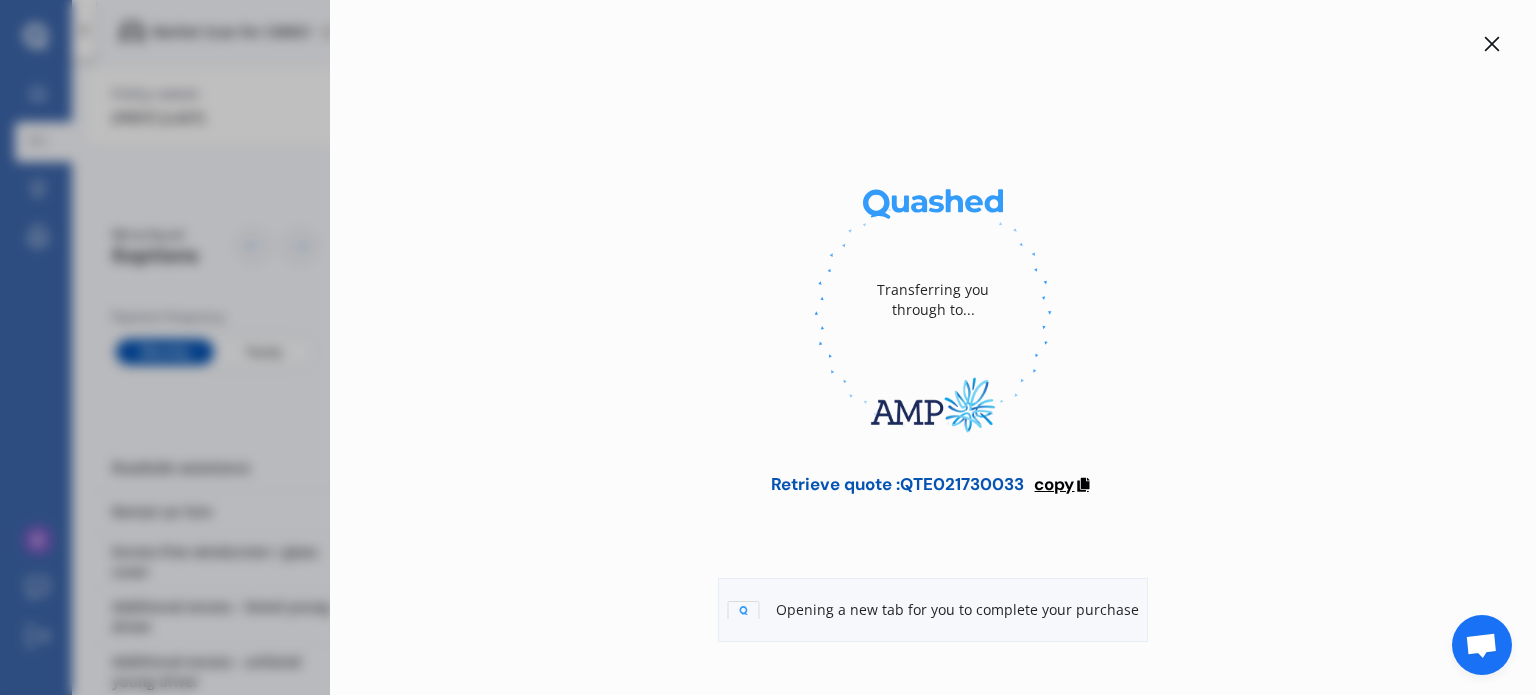 click on "copy" at bounding box center [1054, 484] 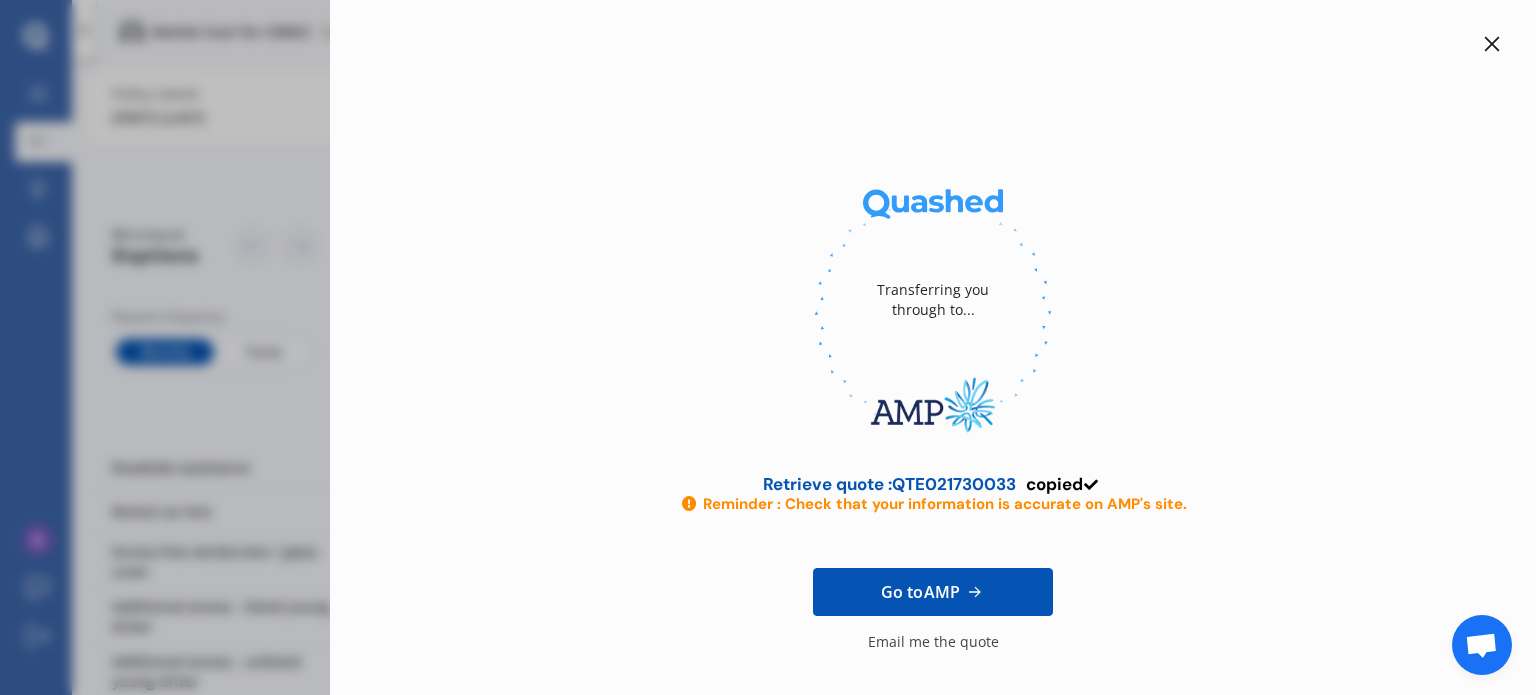 click on "Go to  AMP" at bounding box center [920, 592] 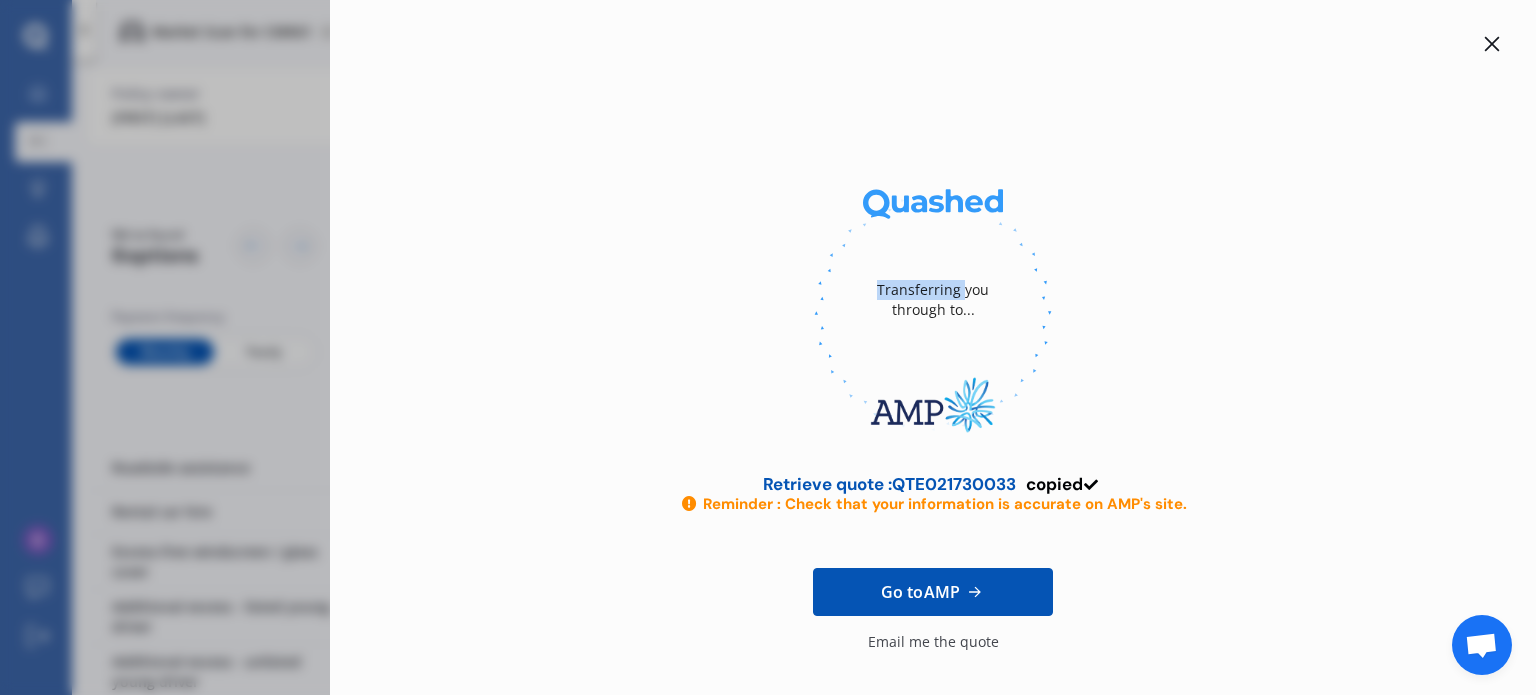 click at bounding box center (1492, 44) 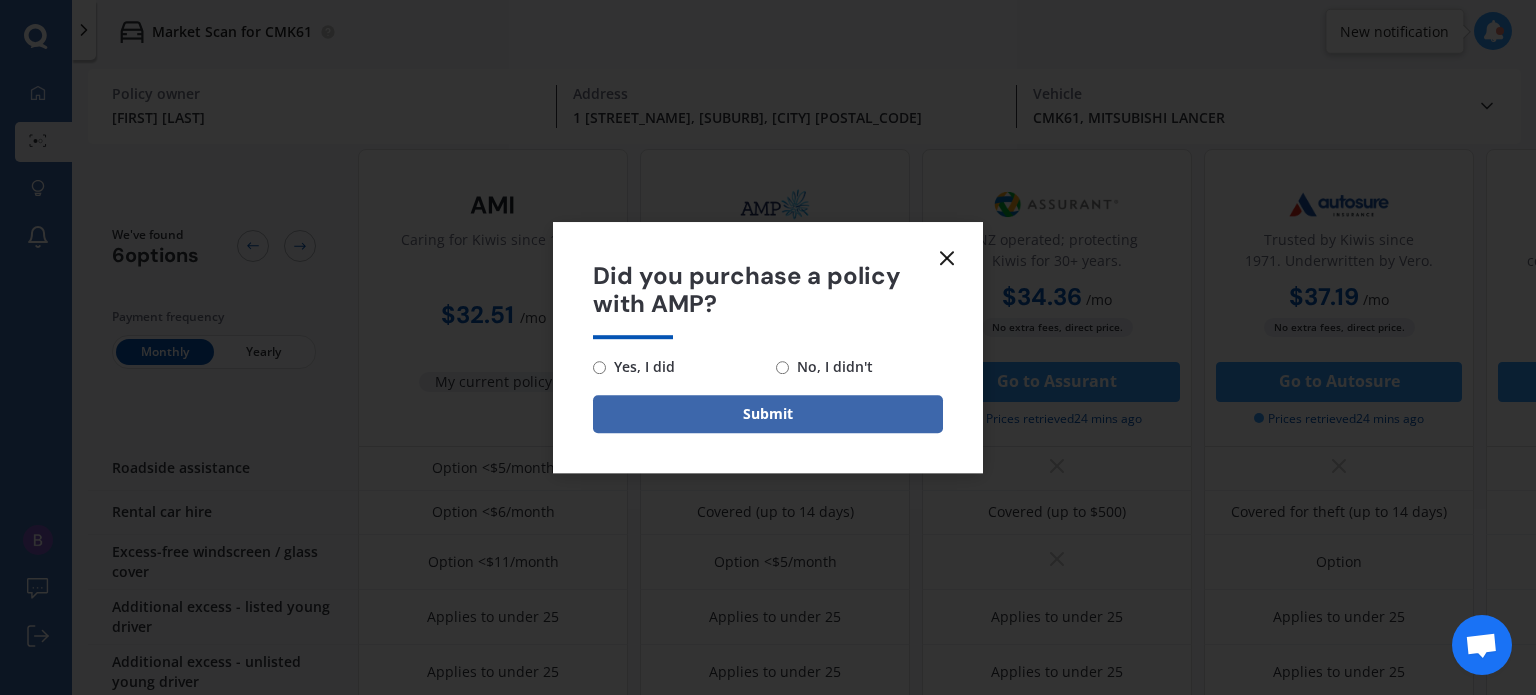 click at bounding box center (947, 258) 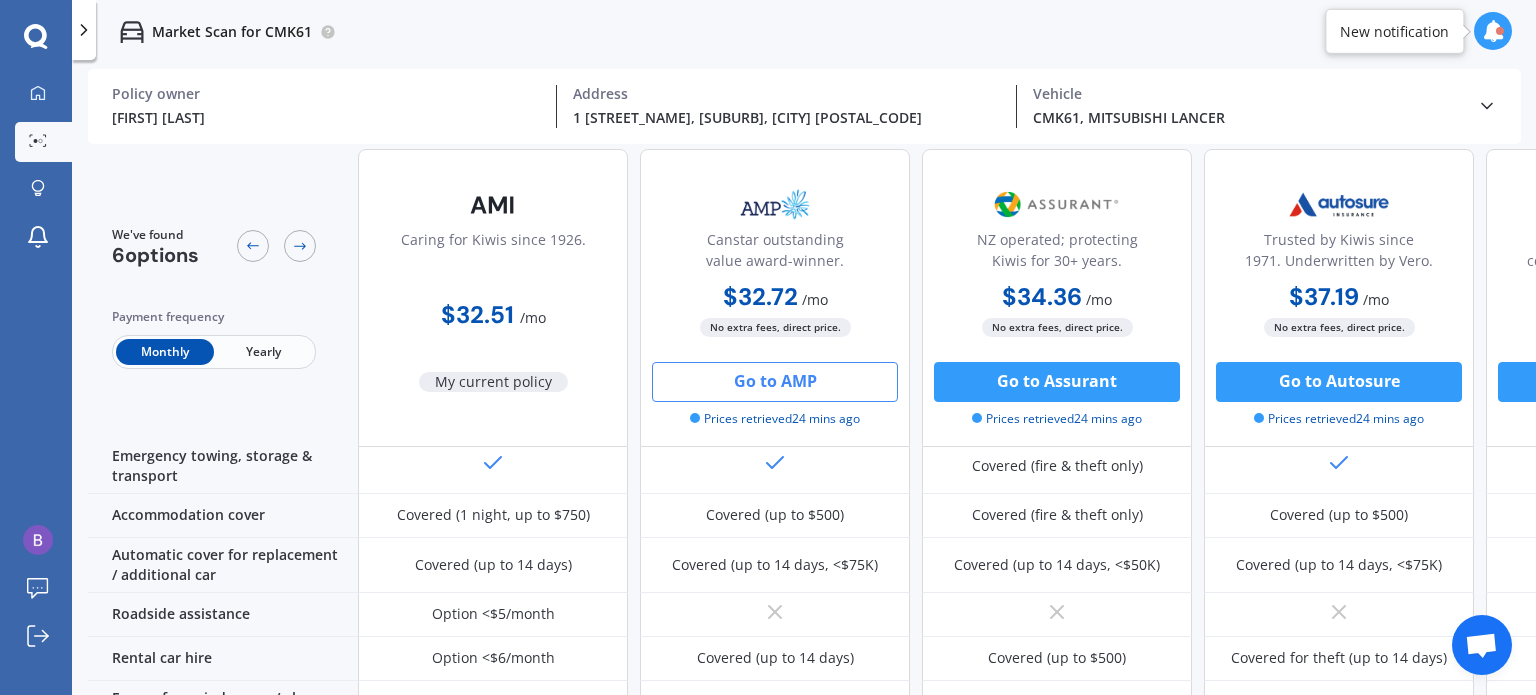 scroll, scrollTop: 200, scrollLeft: 0, axis: vertical 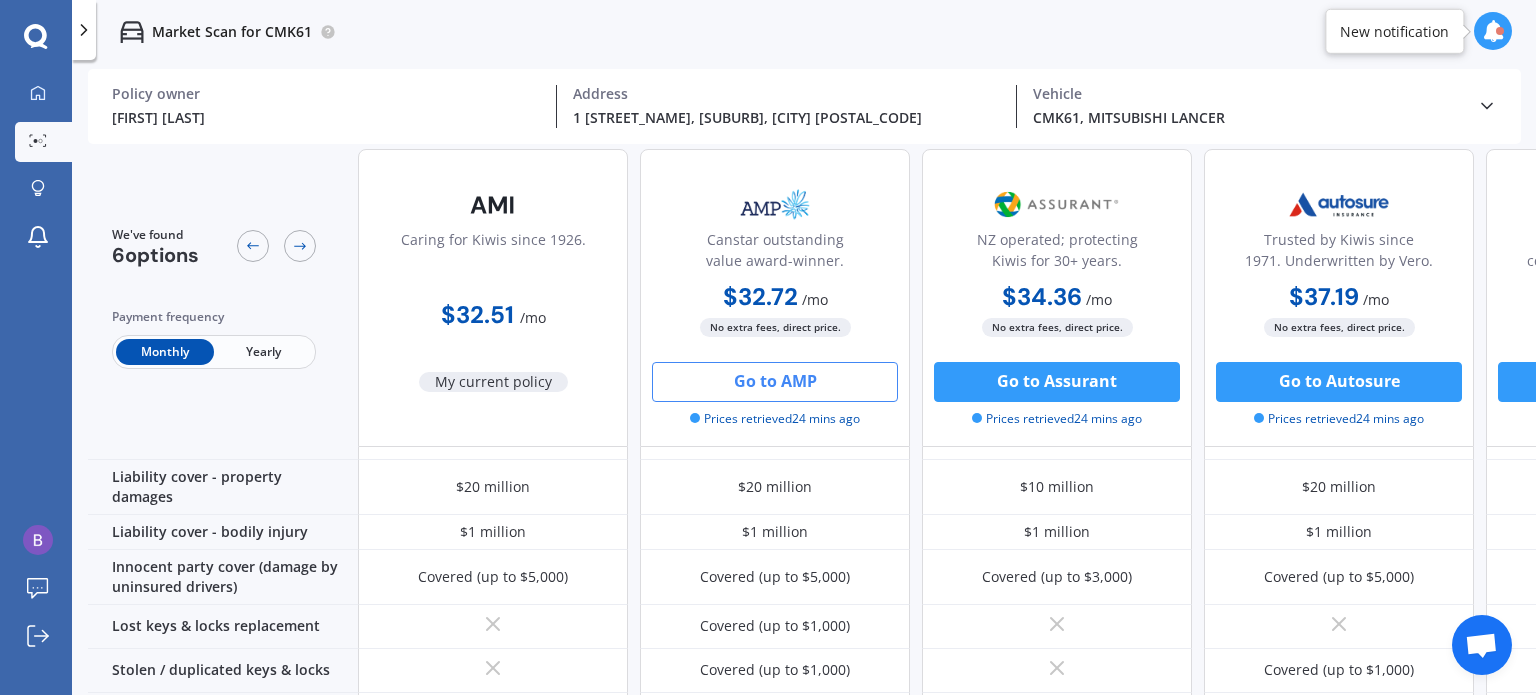 click at bounding box center [1487, 106] 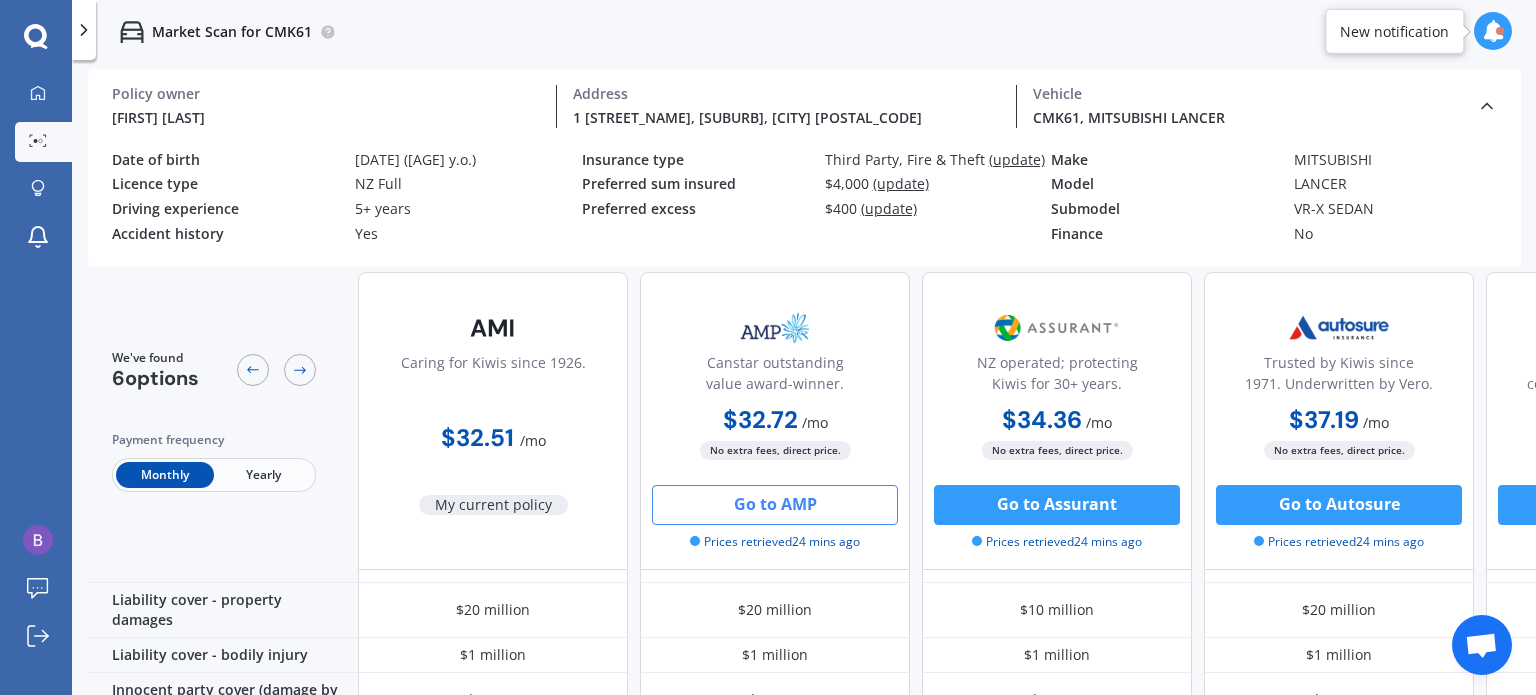 click on "CMK61, MITSUBISHI LANCER" at bounding box center (326, 117) 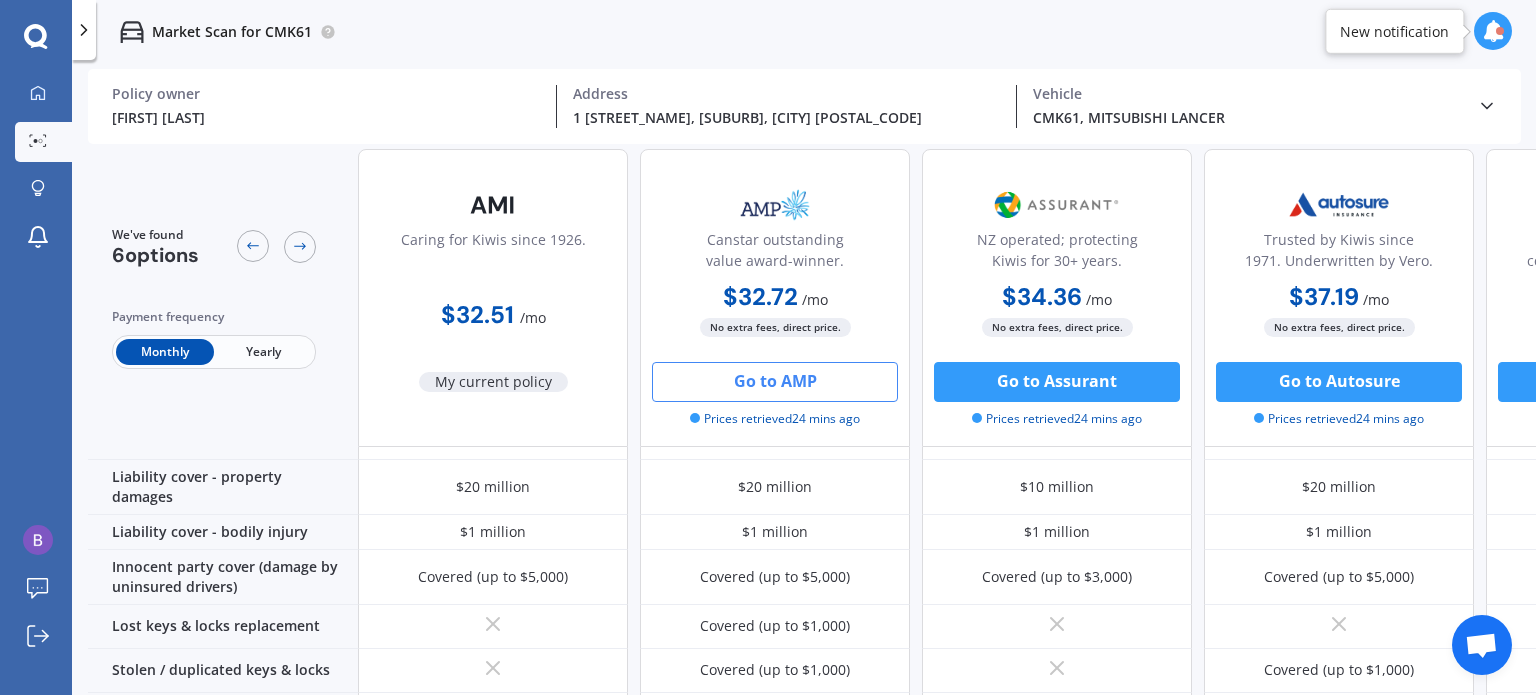 click on "CMK61, MITSUBISHI LANCER" at bounding box center [326, 117] 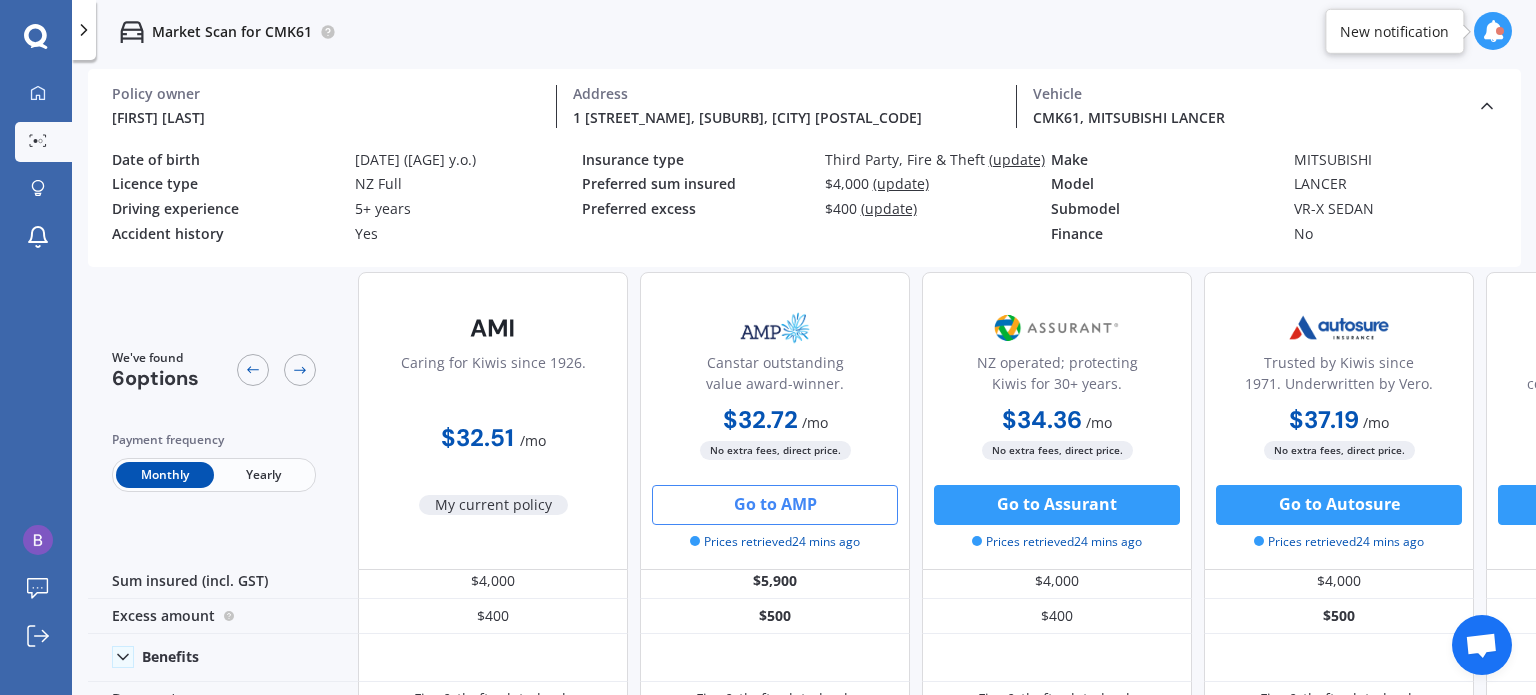 scroll, scrollTop: 0, scrollLeft: 0, axis: both 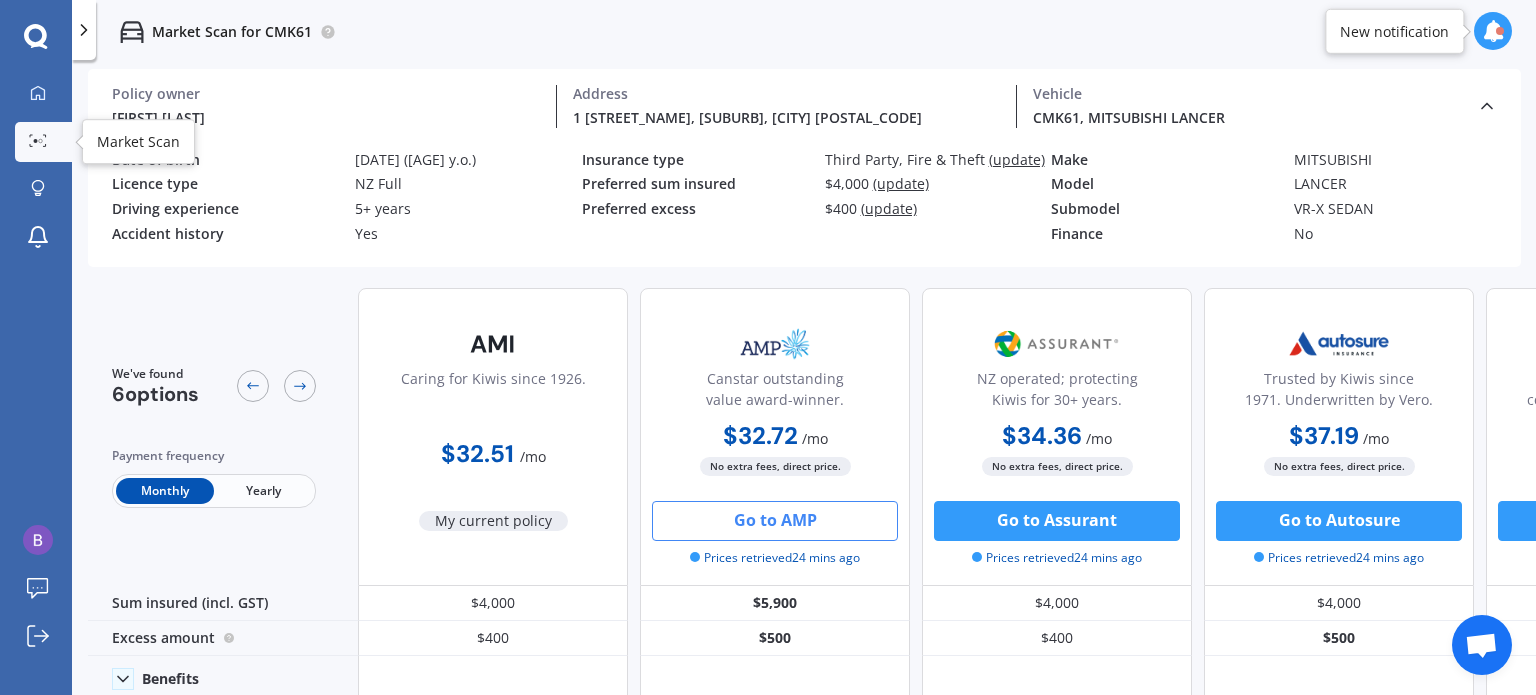 click on "Market Scan" at bounding box center [43, 142] 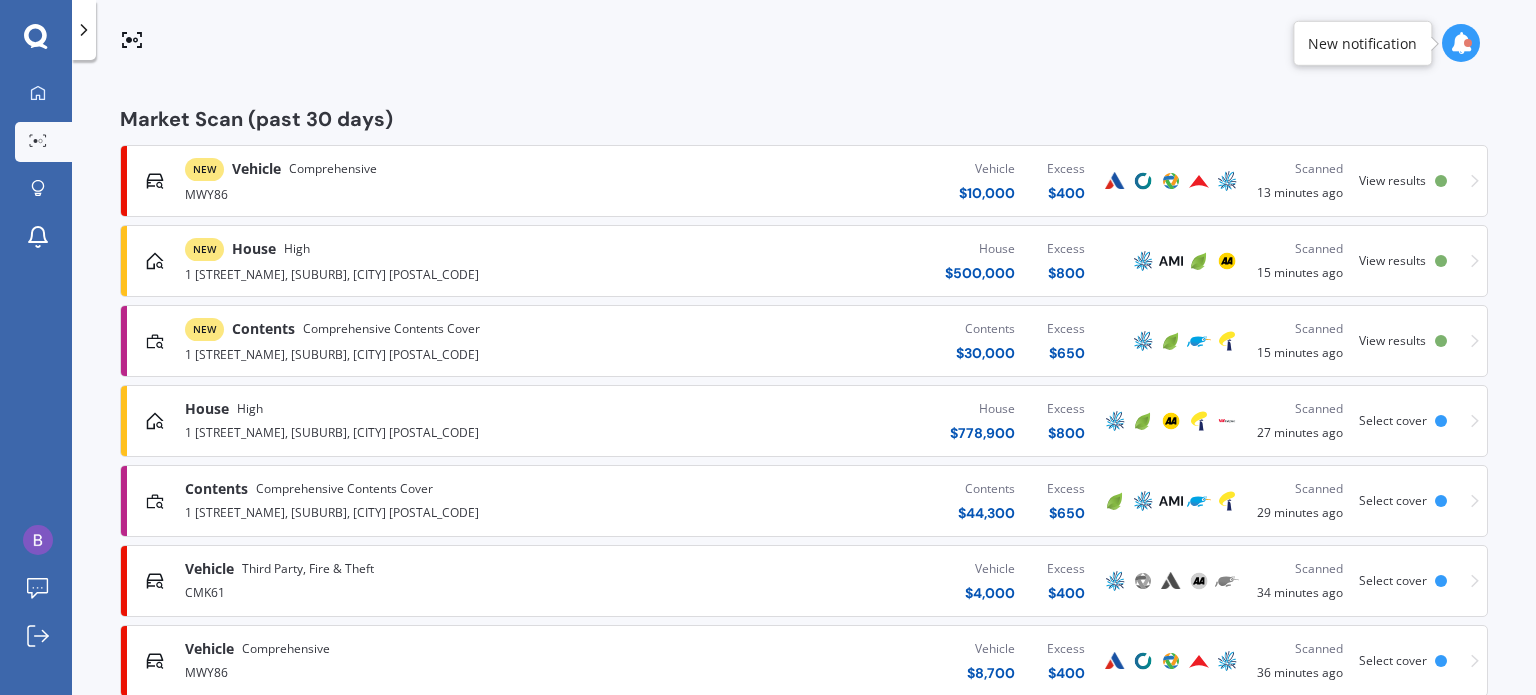 scroll, scrollTop: 300, scrollLeft: 0, axis: vertical 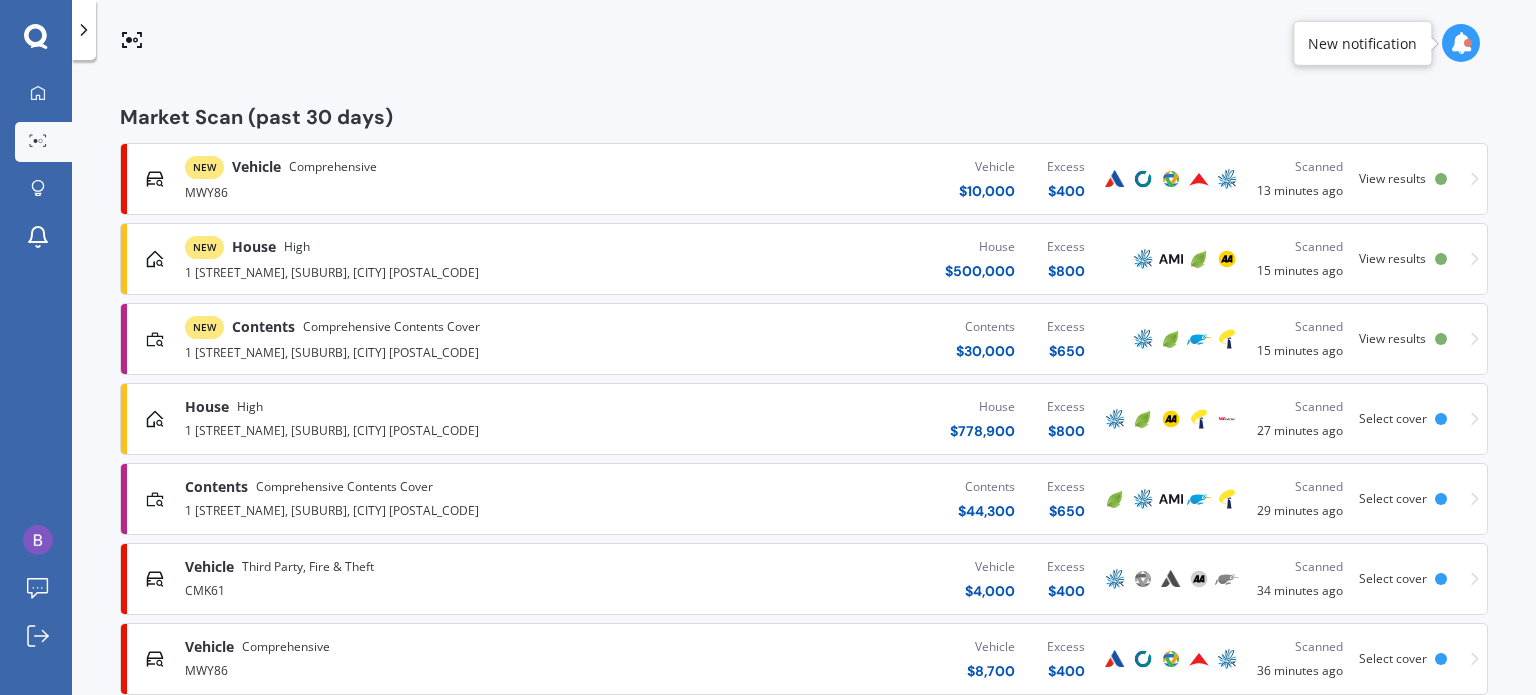 click on "MWY86" at bounding box center (404, 191) 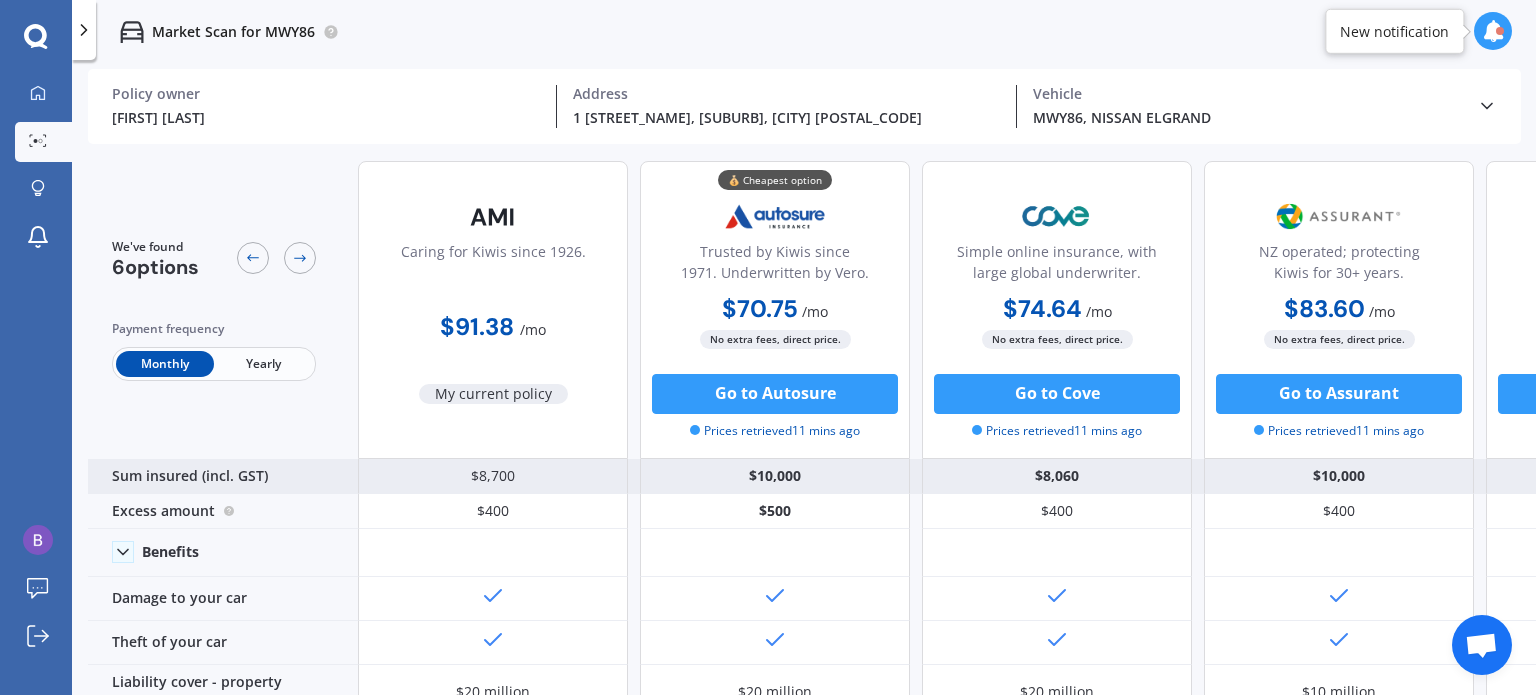 scroll, scrollTop: 0, scrollLeft: 0, axis: both 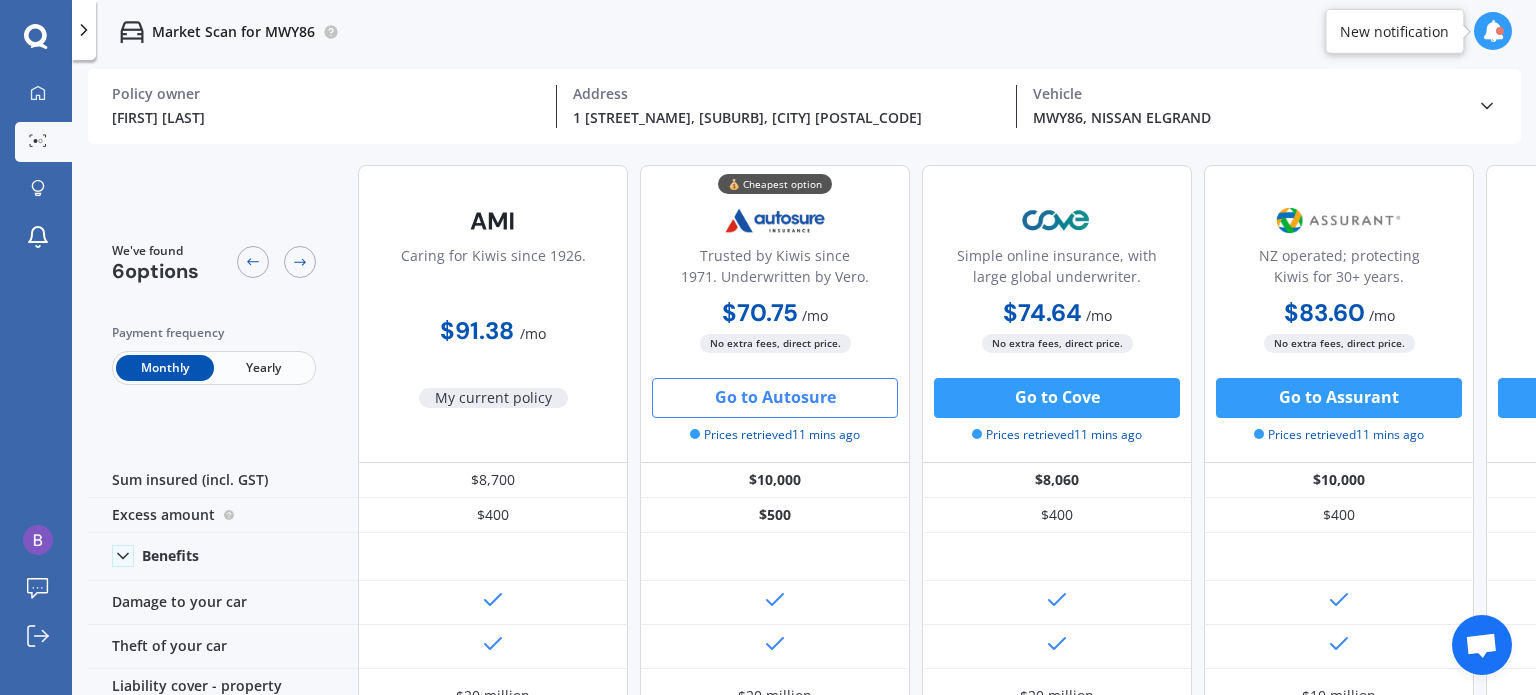 click on "Go to Autosure" at bounding box center [775, 398] 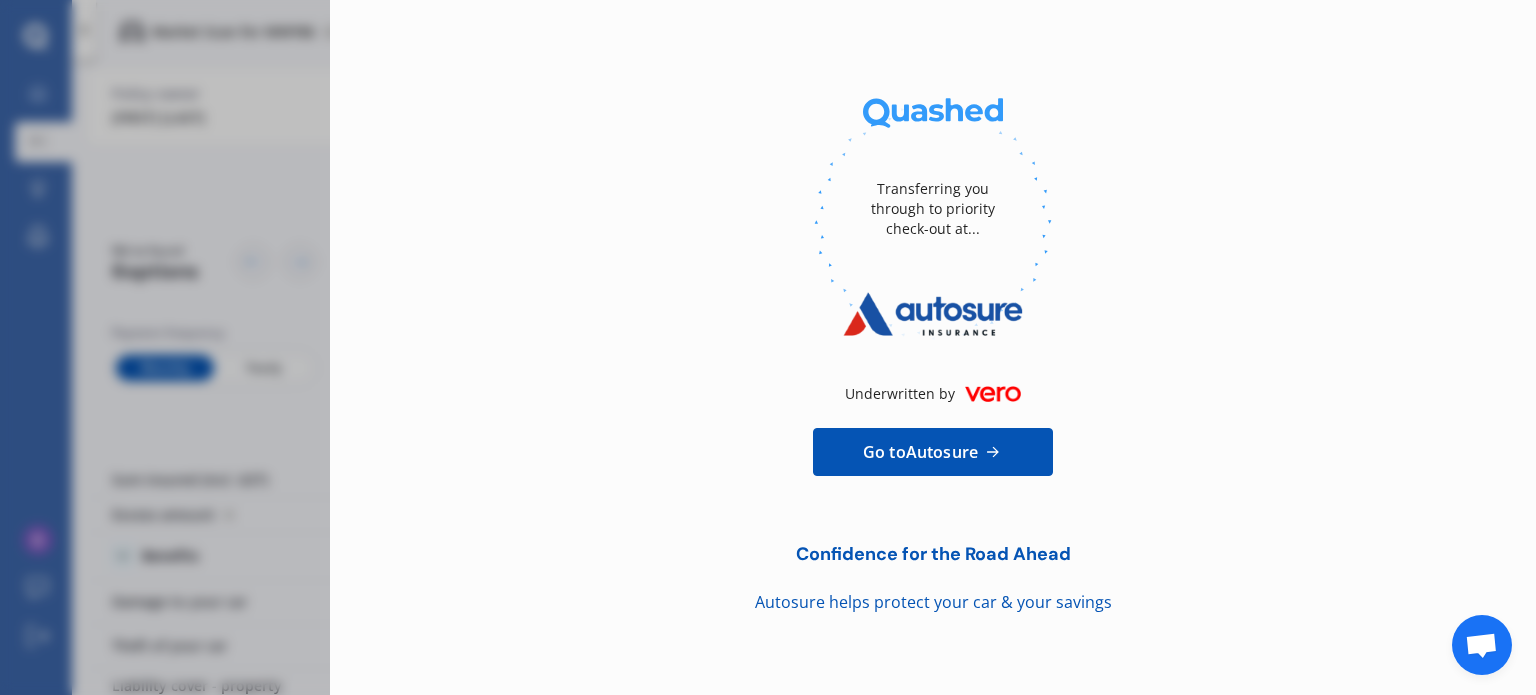 scroll, scrollTop: 91, scrollLeft: 0, axis: vertical 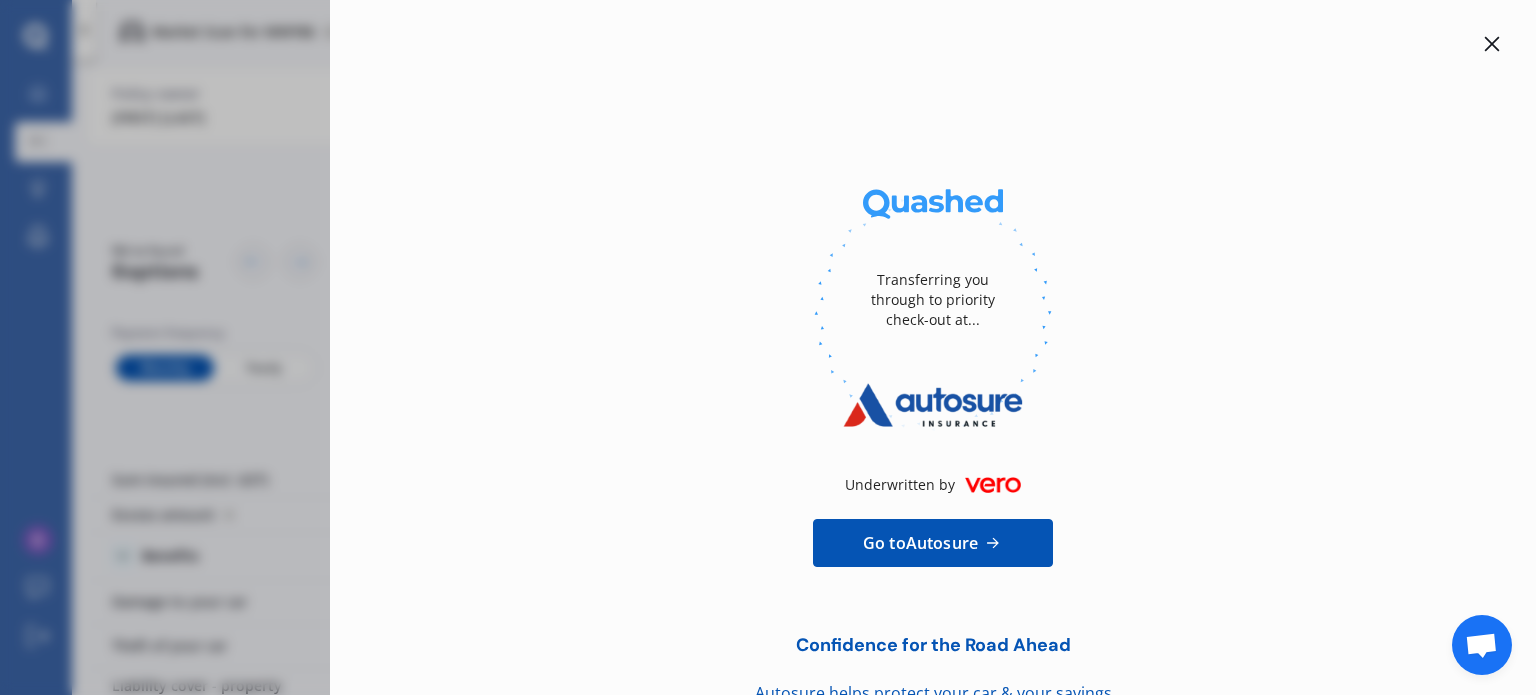 click at bounding box center (1492, 44) 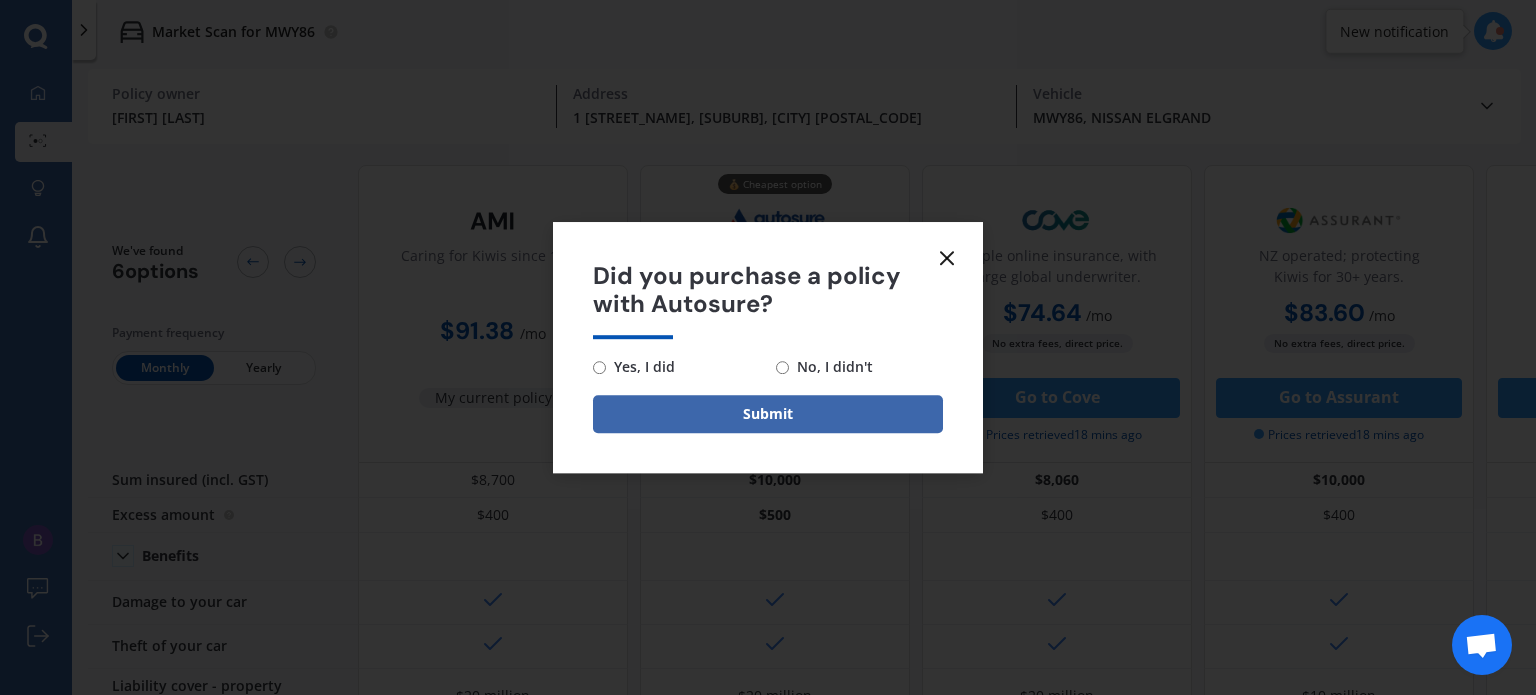 click at bounding box center (947, 258) 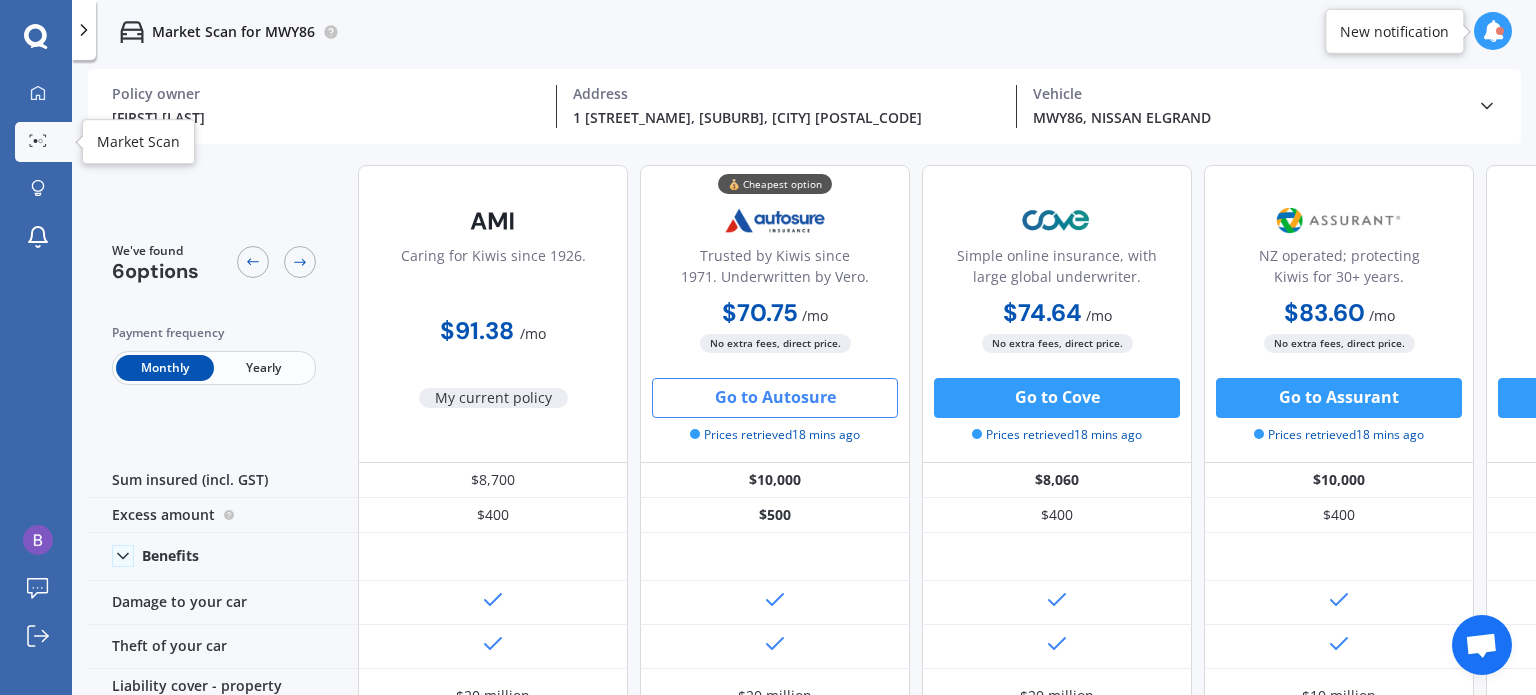 click on "Market Scan" at bounding box center [43, 142] 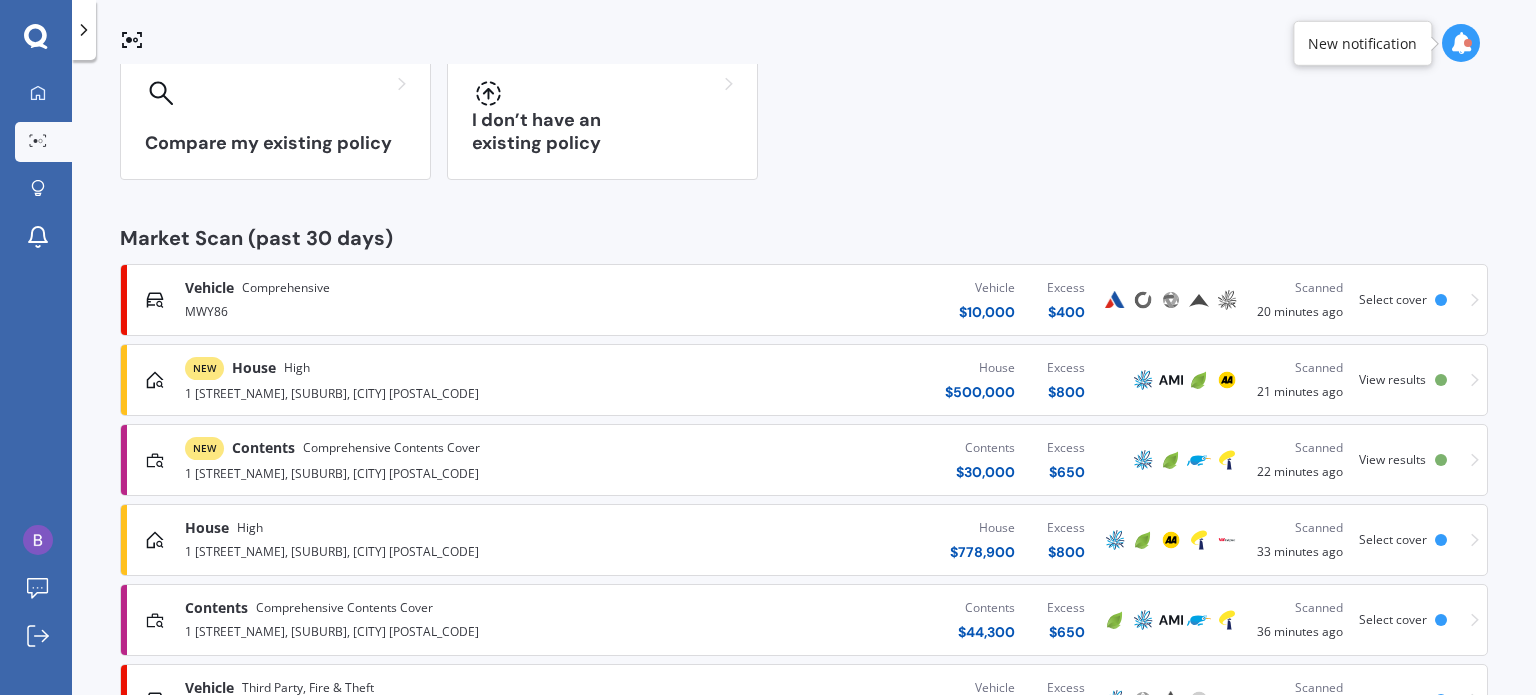 scroll, scrollTop: 200, scrollLeft: 0, axis: vertical 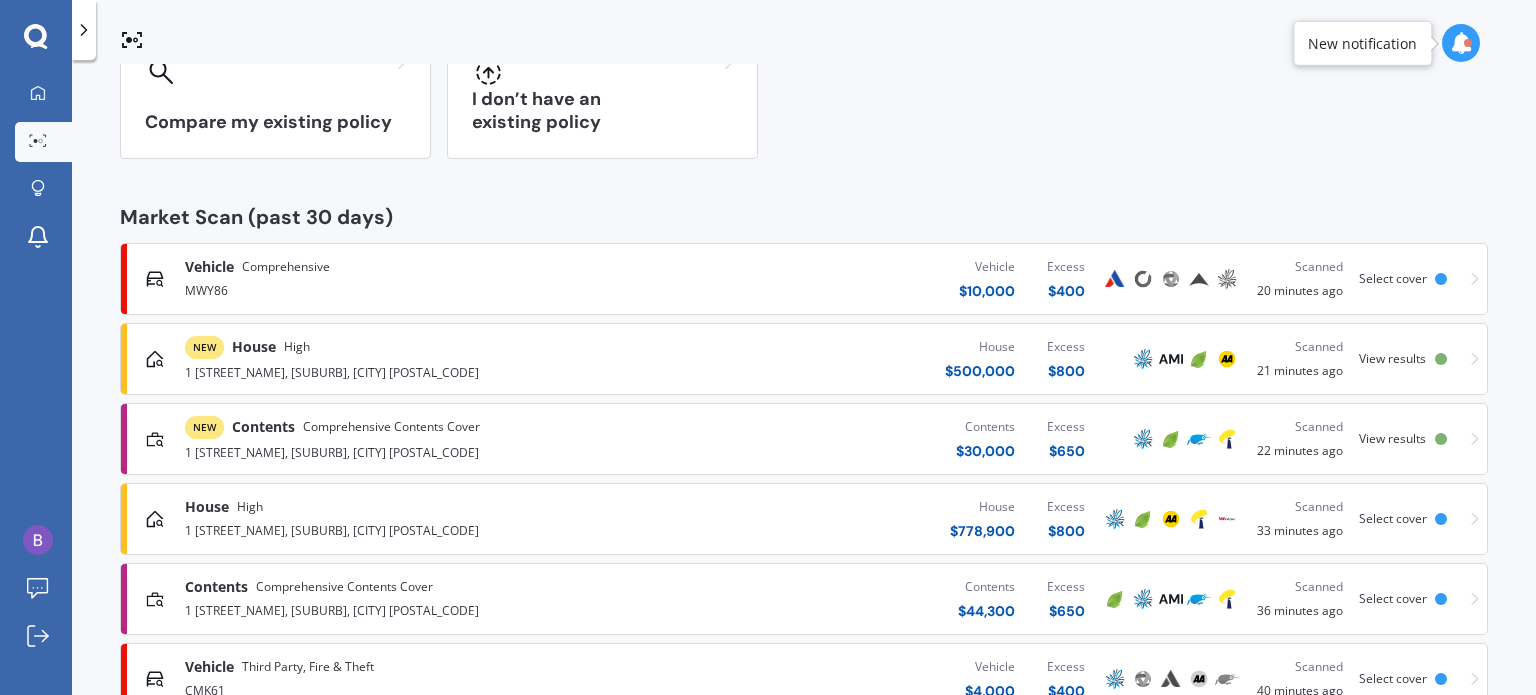 click on "1 [STREET_NAME], [SUBURB], [CITY] [POSTAL_CODE]" at bounding box center (404, 371) 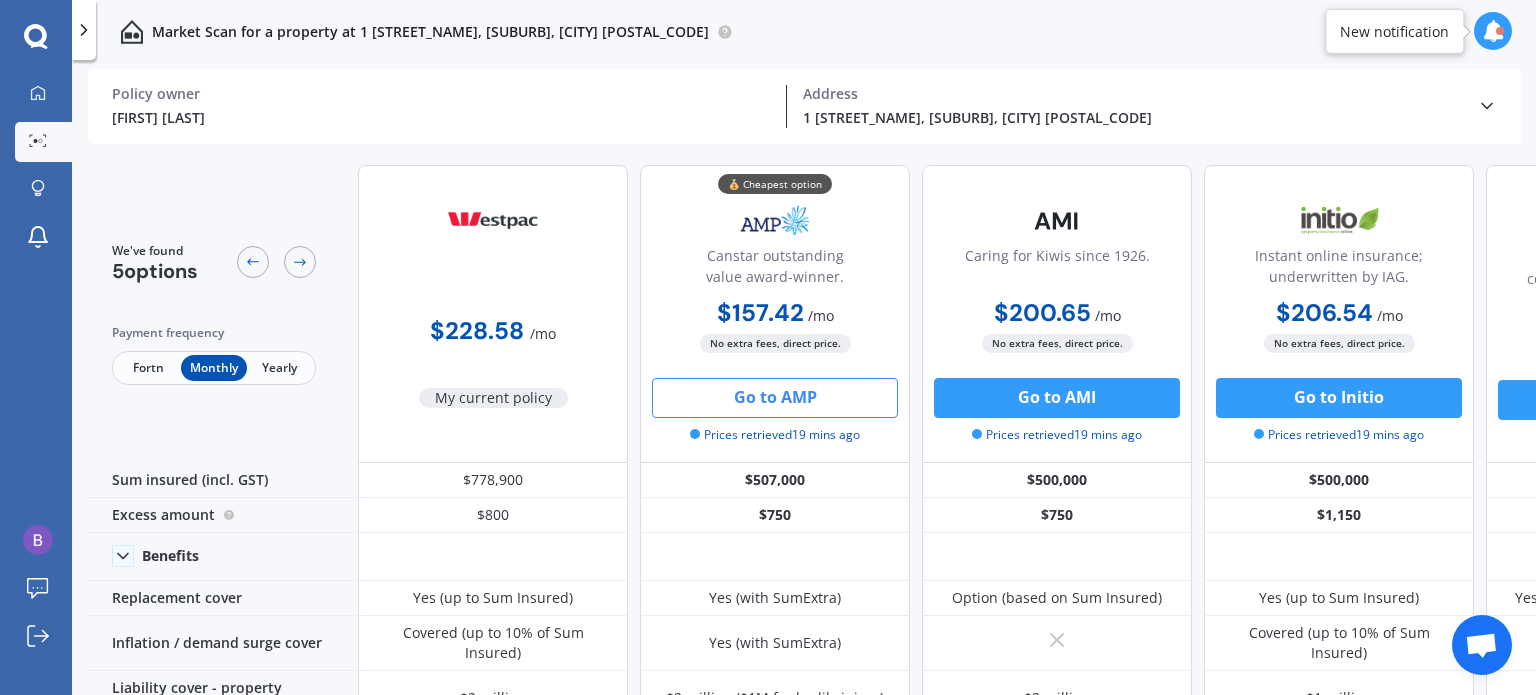 click on "Go to AMP" at bounding box center (775, 398) 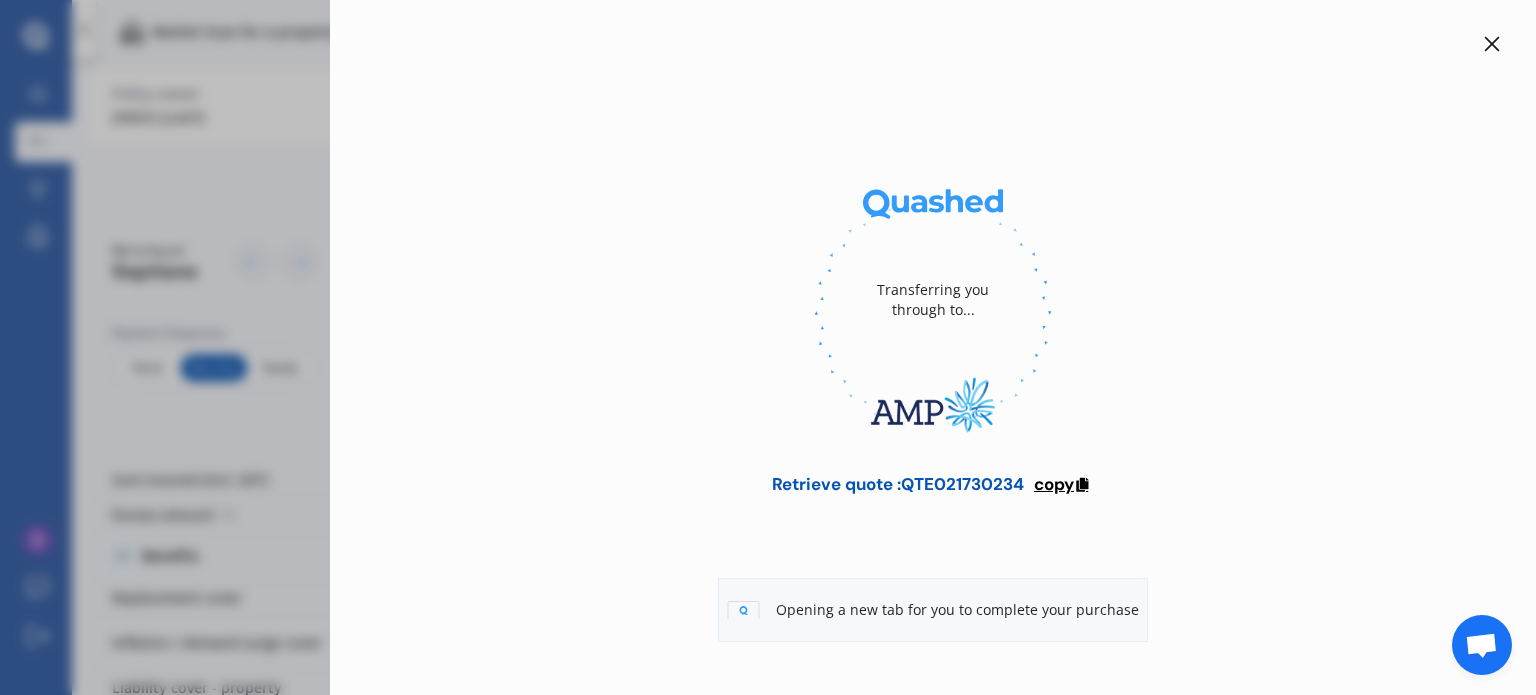 click on "copy" at bounding box center (1054, 484) 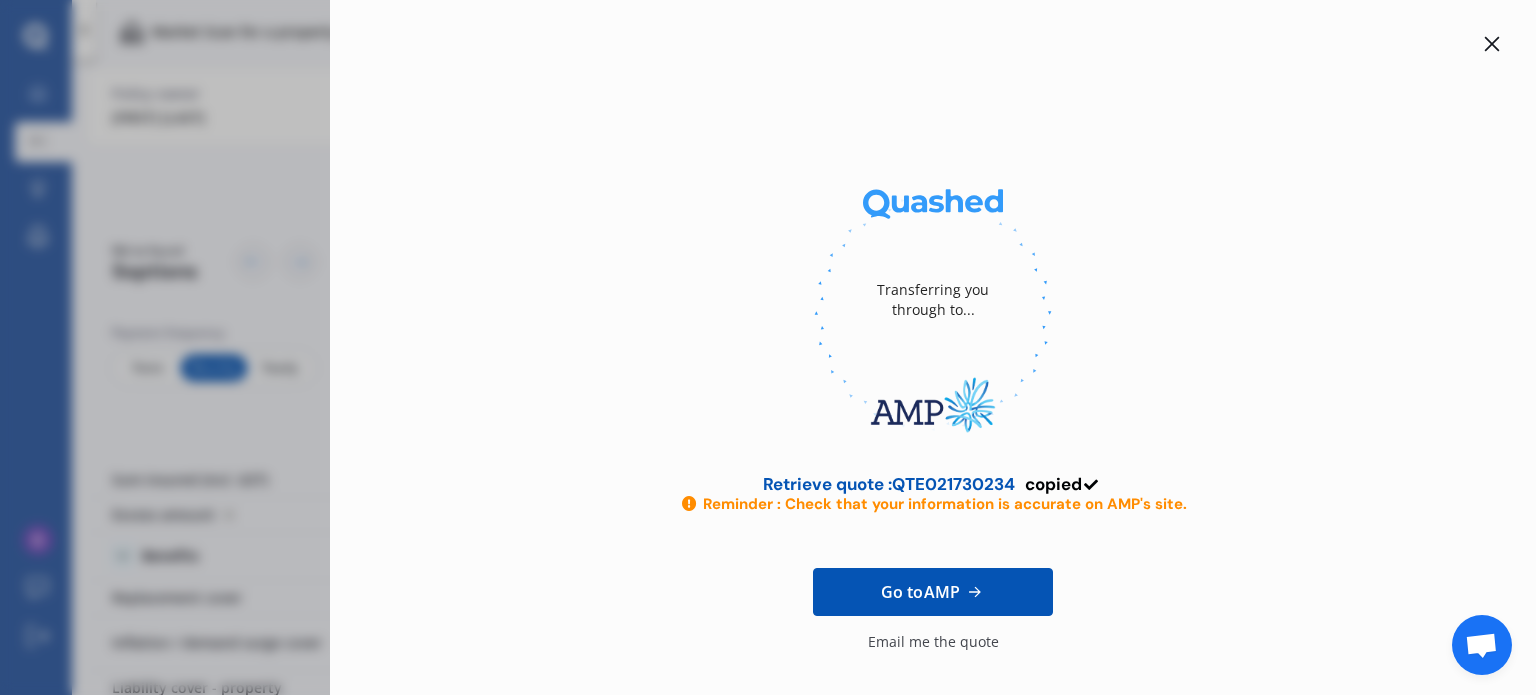 click on "Go to  AMP" at bounding box center (920, 592) 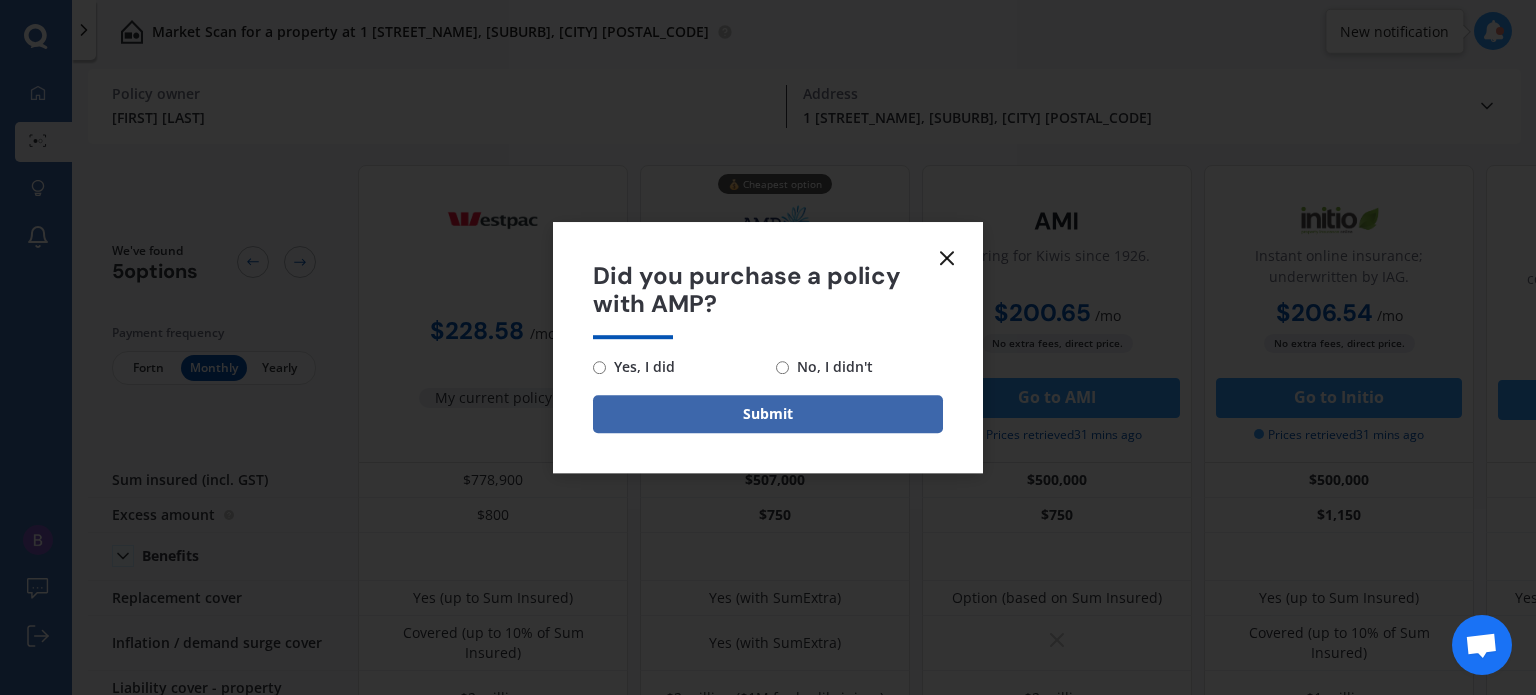 click at bounding box center [947, 258] 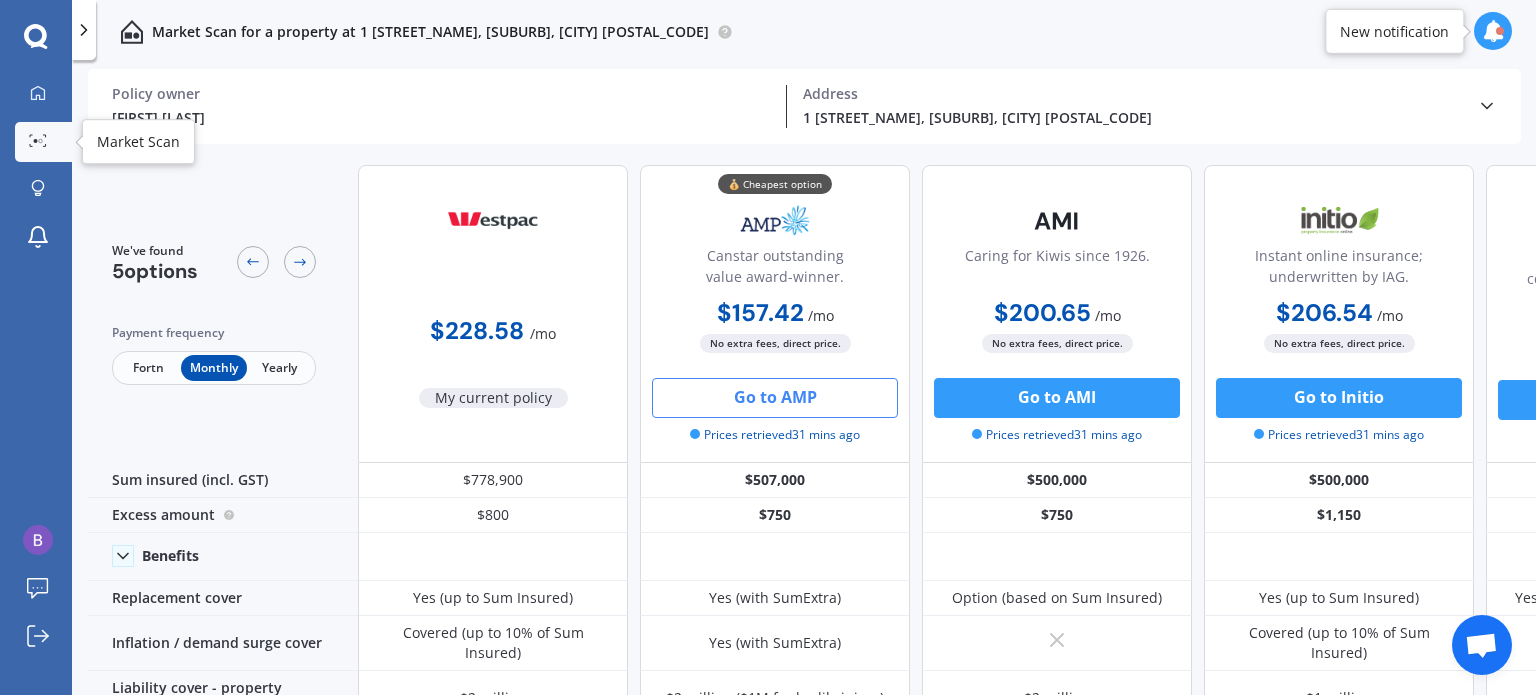 click at bounding box center [38, 140] 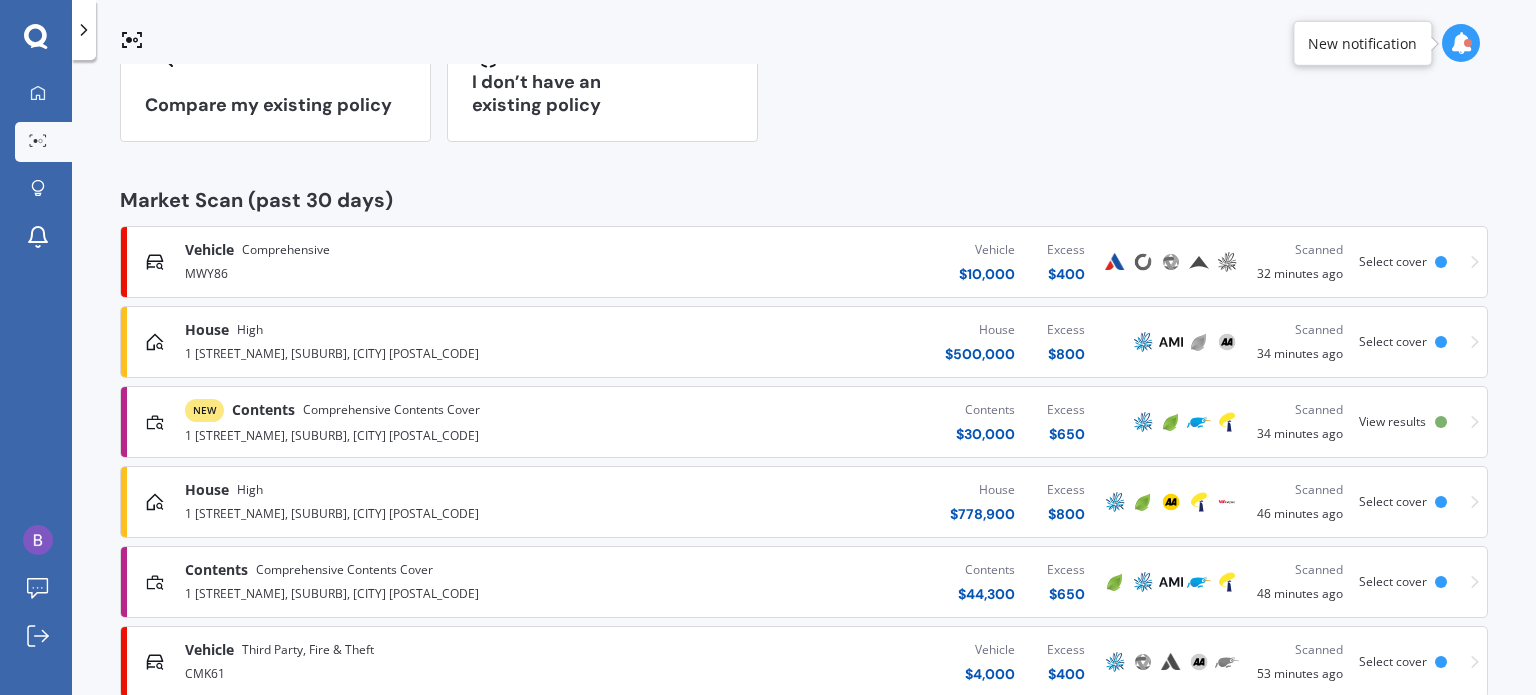 scroll, scrollTop: 0, scrollLeft: 0, axis: both 